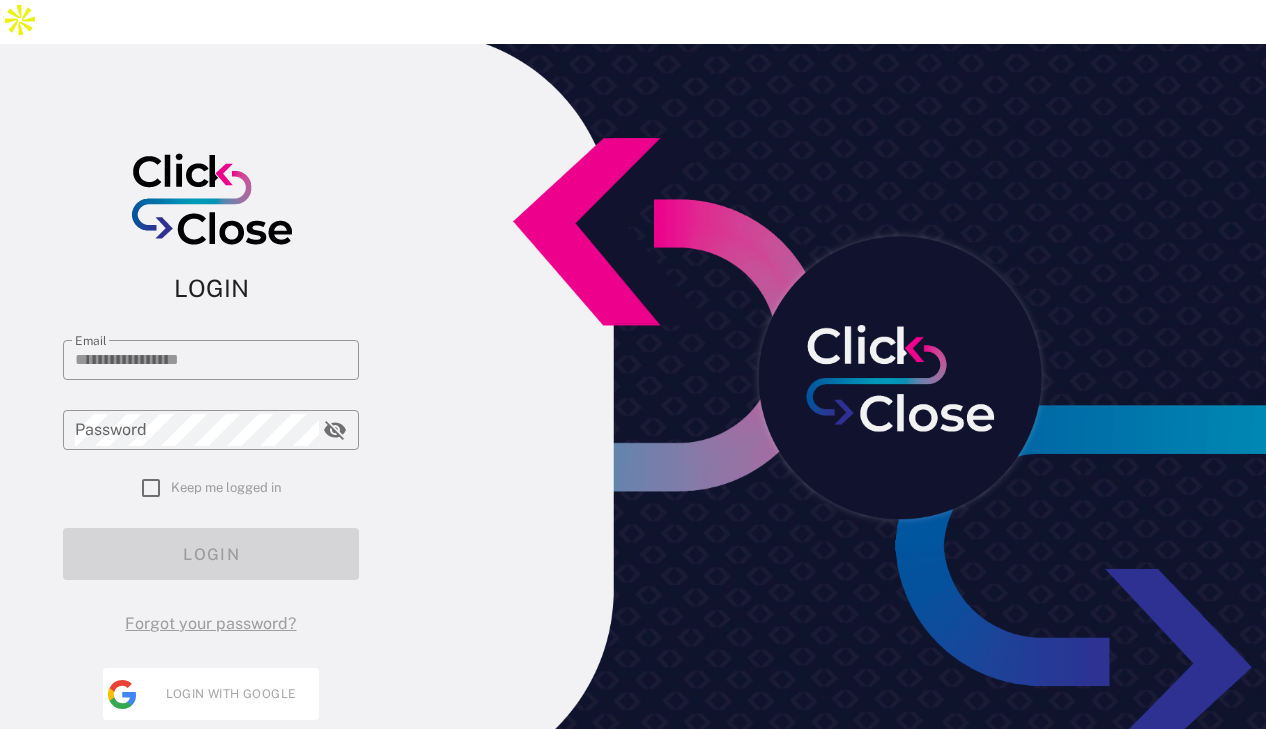 scroll, scrollTop: 0, scrollLeft: 0, axis: both 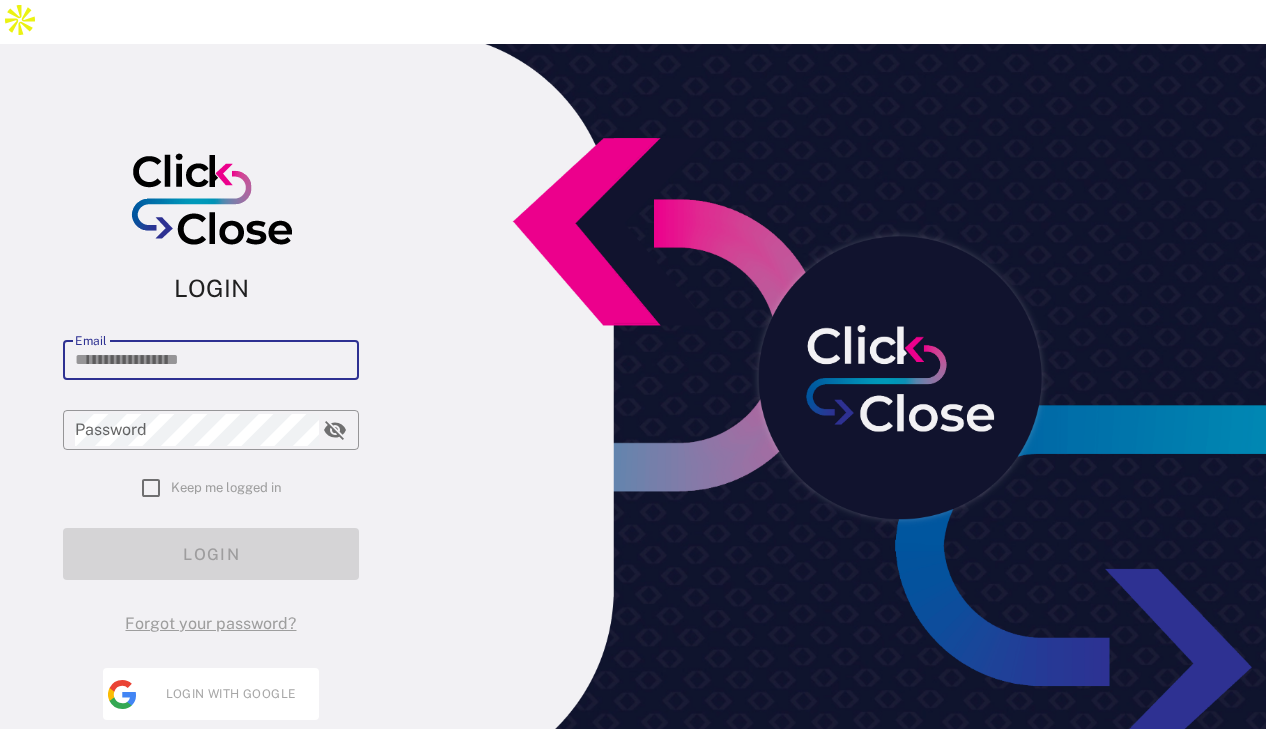 click on "Email" at bounding box center [210, 360] 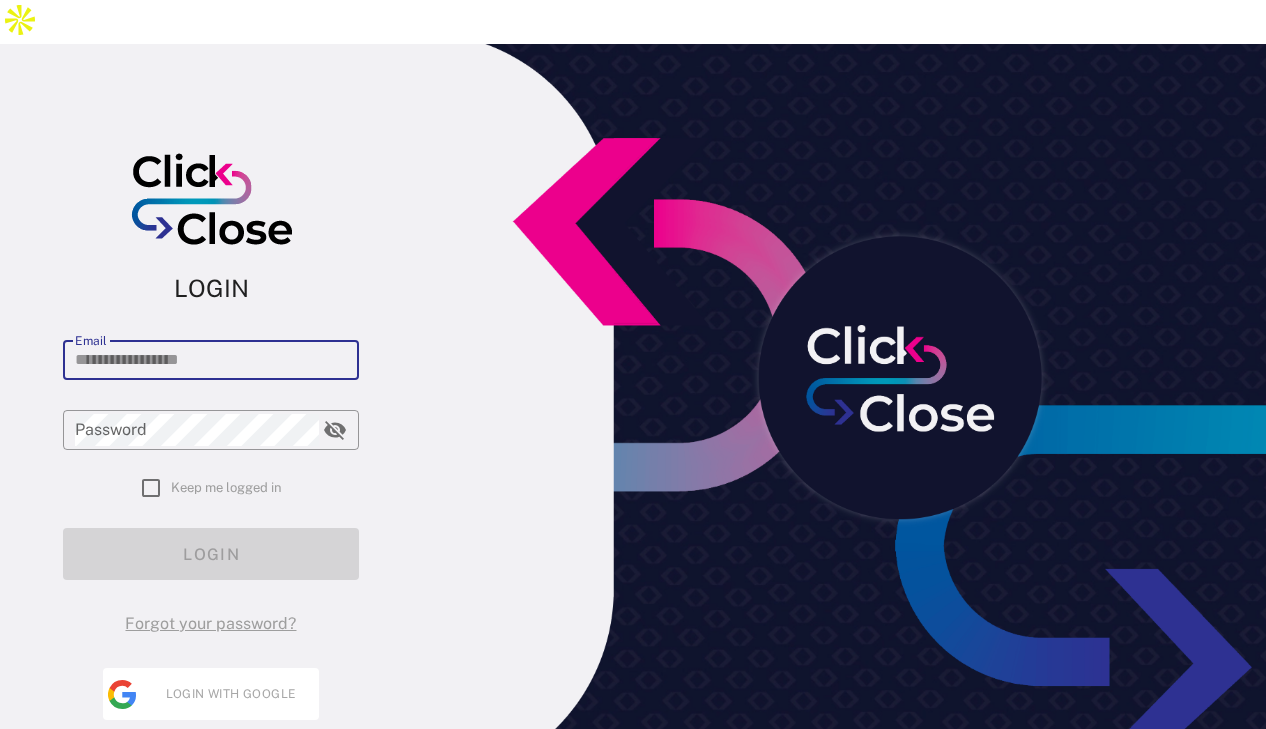 type on "**********" 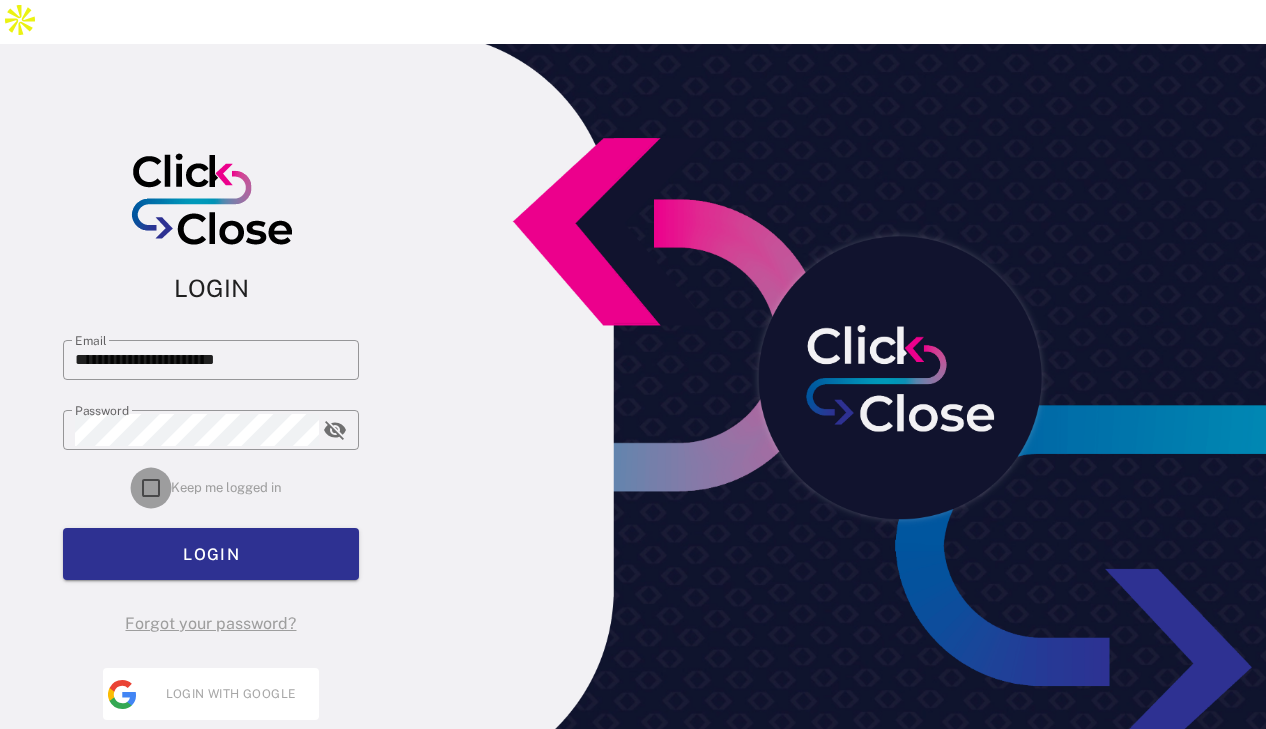 click at bounding box center [151, 488] 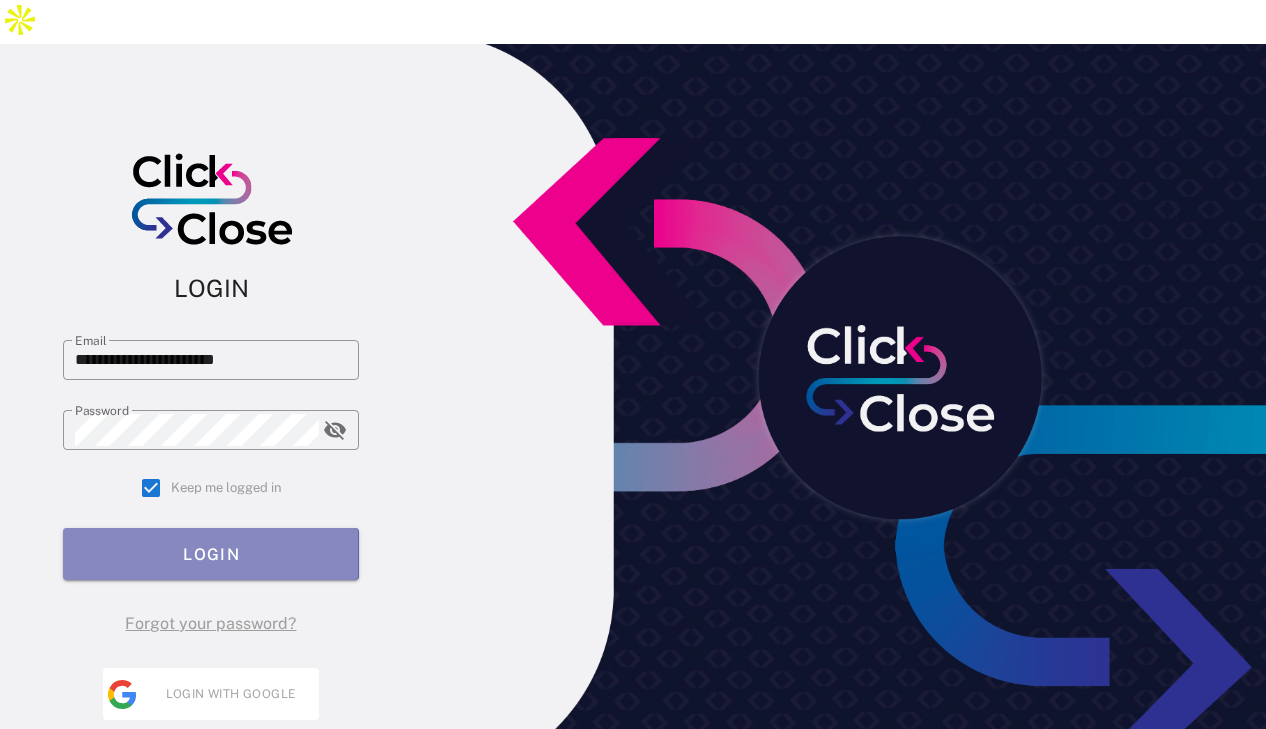 click on "LOGIN" at bounding box center [210, 554] 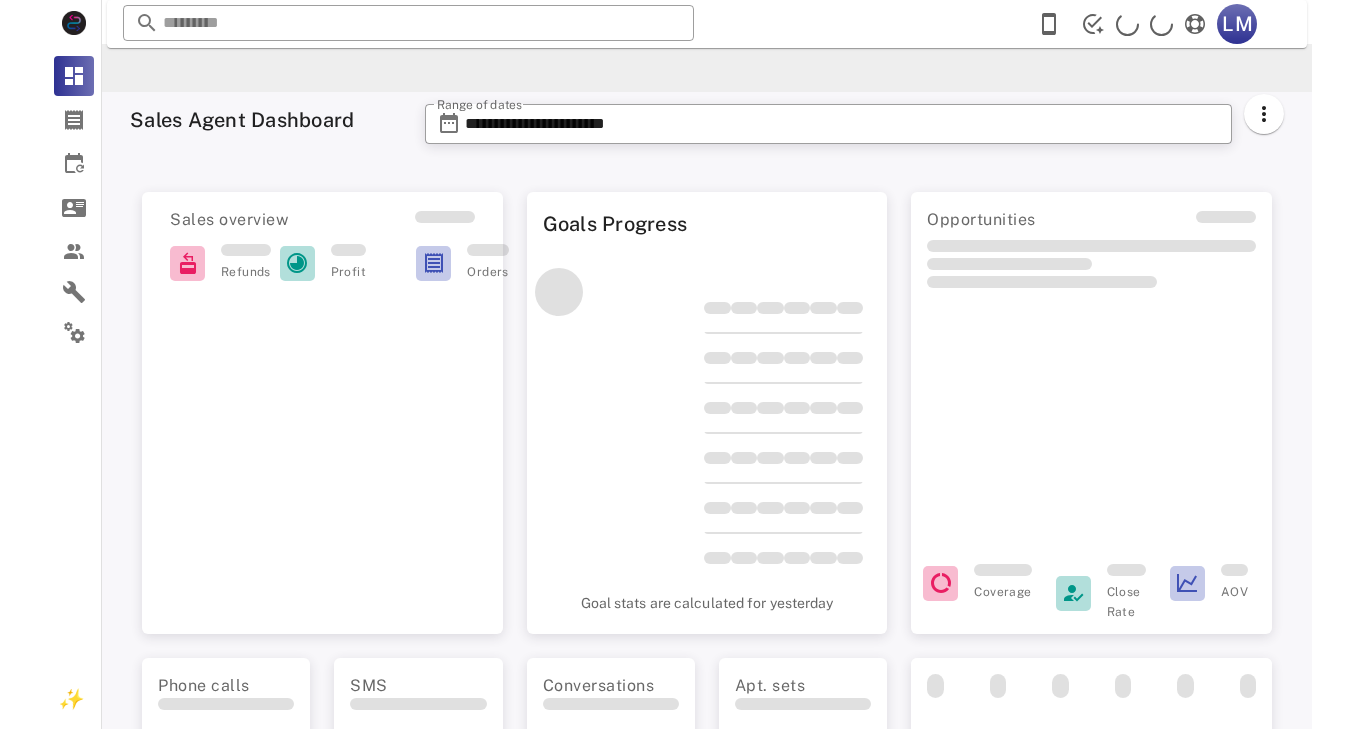 scroll, scrollTop: 0, scrollLeft: 0, axis: both 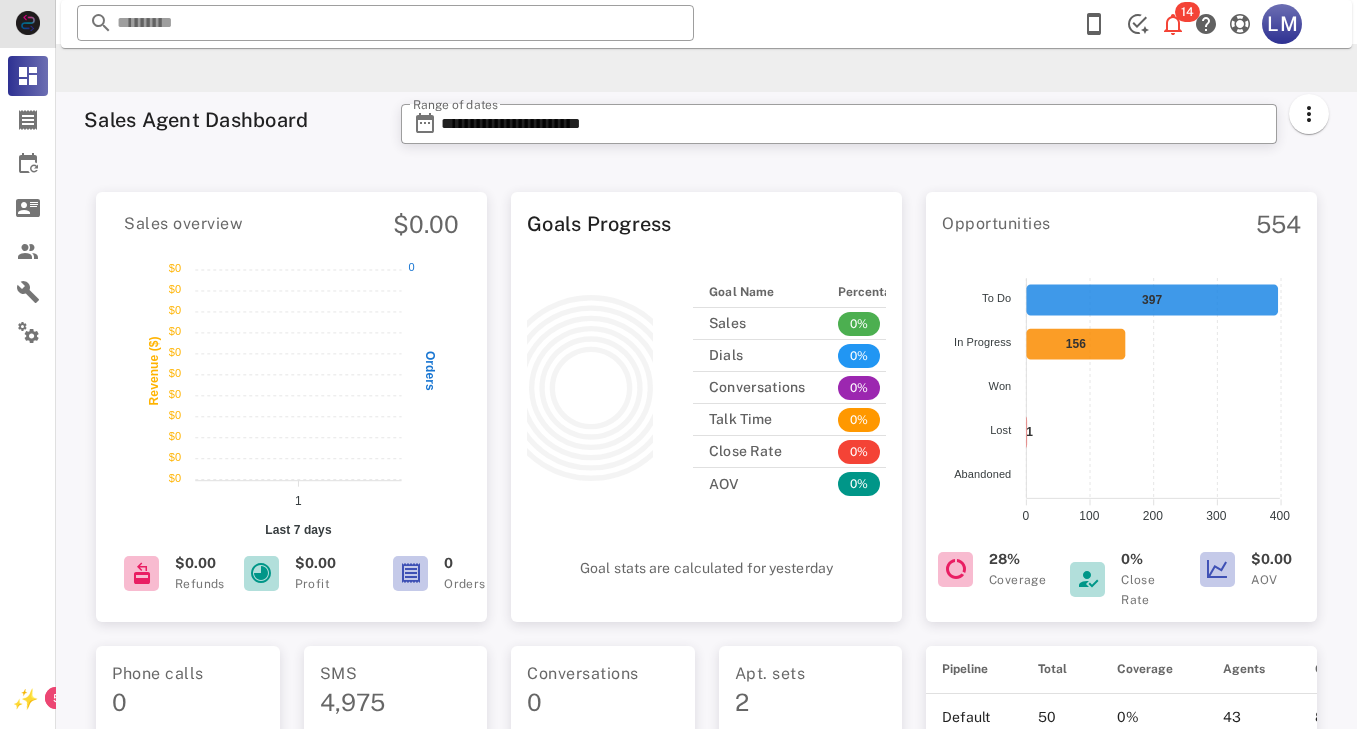 click at bounding box center [28, 23] 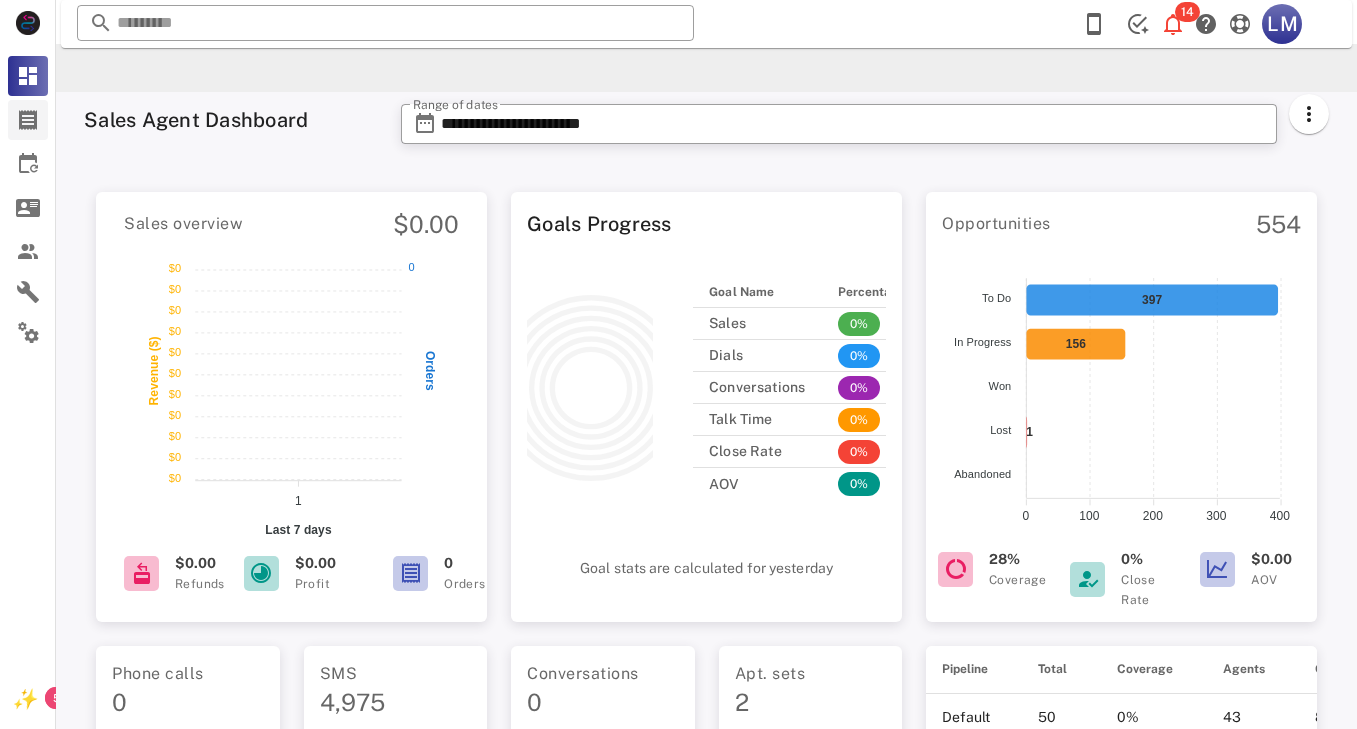 click at bounding box center [28, 120] 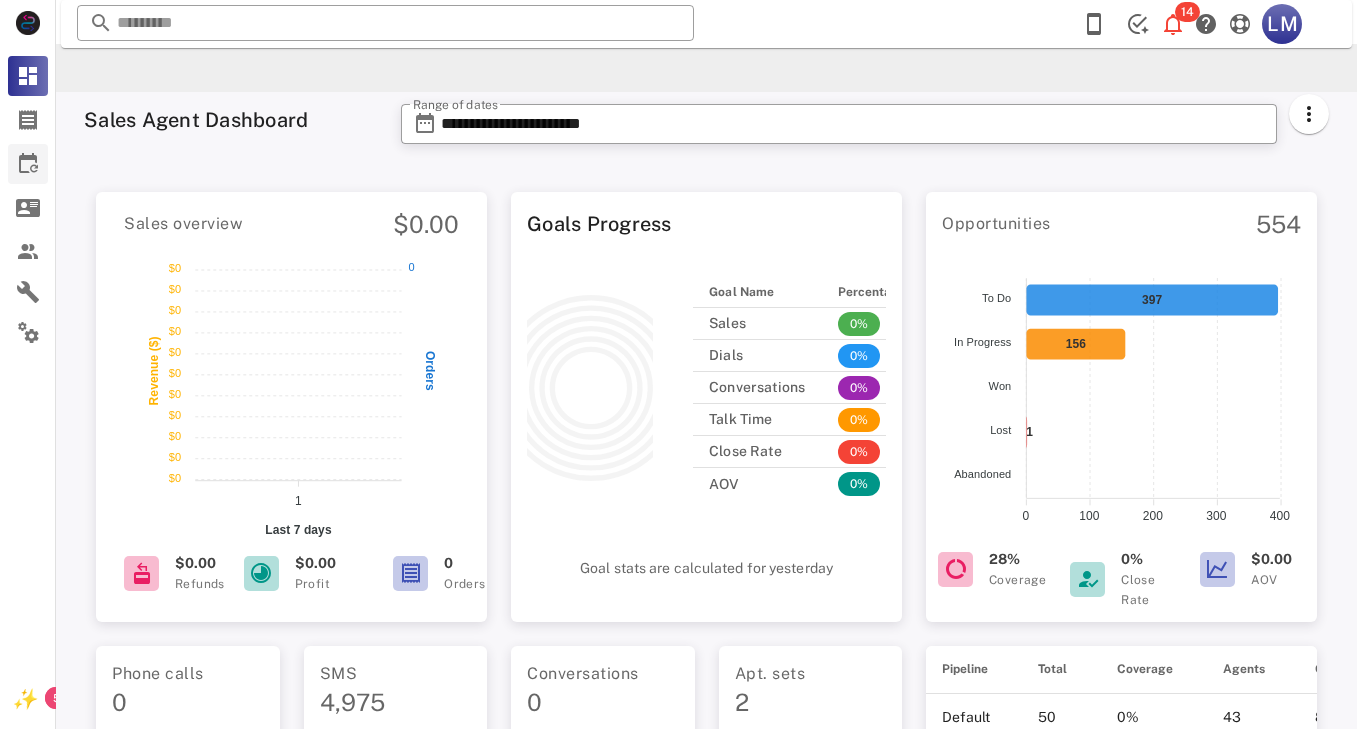 click at bounding box center [28, 164] 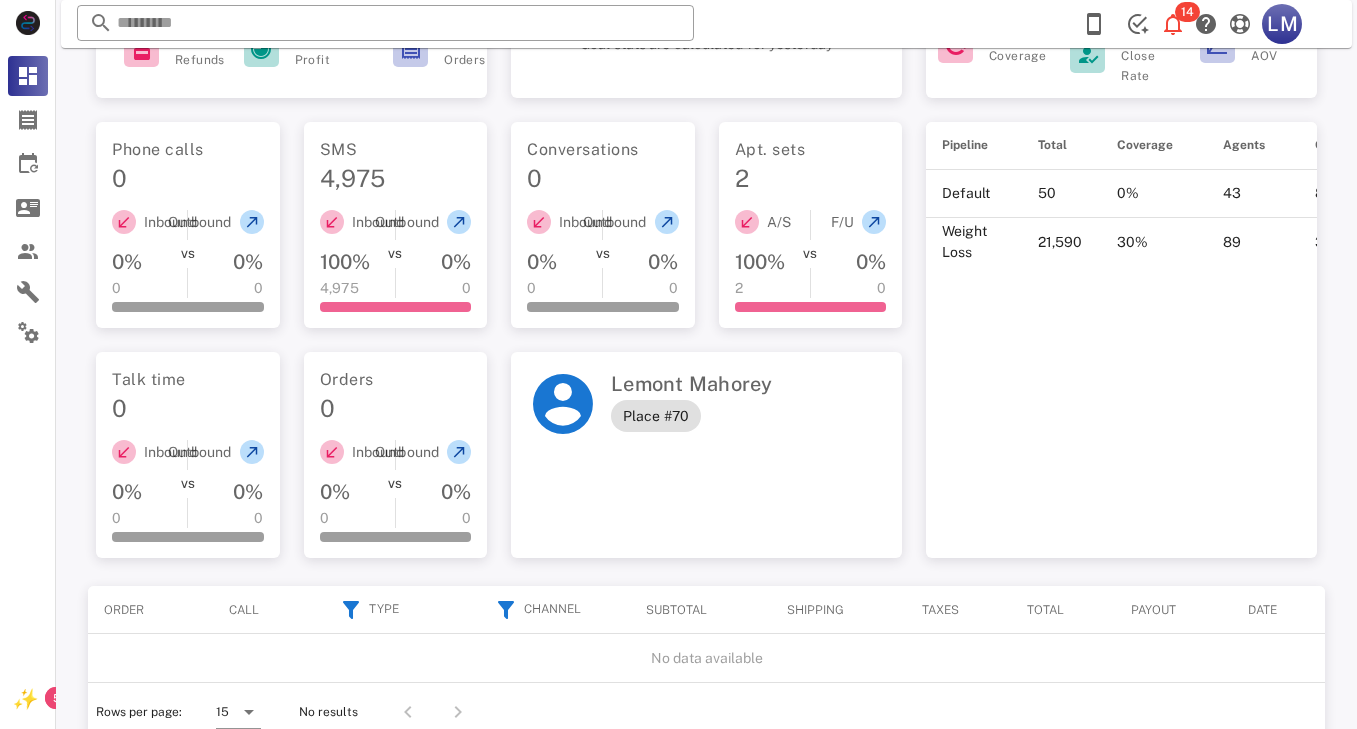 scroll, scrollTop: 0, scrollLeft: 0, axis: both 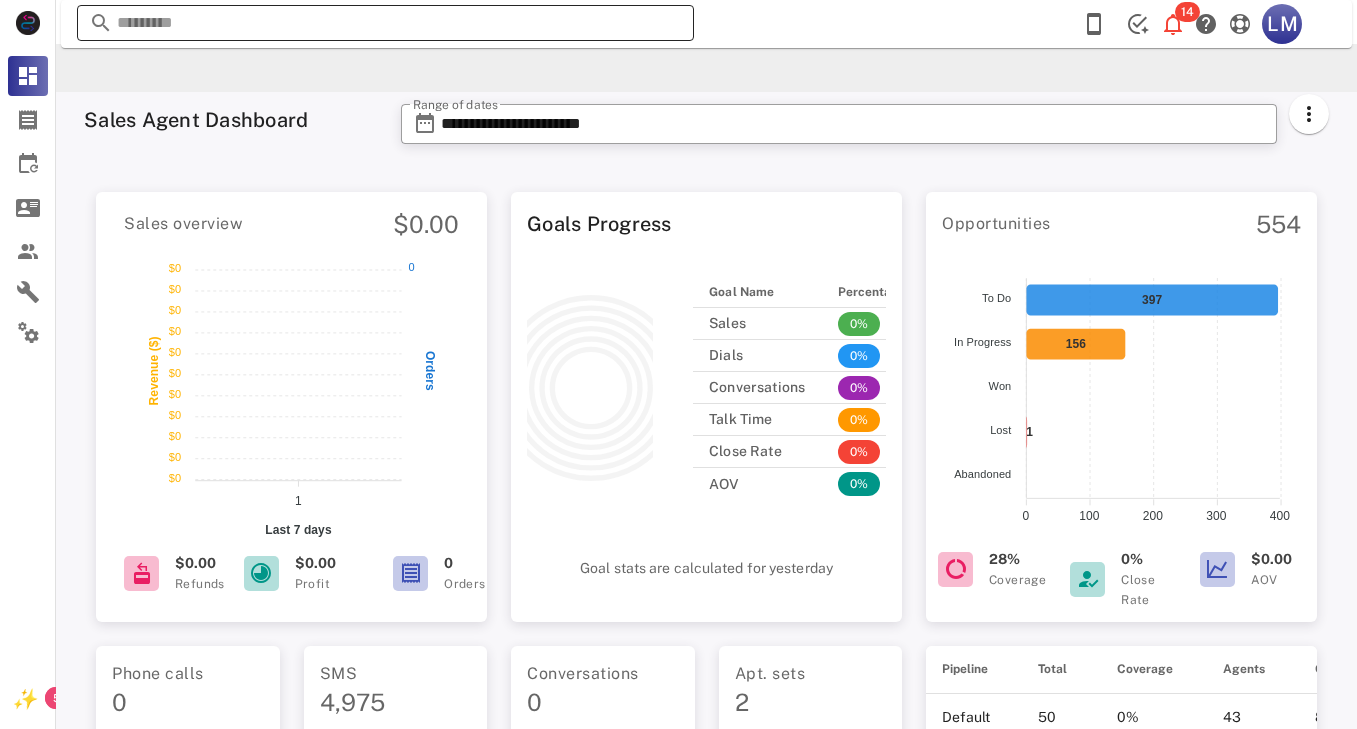 click at bounding box center (385, 23) 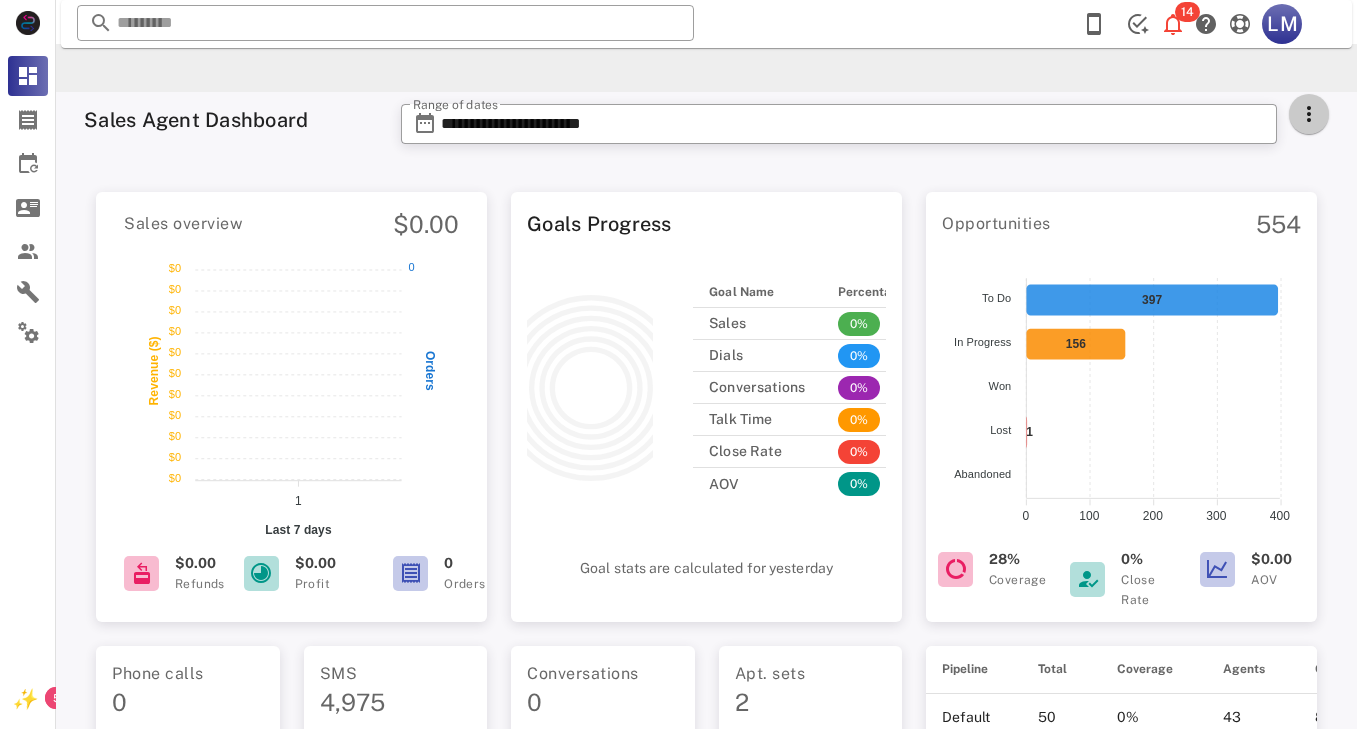 click at bounding box center [1309, 114] 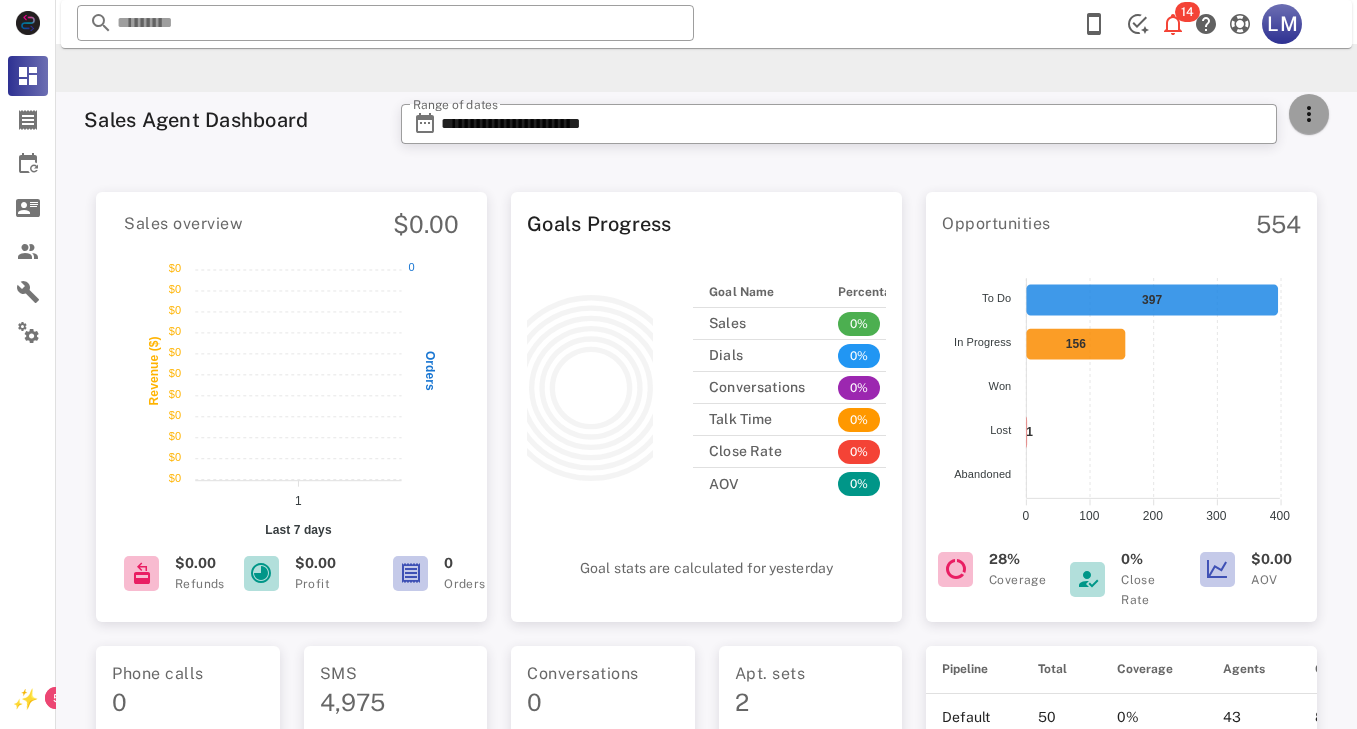 click at bounding box center (1309, 114) 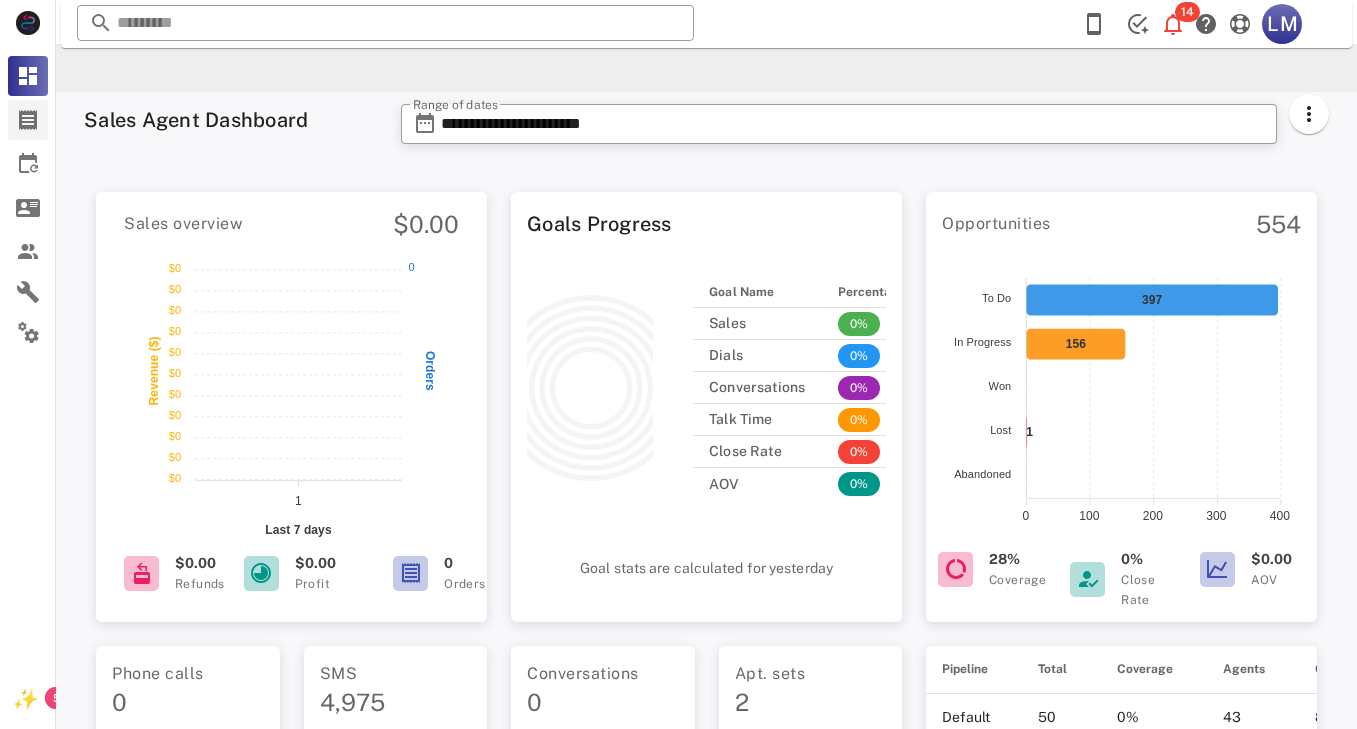 click at bounding box center [28, 120] 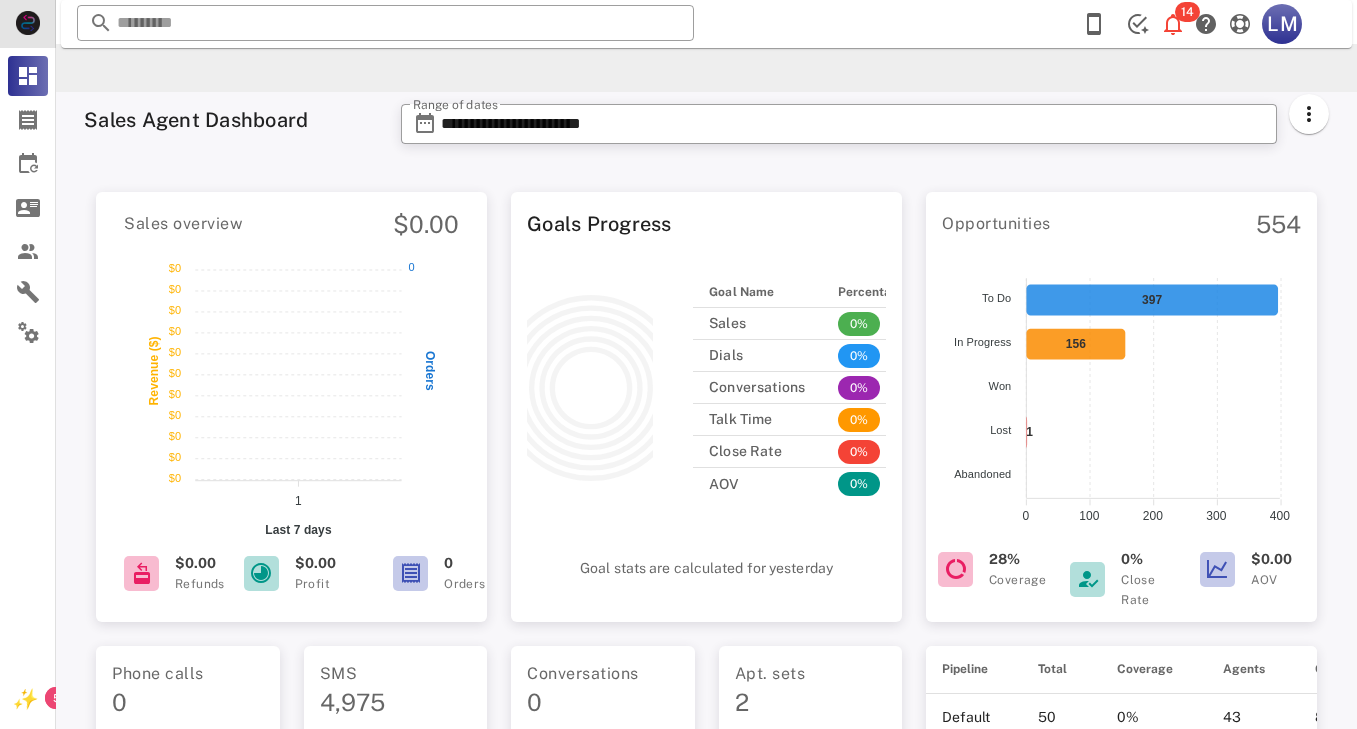click at bounding box center (28, 23) 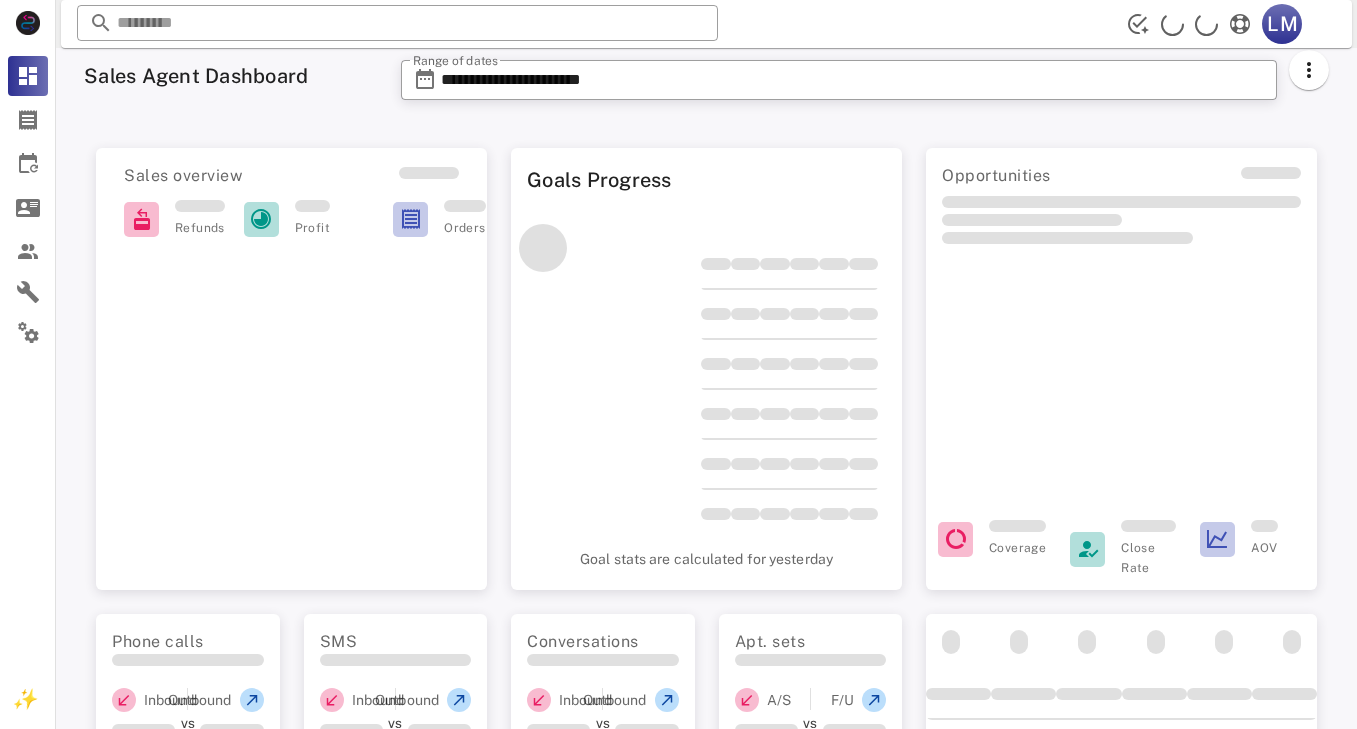scroll, scrollTop: 0, scrollLeft: 0, axis: both 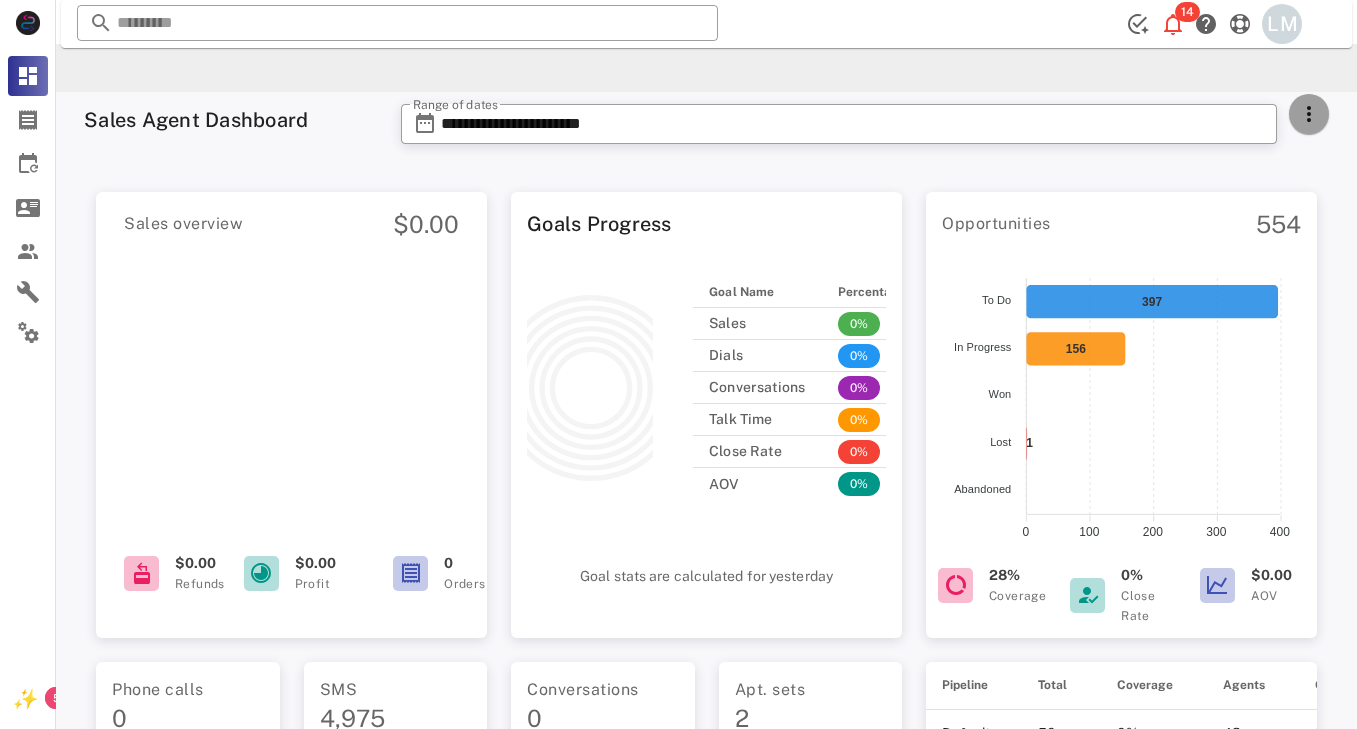click at bounding box center (1309, 114) 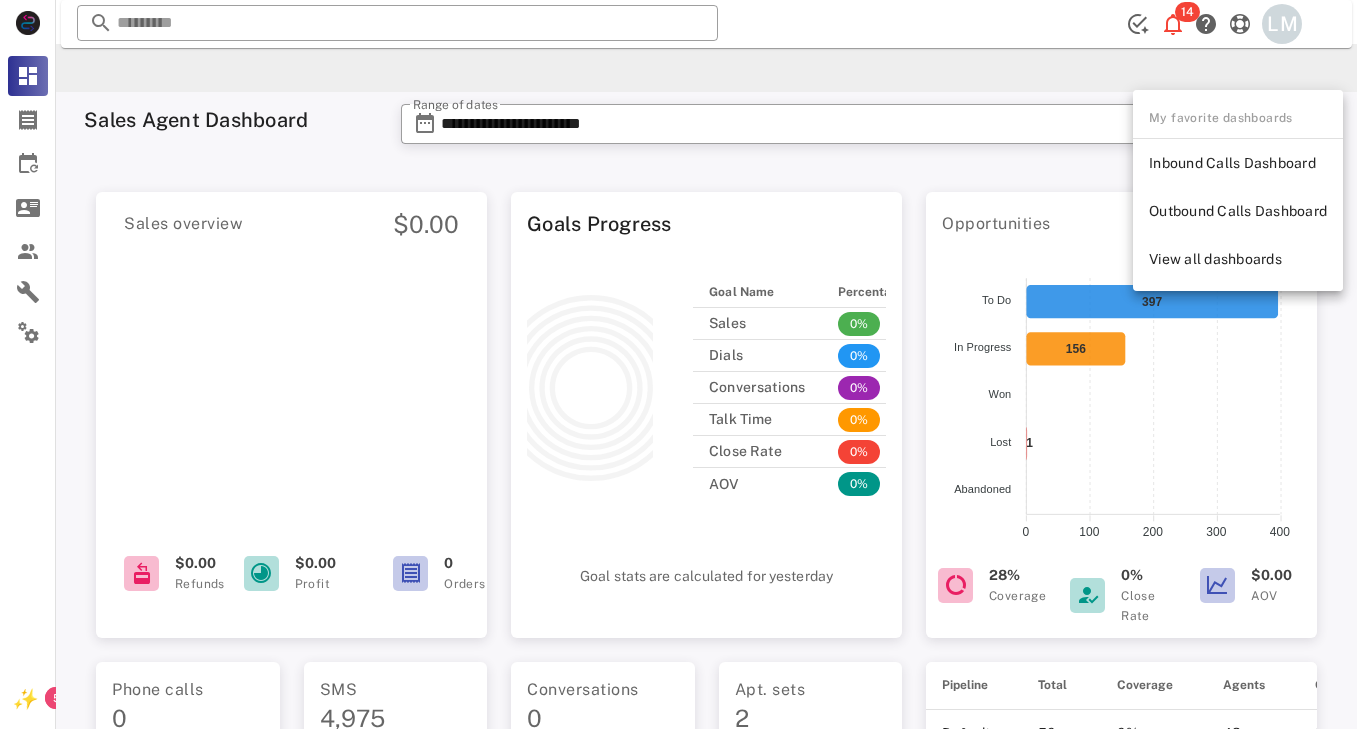click on "My favorite dashboards" at bounding box center (1238, 118) 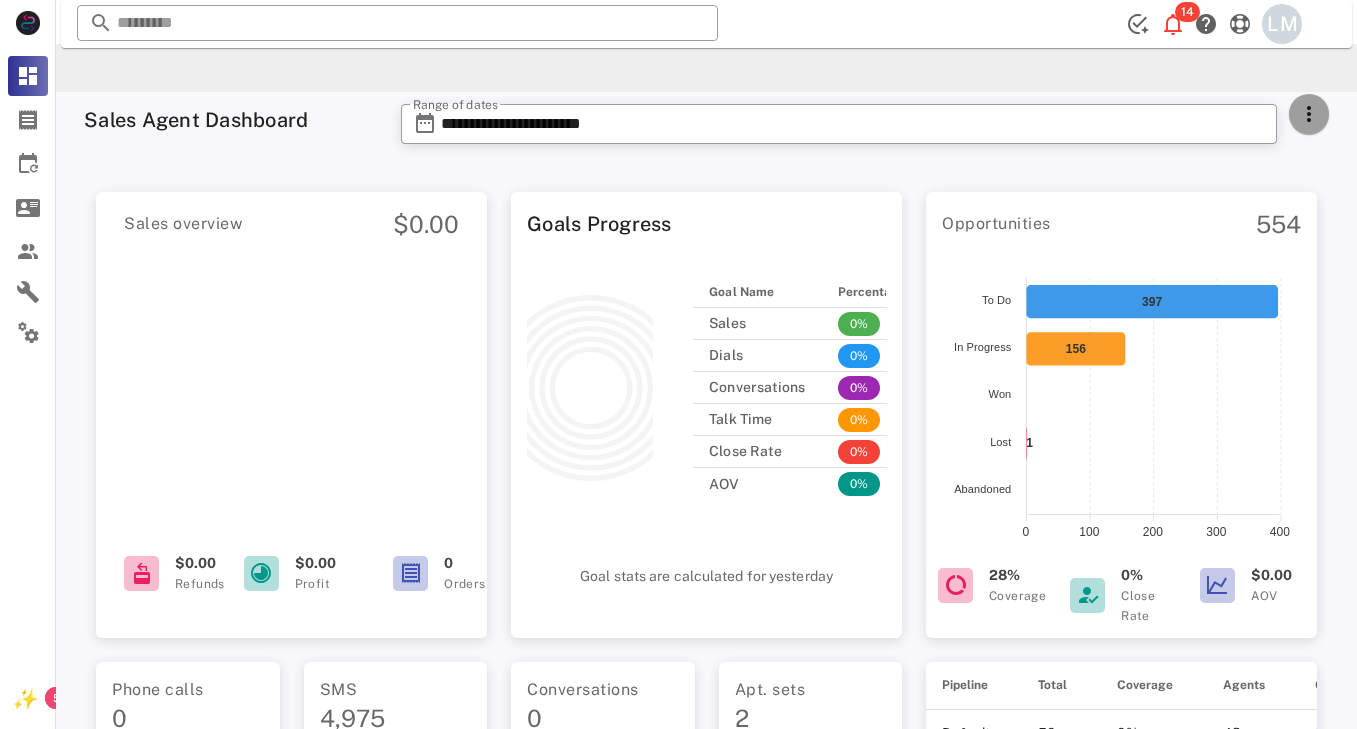 click at bounding box center (1309, 114) 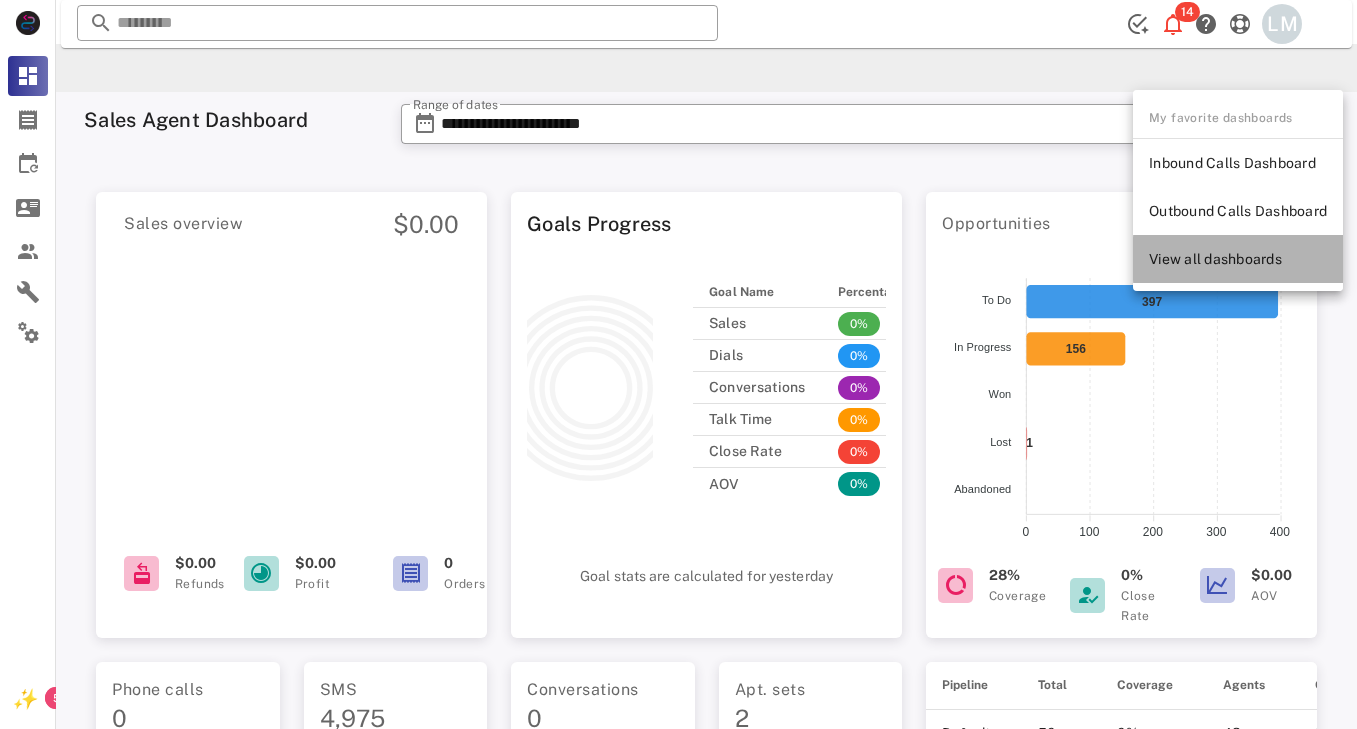 click on "View all dashboards" at bounding box center (1238, 259) 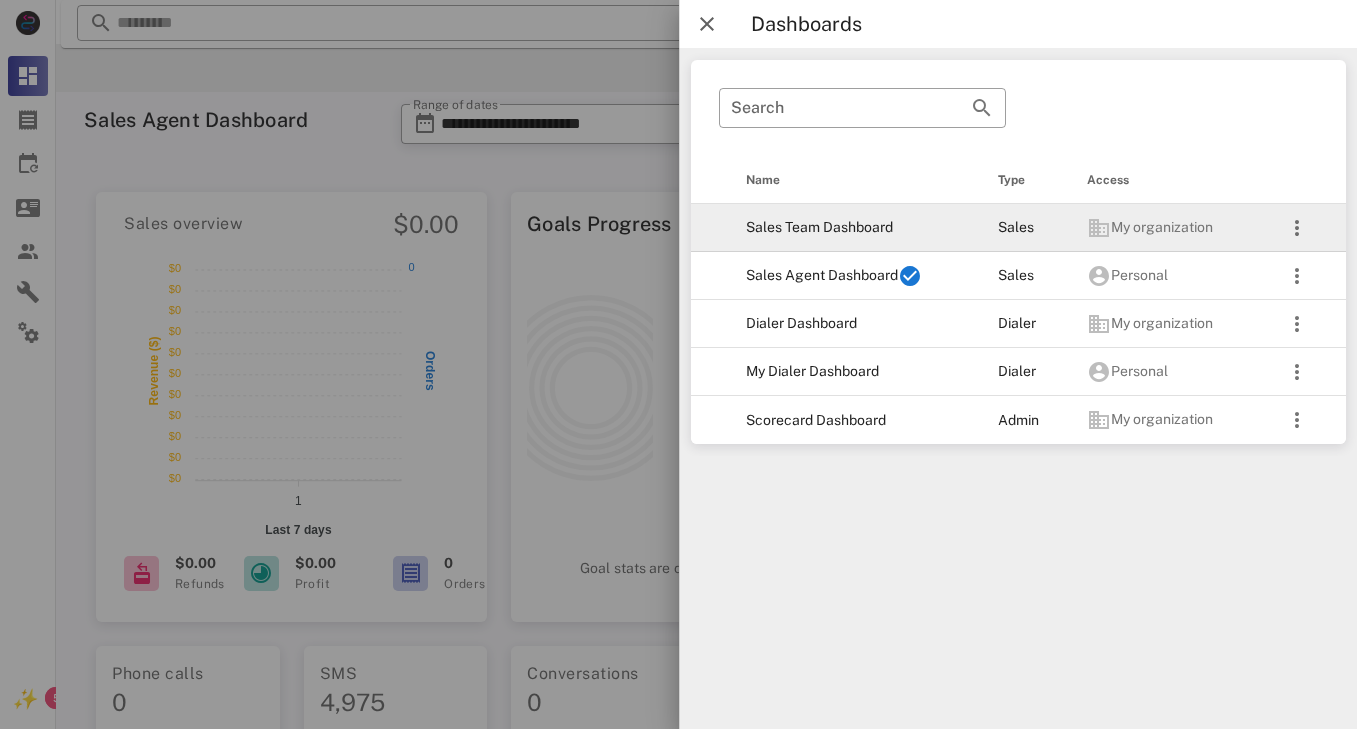 click on "Sales Team Dashboard" at bounding box center [855, 228] 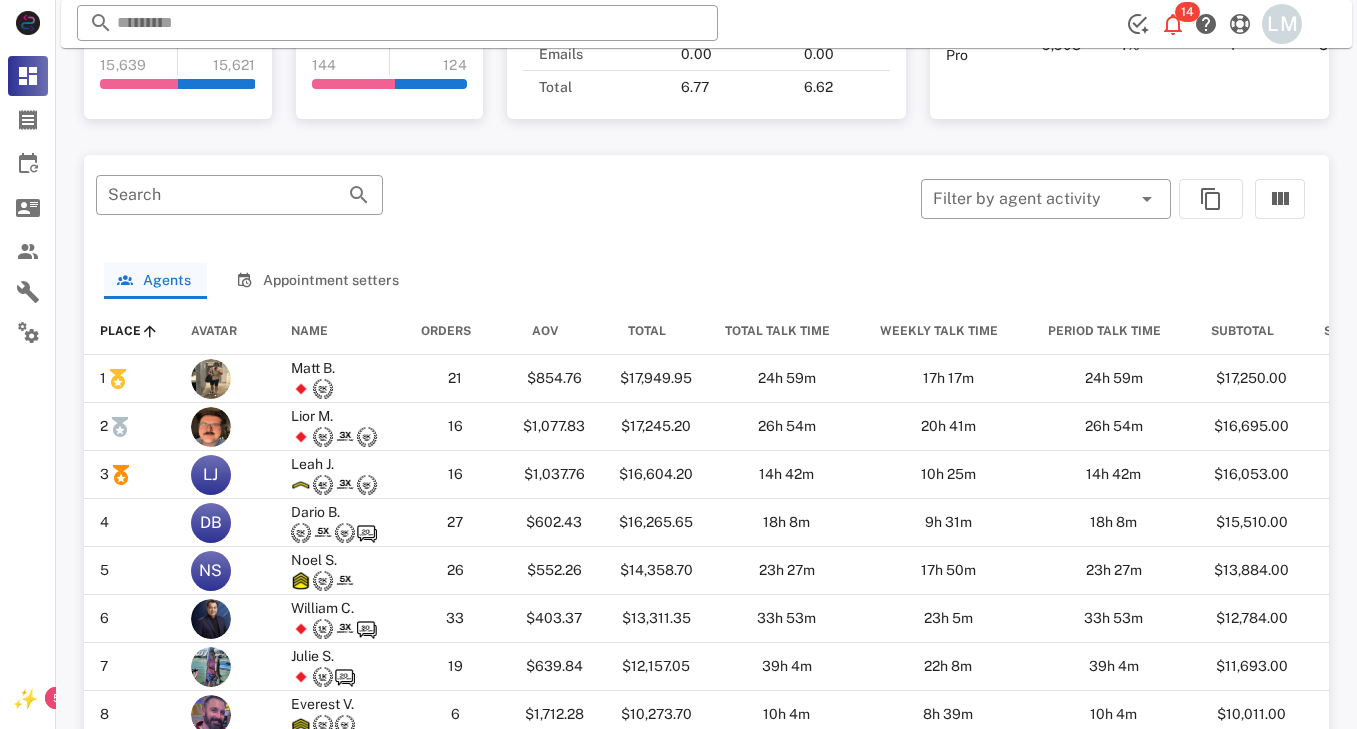 scroll, scrollTop: 1064, scrollLeft: 0, axis: vertical 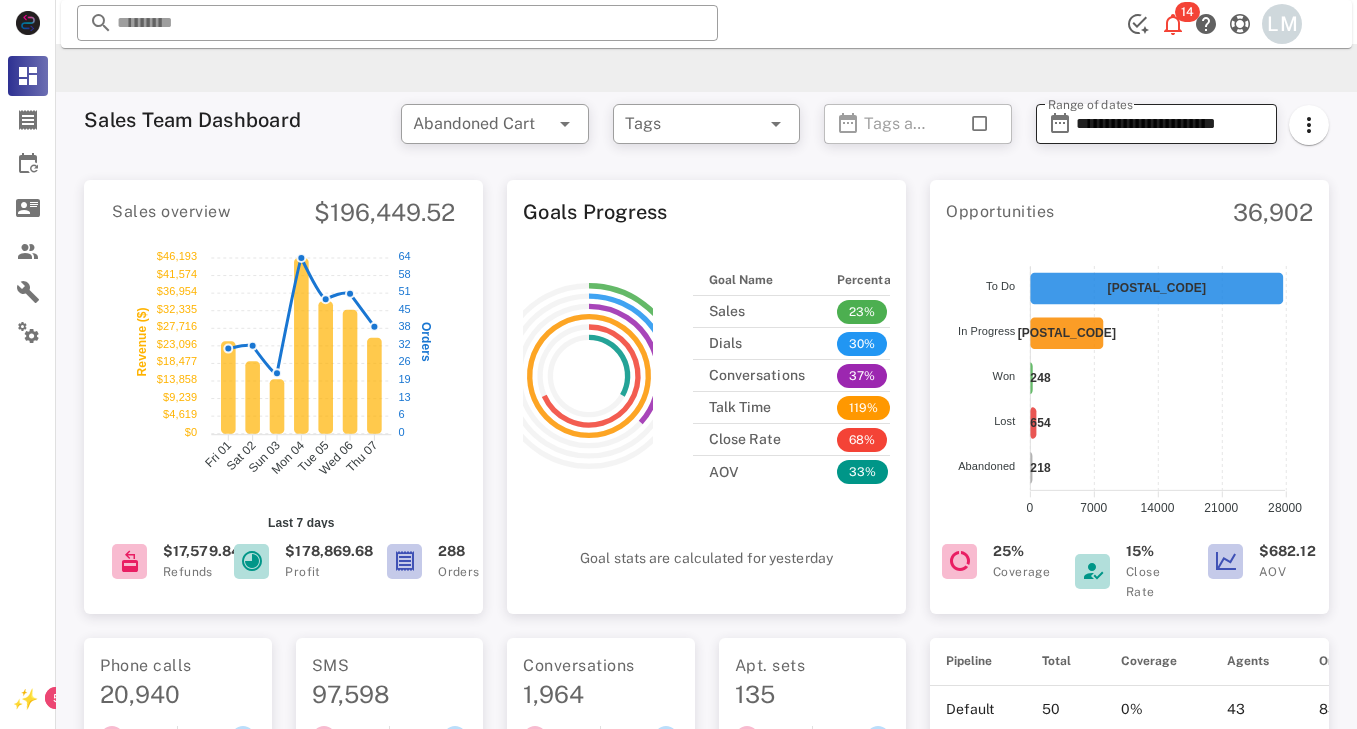 click on "**********" at bounding box center (1170, 124) 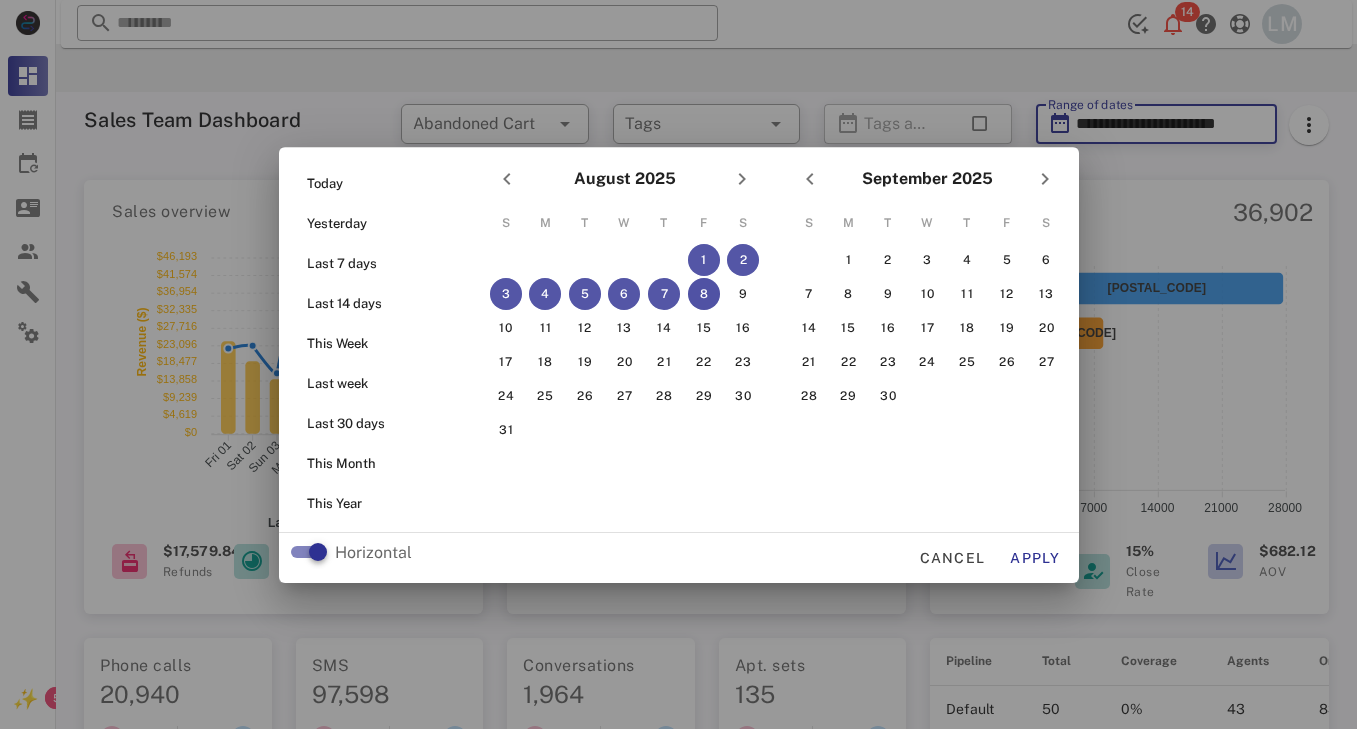 click on "8" at bounding box center [703, 294] 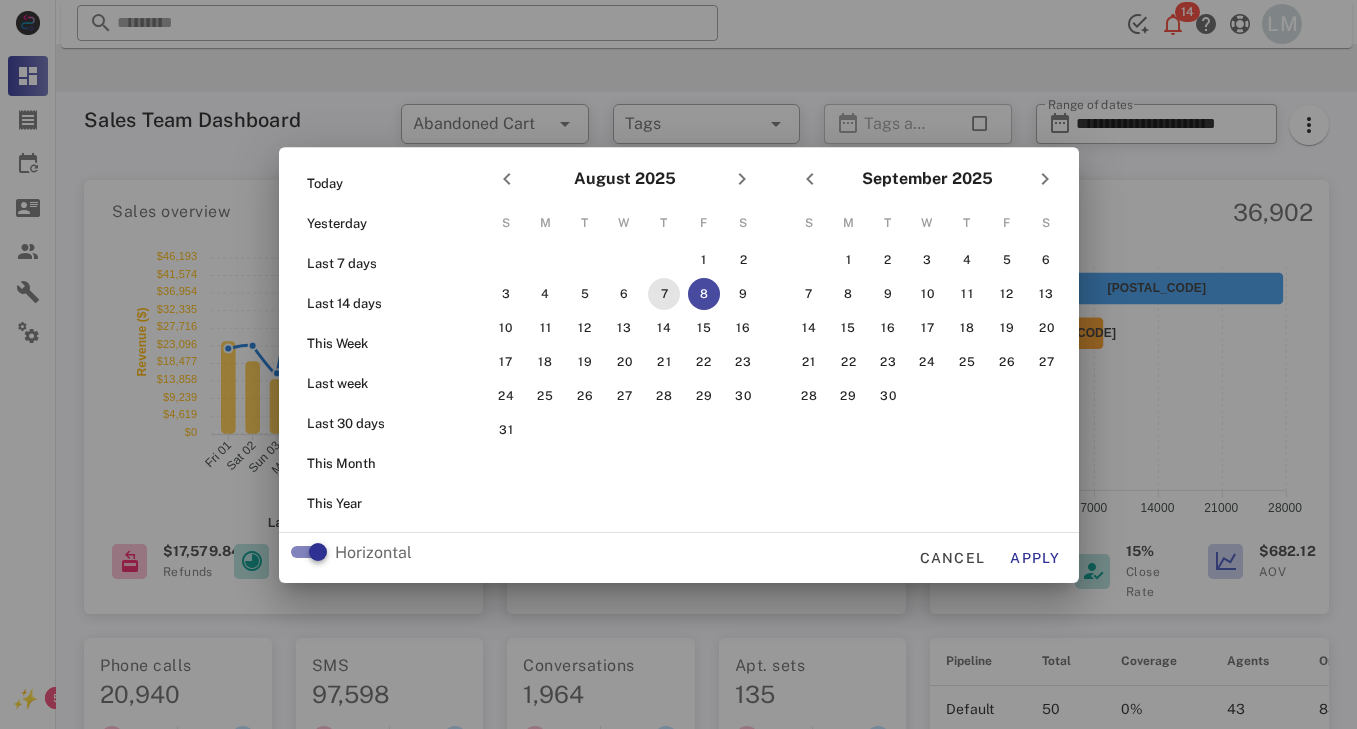 click on "7" at bounding box center (664, 294) 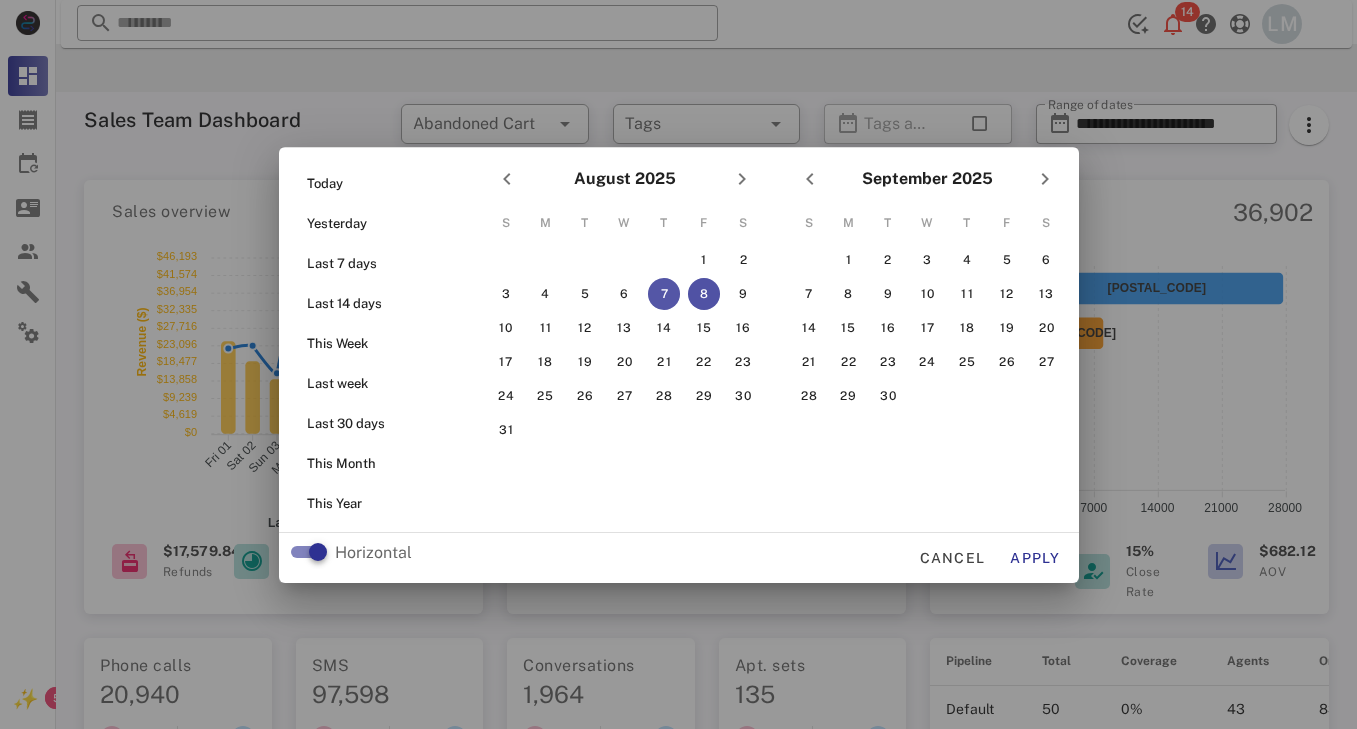 click on "8" at bounding box center [703, 294] 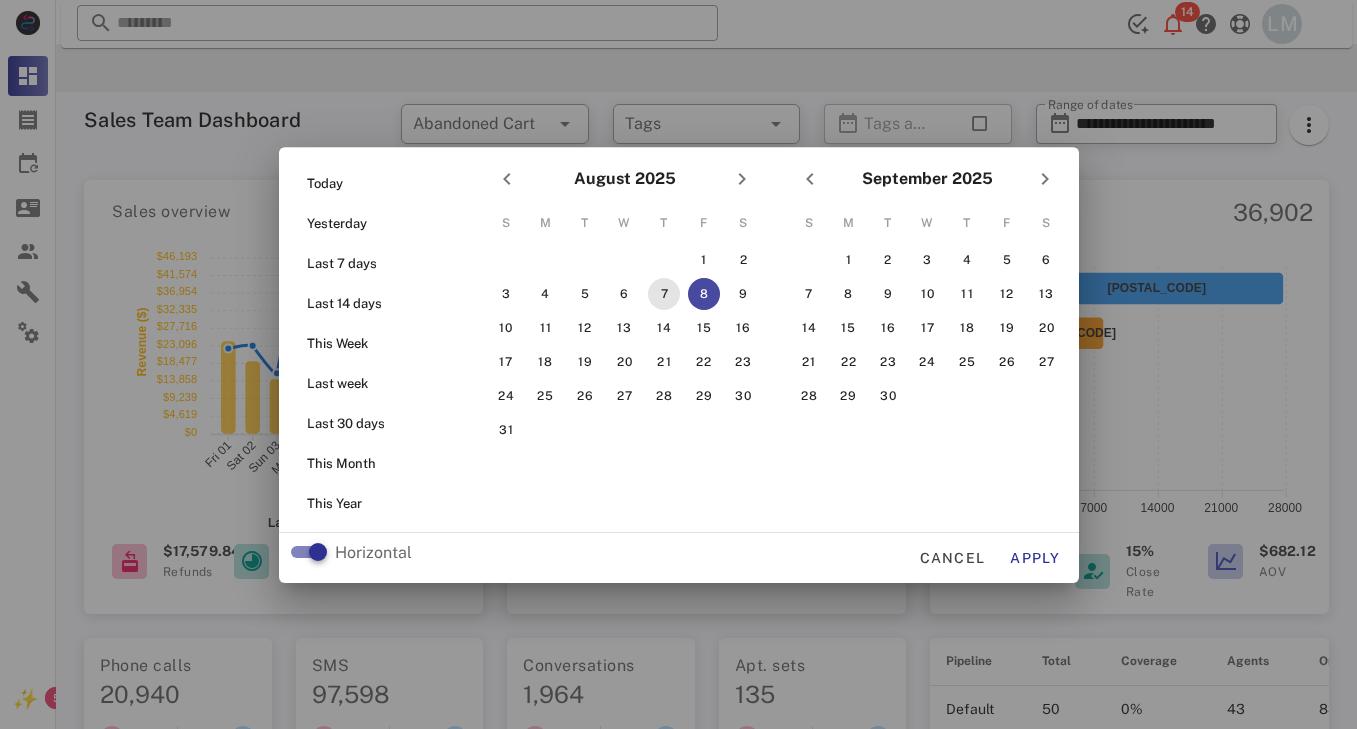 click on "7" at bounding box center (664, 294) 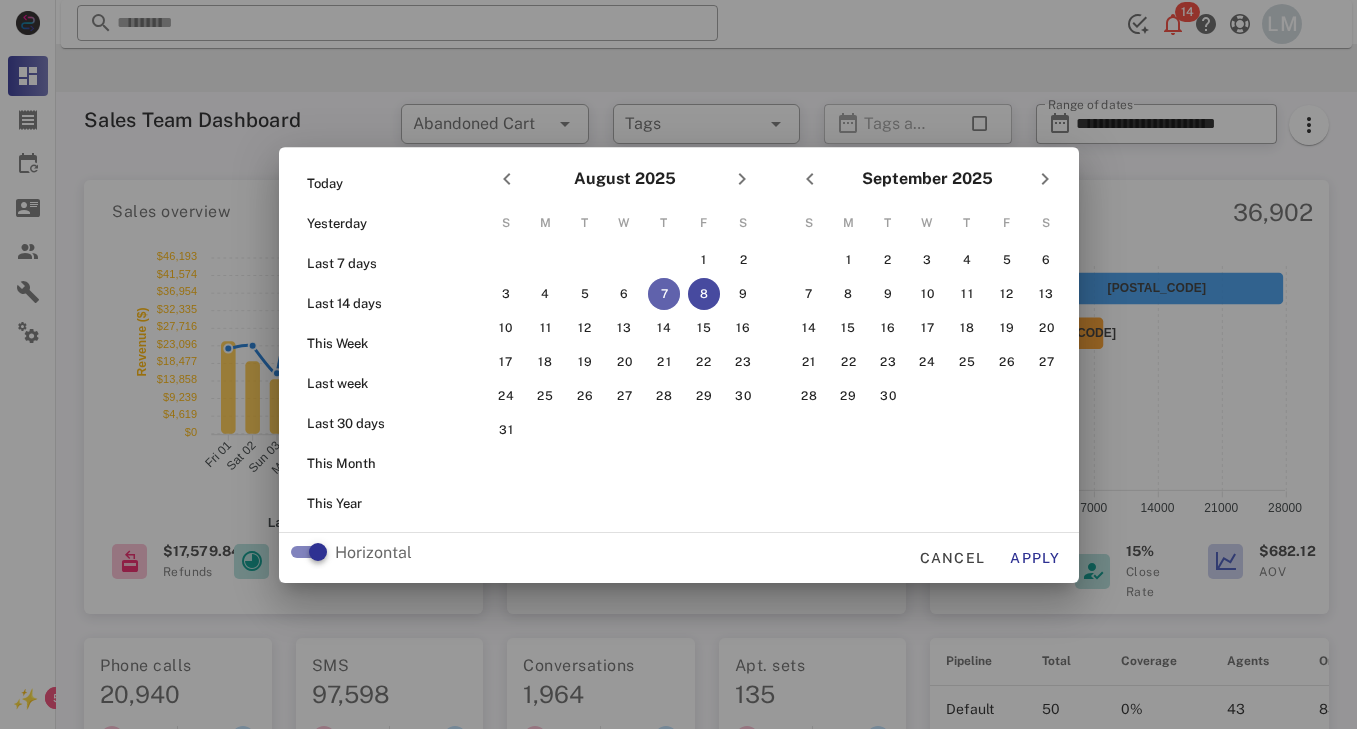 click on "7" at bounding box center [664, 294] 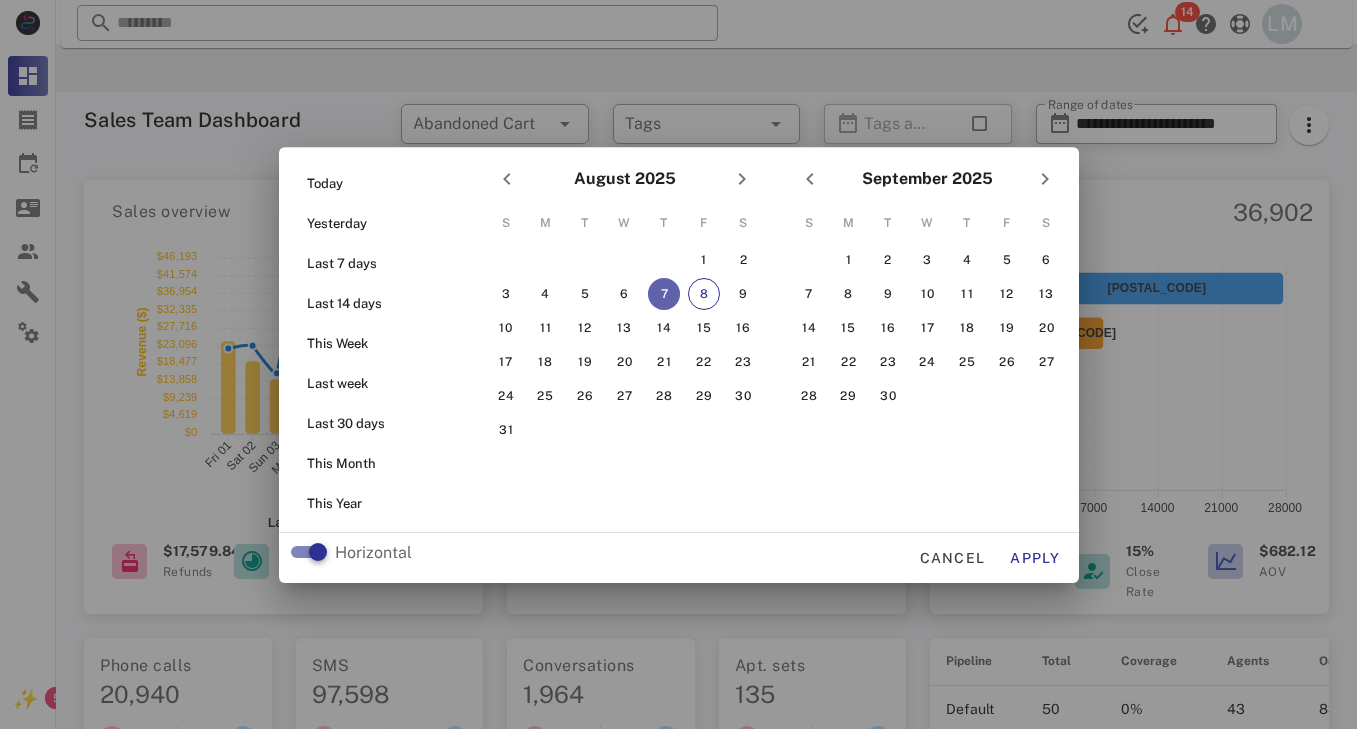 click on "7" at bounding box center (664, 294) 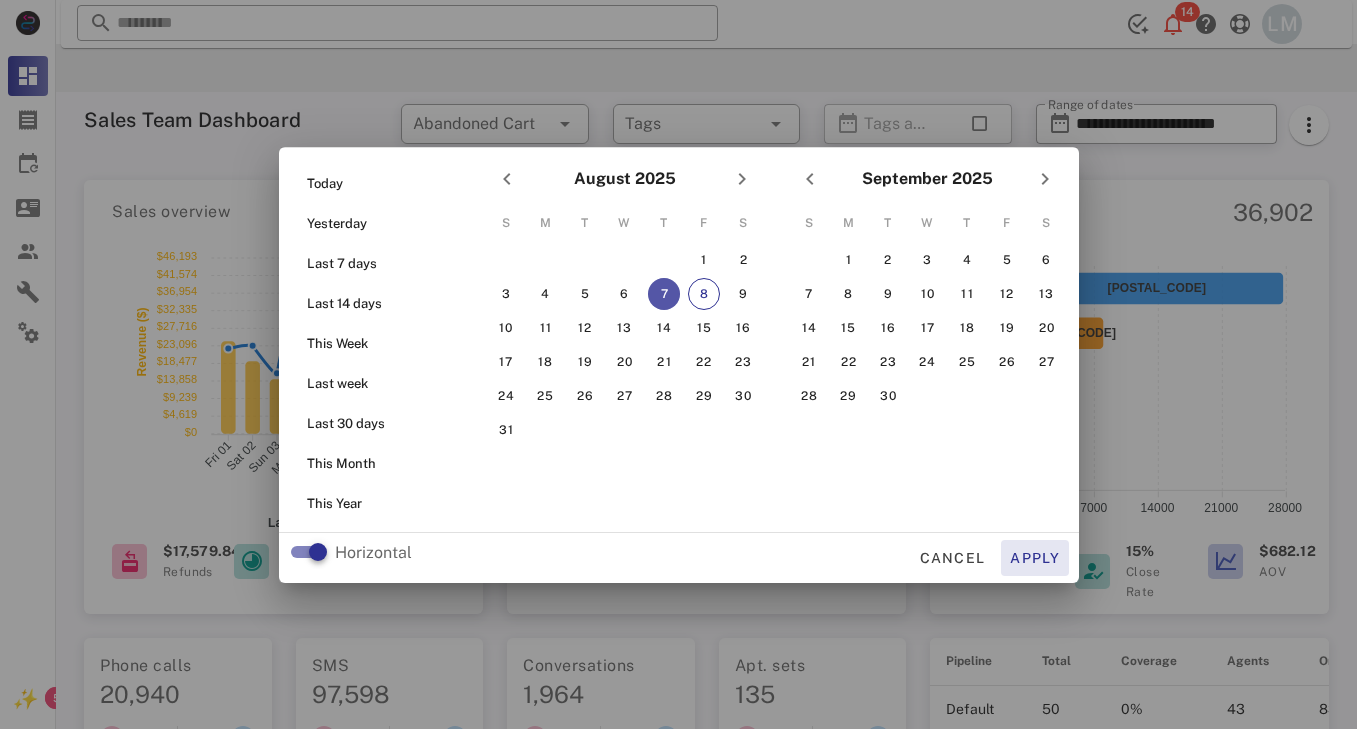 click on "Apply" at bounding box center [1035, 558] 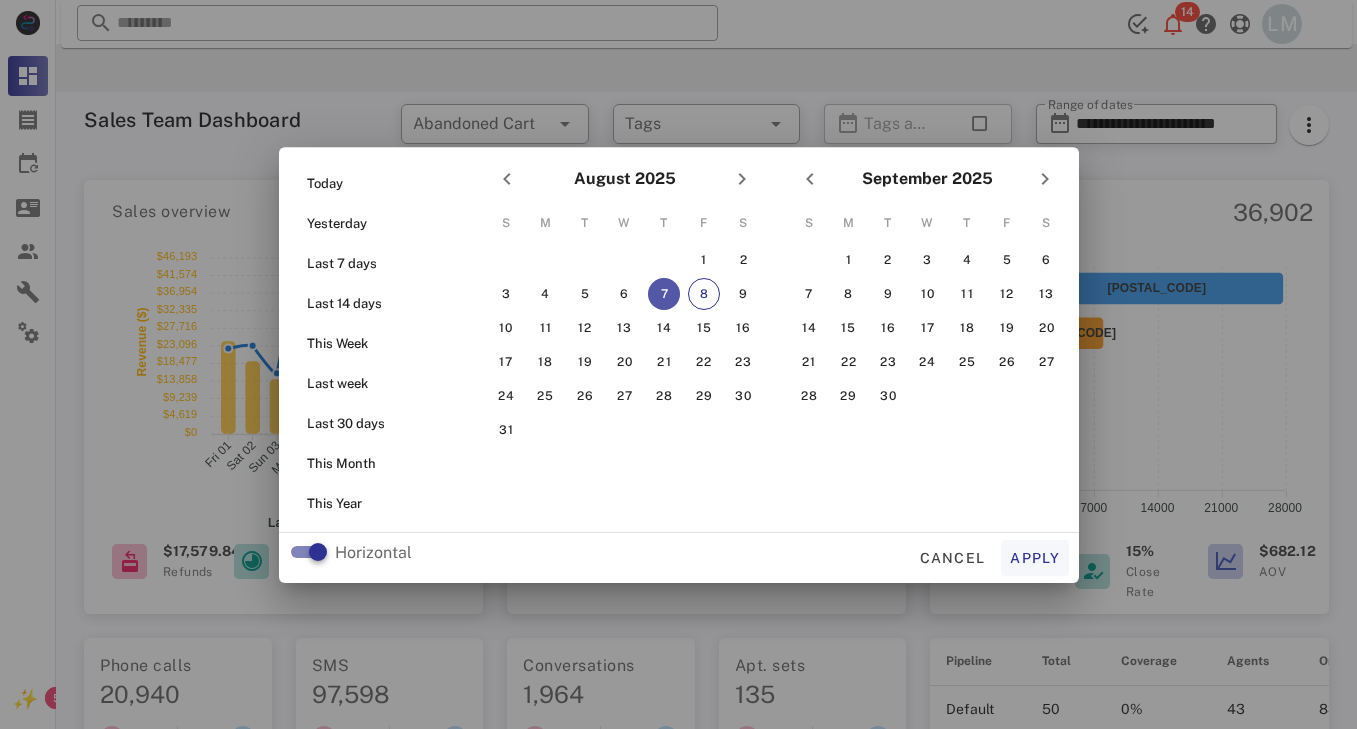 type on "**********" 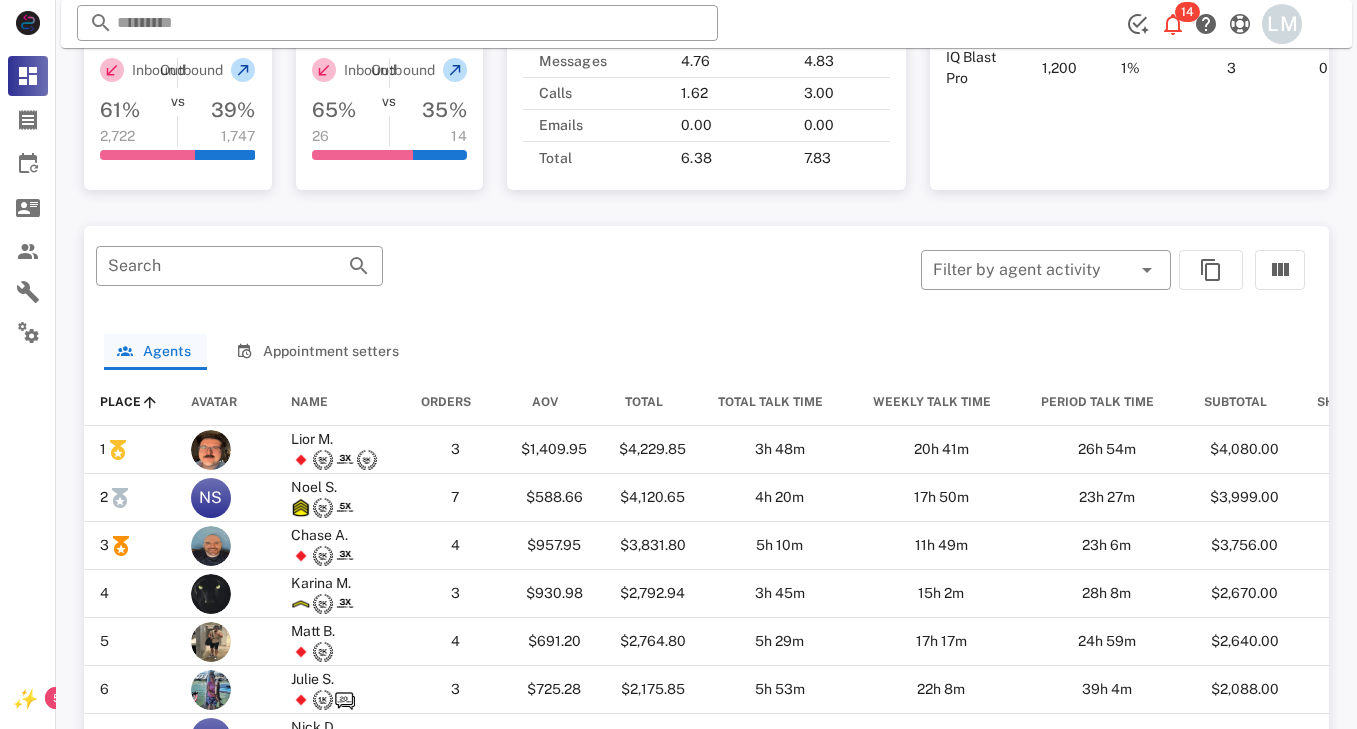 scroll, scrollTop: 901, scrollLeft: 0, axis: vertical 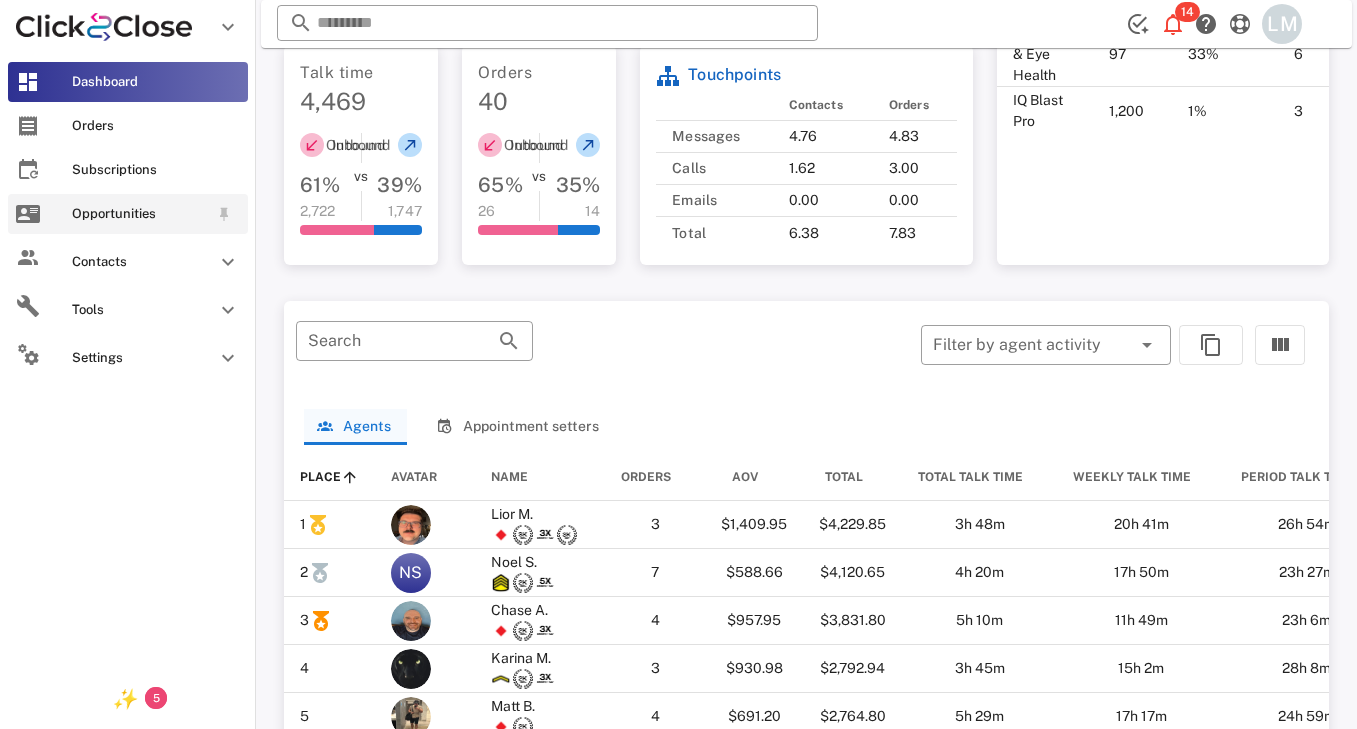 click on "Opportunities" at bounding box center (128, 214) 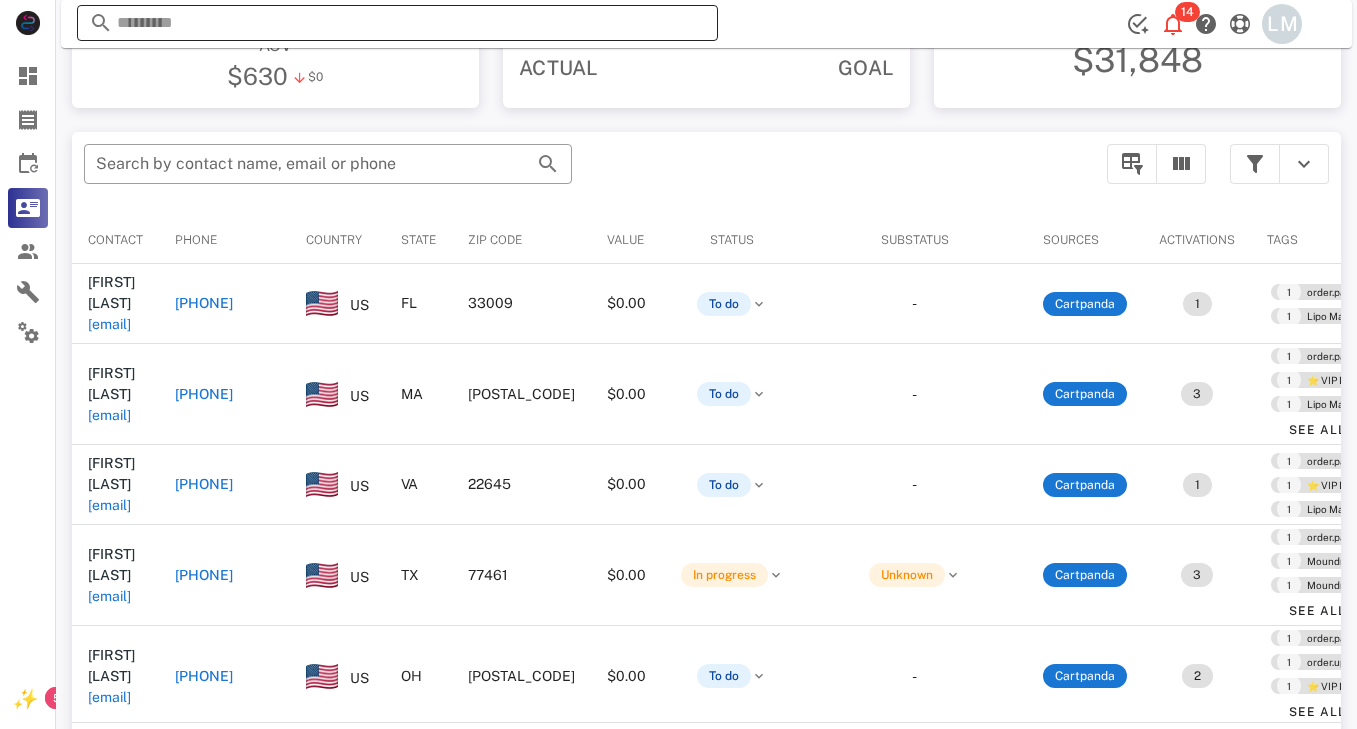 scroll, scrollTop: 378, scrollLeft: 0, axis: vertical 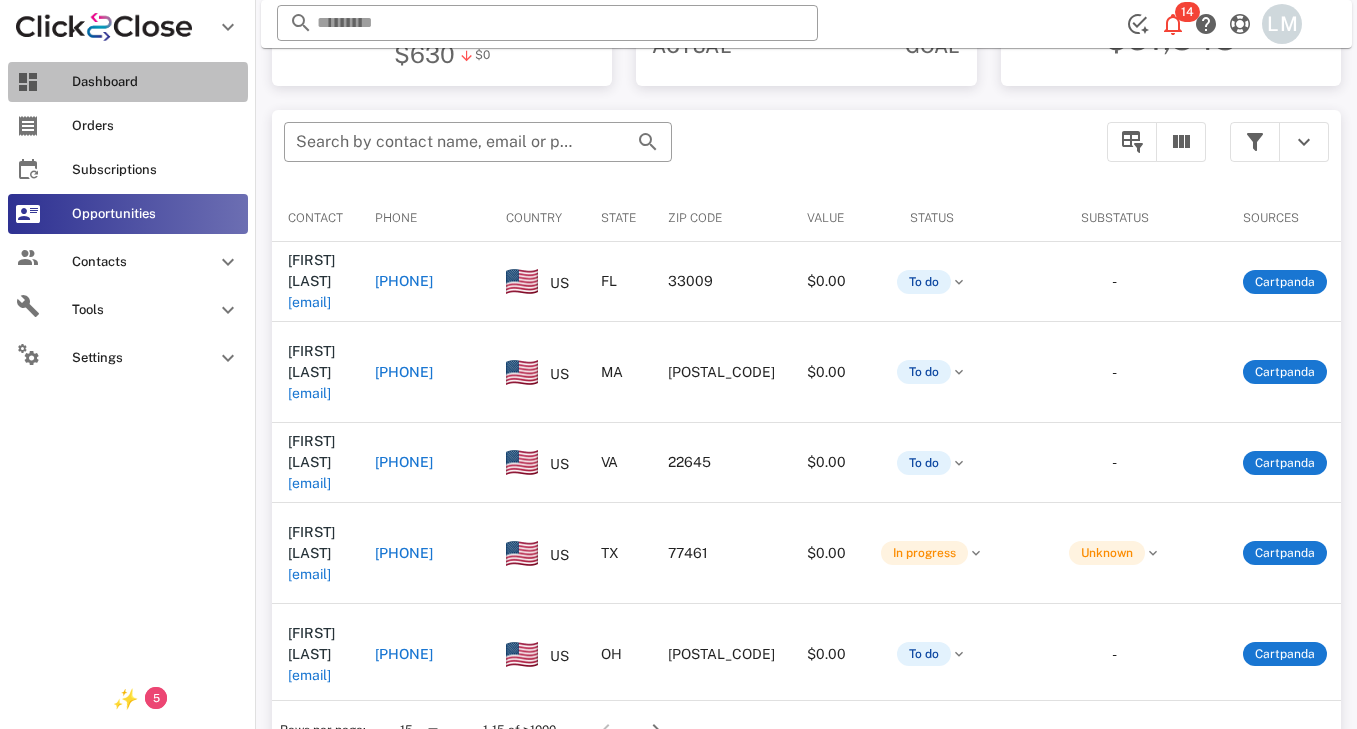 click on "Dashboard" at bounding box center [128, 82] 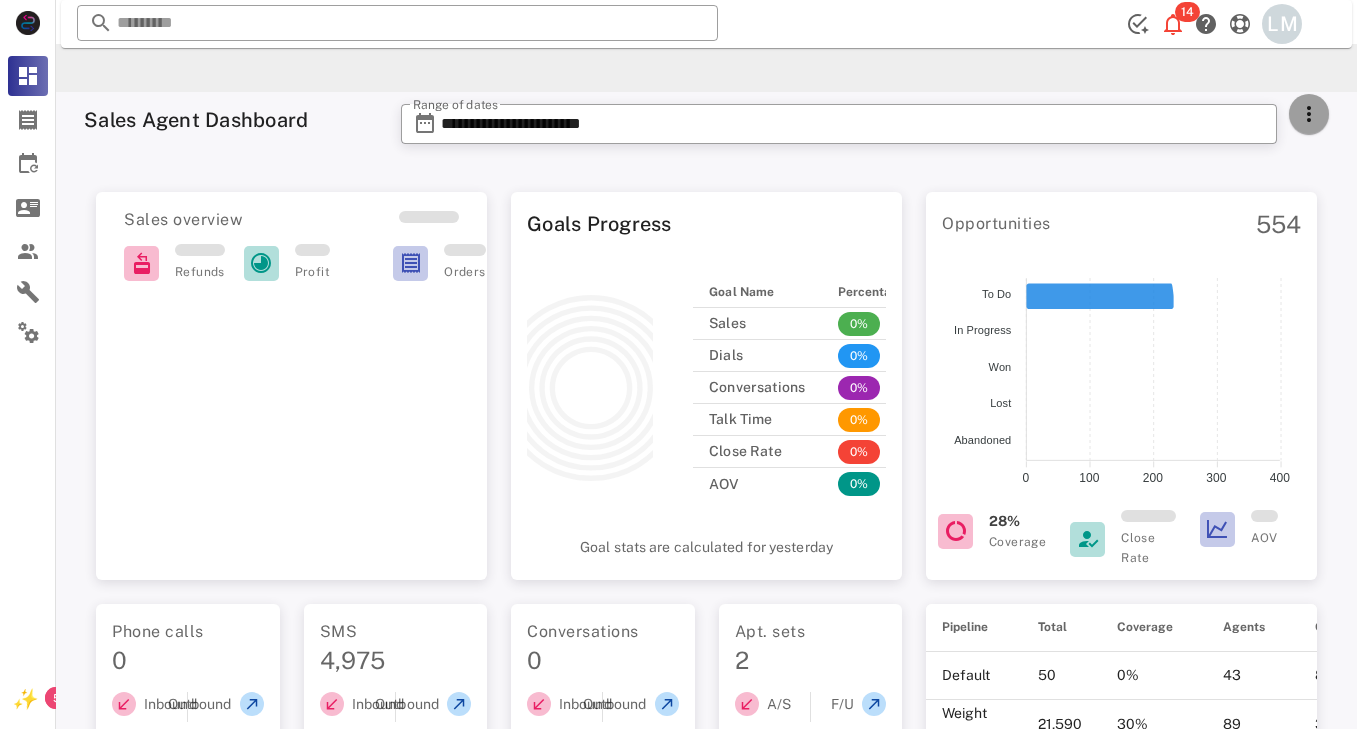 click at bounding box center [1309, 114] 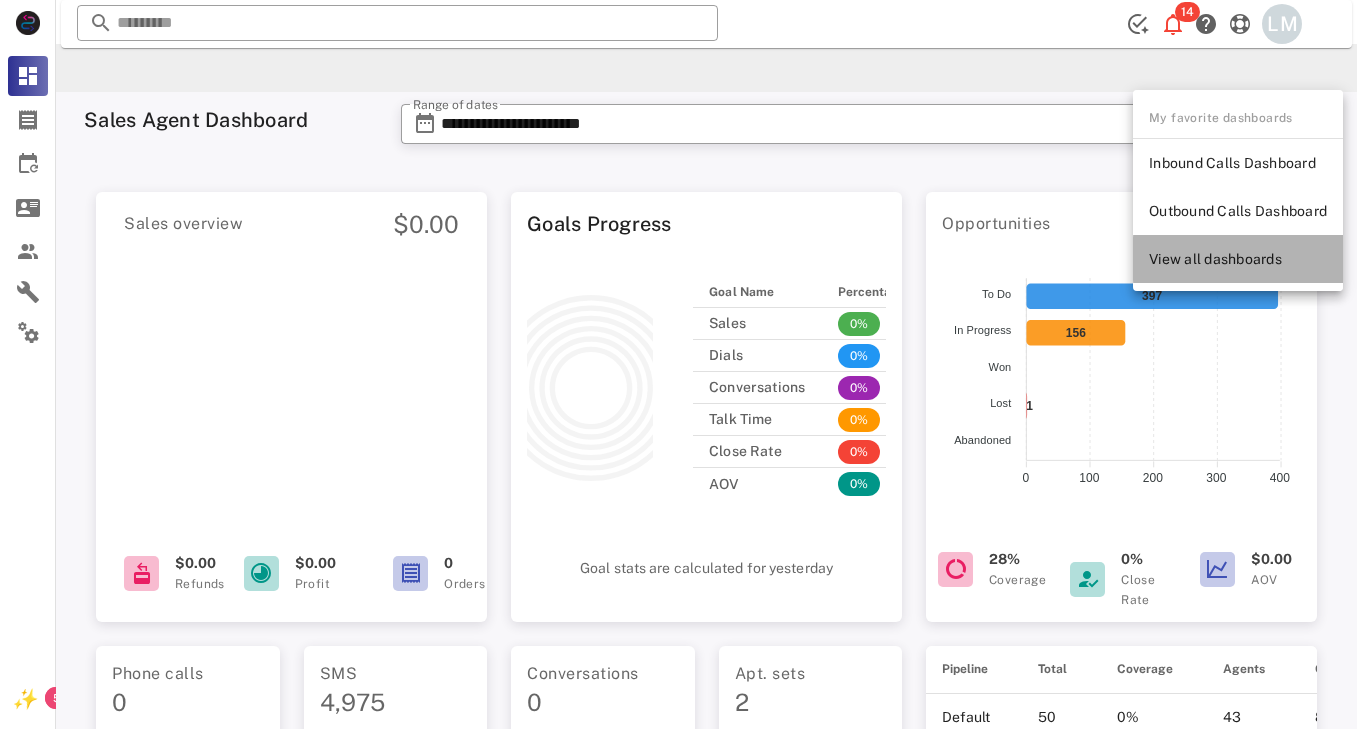 click on "View all dashboards" at bounding box center (1238, 259) 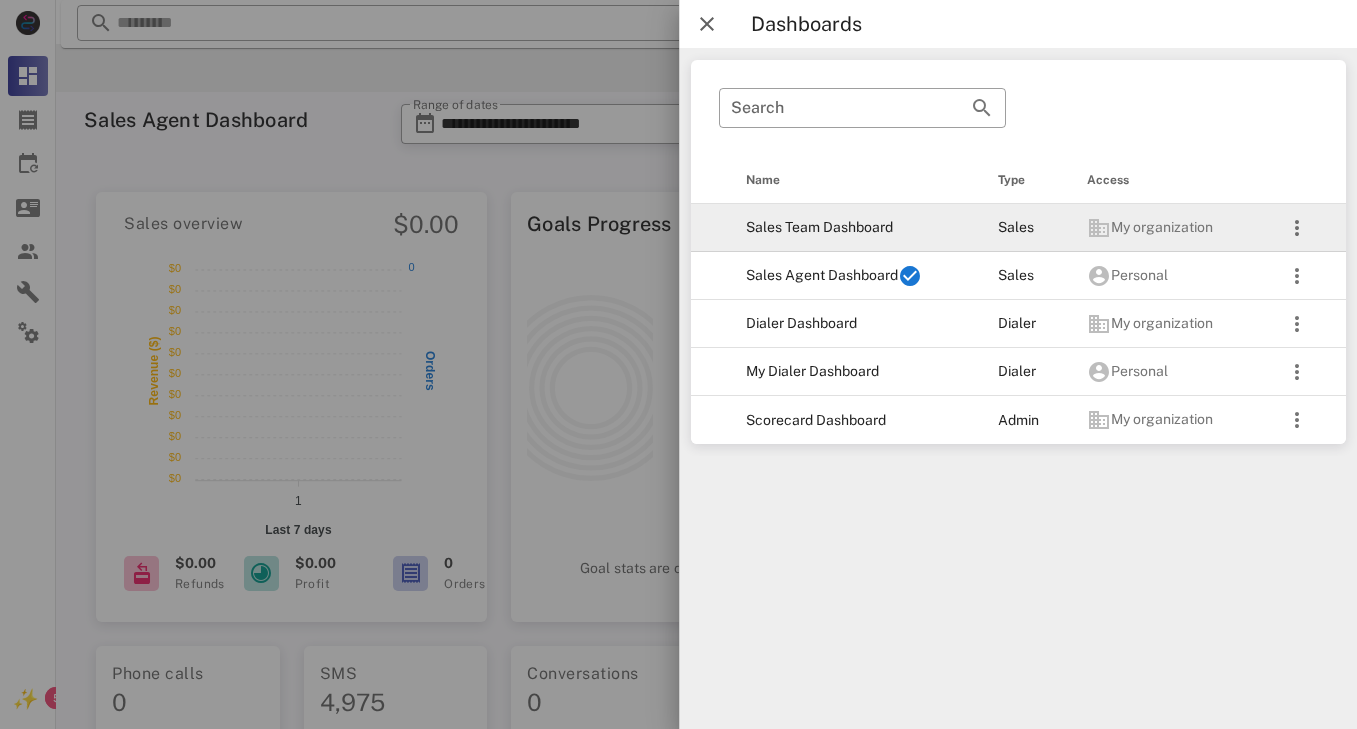 click on "Sales Team Dashboard" at bounding box center (855, 228) 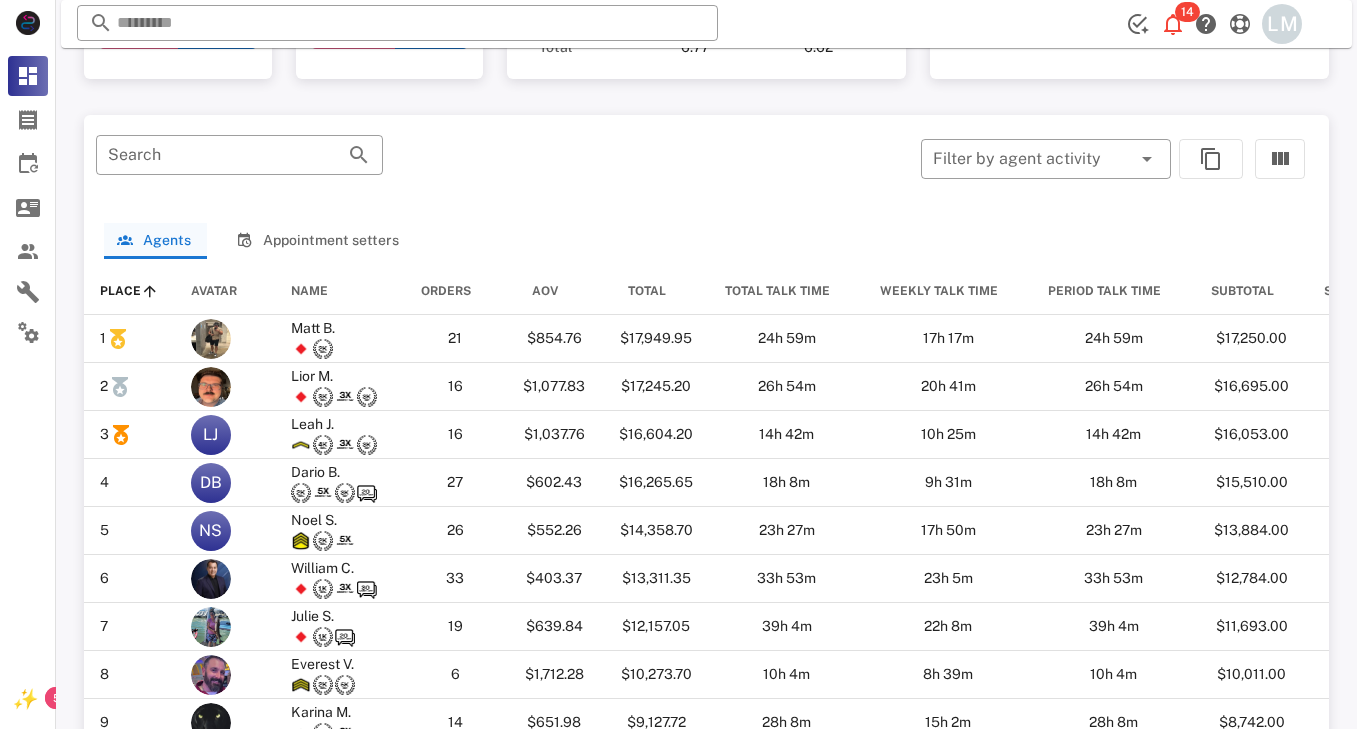 scroll, scrollTop: 1060, scrollLeft: 0, axis: vertical 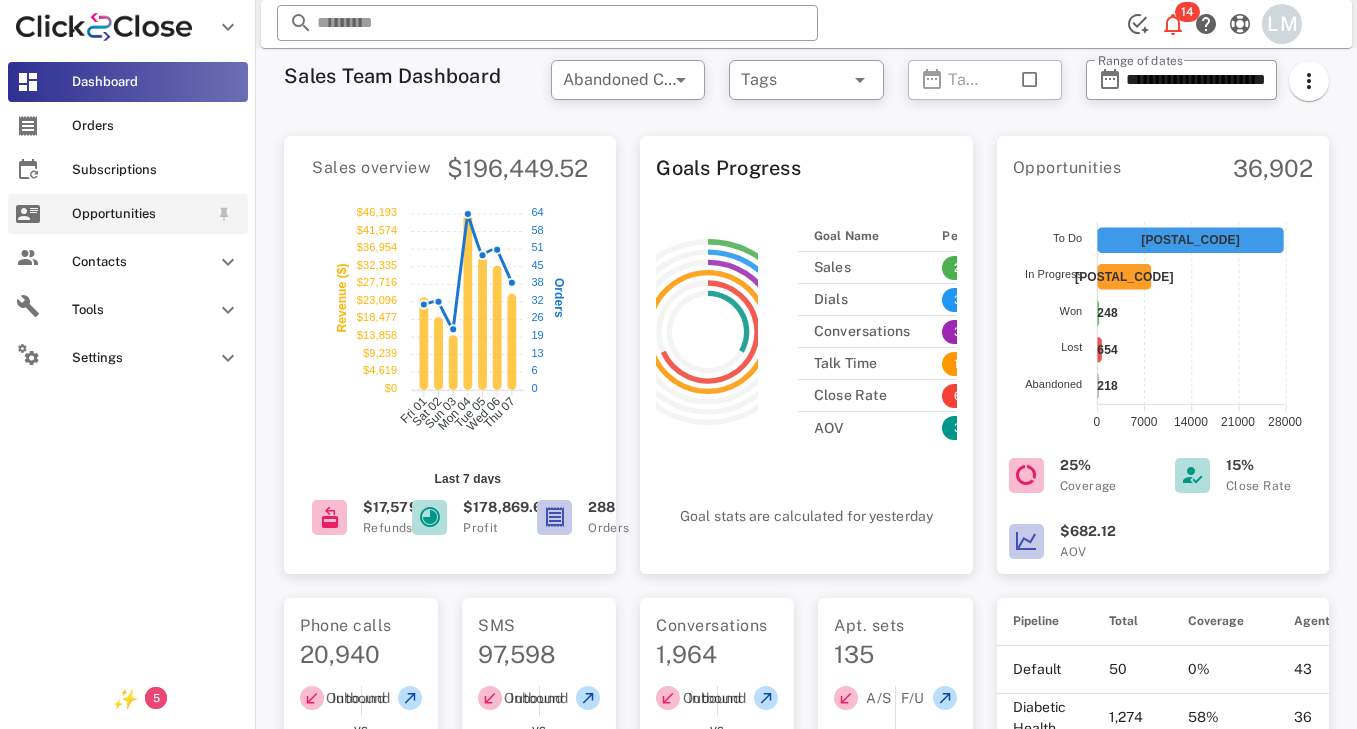 click on "Opportunities" at bounding box center (128, 214) 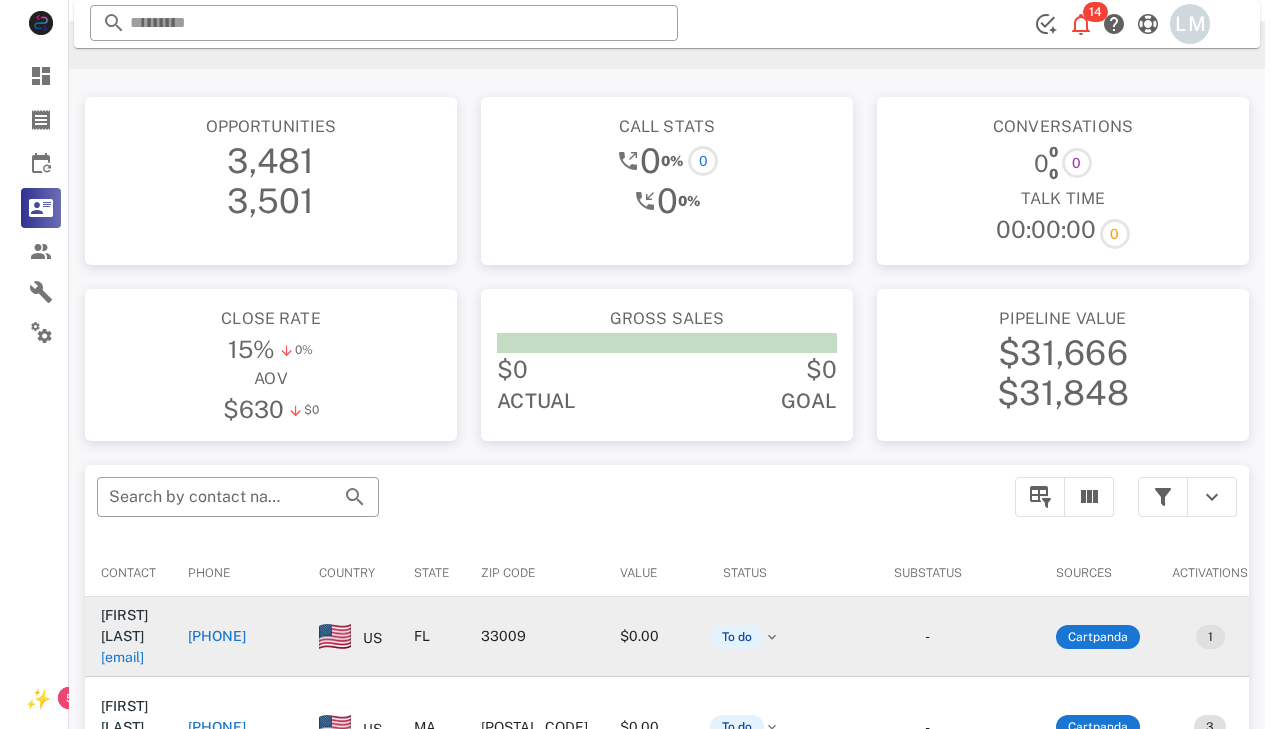 scroll, scrollTop: 0, scrollLeft: 0, axis: both 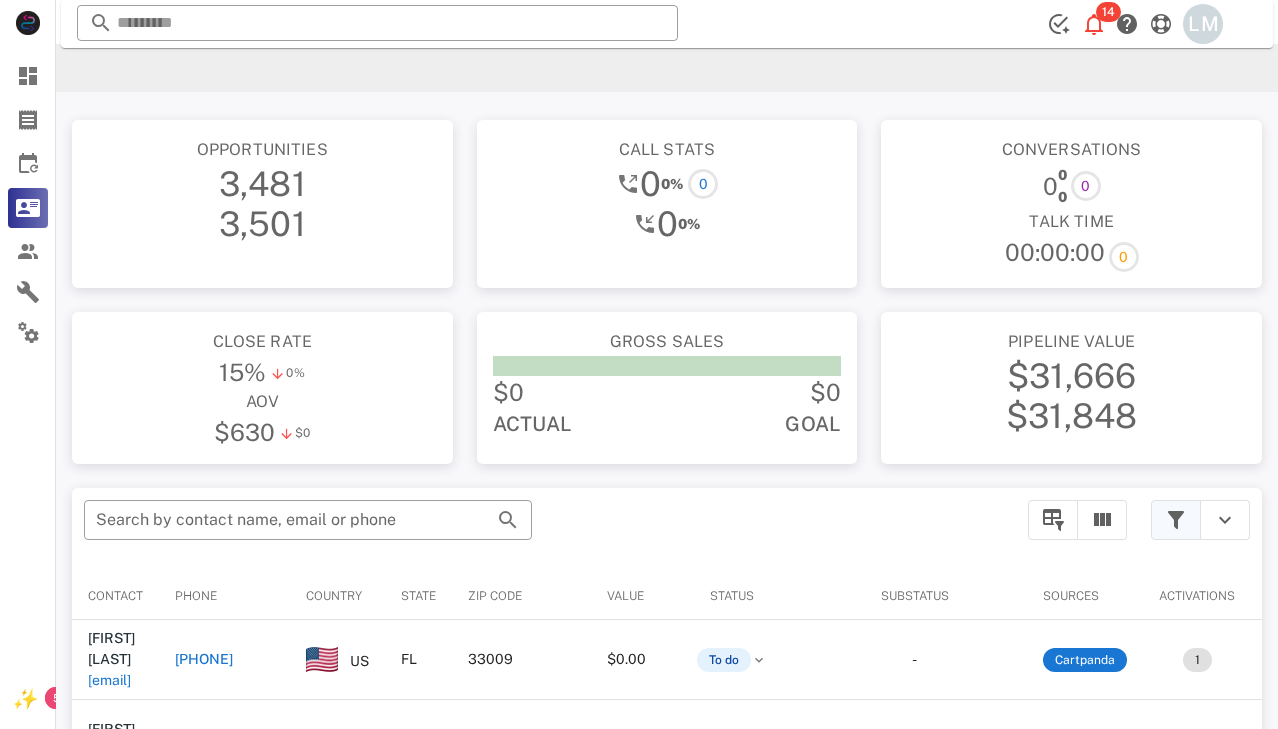 click at bounding box center [1176, 520] 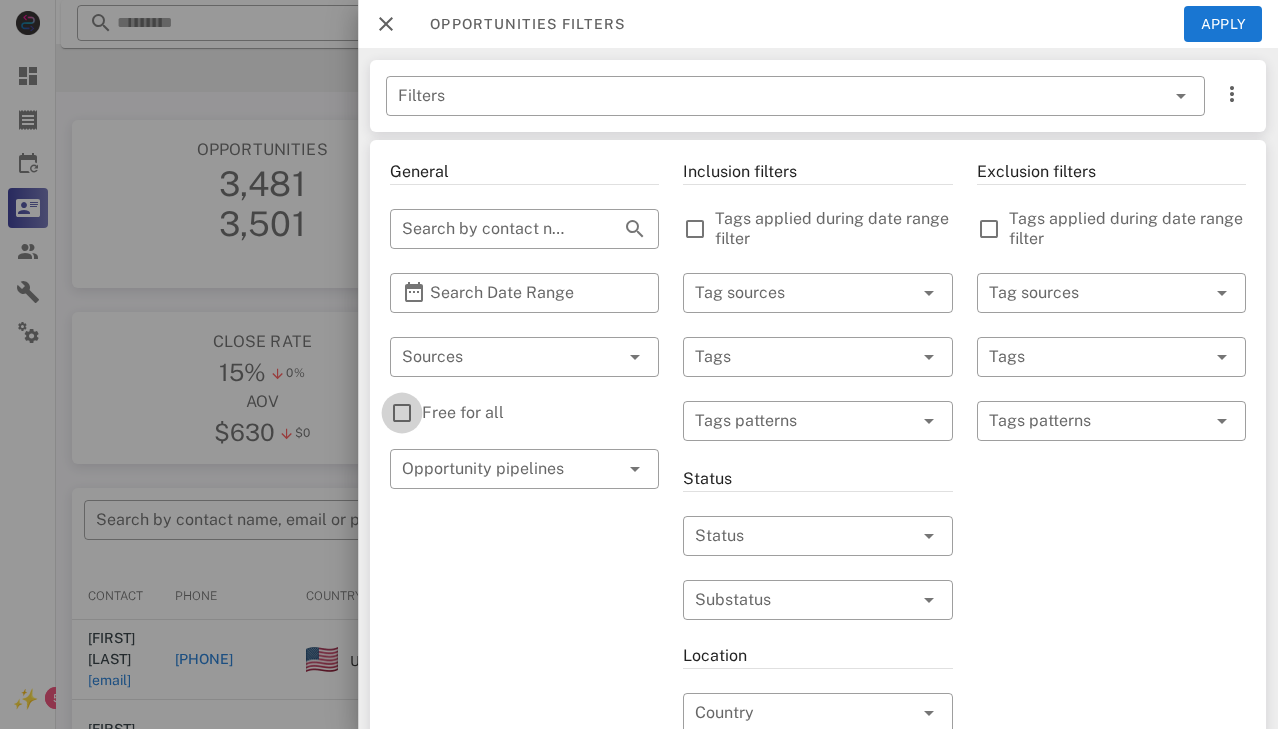 click at bounding box center (402, 413) 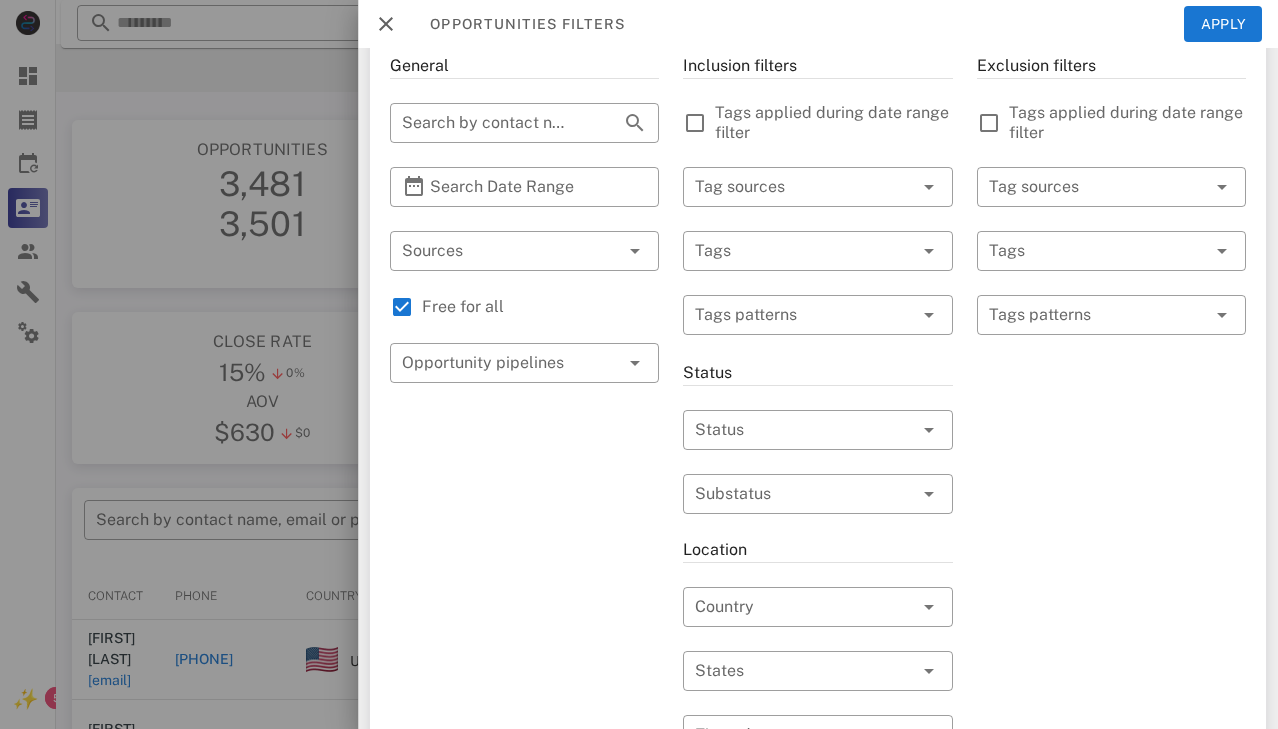 scroll, scrollTop: 107, scrollLeft: 0, axis: vertical 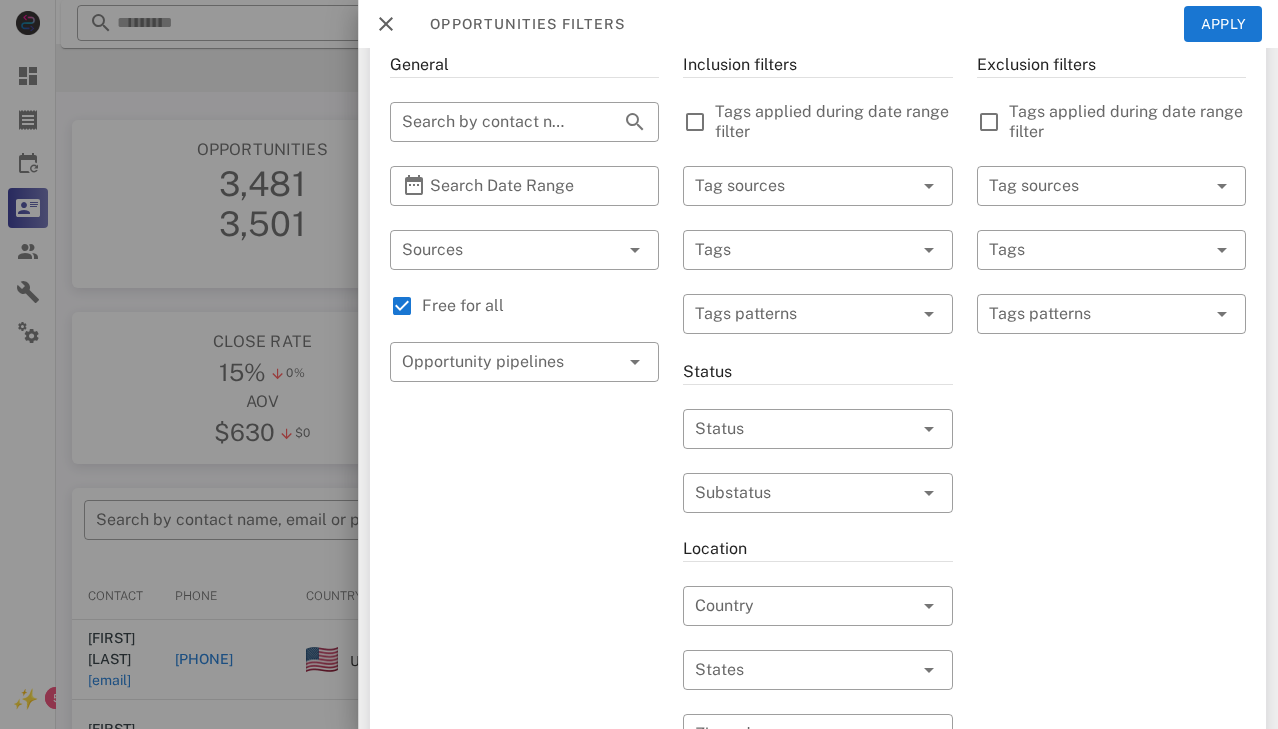 click on "General ​ Search by contact name, email or phone ​ Search Date Range ​ Sources Free for all ​ Opportunity pipelines" at bounding box center (524, 610) 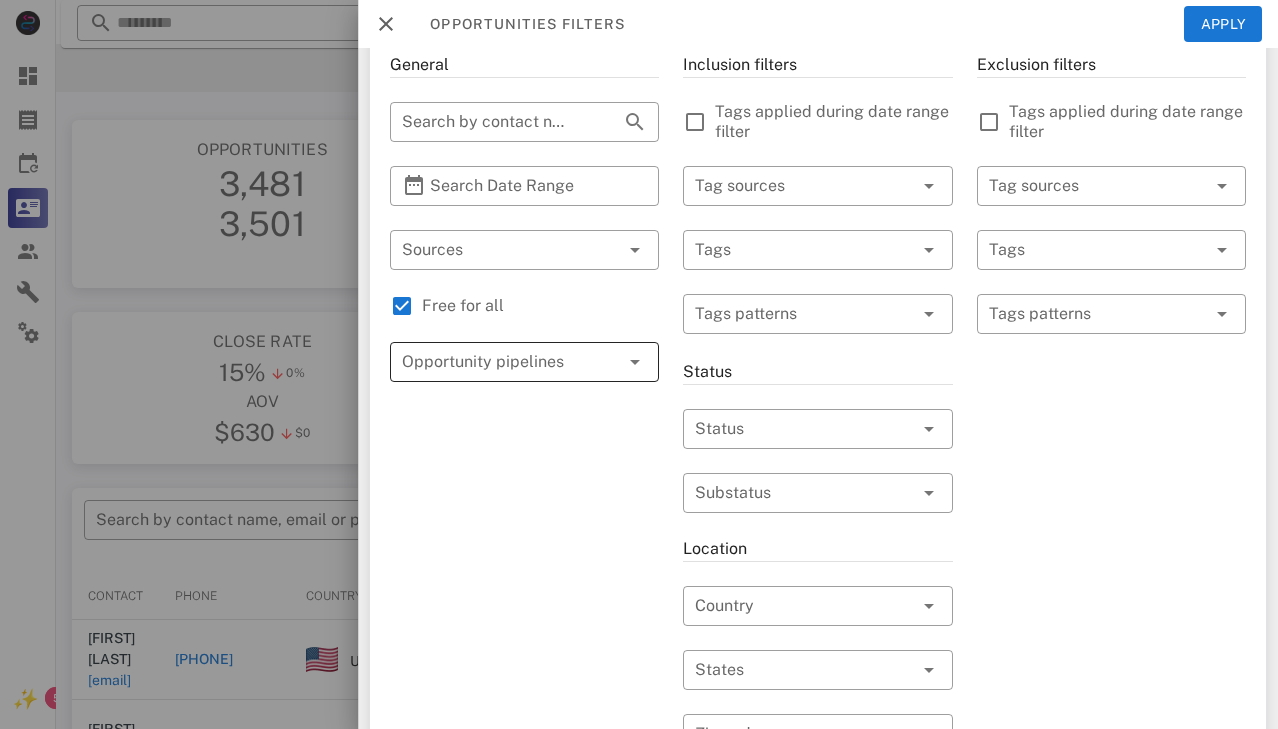 click at bounding box center (496, 362) 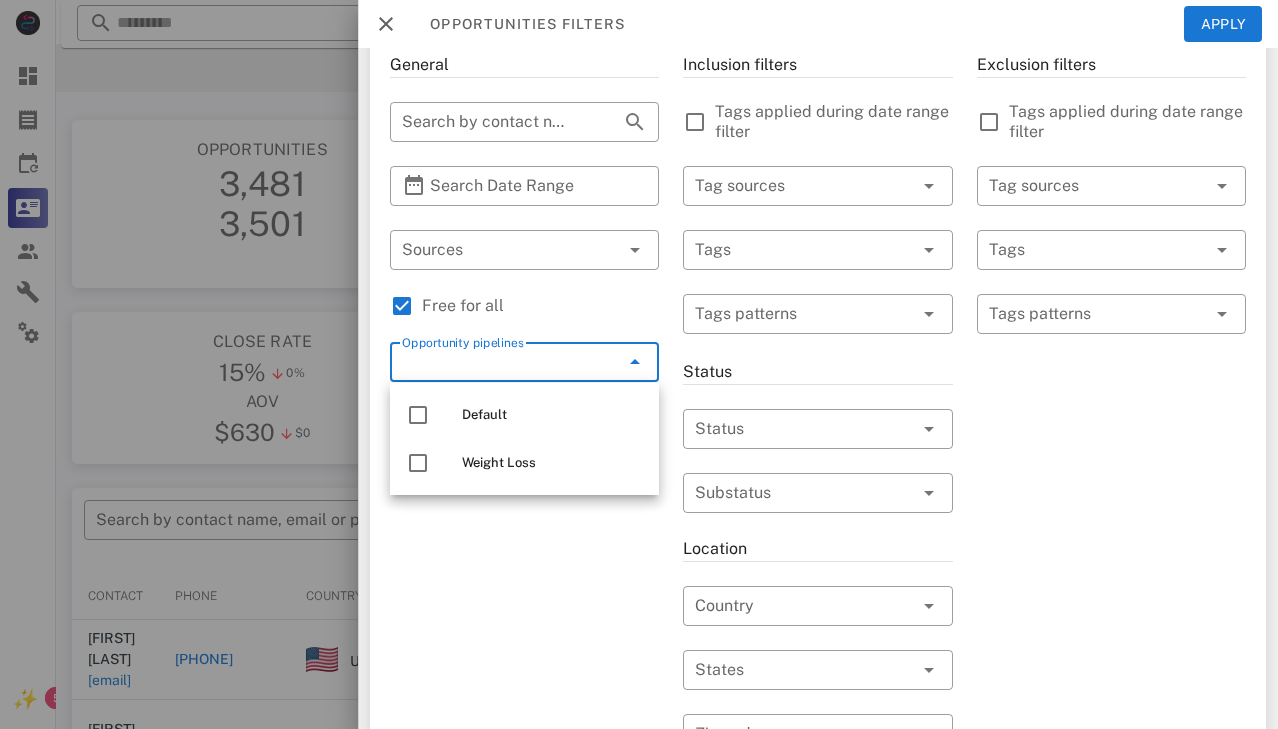 click on "General ​ Search by contact name, email or phone ​ Search Date Range ​ Sources Free for all ​ Opportunity pipelines" at bounding box center [524, 610] 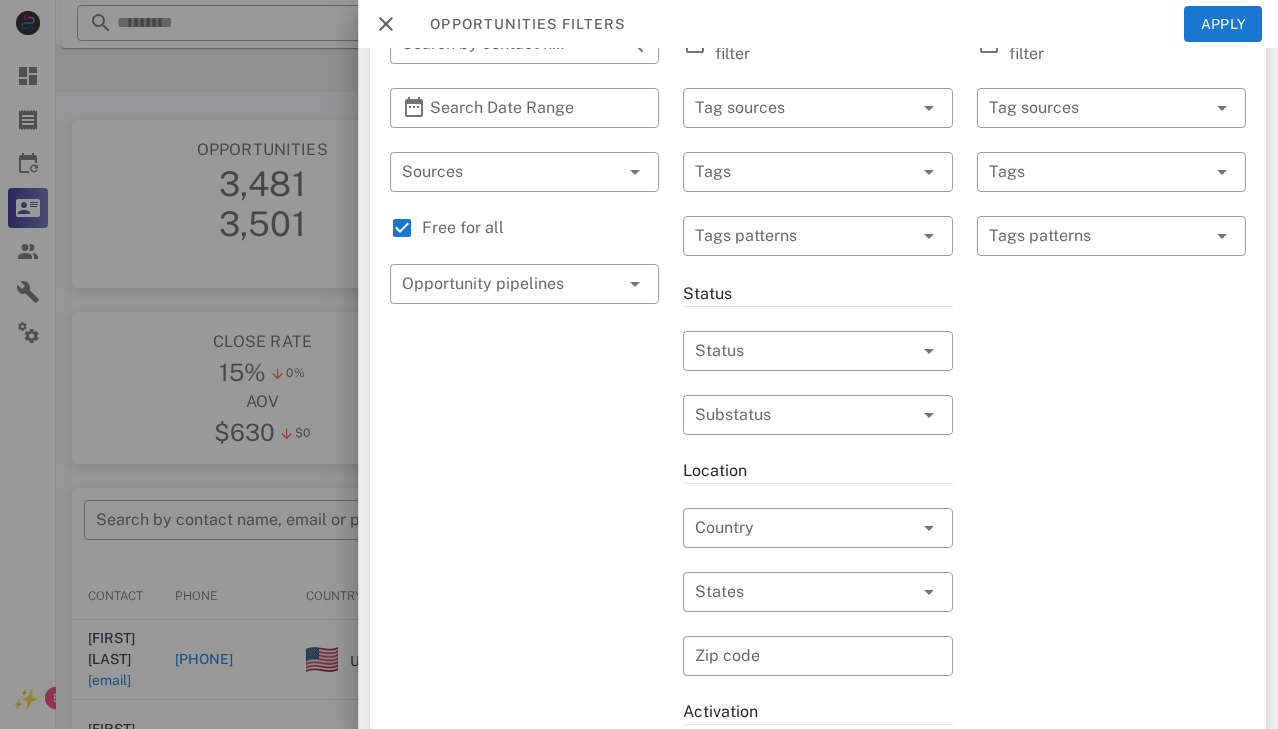 scroll, scrollTop: 222, scrollLeft: 0, axis: vertical 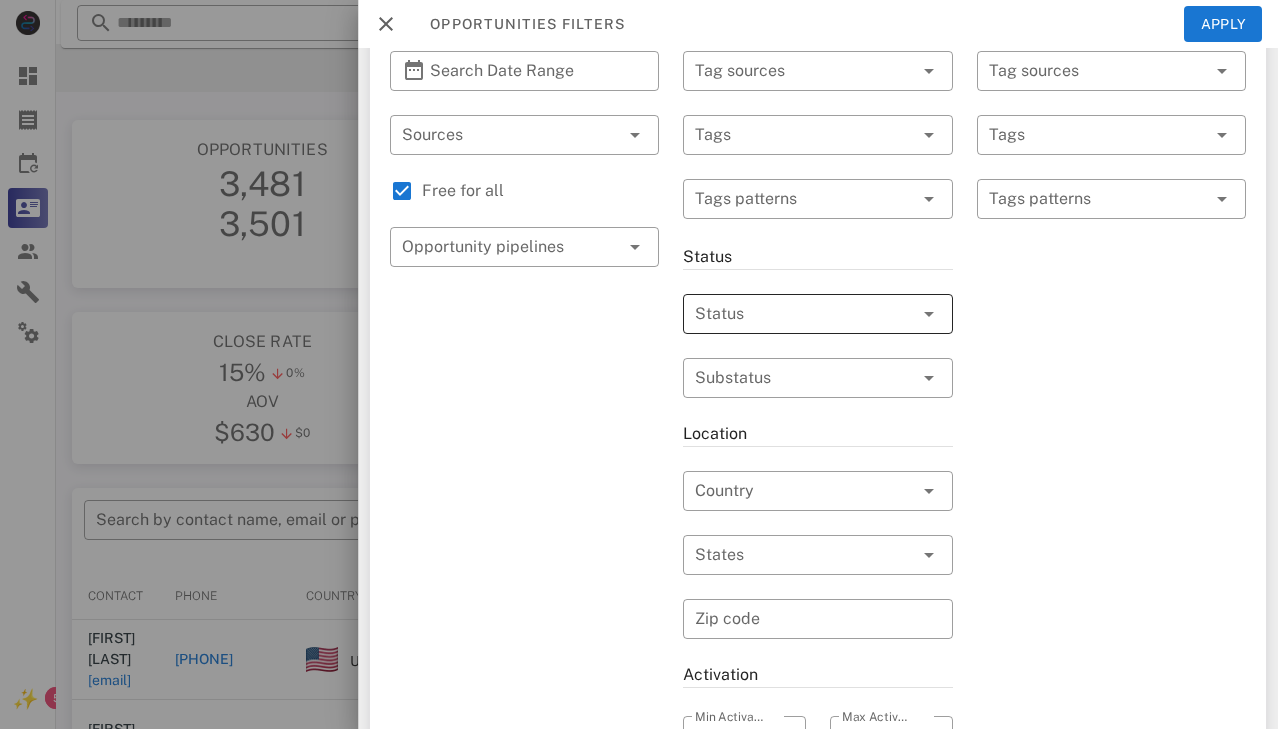 click at bounding box center (789, 314) 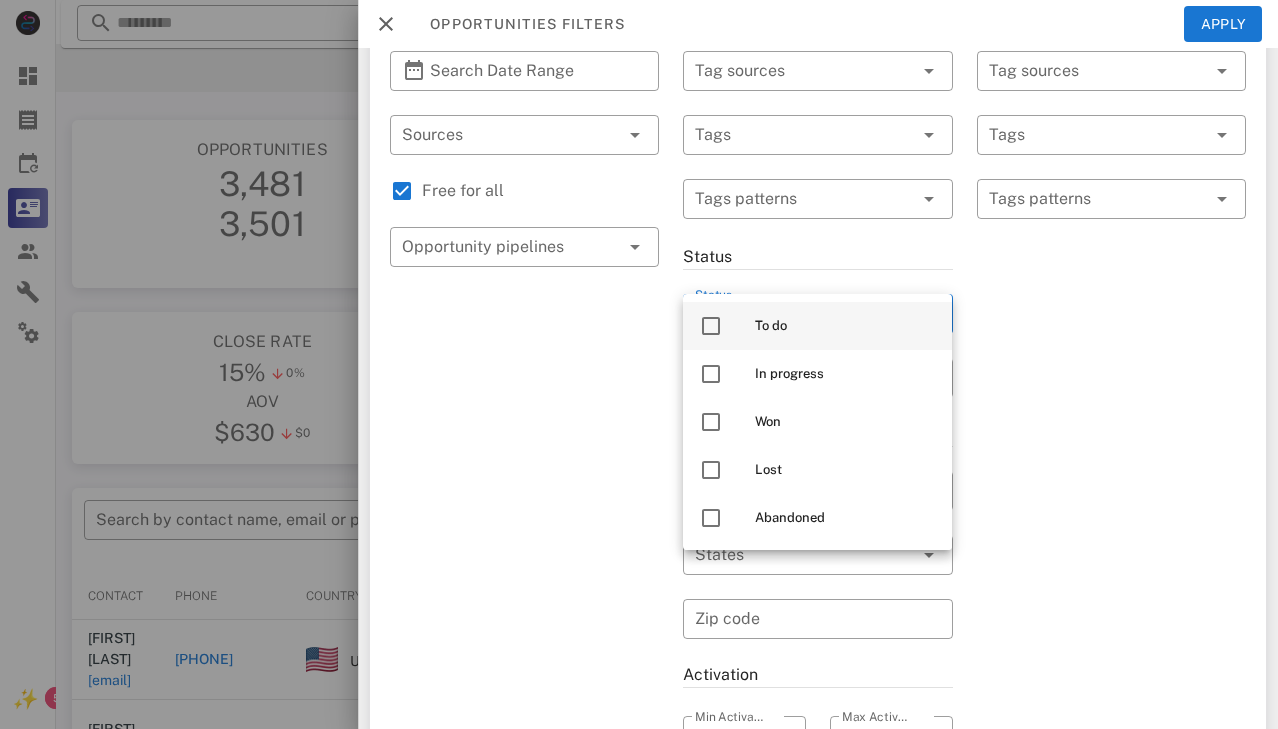 click on "To do" at bounding box center [845, 326] 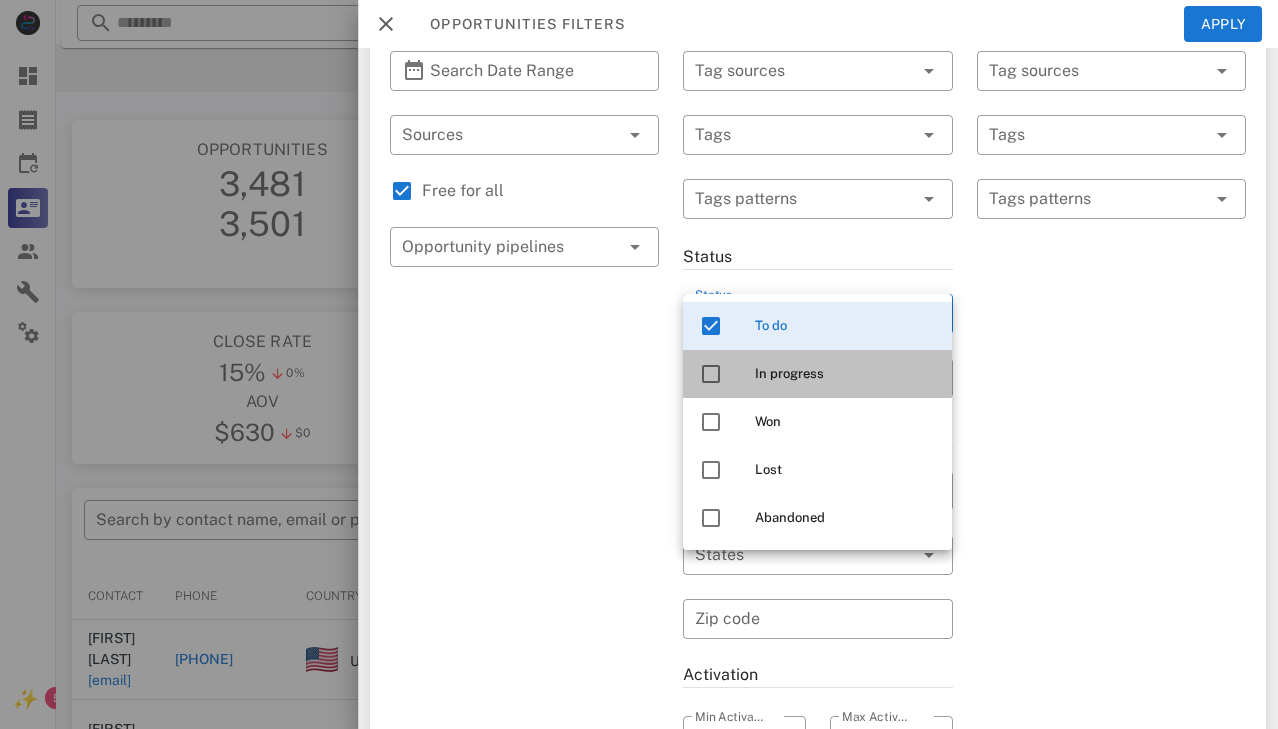 click on "In progress" at bounding box center (845, 374) 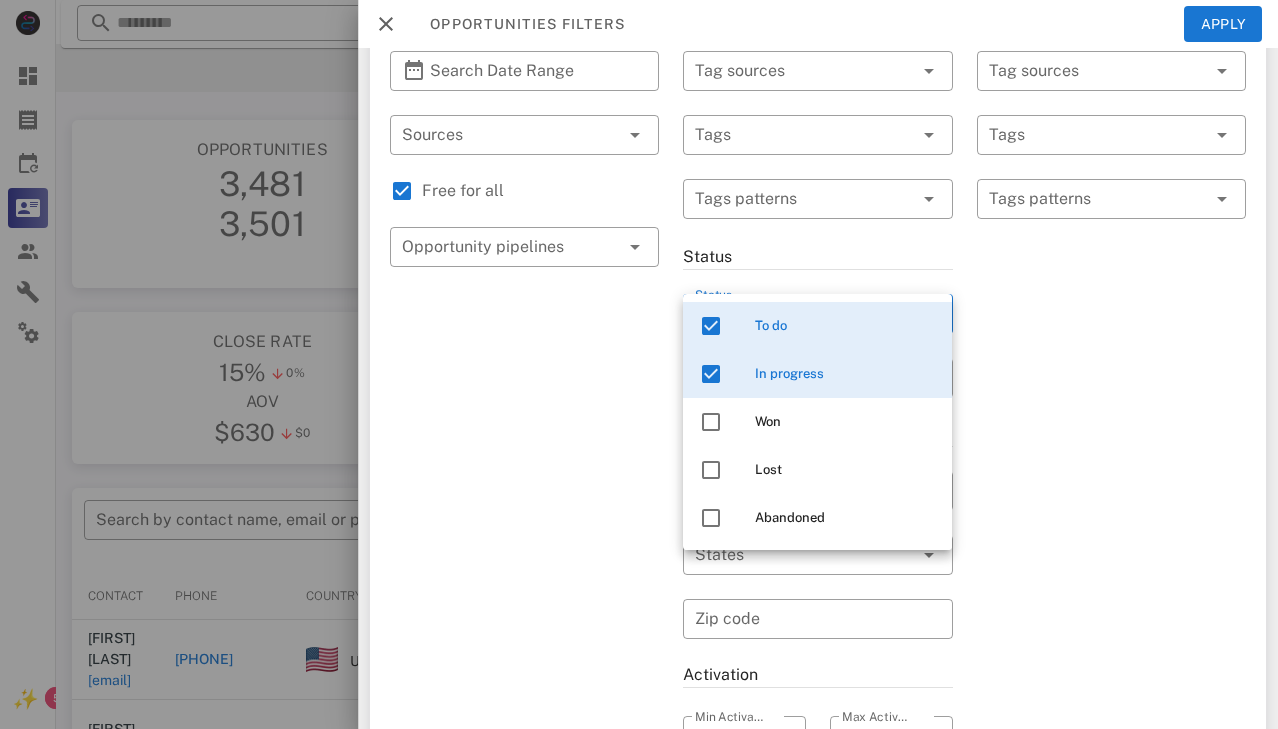 click on "Exclusion filters Tags applied during date range filter ​ Tag sources ​ Tags ​ Tags patterns" at bounding box center [1111, 495] 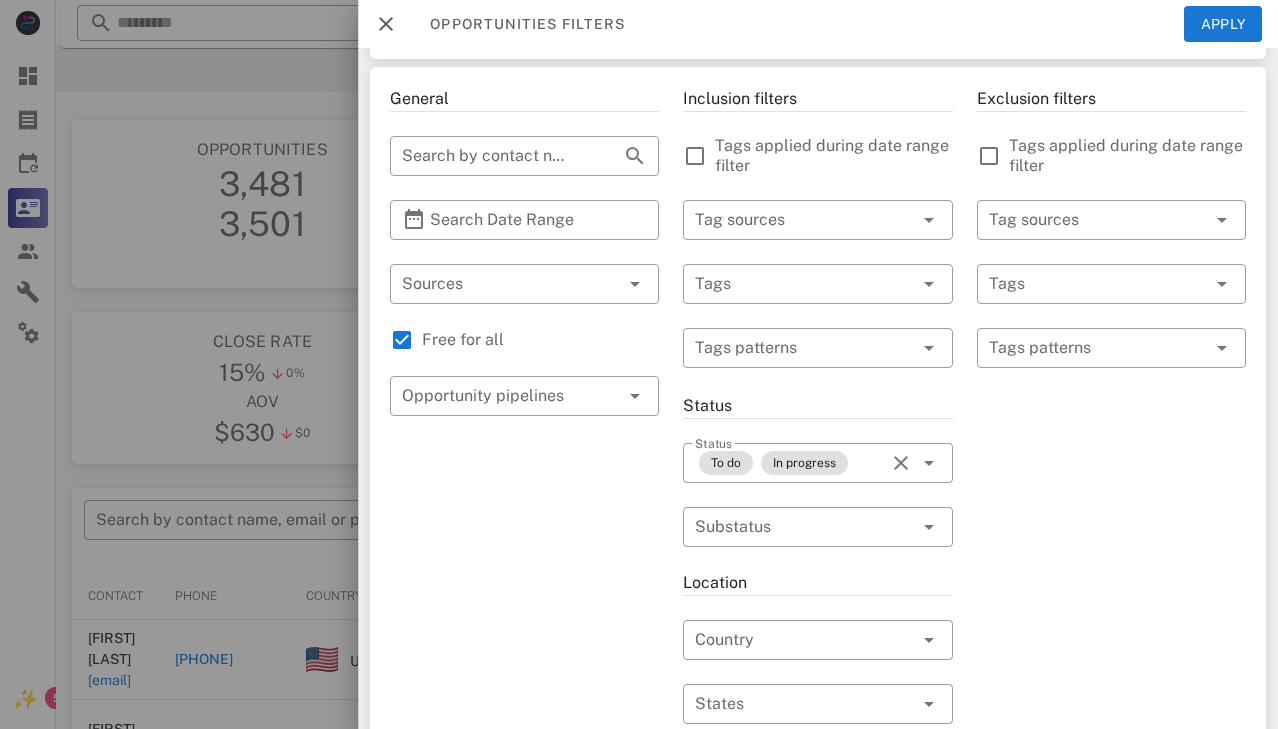 scroll, scrollTop: 70, scrollLeft: 0, axis: vertical 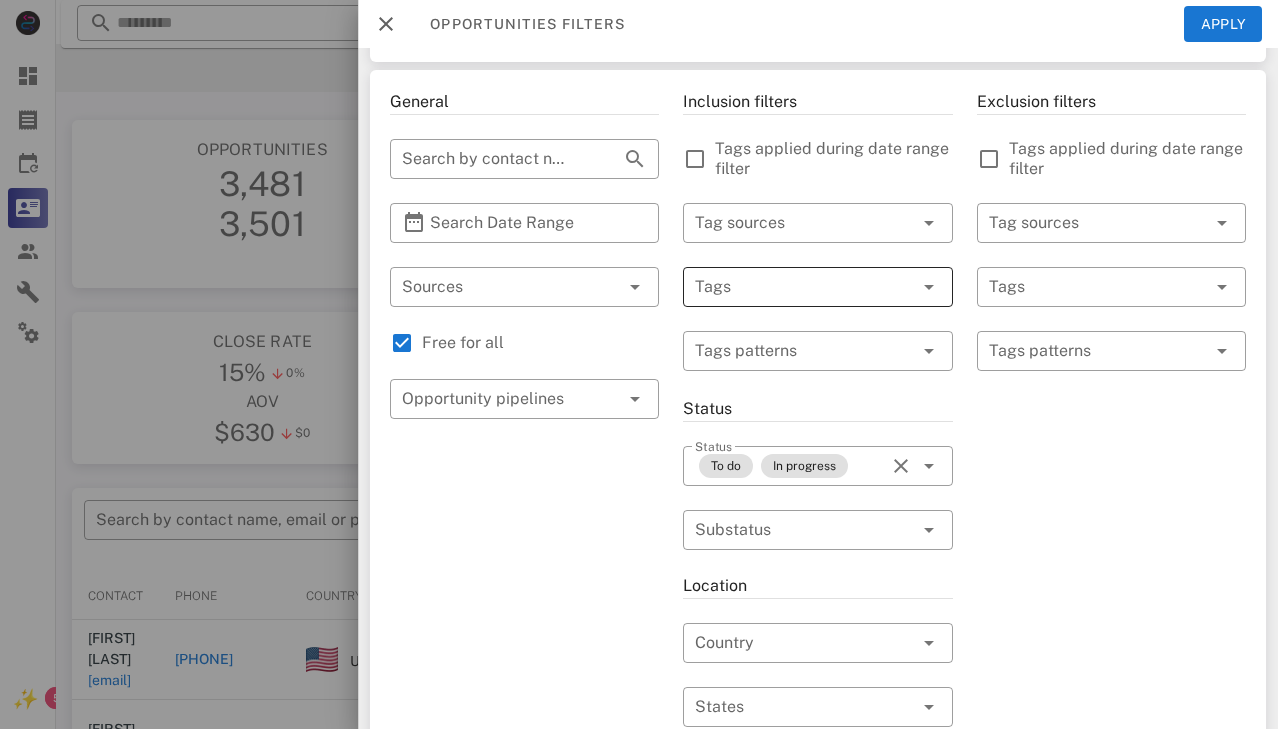click at bounding box center (789, 287) 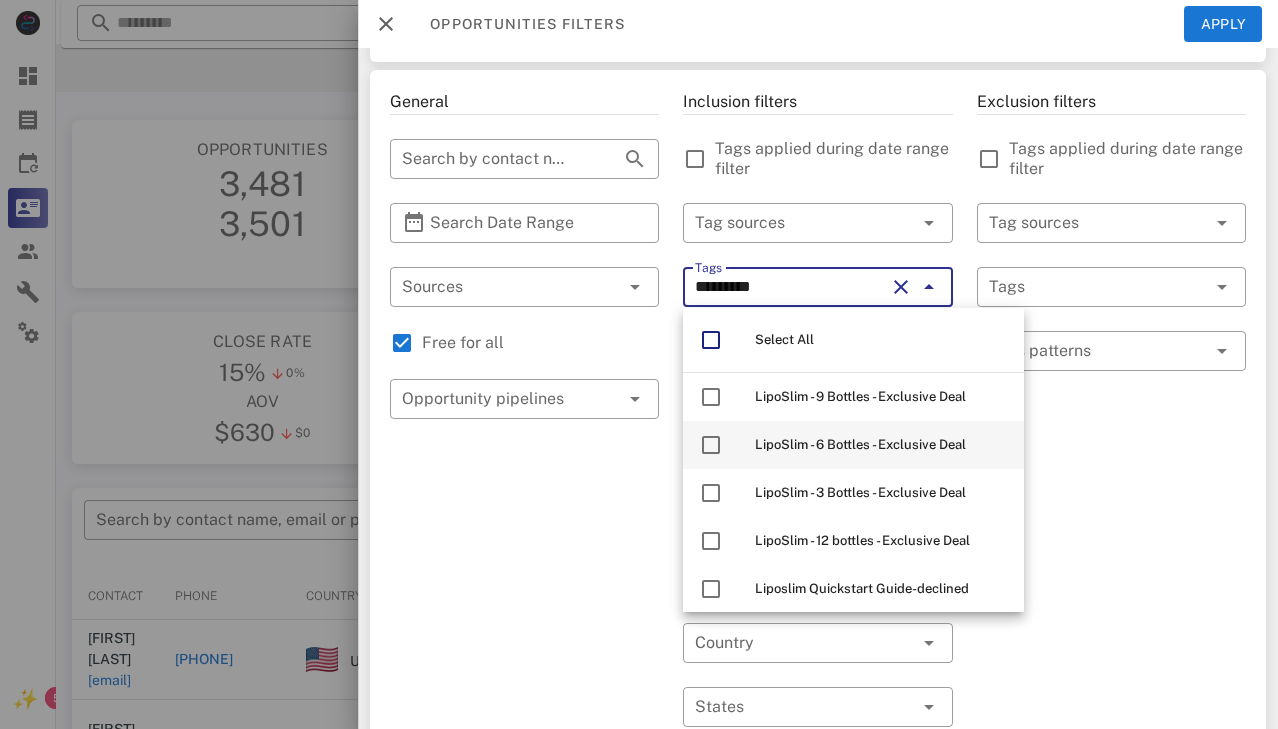 click on "LipoSlim - 6 Bottles - Exclusive Deal" at bounding box center (860, 444) 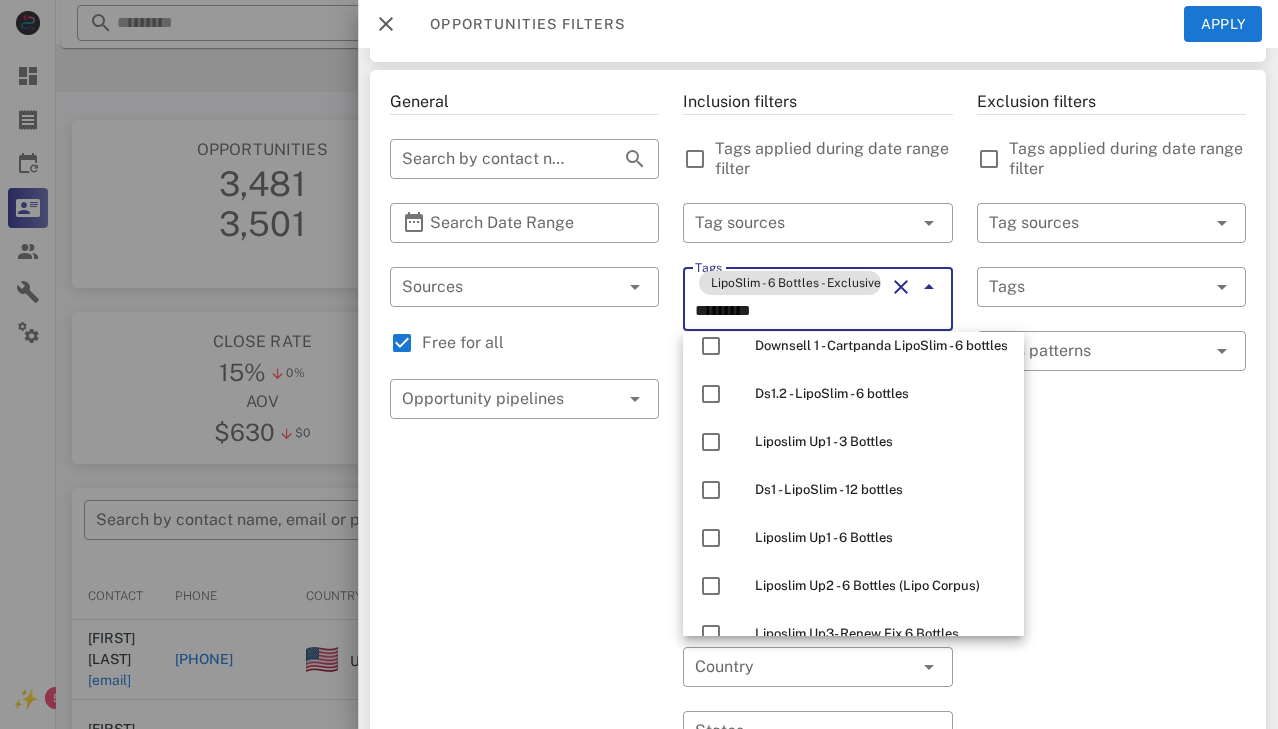 scroll, scrollTop: 506, scrollLeft: 0, axis: vertical 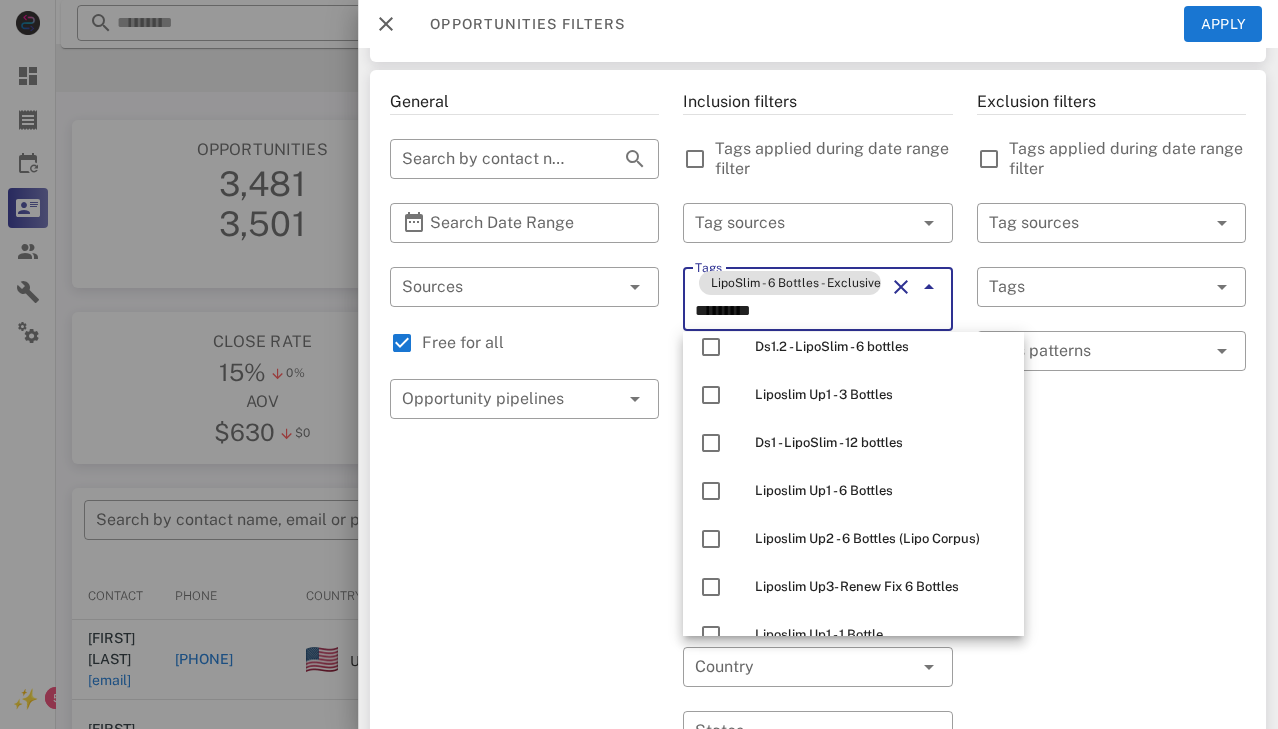 type on "********" 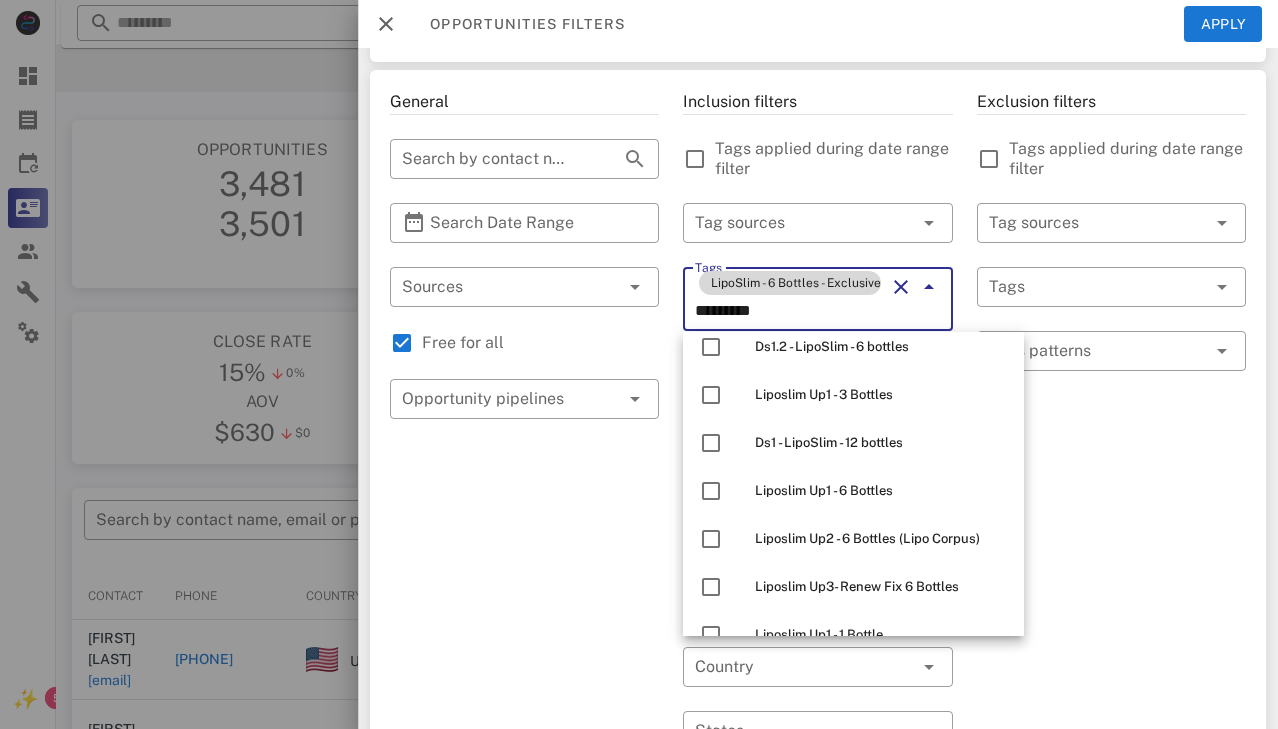 click on "LipoSlim - 6 Bottles - Exclusive Deal" at bounding box center (789, 283) 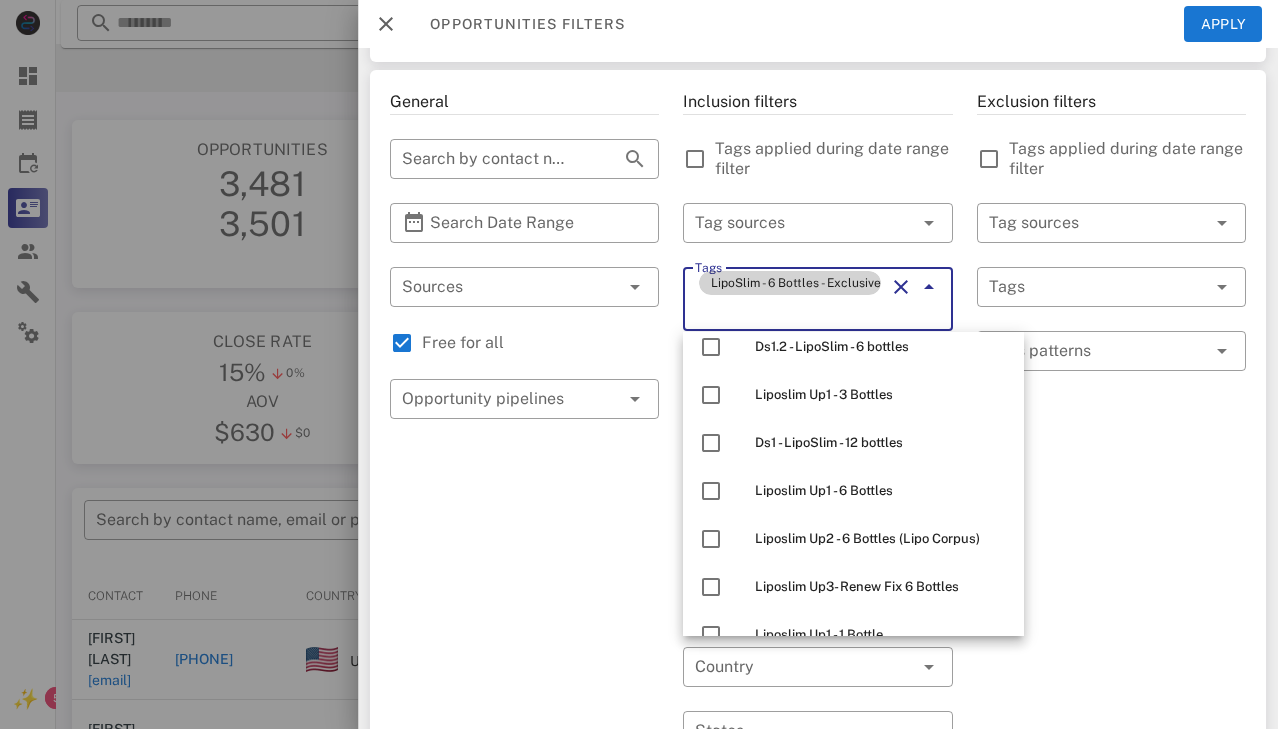 click at bounding box center [901, 287] 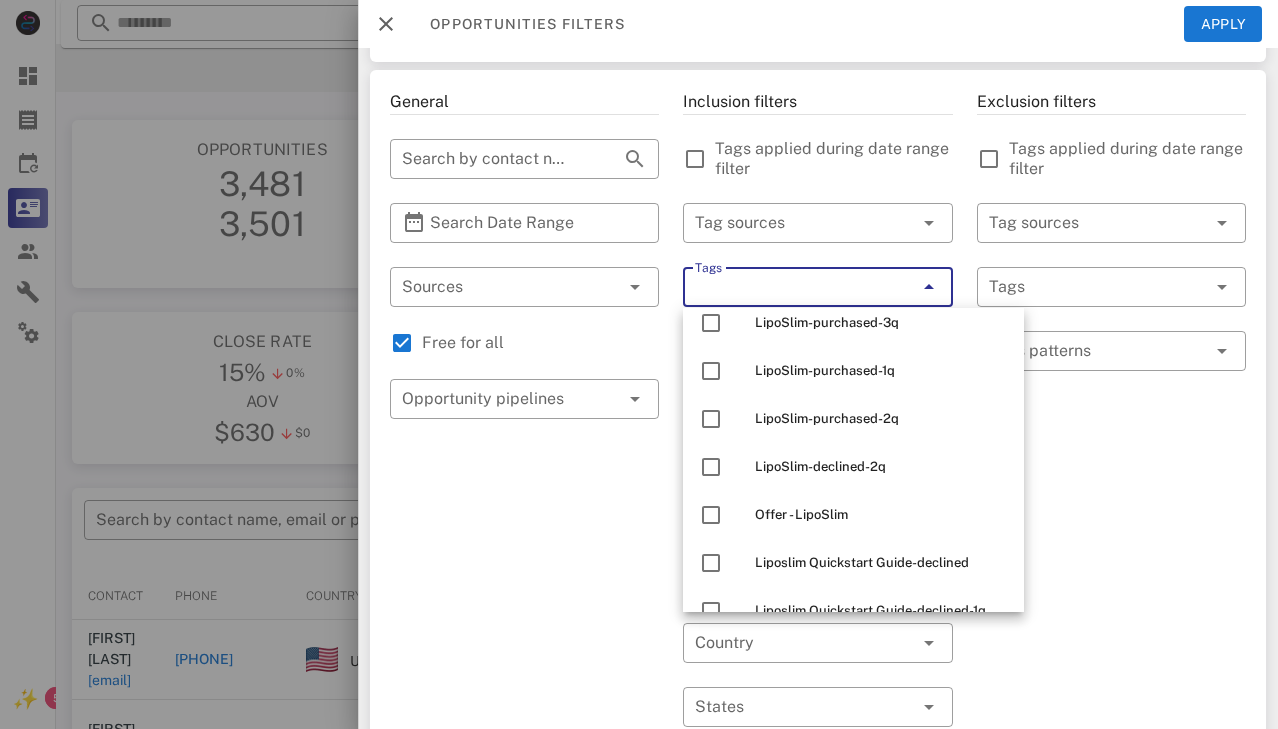 click on "Tags" at bounding box center [789, 287] 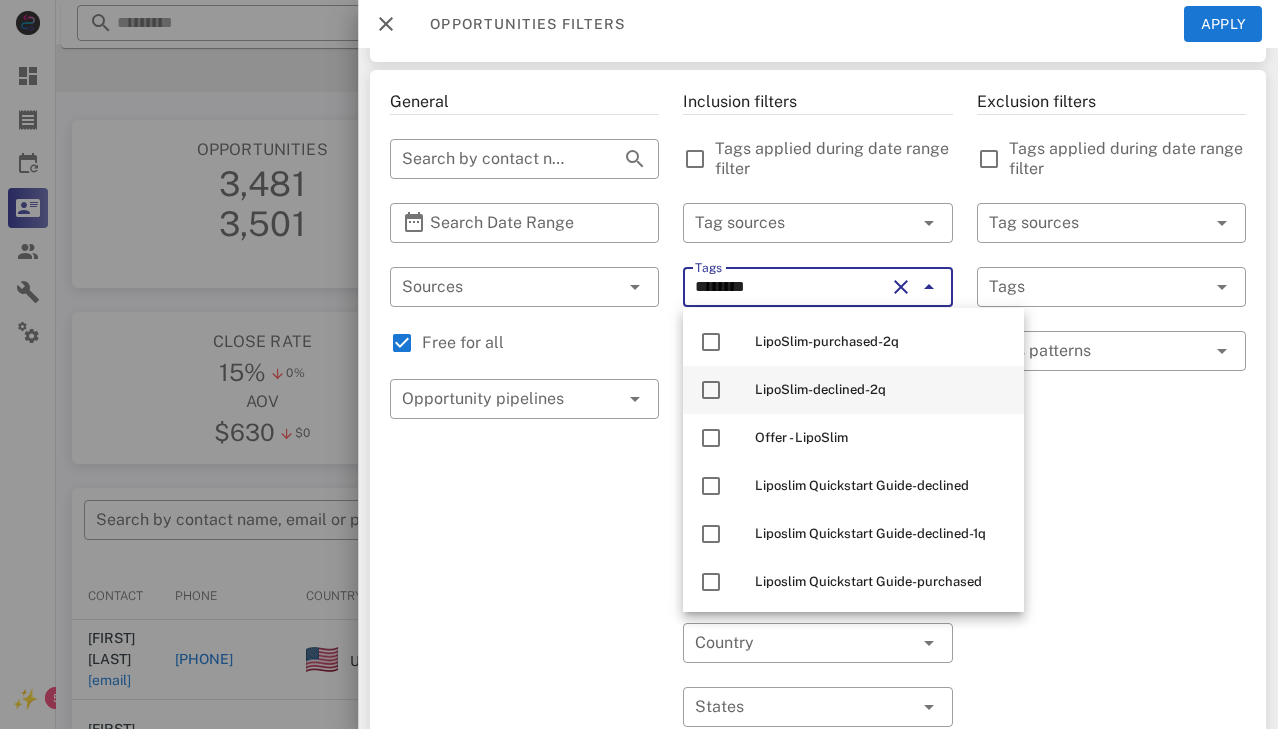 scroll, scrollTop: 580, scrollLeft: 0, axis: vertical 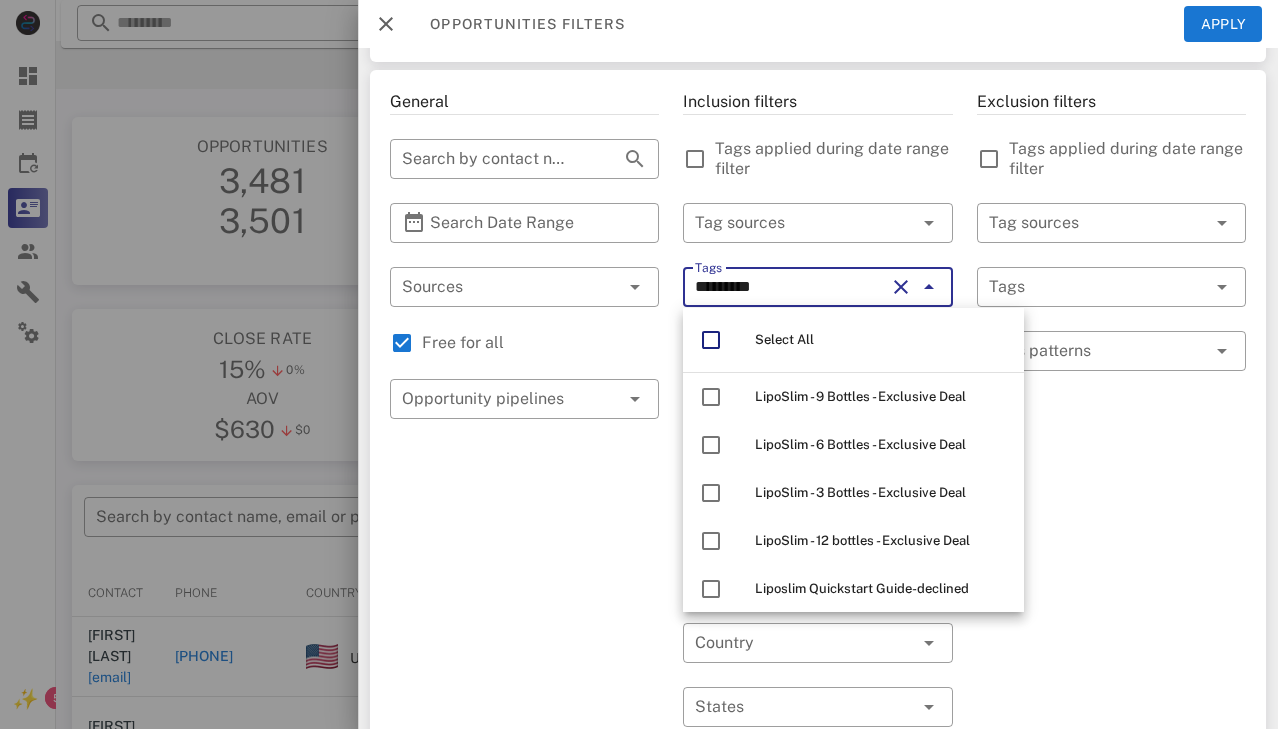click on "********" at bounding box center (789, 287) 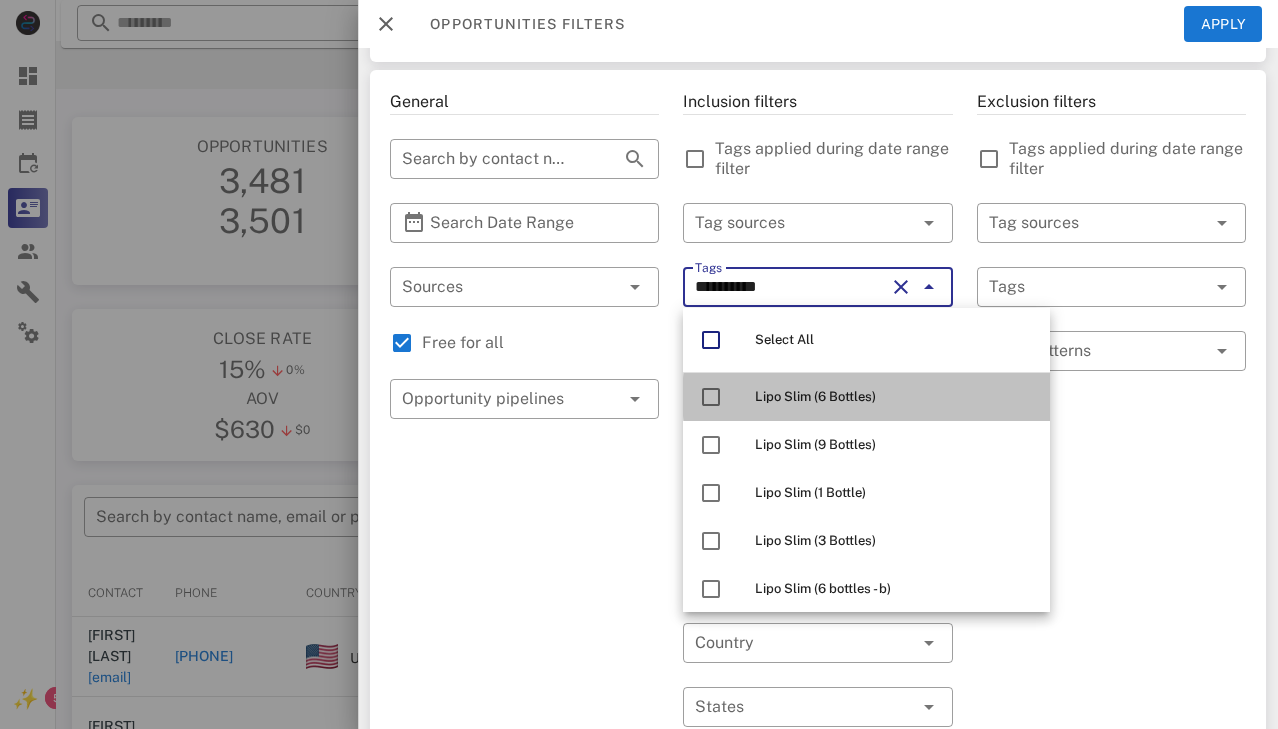 click on "Lipo Slim (6 Bottles)" at bounding box center (815, 396) 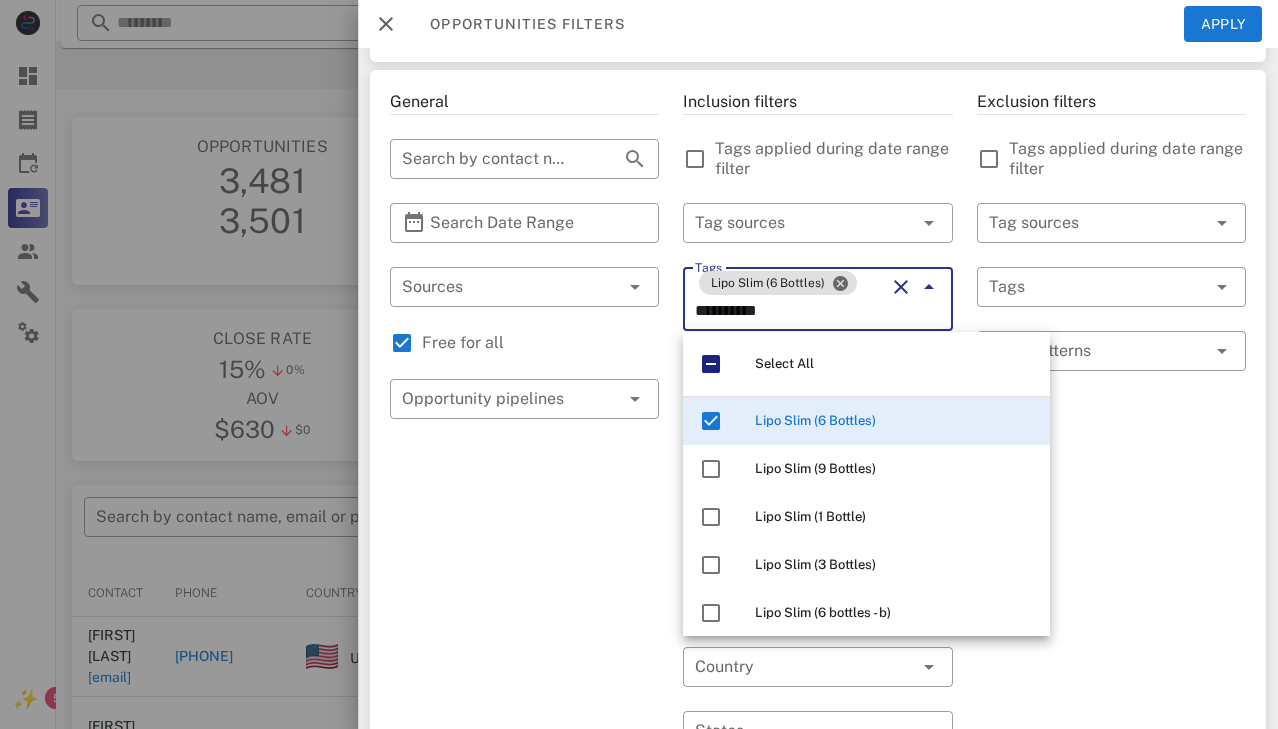 type on "*********" 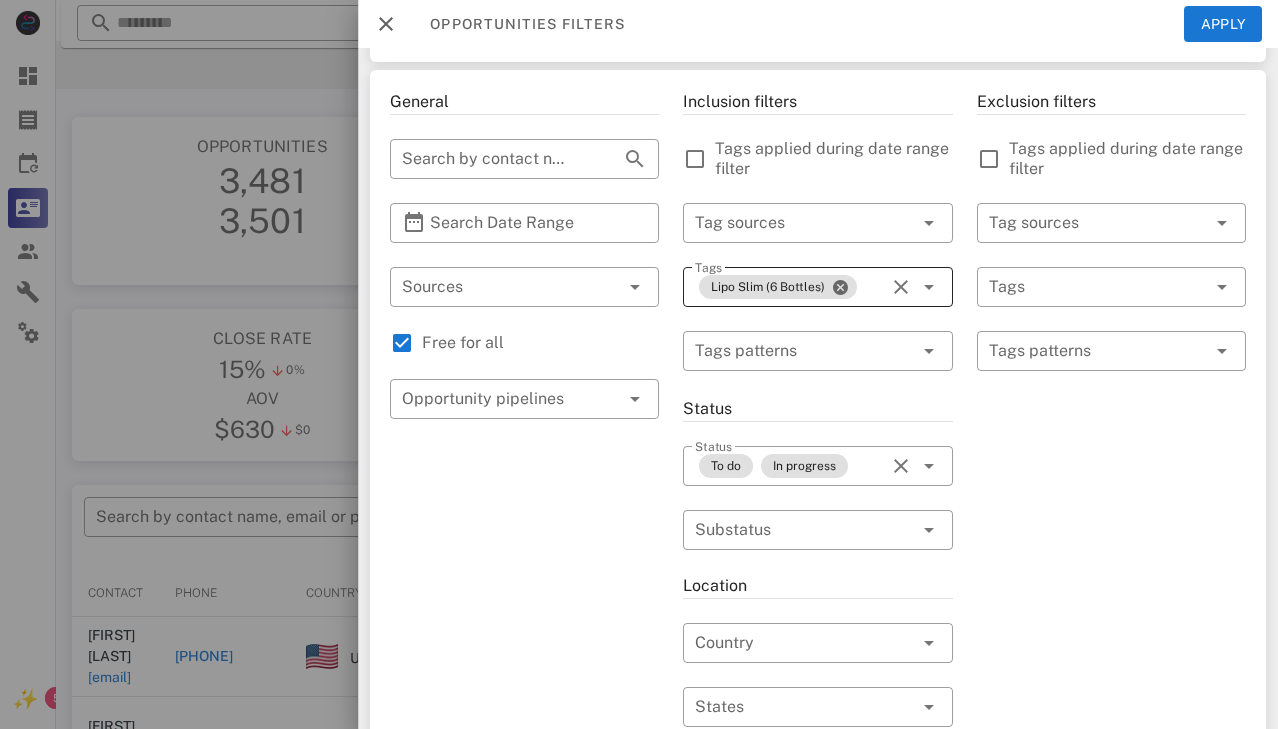 click on "Lipo Slim (6 Bottles)" at bounding box center (789, 287) 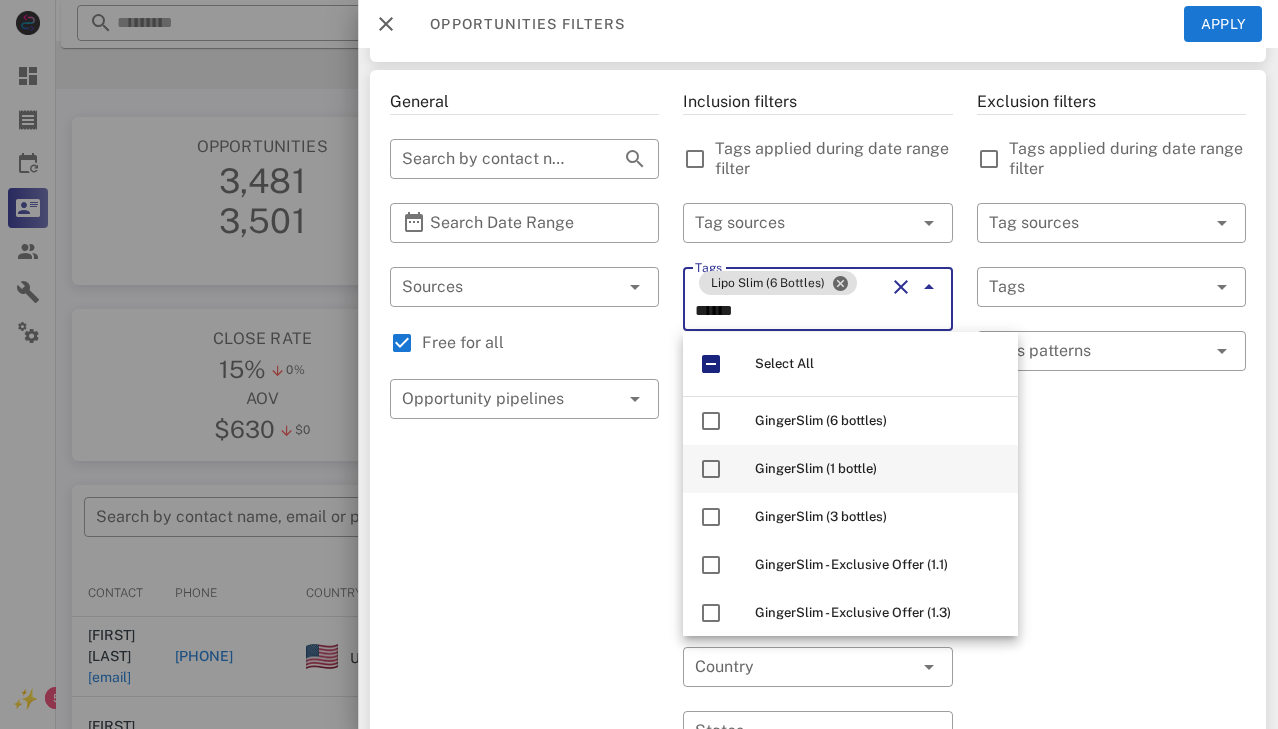 click on "GingerSlim (1 bottle)" at bounding box center (816, 468) 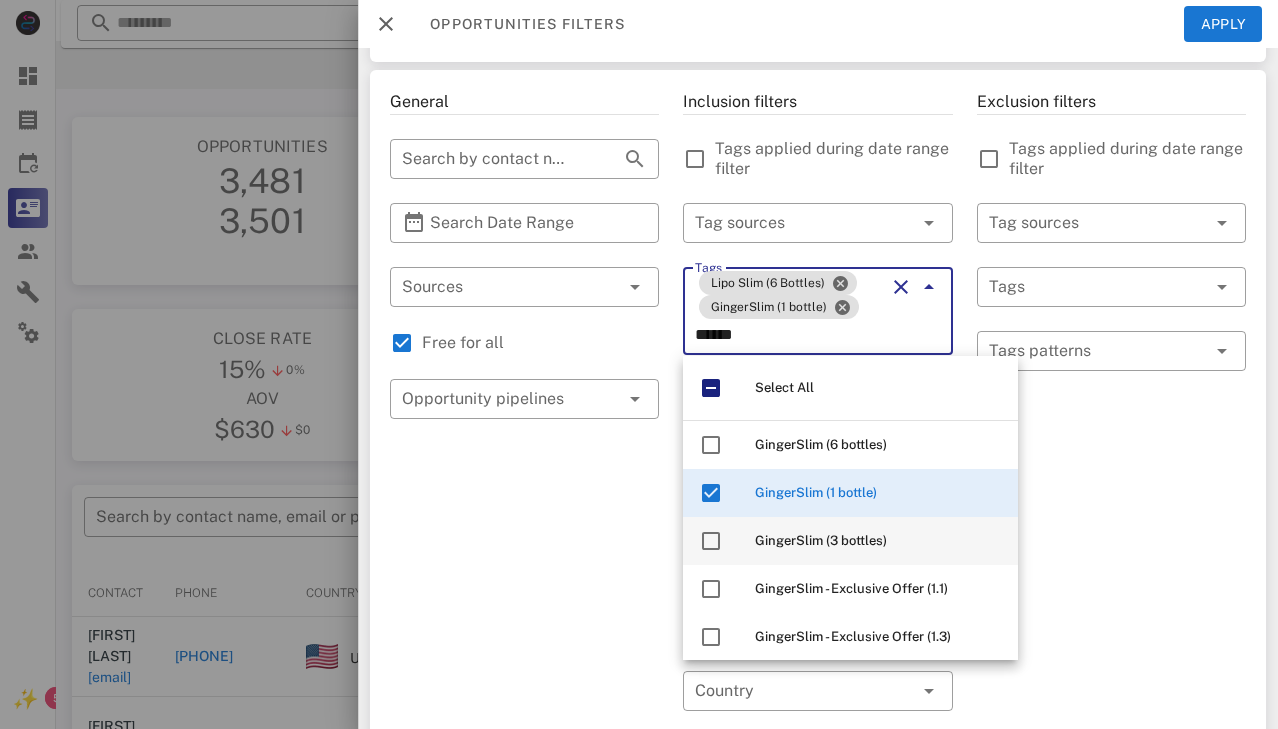 click on "GingerSlim (3 bottles)" at bounding box center (821, 540) 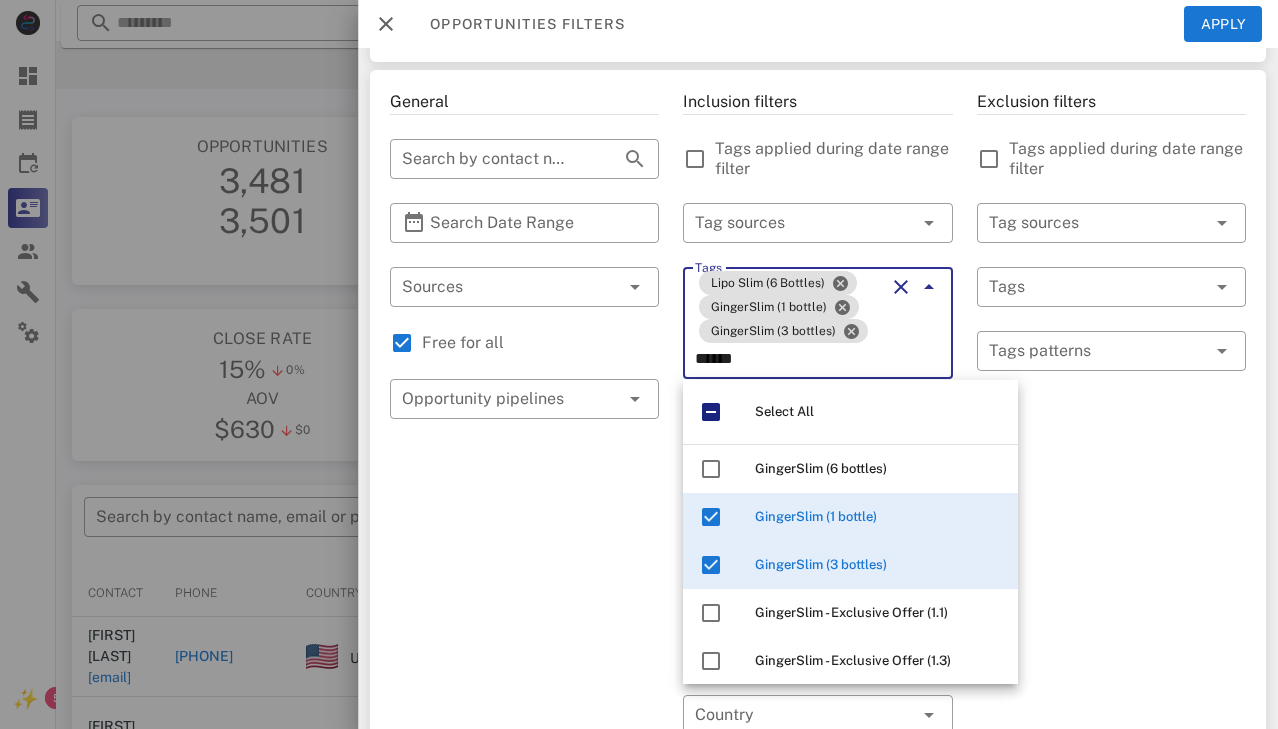type on "******" 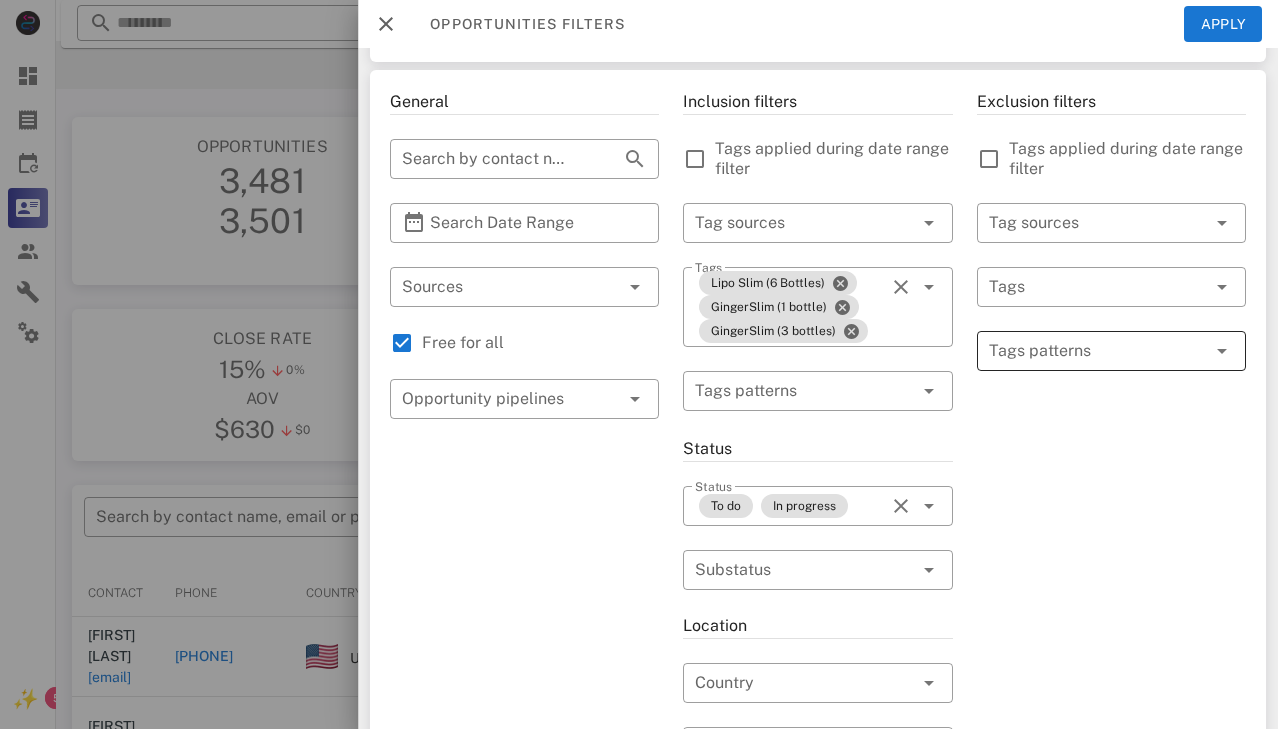 click at bounding box center [1097, 351] 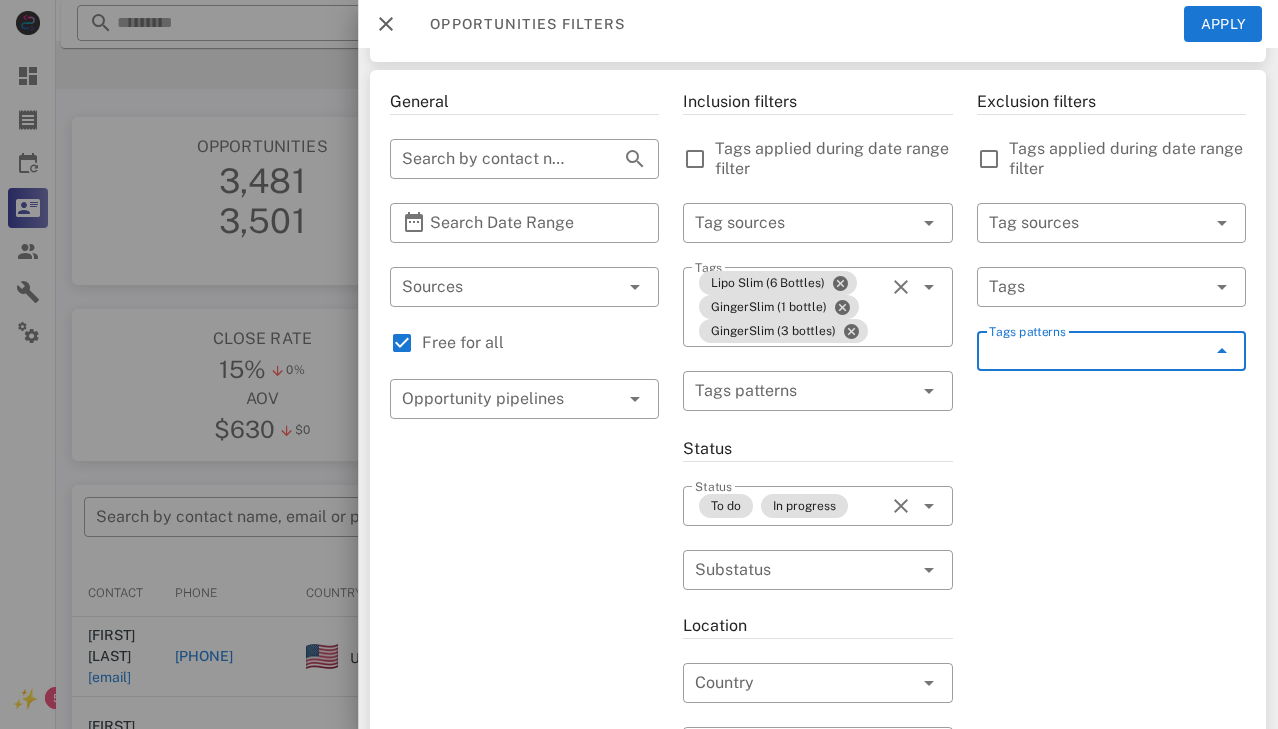 click on "​ Tags patterns" at bounding box center [1111, 351] 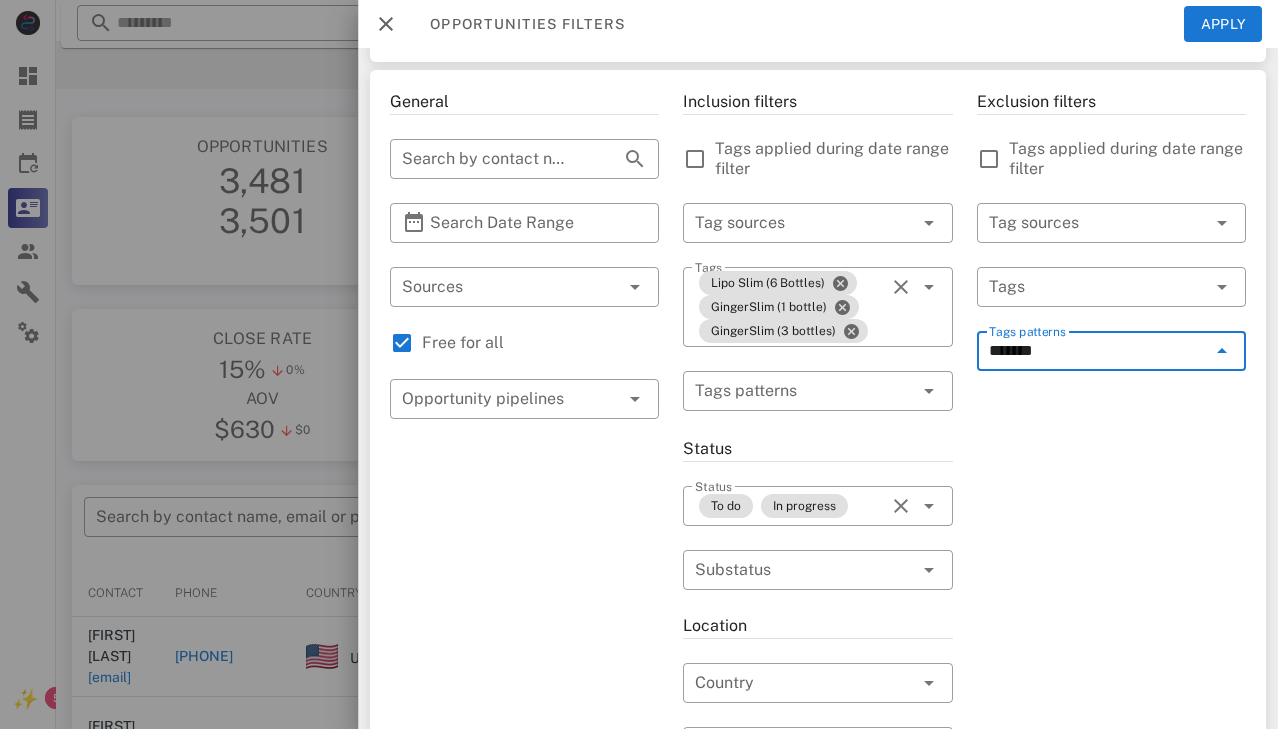 type on "********" 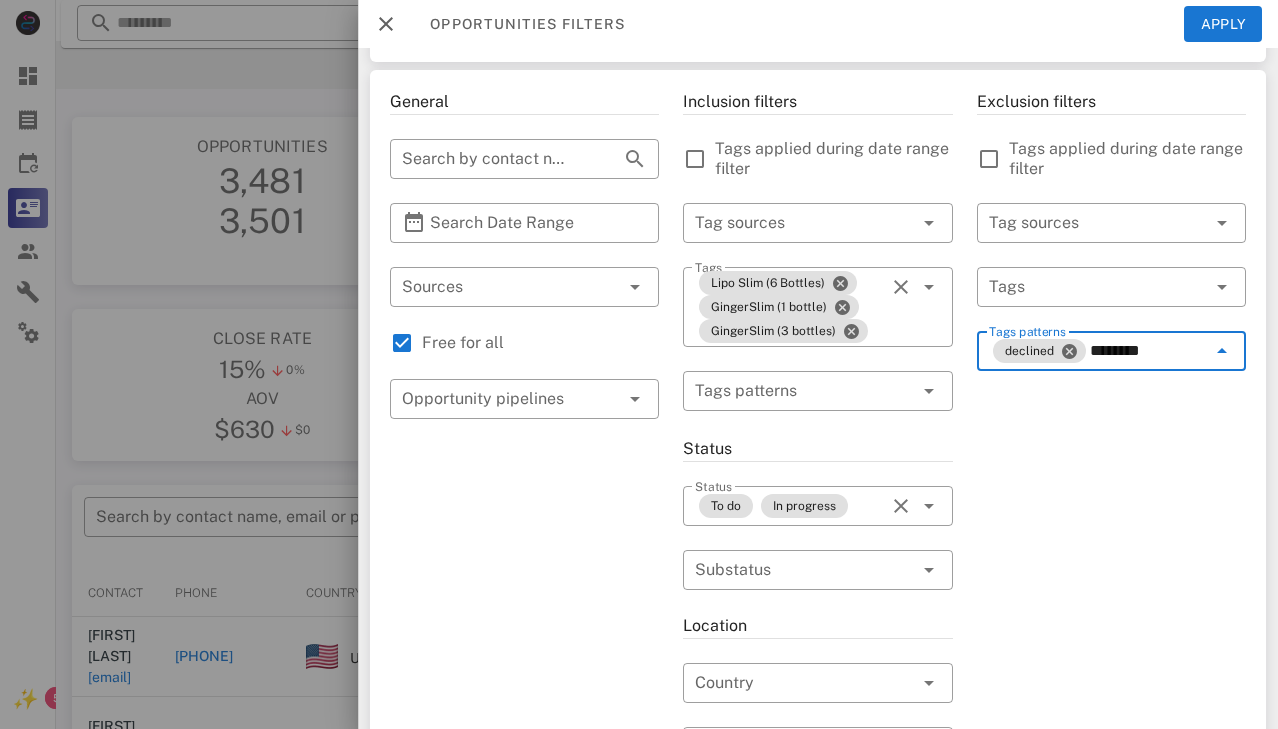 type on "*********" 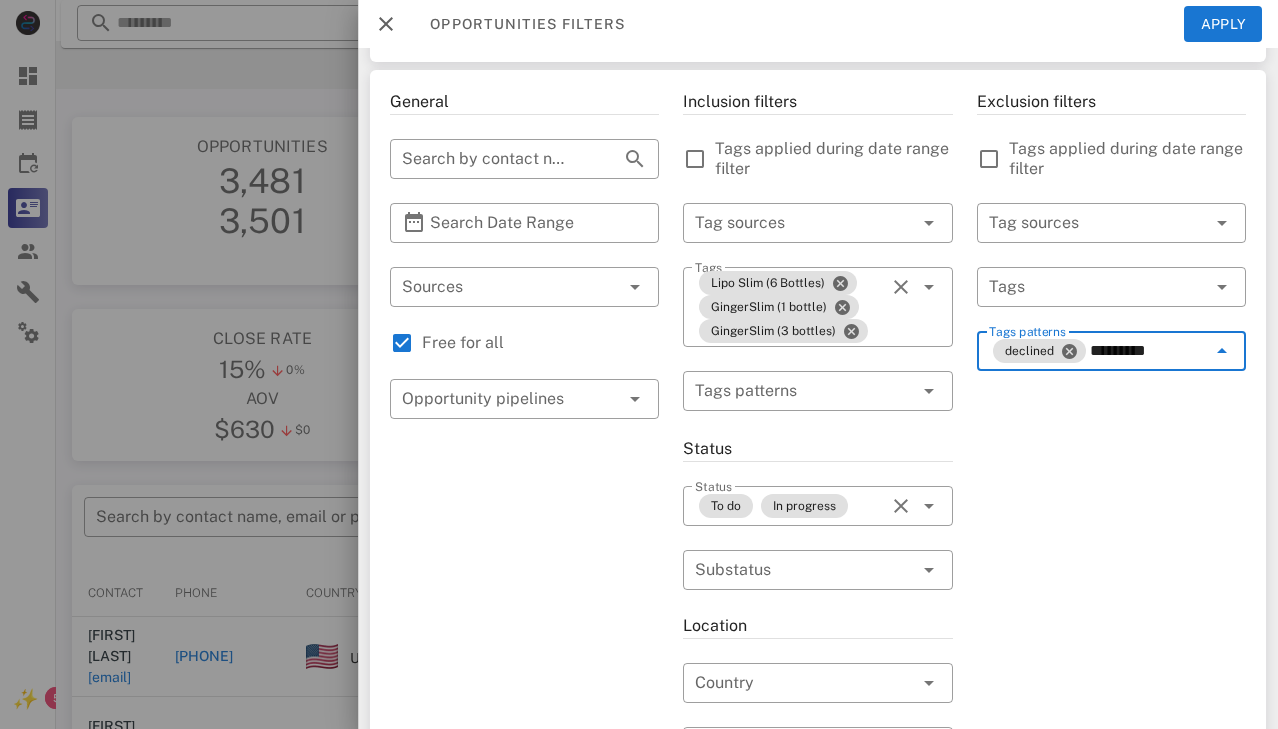 type 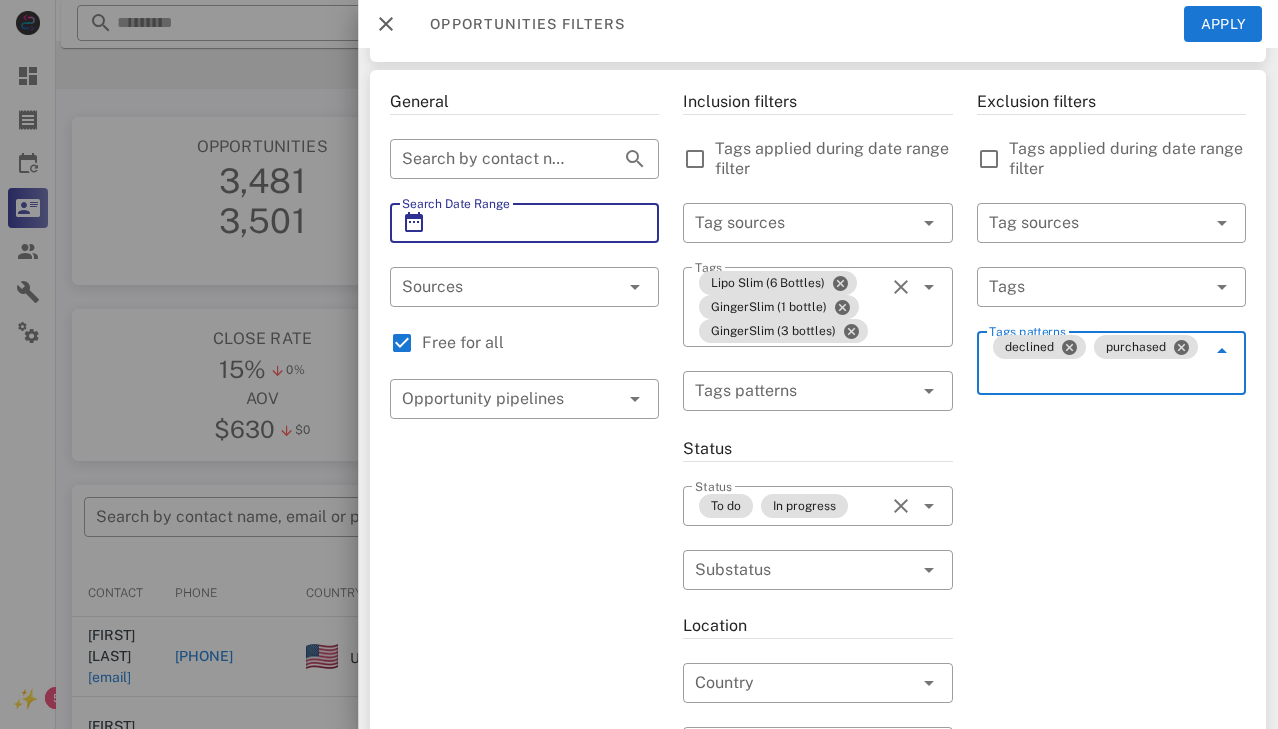 click on "Search Date Range" at bounding box center [524, 223] 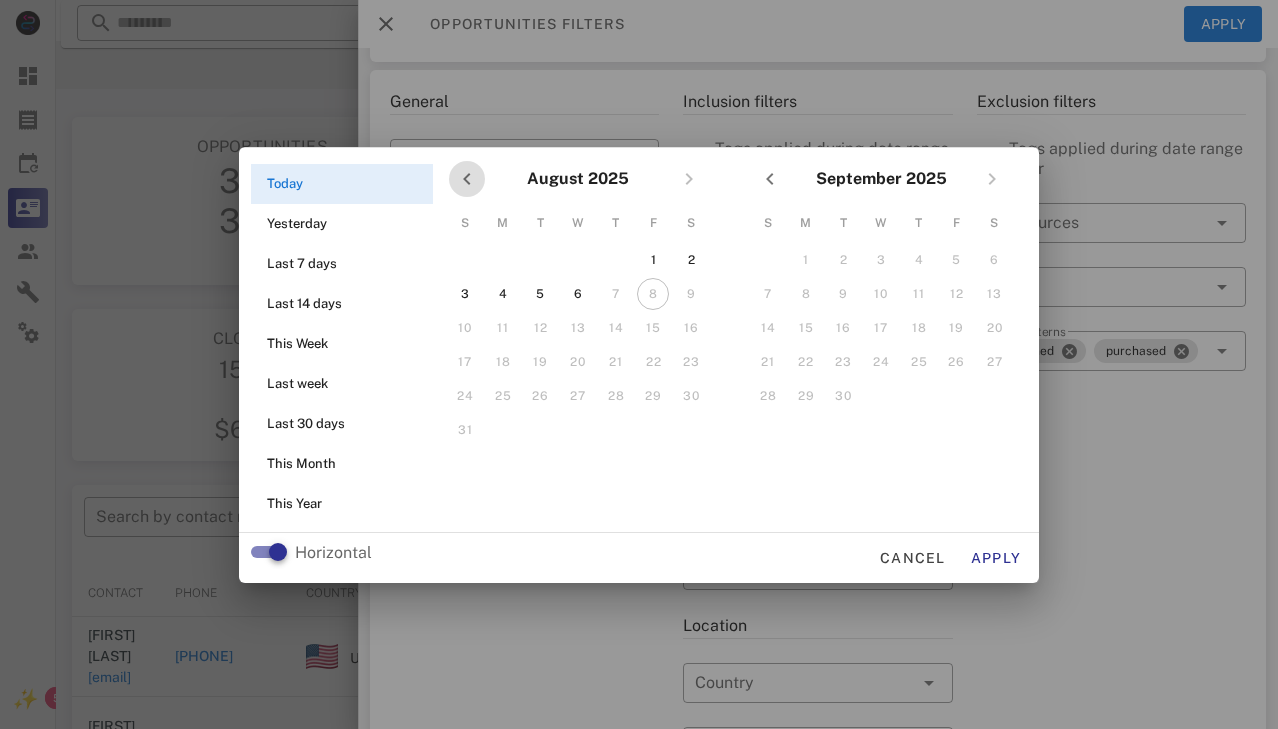 click at bounding box center [467, 179] 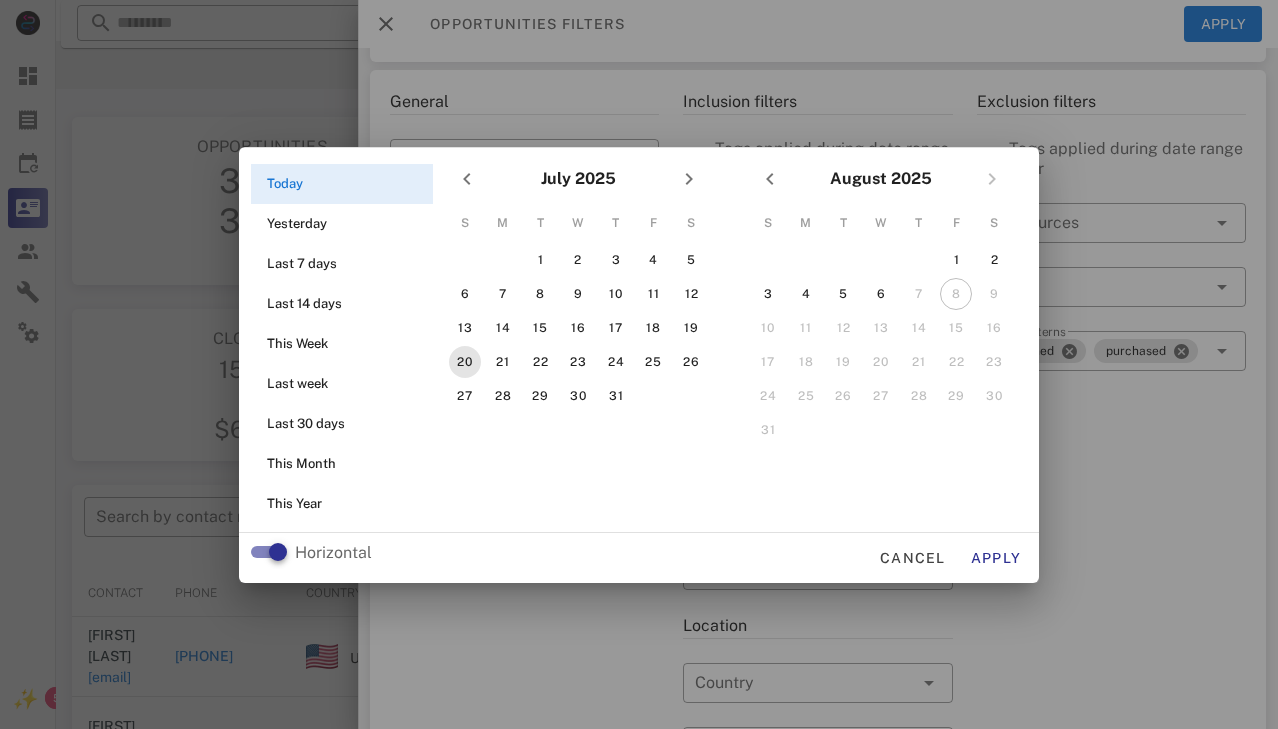 click on "20" at bounding box center [465, 362] 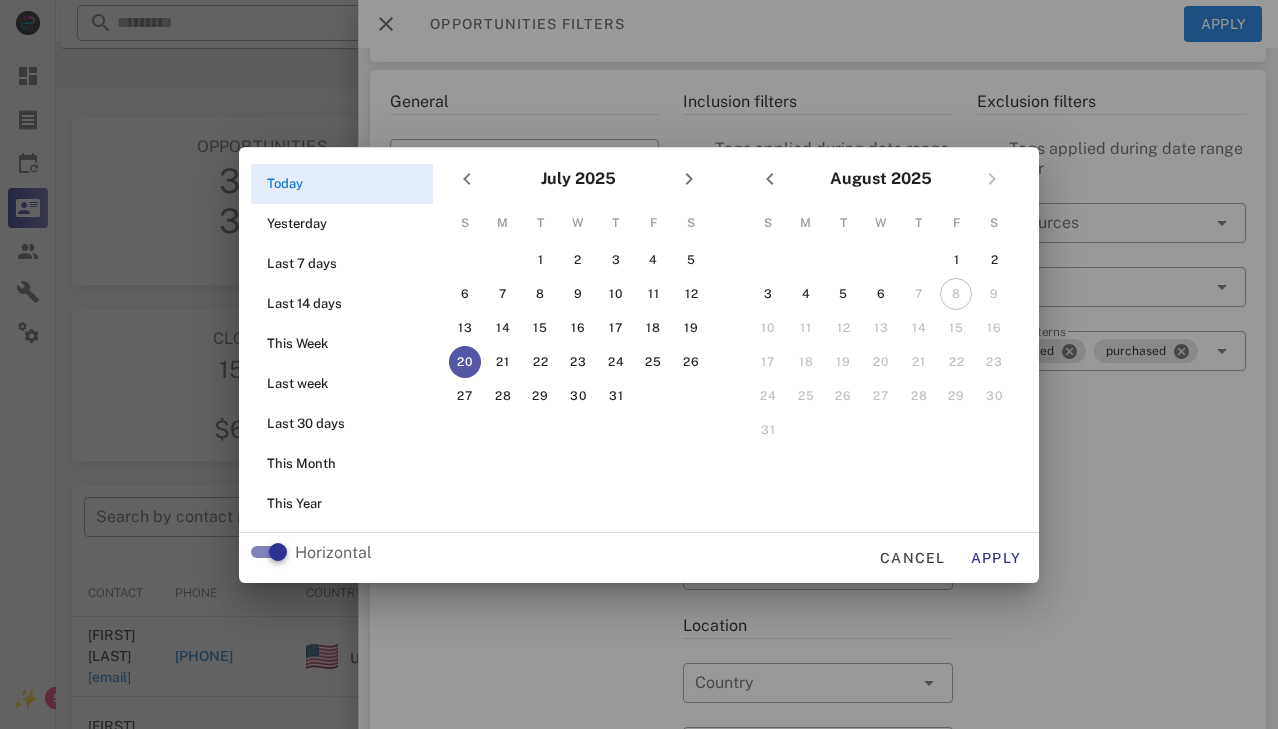 click on "8" at bounding box center (957, 294) 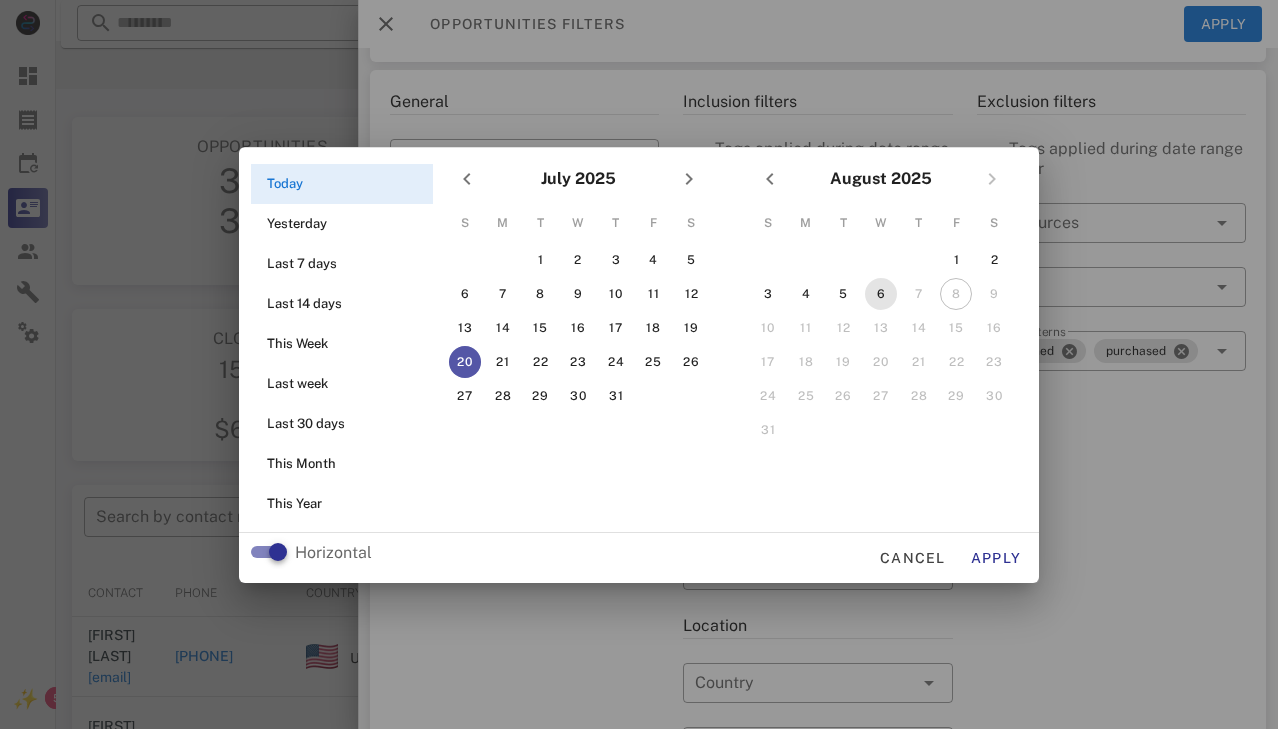 click on "6" at bounding box center [881, 294] 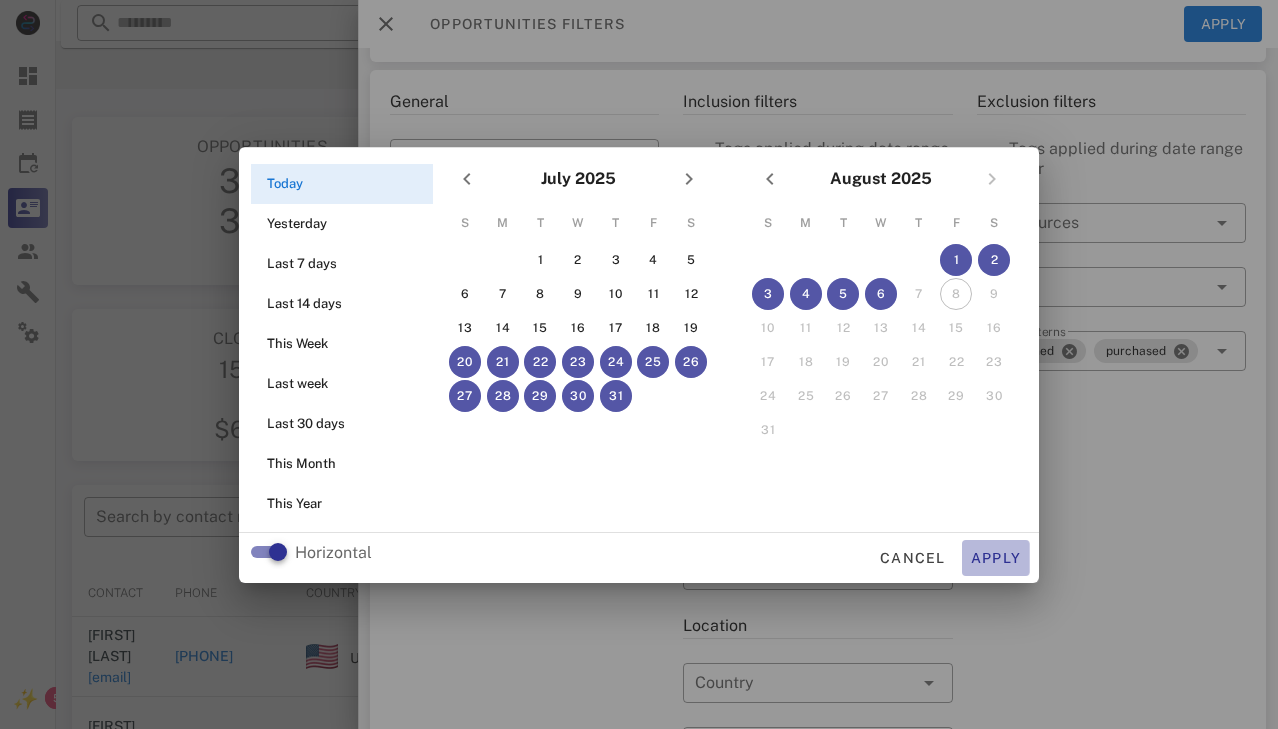 click on "Apply" at bounding box center [996, 558] 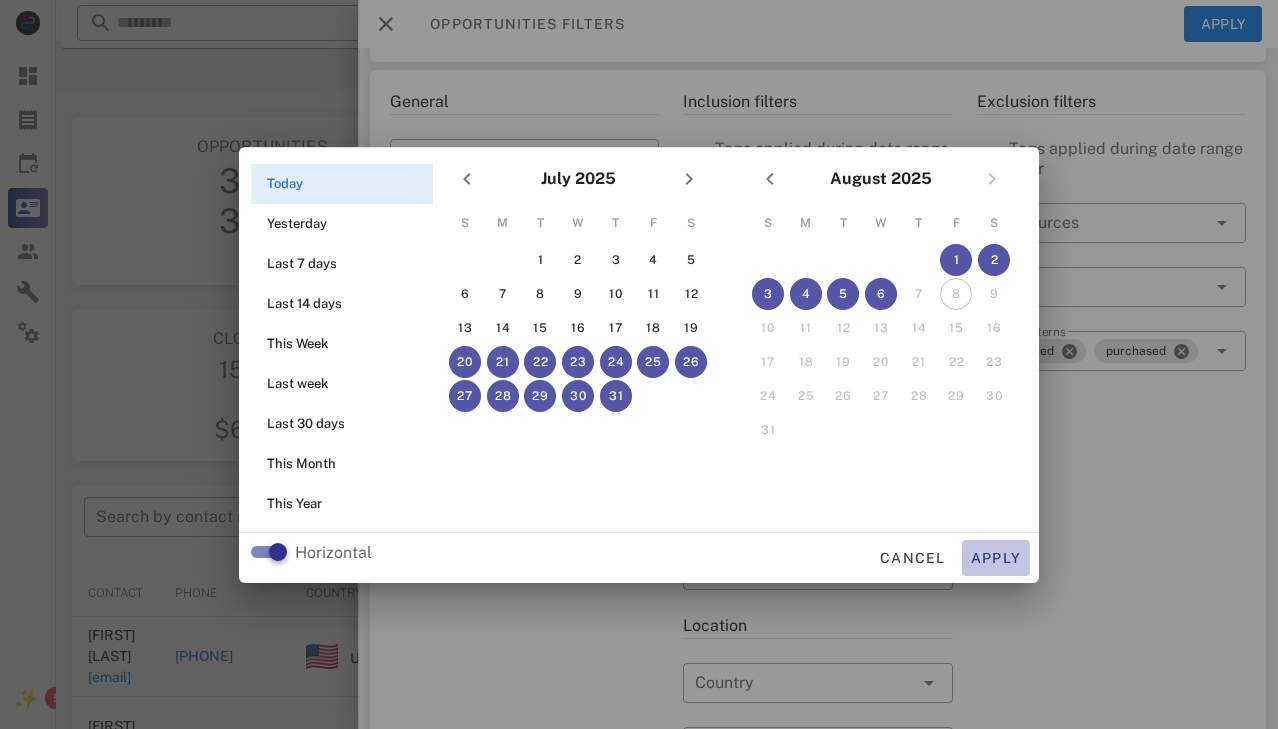 type on "**********" 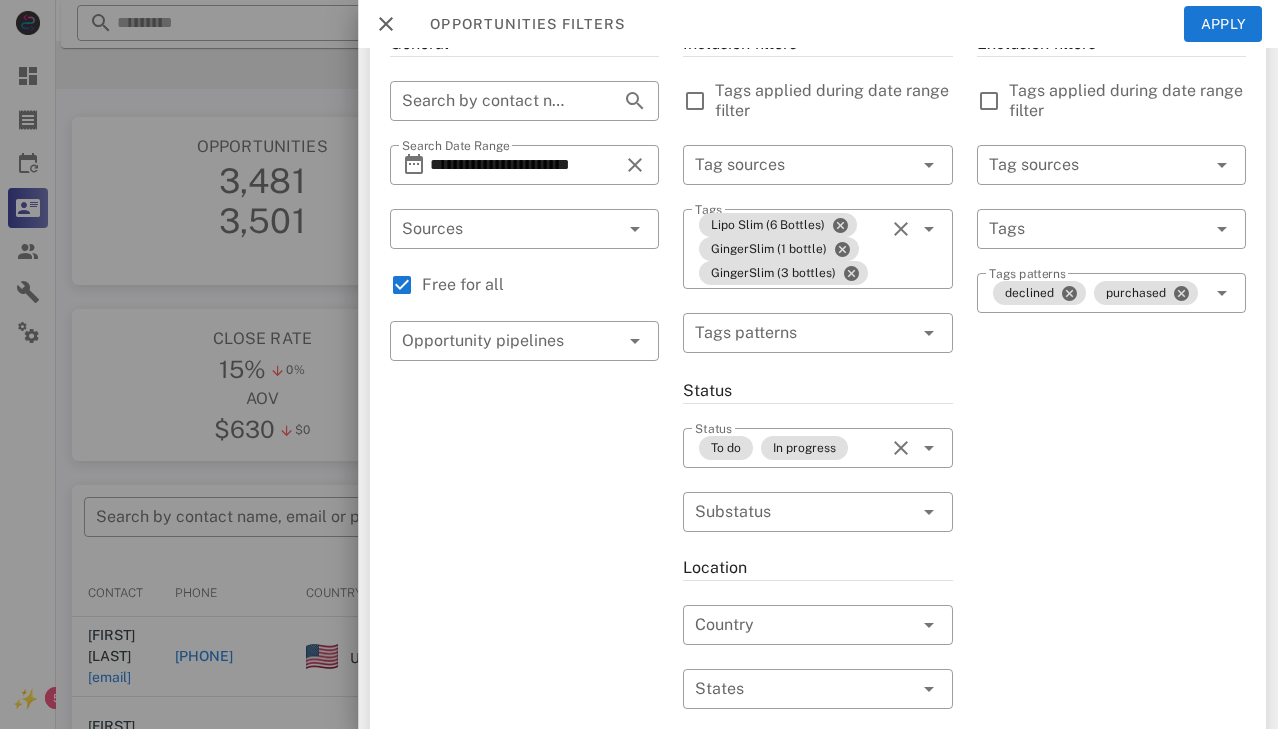 scroll, scrollTop: 115, scrollLeft: 0, axis: vertical 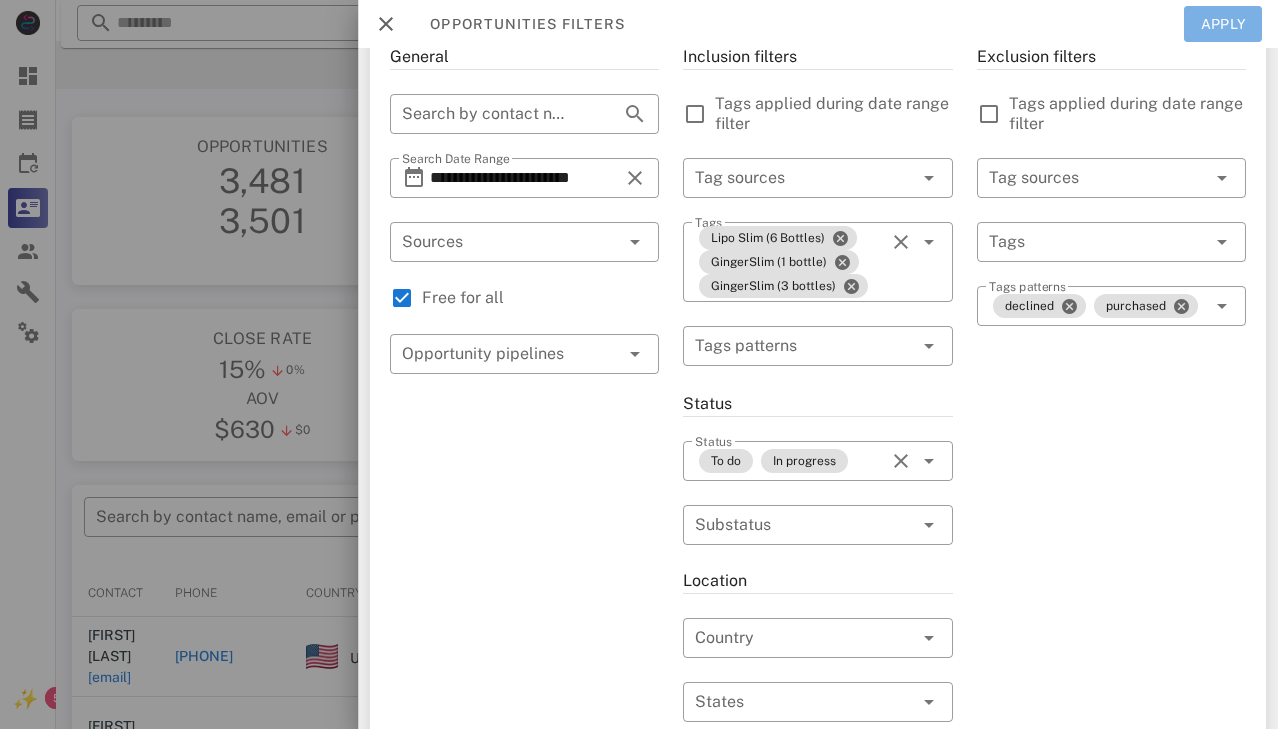 click on "Apply" at bounding box center (1223, 24) 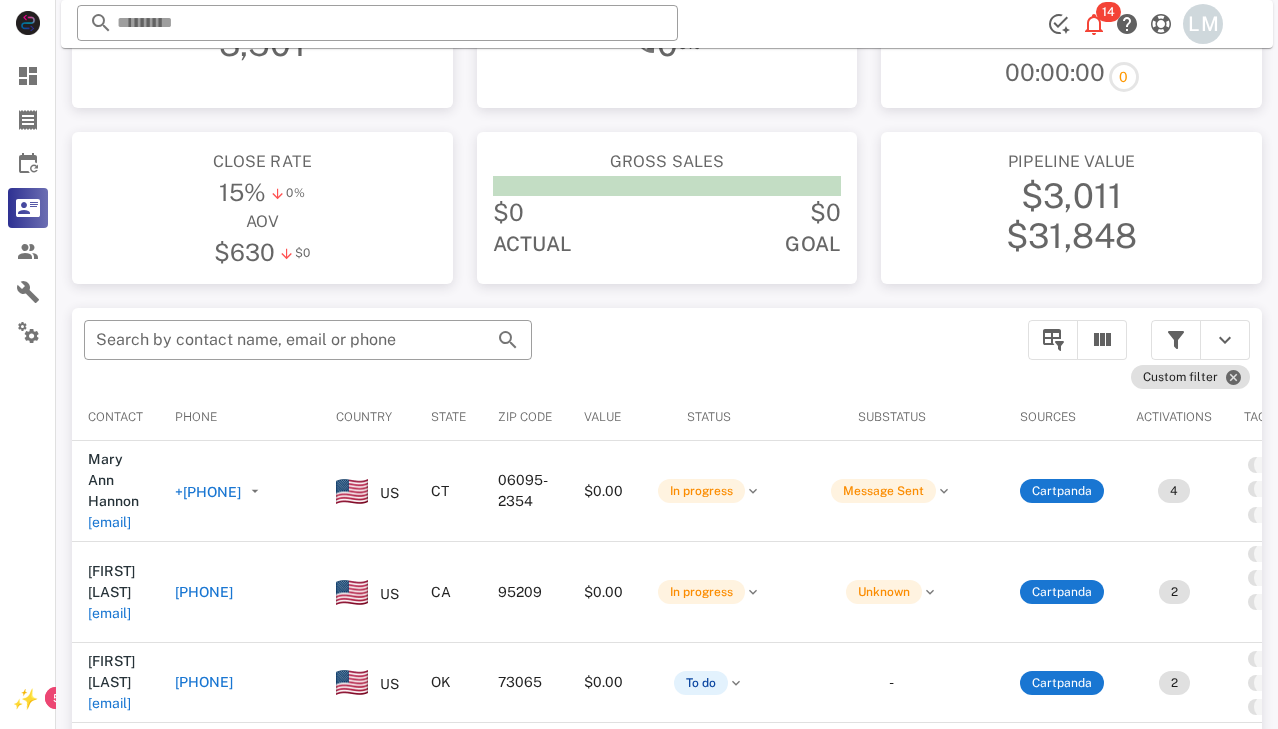 scroll, scrollTop: 185, scrollLeft: 0, axis: vertical 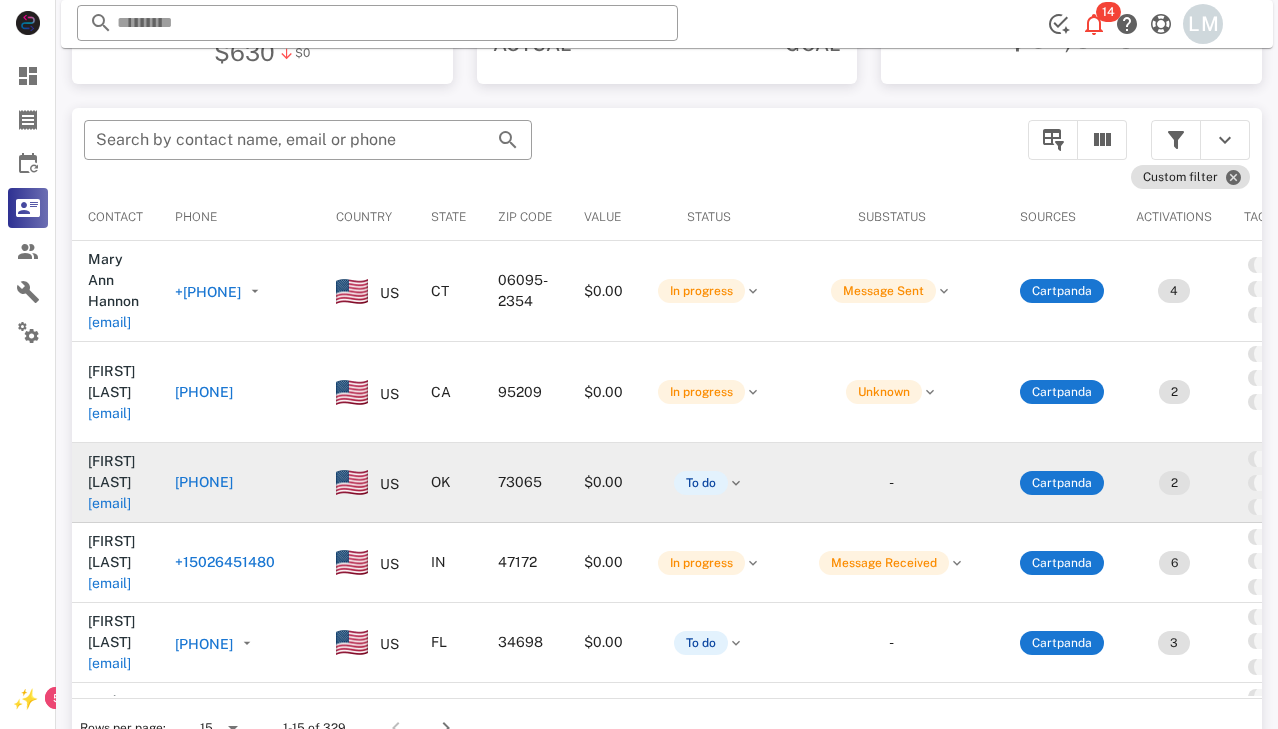 click on "-" at bounding box center (891, 483) 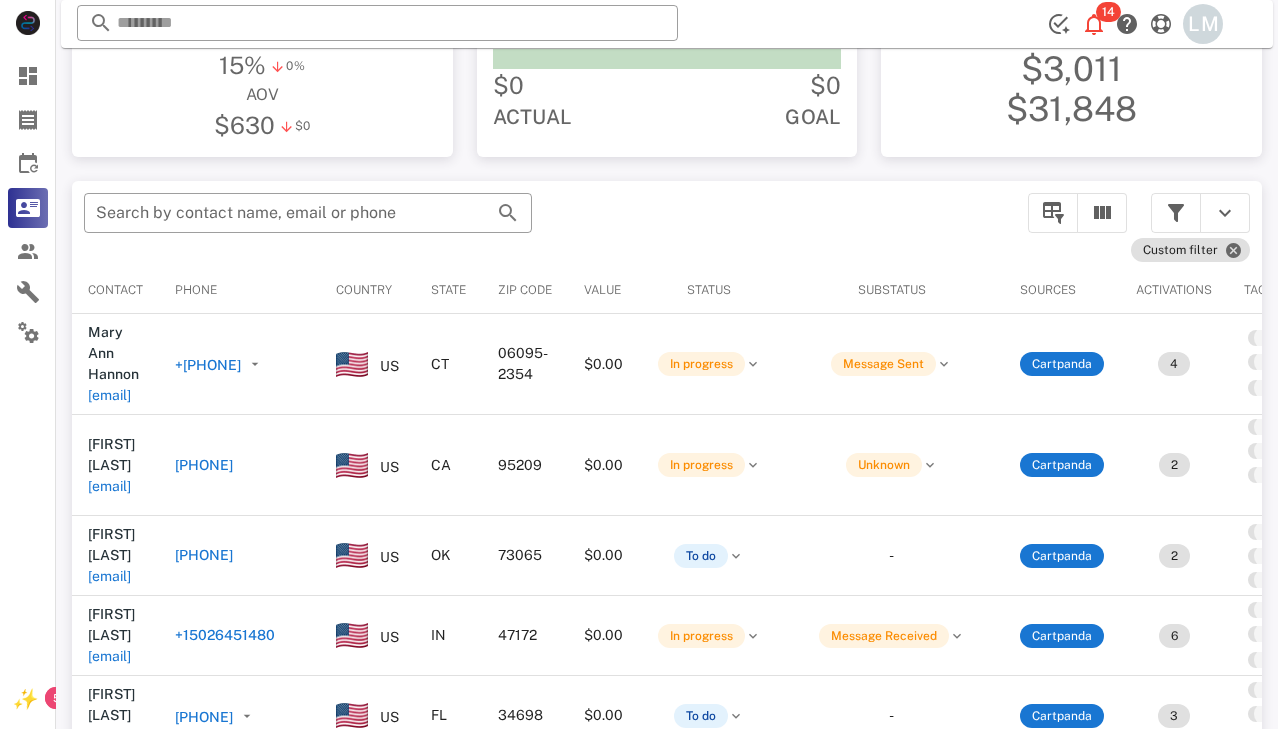 scroll, scrollTop: 309, scrollLeft: 0, axis: vertical 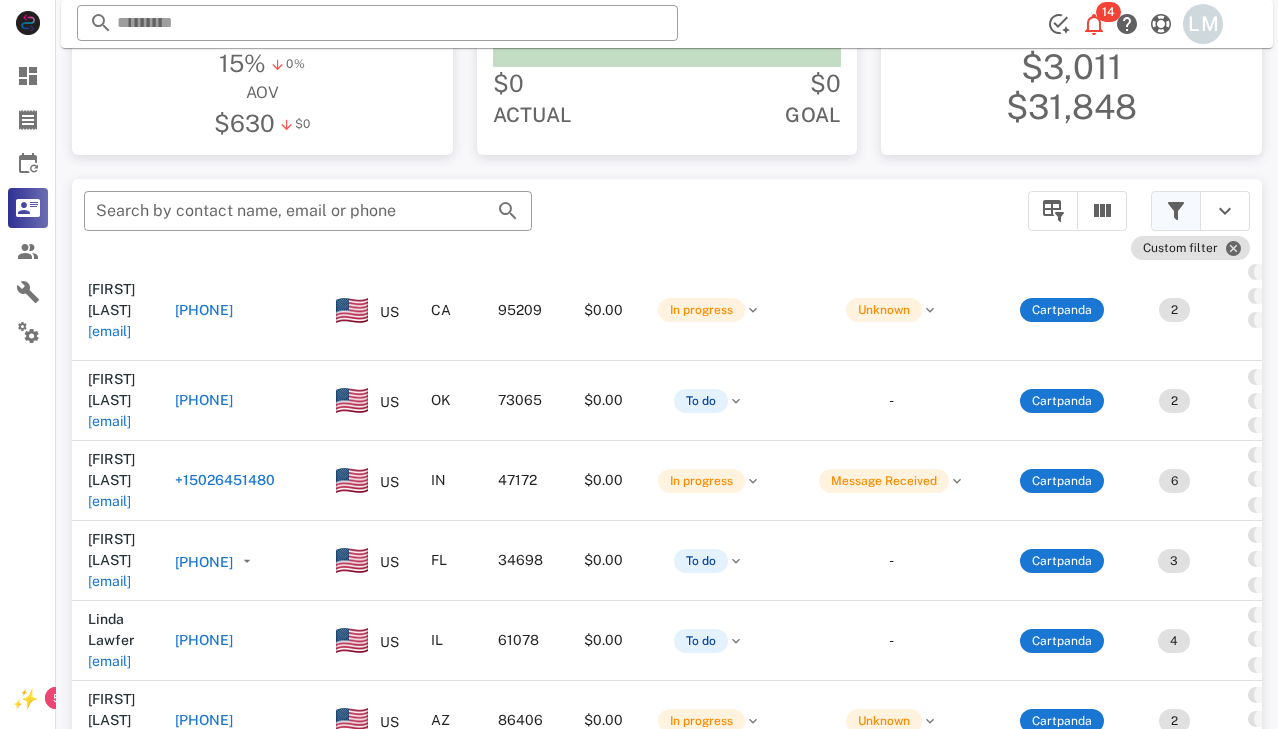 click at bounding box center (1176, 211) 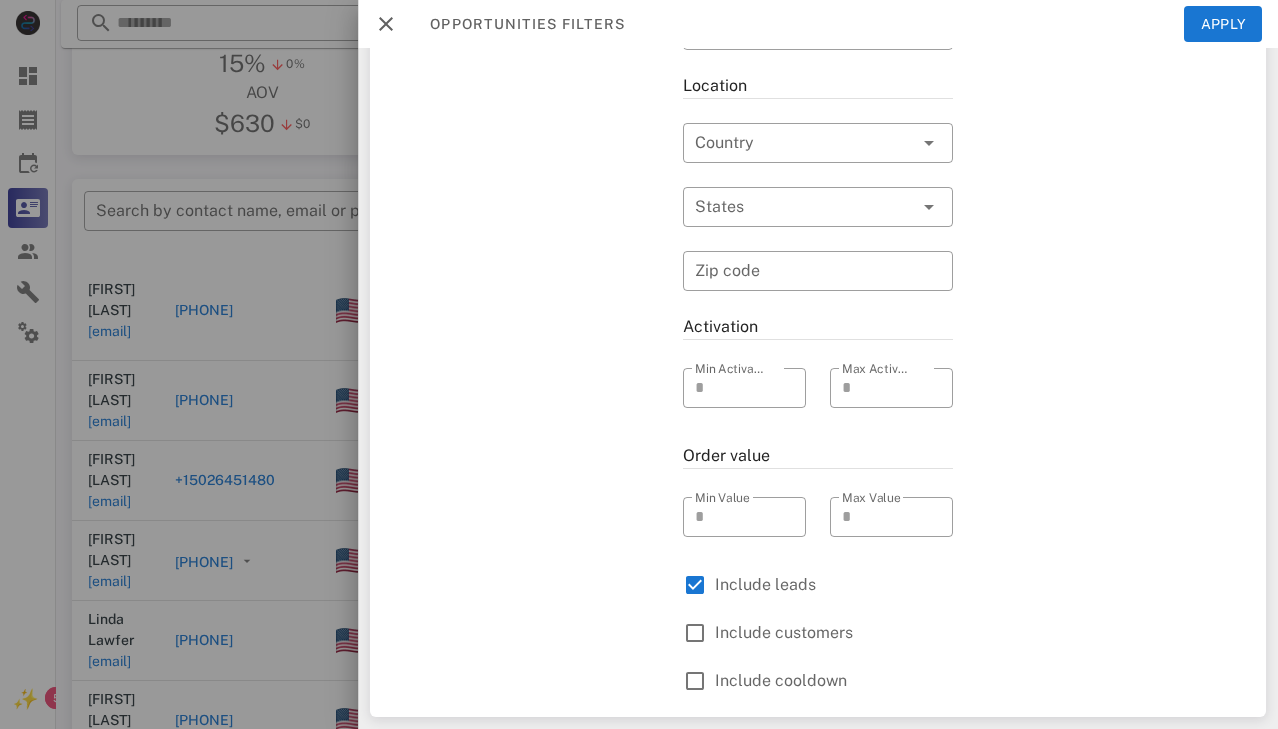 scroll, scrollTop: 0, scrollLeft: 0, axis: both 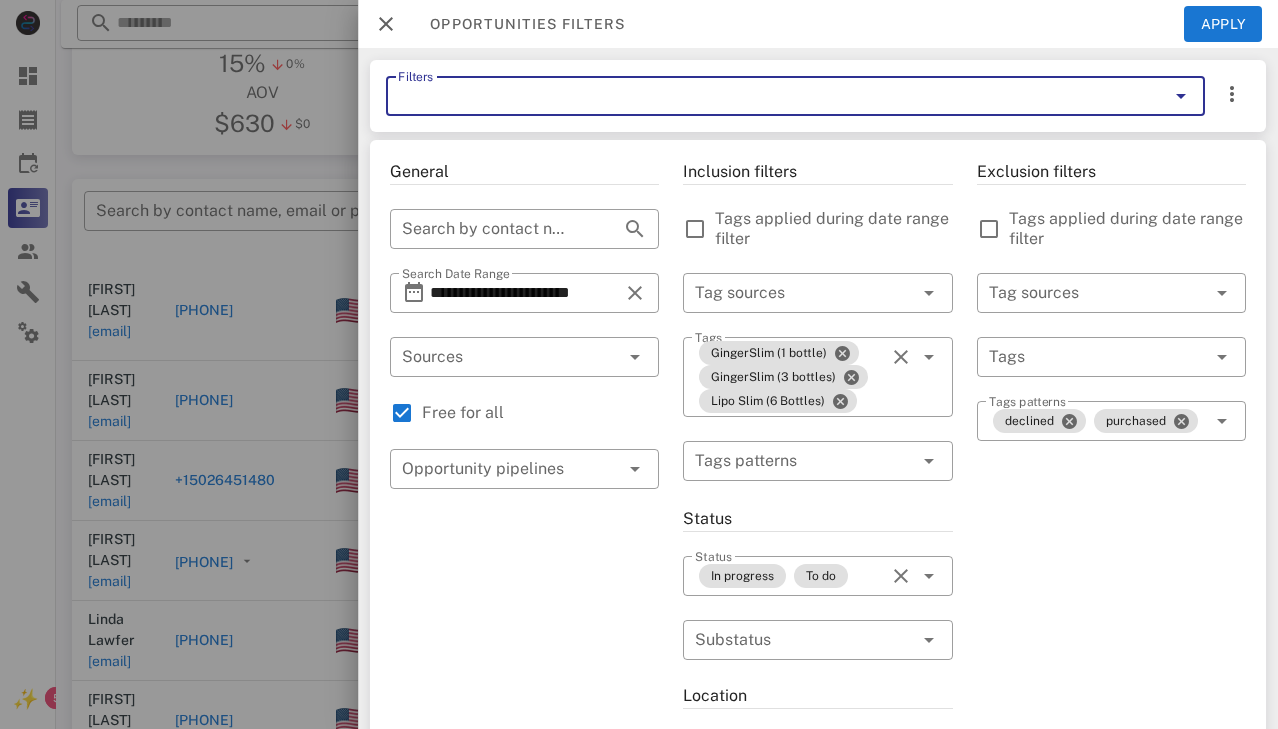 click on "Filters" at bounding box center (767, 96) 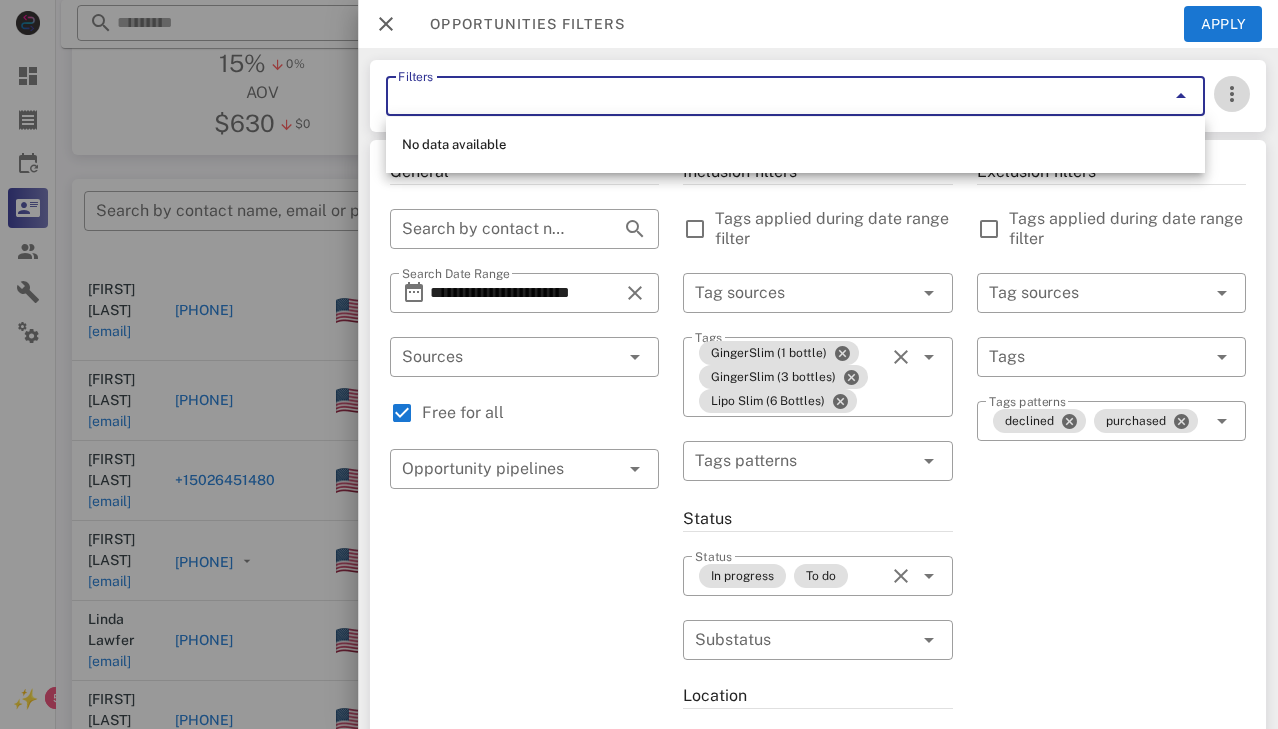 click at bounding box center (1232, 94) 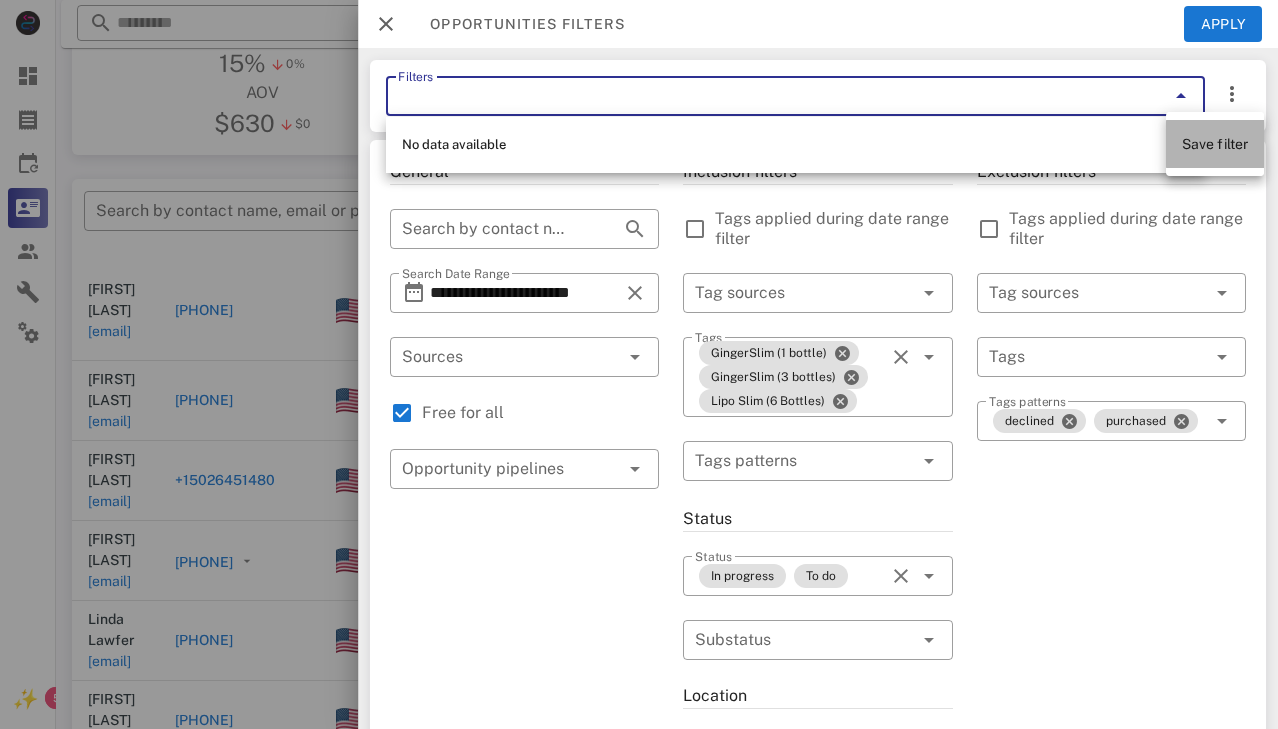 click on "Save filter" at bounding box center [1215, 144] 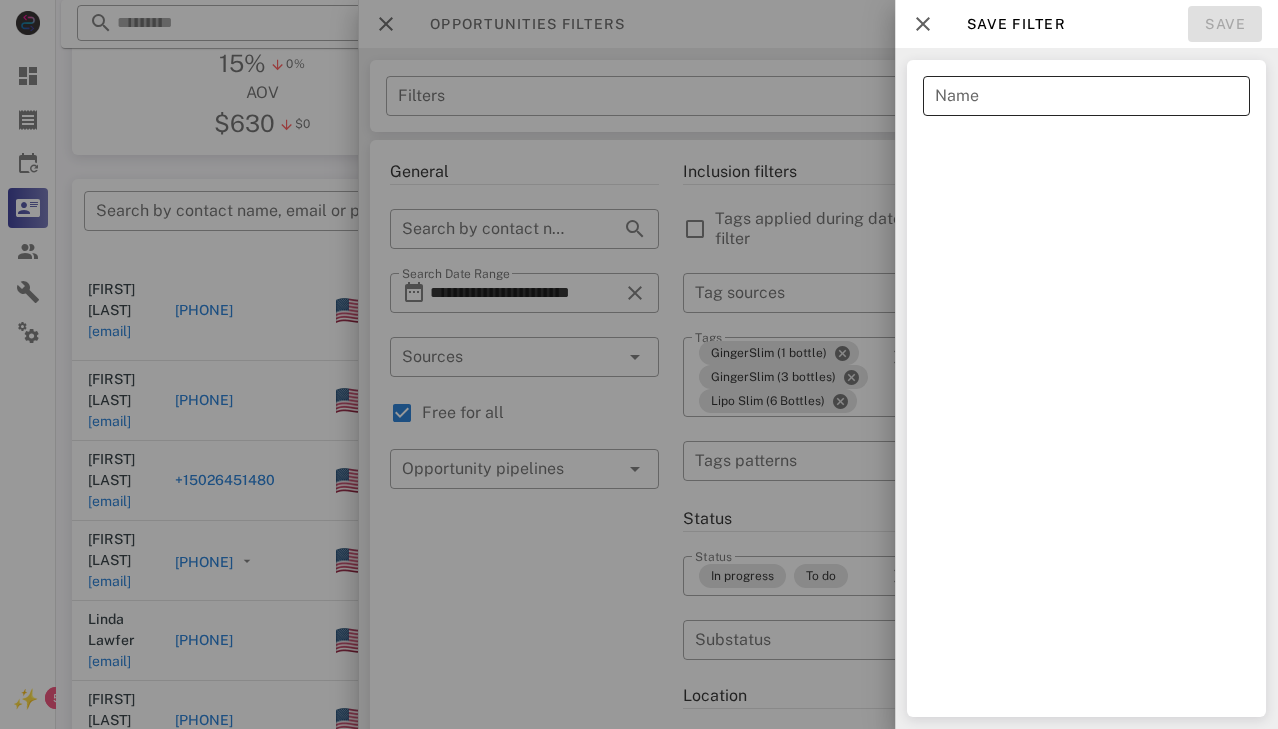 click on "Name" at bounding box center [1086, 96] 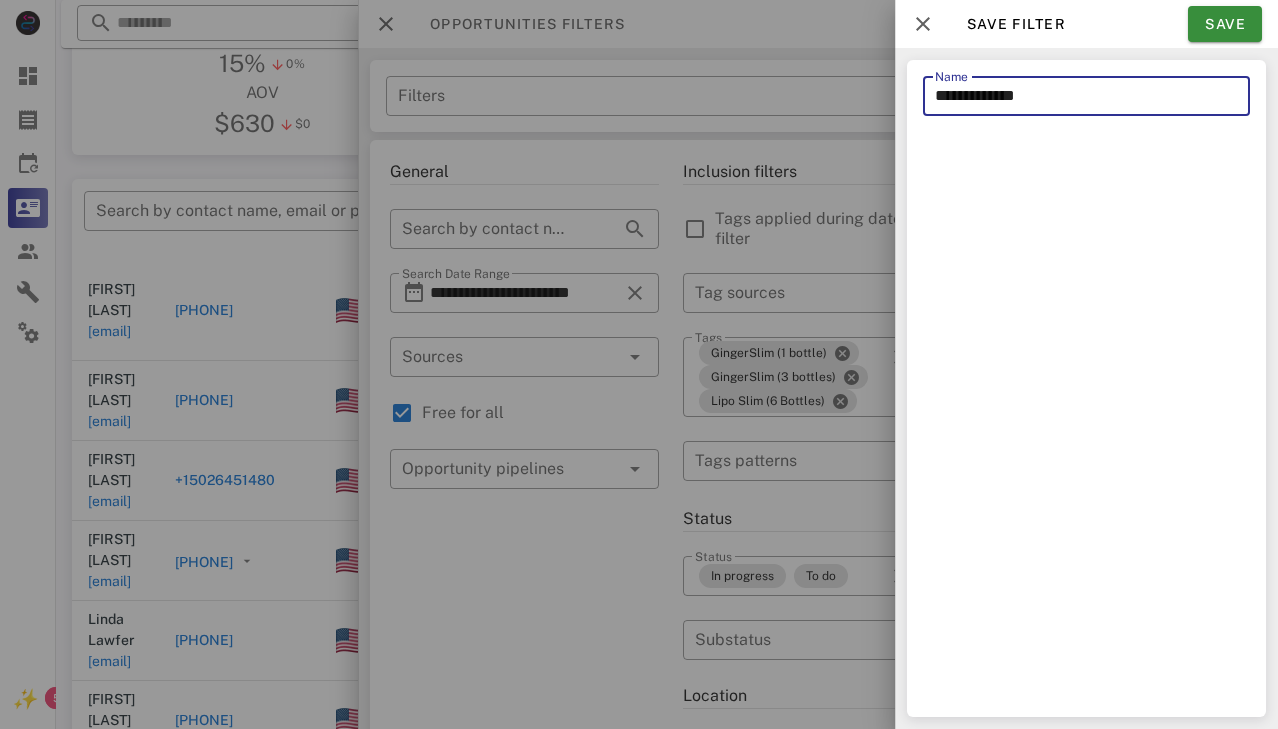 type on "**********" 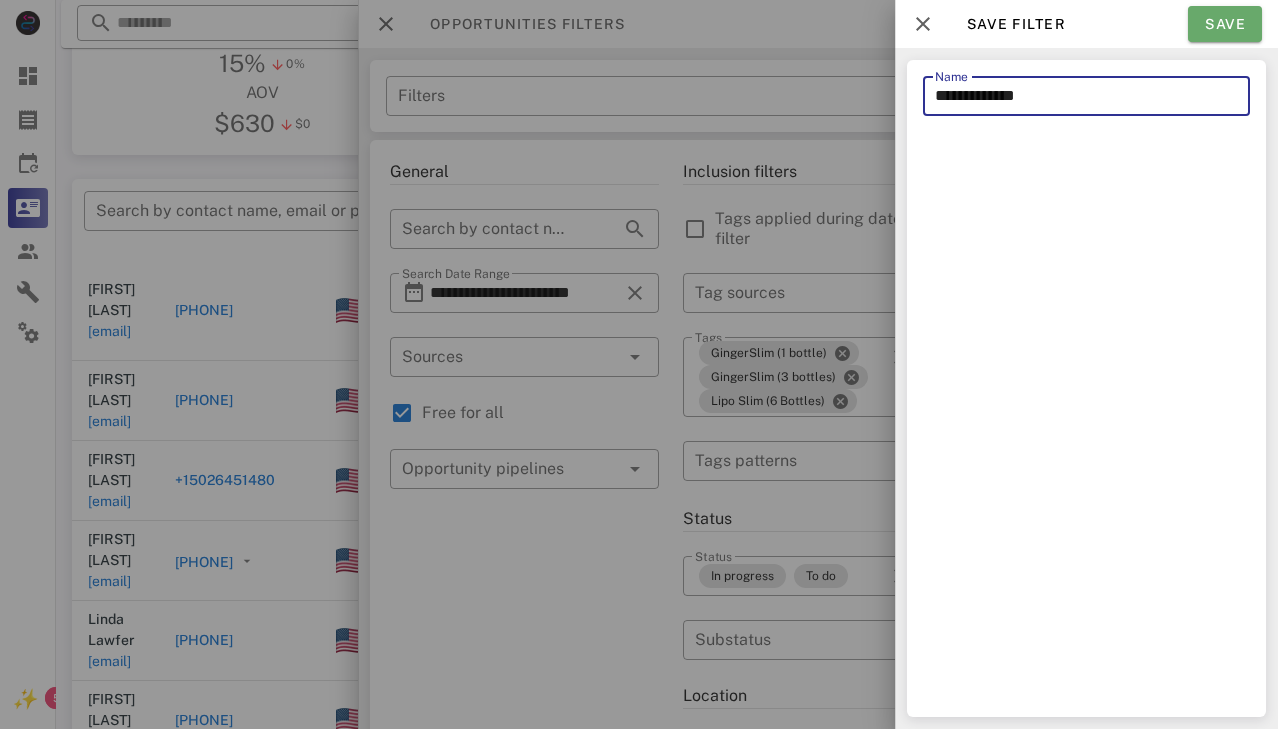 click on "Save" at bounding box center [1225, 24] 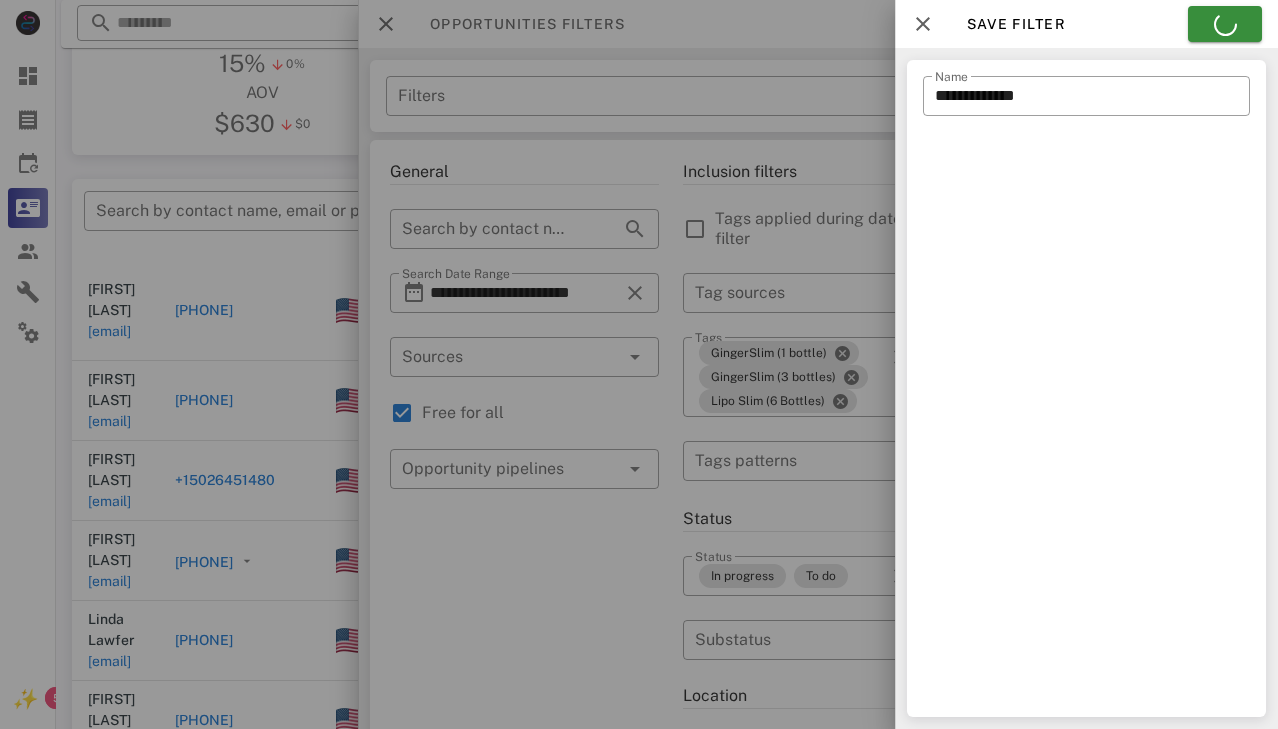 type on "**********" 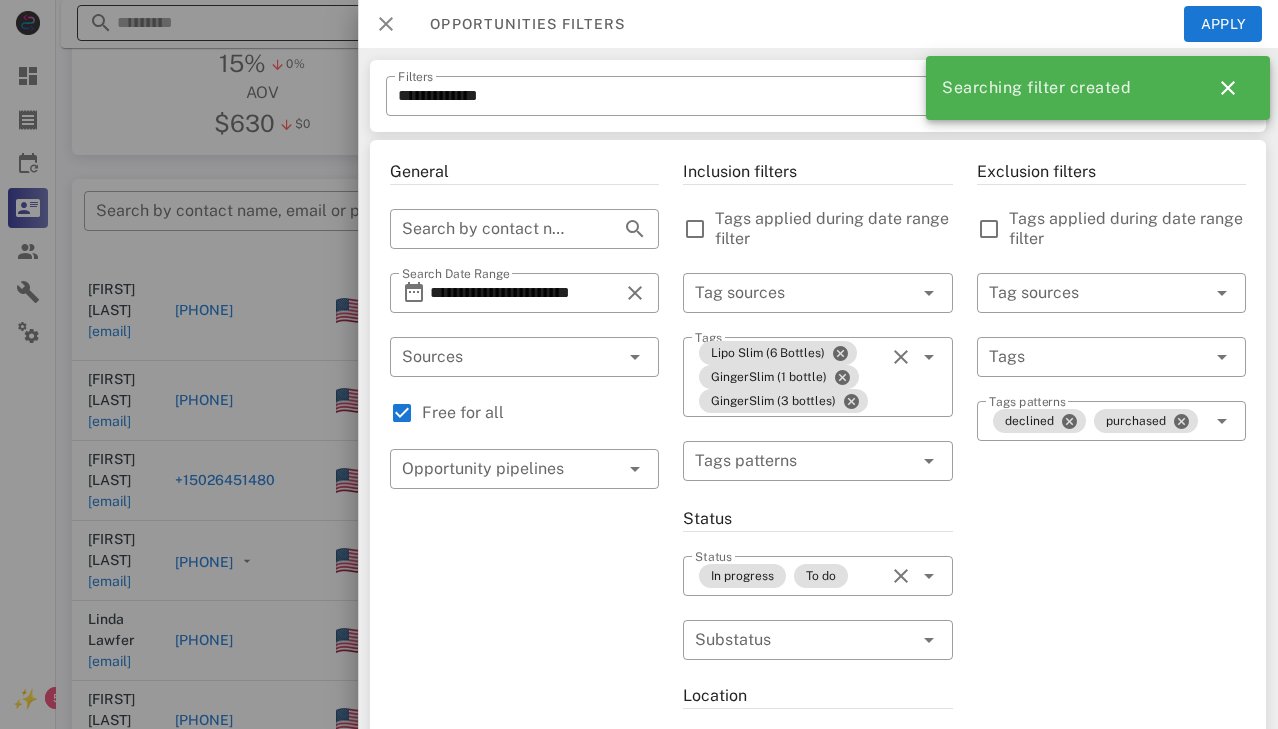 click at bounding box center (386, 24) 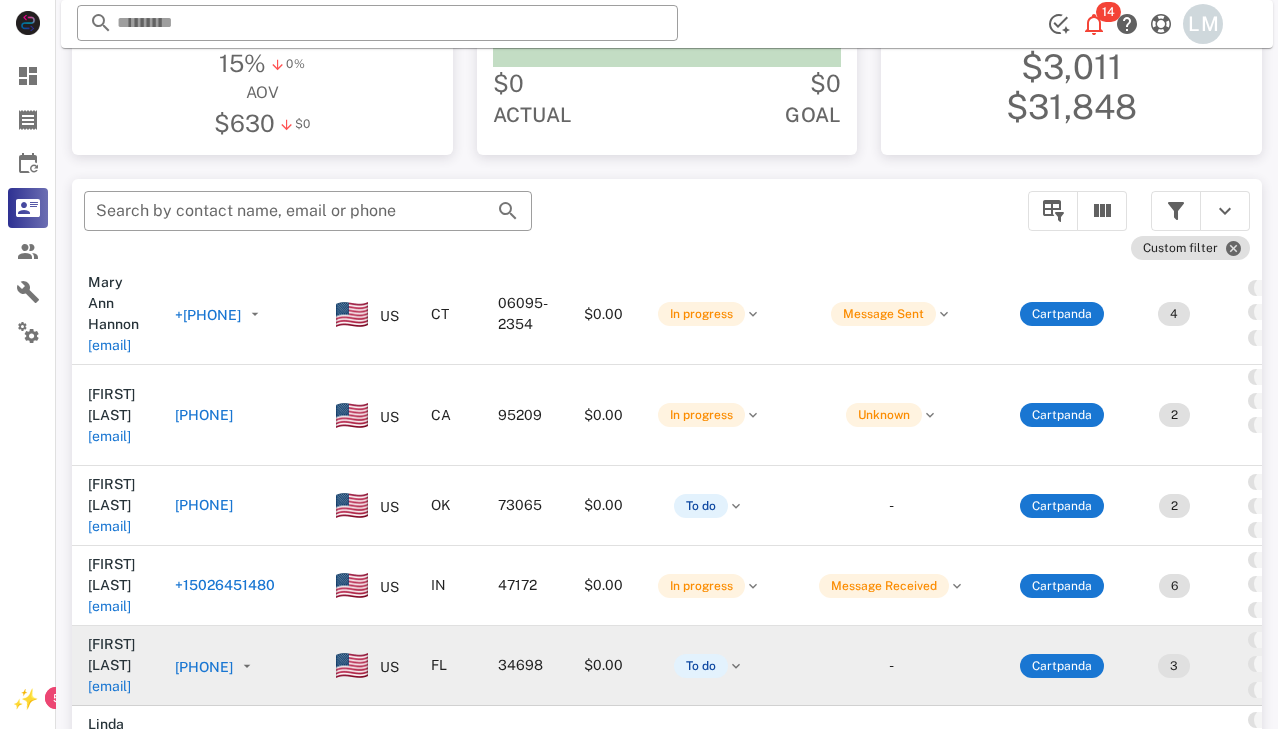 scroll, scrollTop: 0, scrollLeft: 0, axis: both 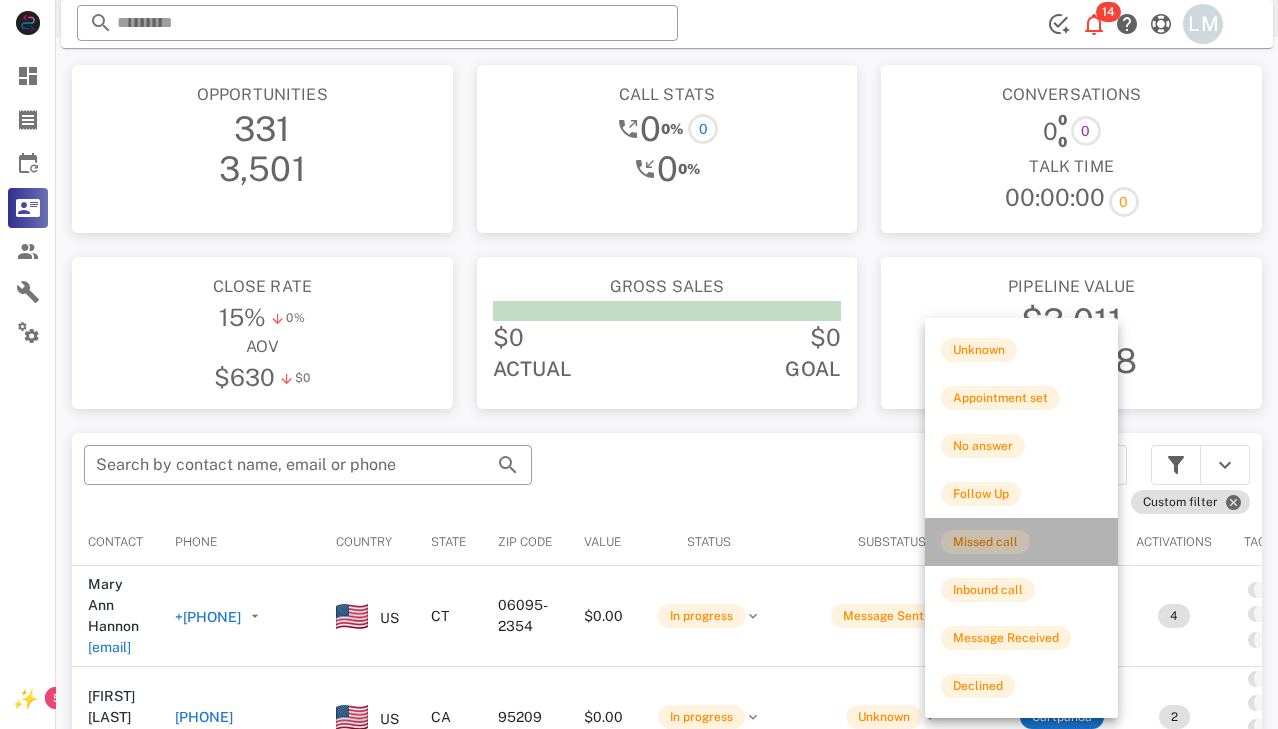 click on "Missed call" at bounding box center (1021, 542) 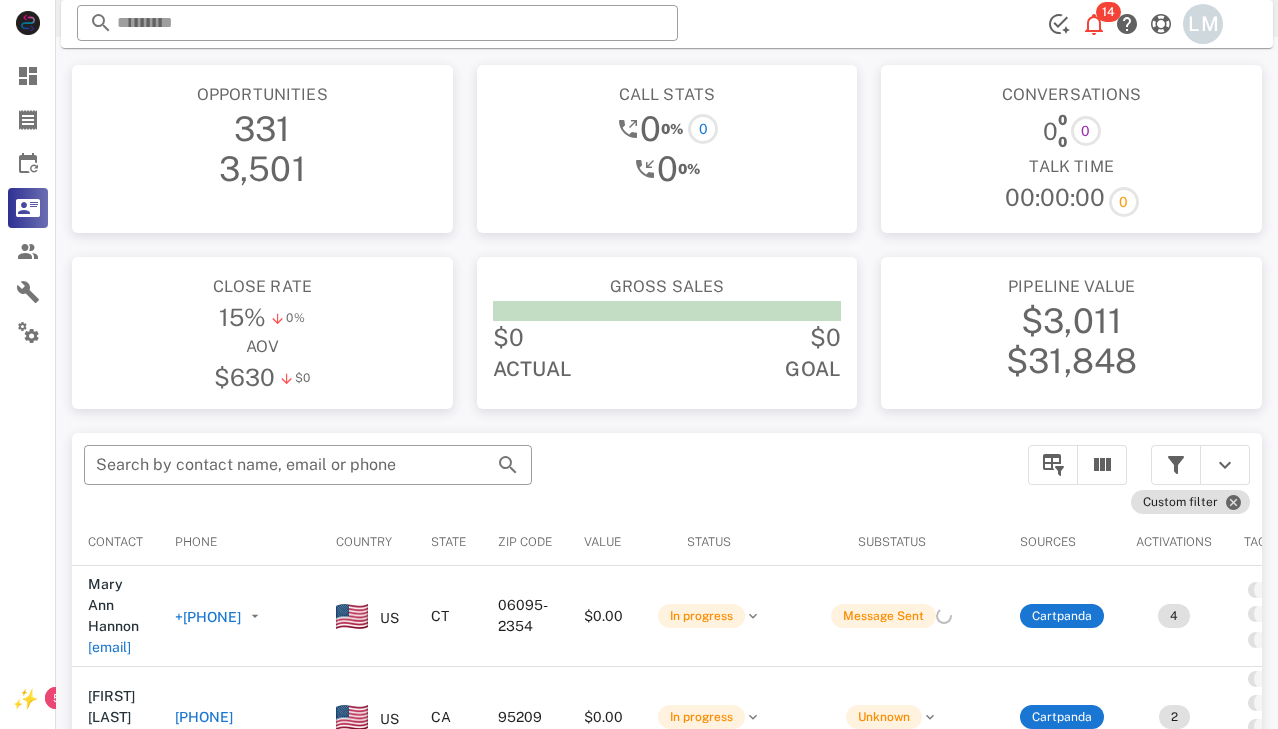click on "Message Sent" at bounding box center (891, 616) 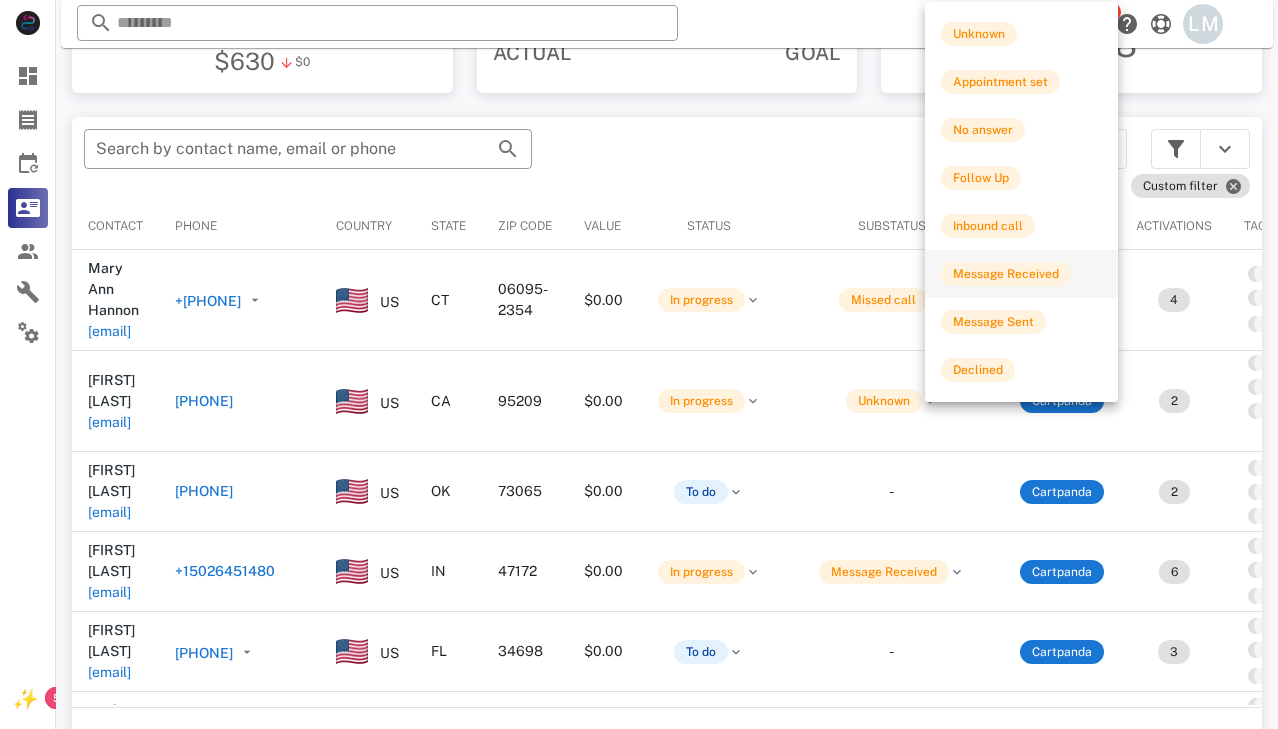 scroll, scrollTop: 375, scrollLeft: 0, axis: vertical 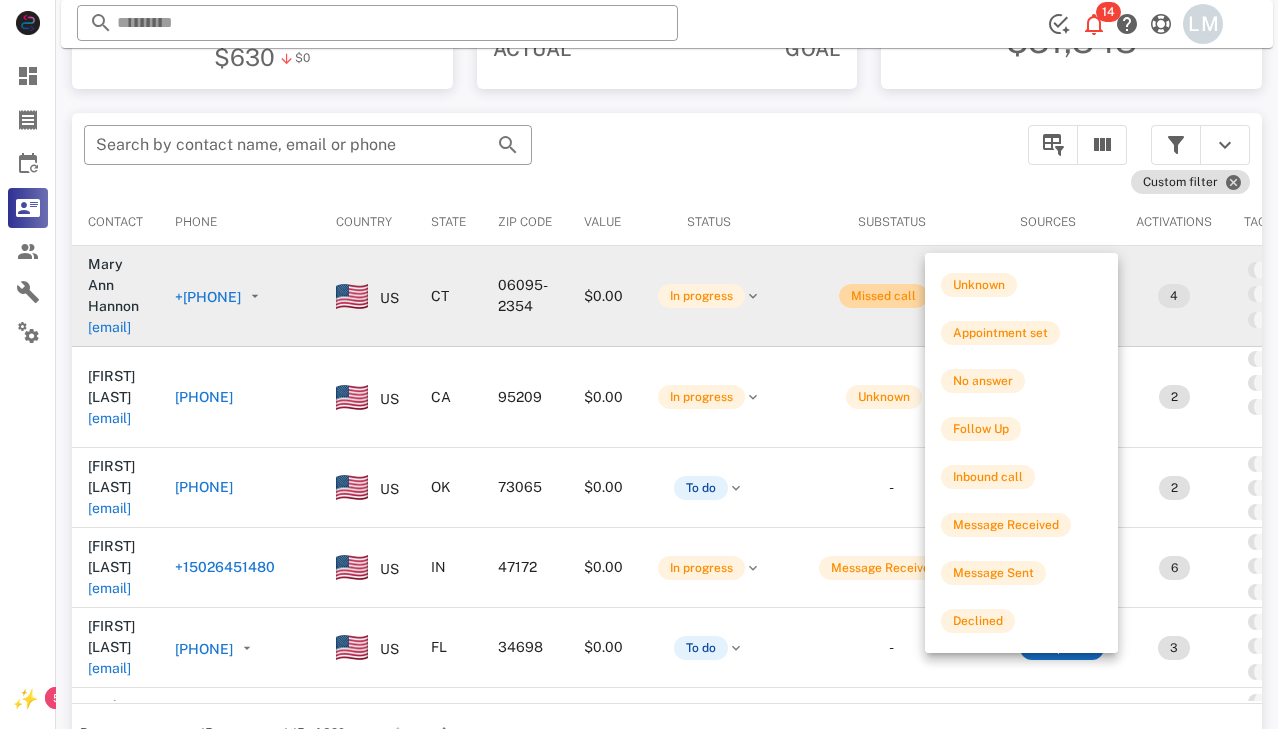 click on "Missed call" at bounding box center (883, 296) 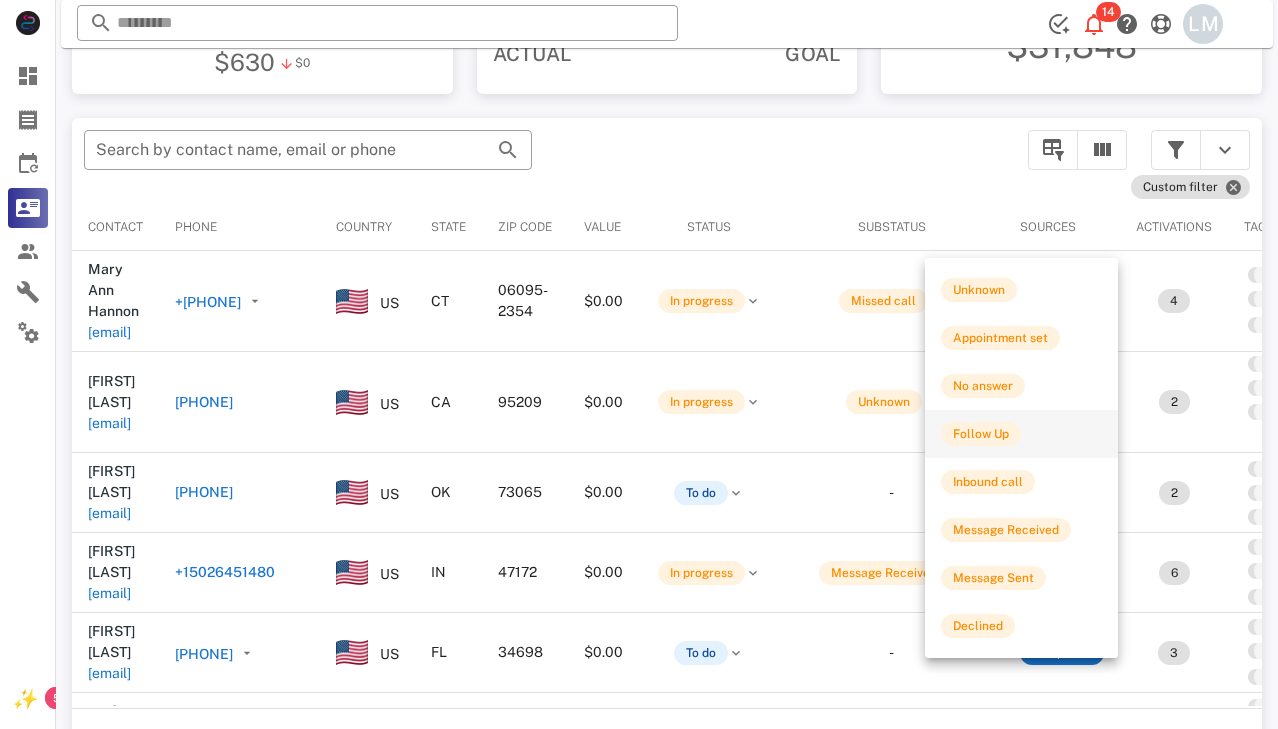 scroll, scrollTop: 350, scrollLeft: 0, axis: vertical 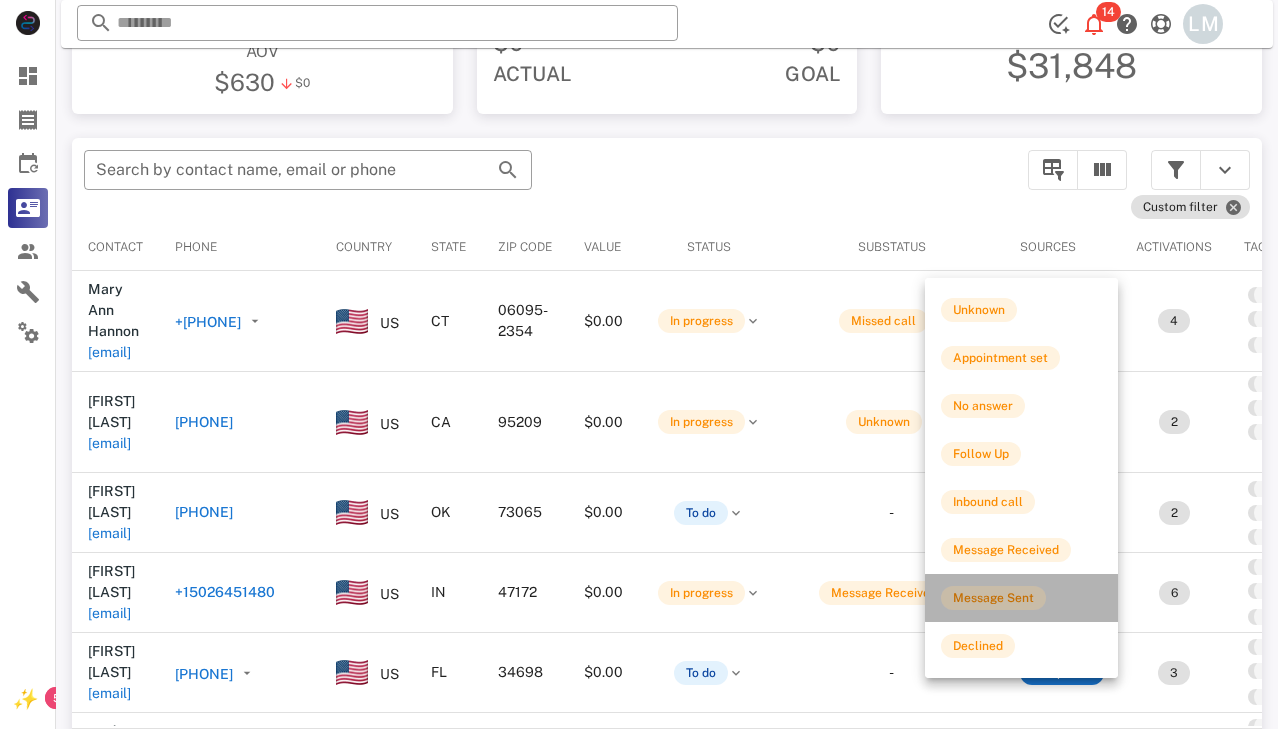 click on "Message Sent" at bounding box center [993, 598] 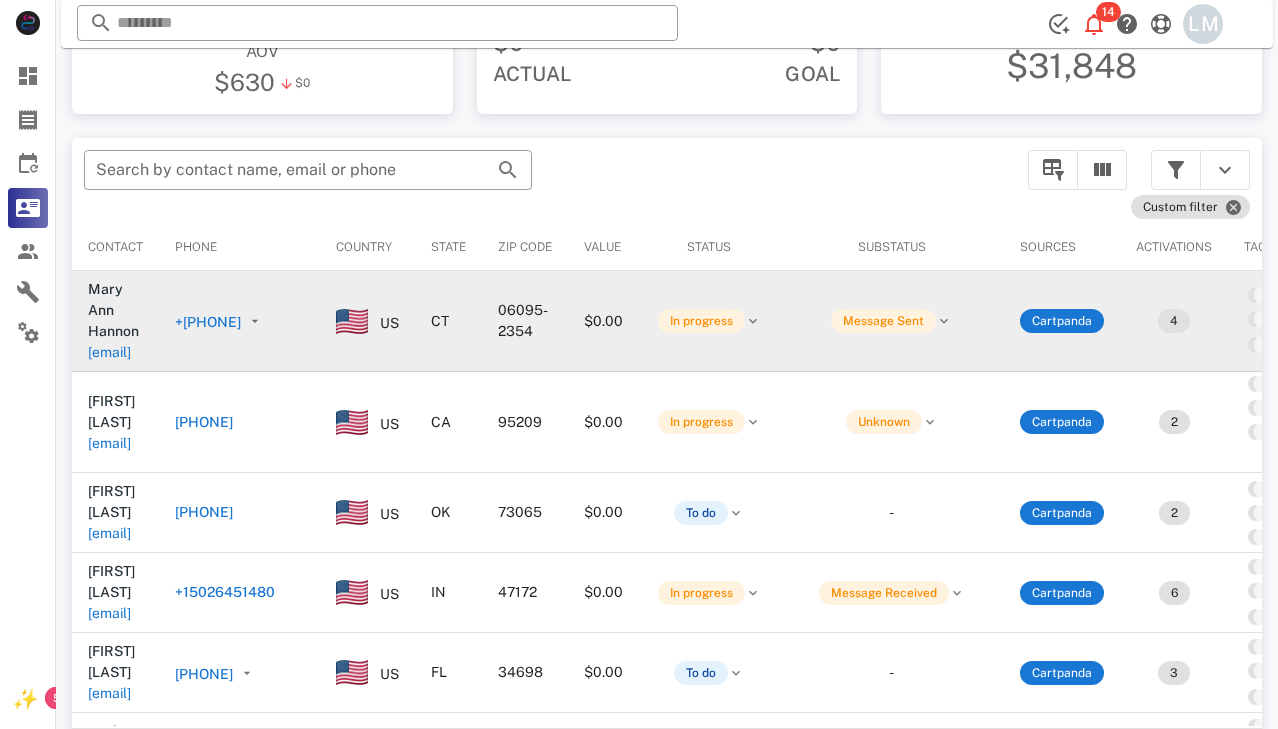 click on "[FIRST] [LAST] [EMAIL]" at bounding box center (115, 321) 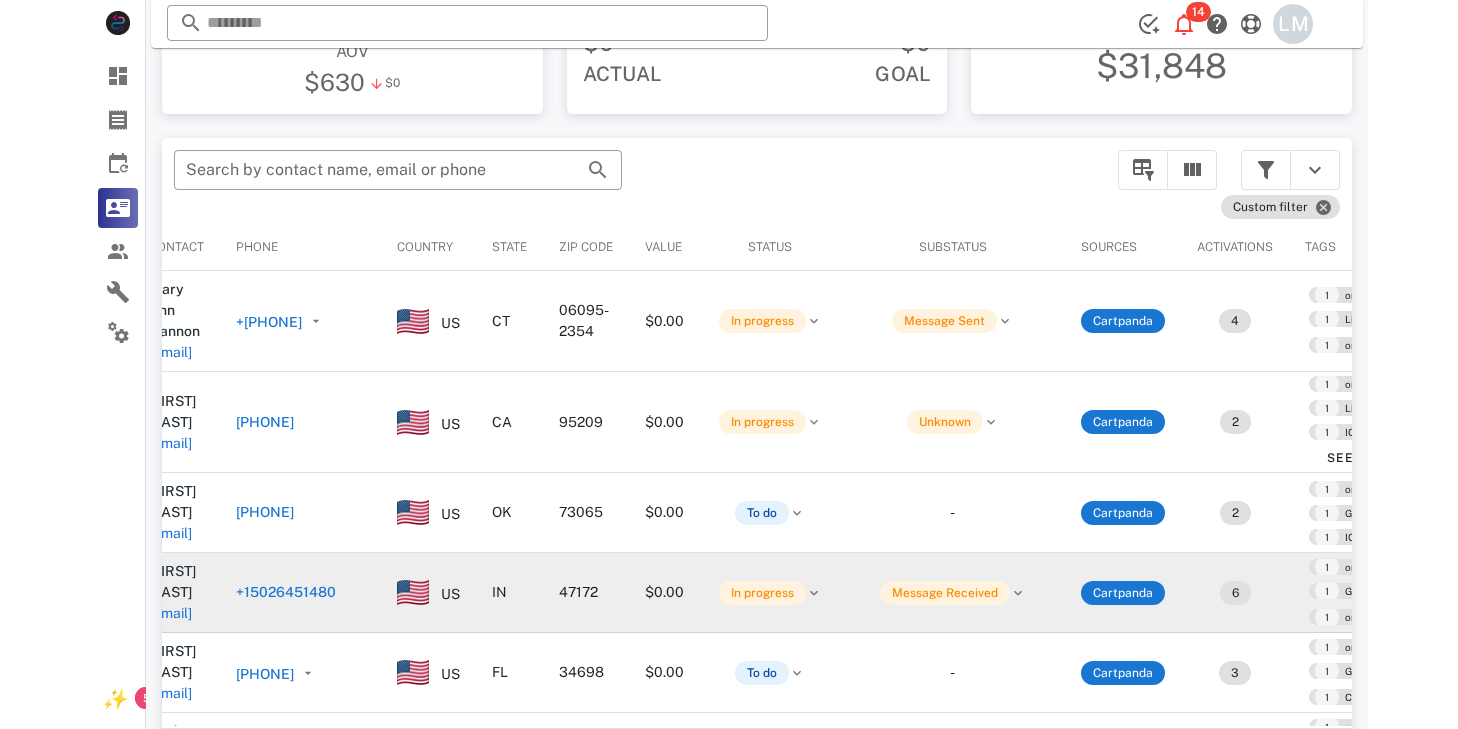 scroll, scrollTop: 0, scrollLeft: 0, axis: both 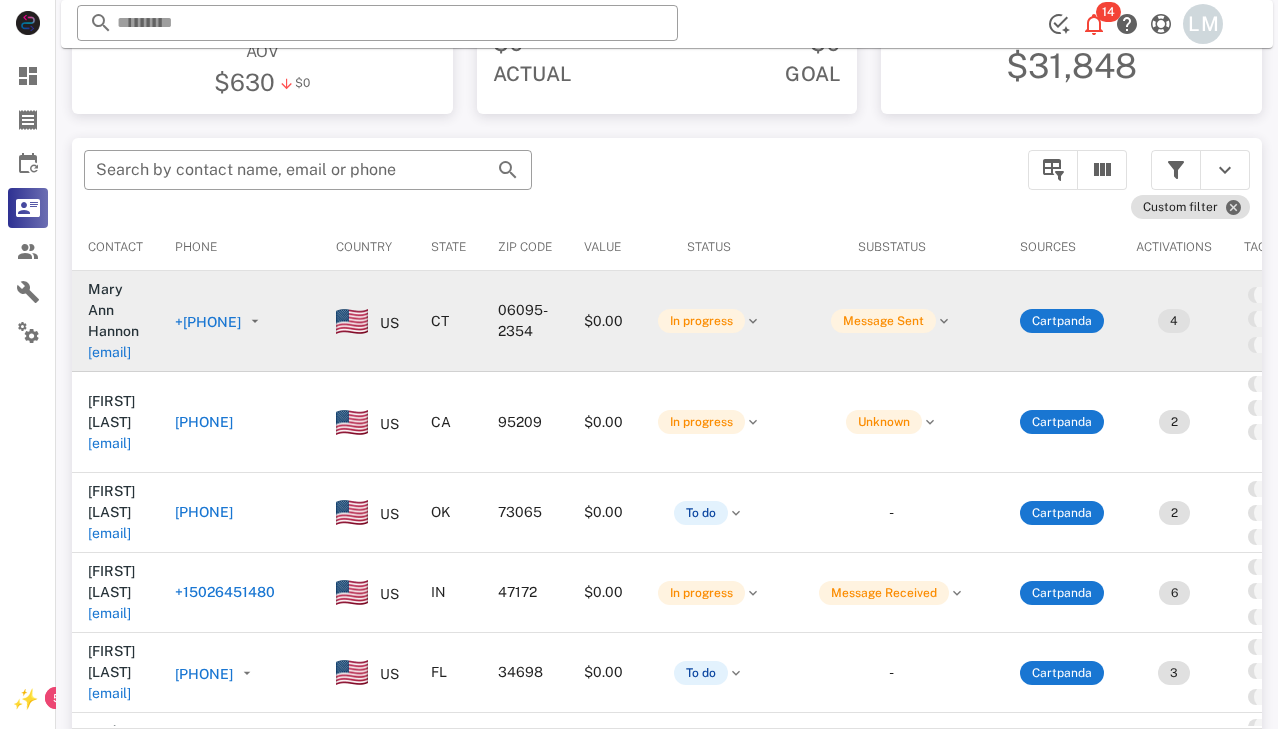 click on "Mary Ann Hannon" at bounding box center (113, 310) 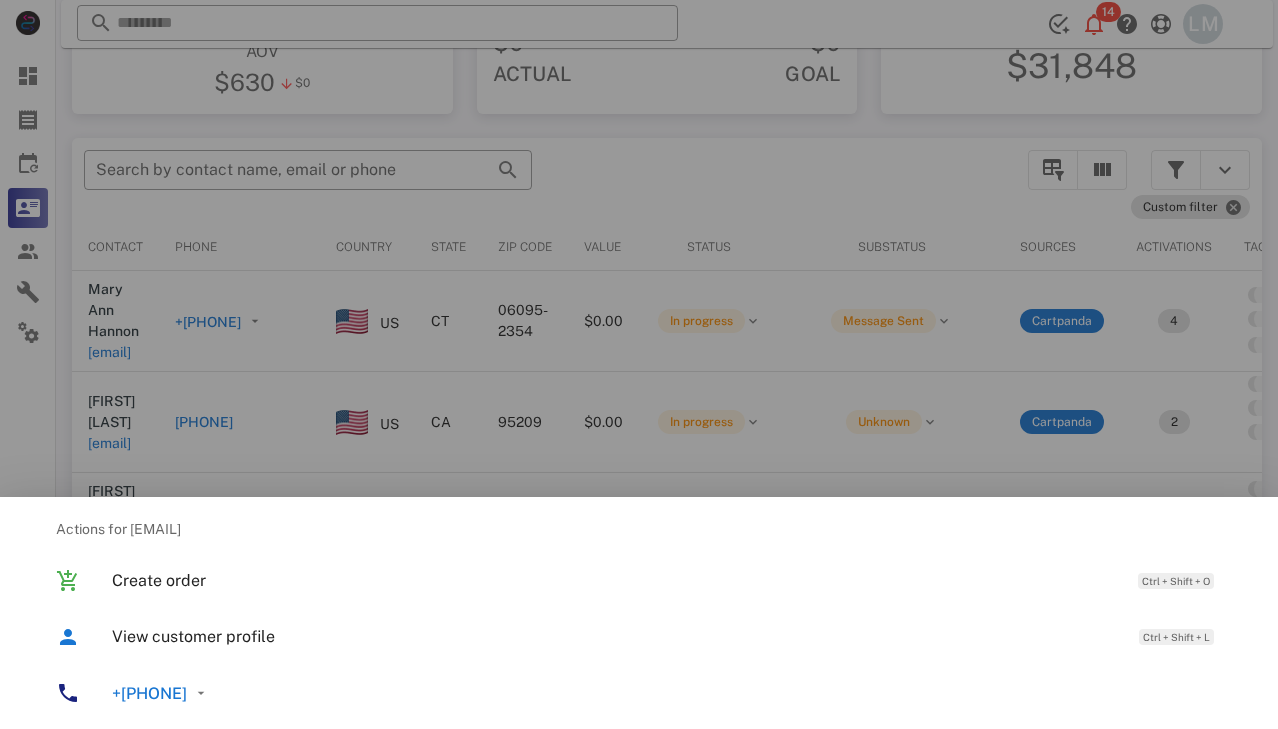 click at bounding box center [639, 364] 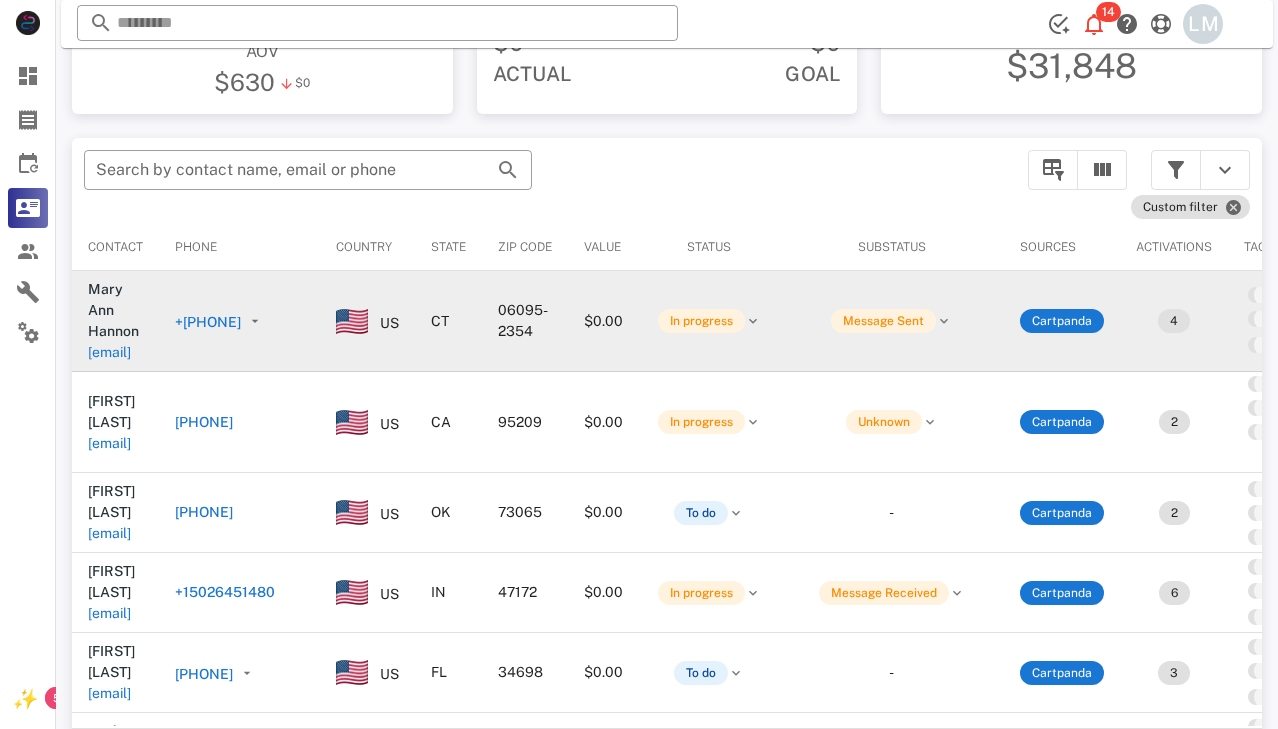 click on "+[PHONE]" at bounding box center (208, 322) 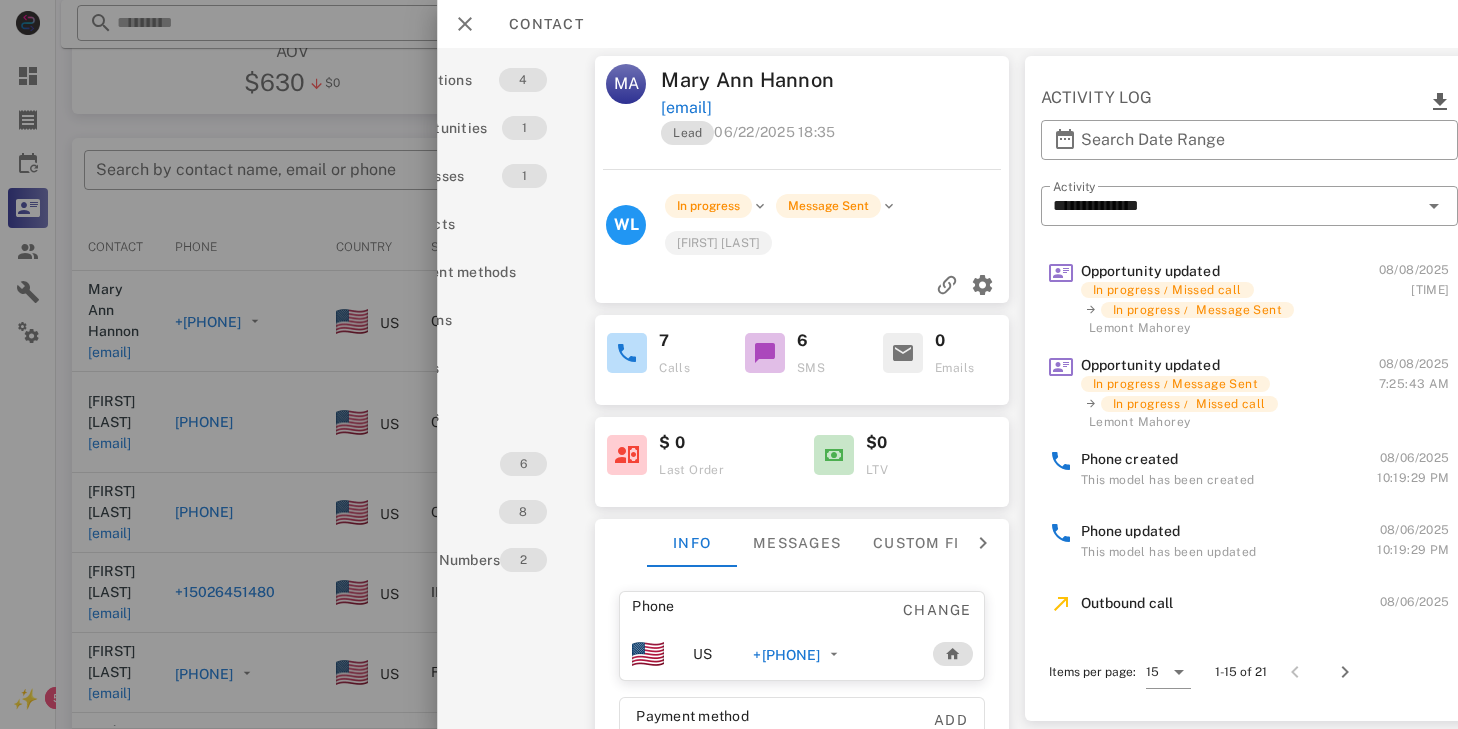 scroll, scrollTop: 0, scrollLeft: 120, axis: horizontal 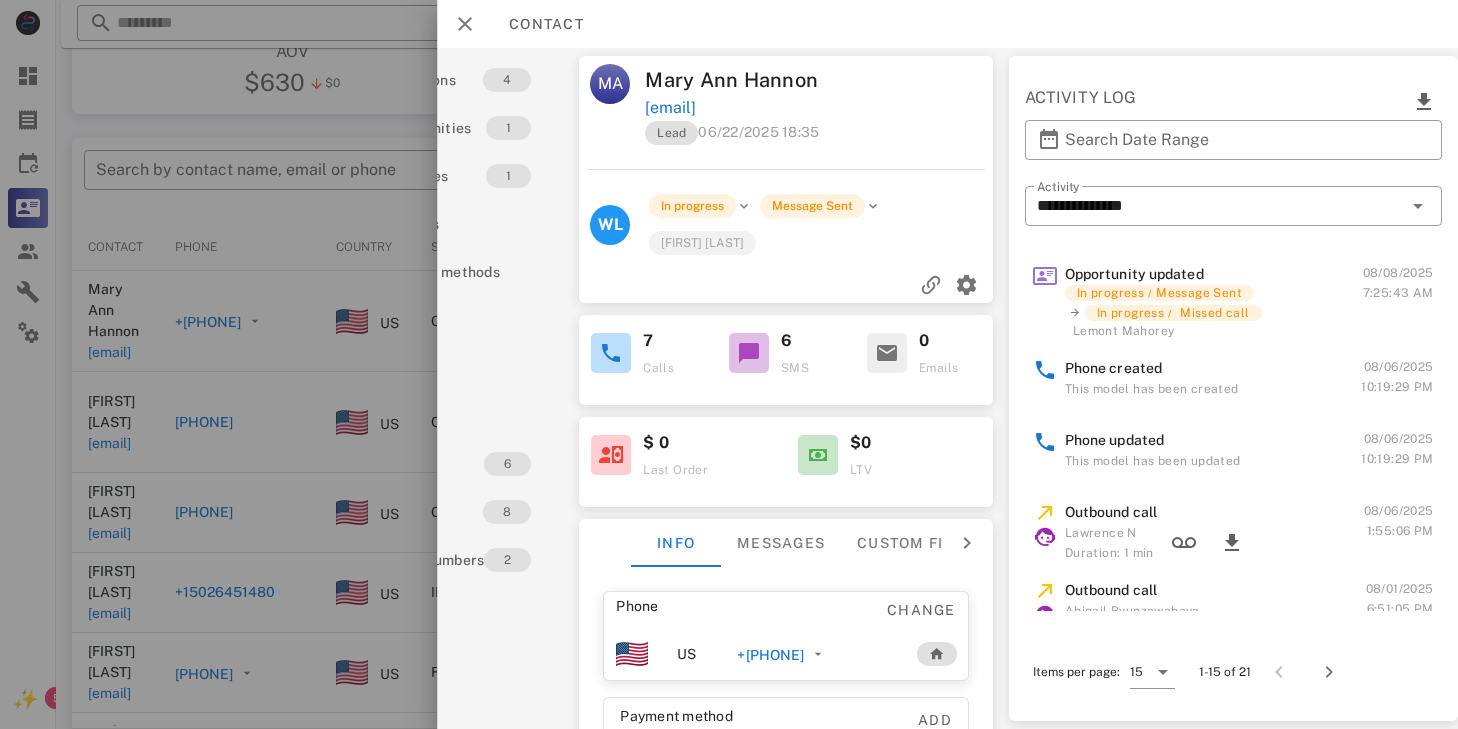 click at bounding box center [729, 364] 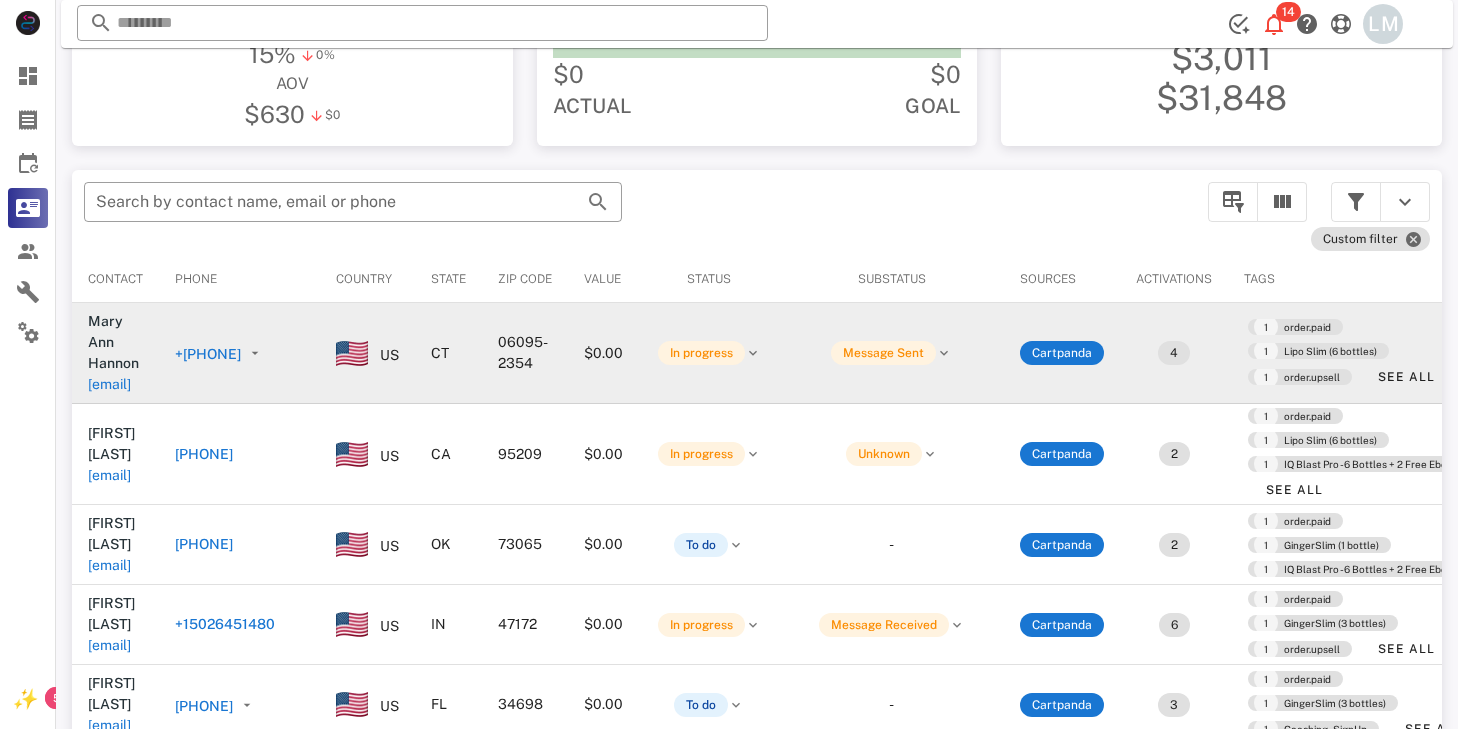scroll, scrollTop: 316, scrollLeft: 0, axis: vertical 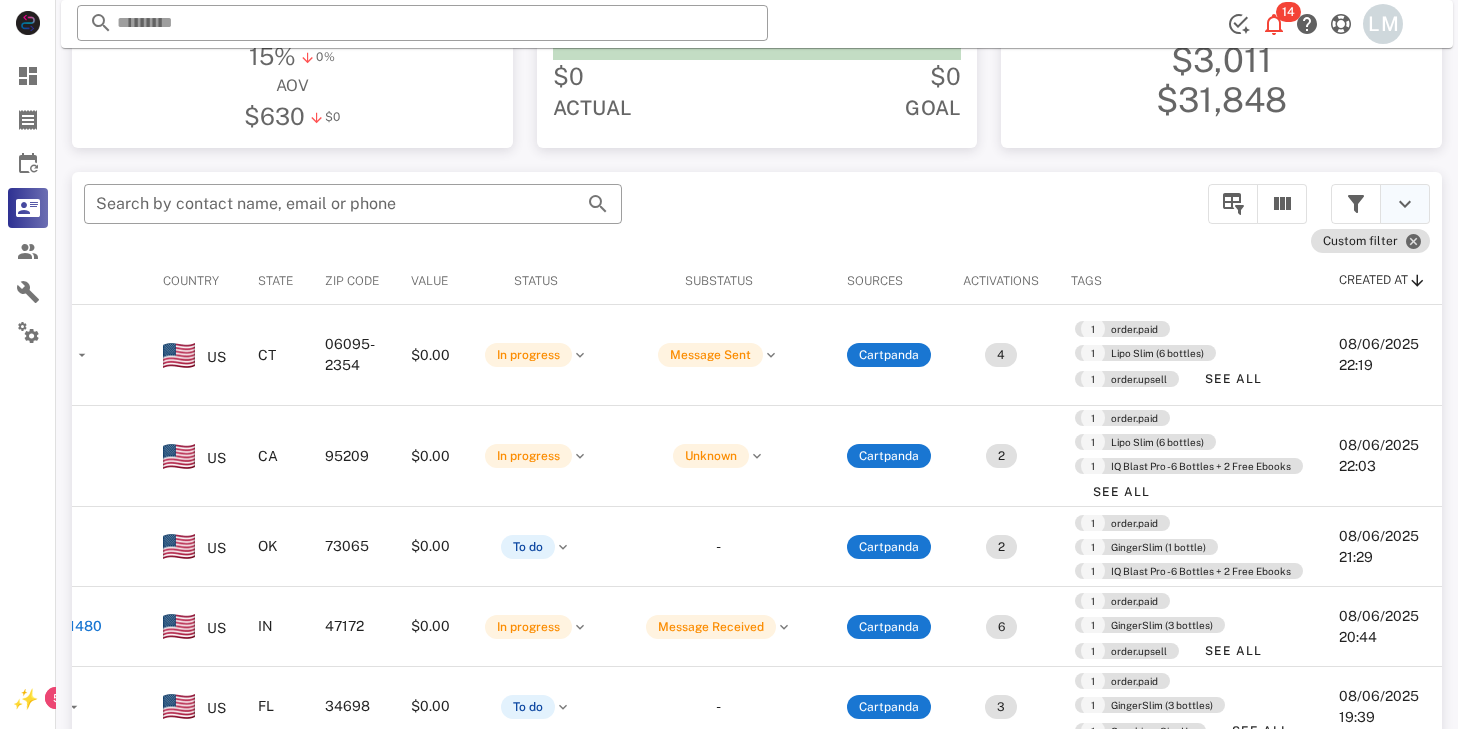 click at bounding box center [1405, 204] 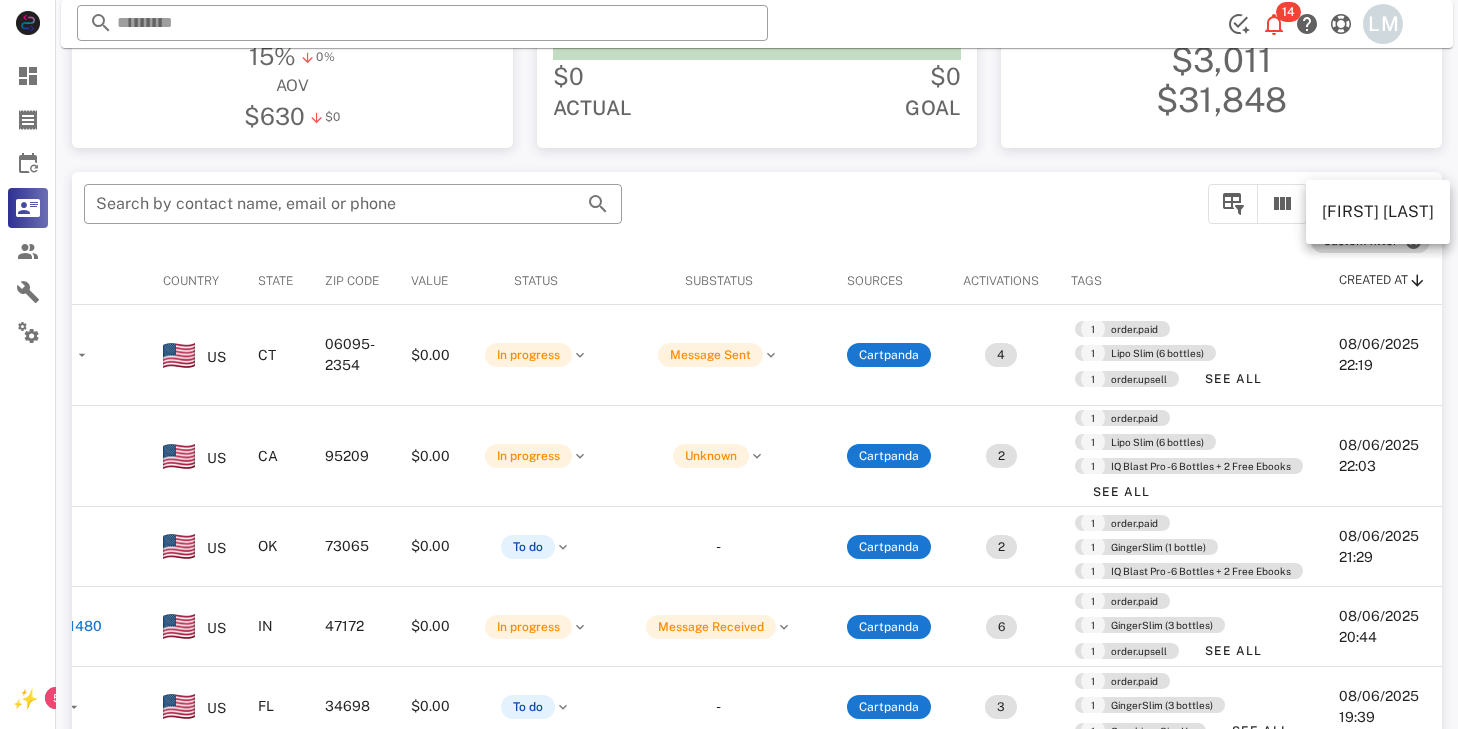 click on "​ Search by contact name, email or phone" at bounding box center [634, 214] 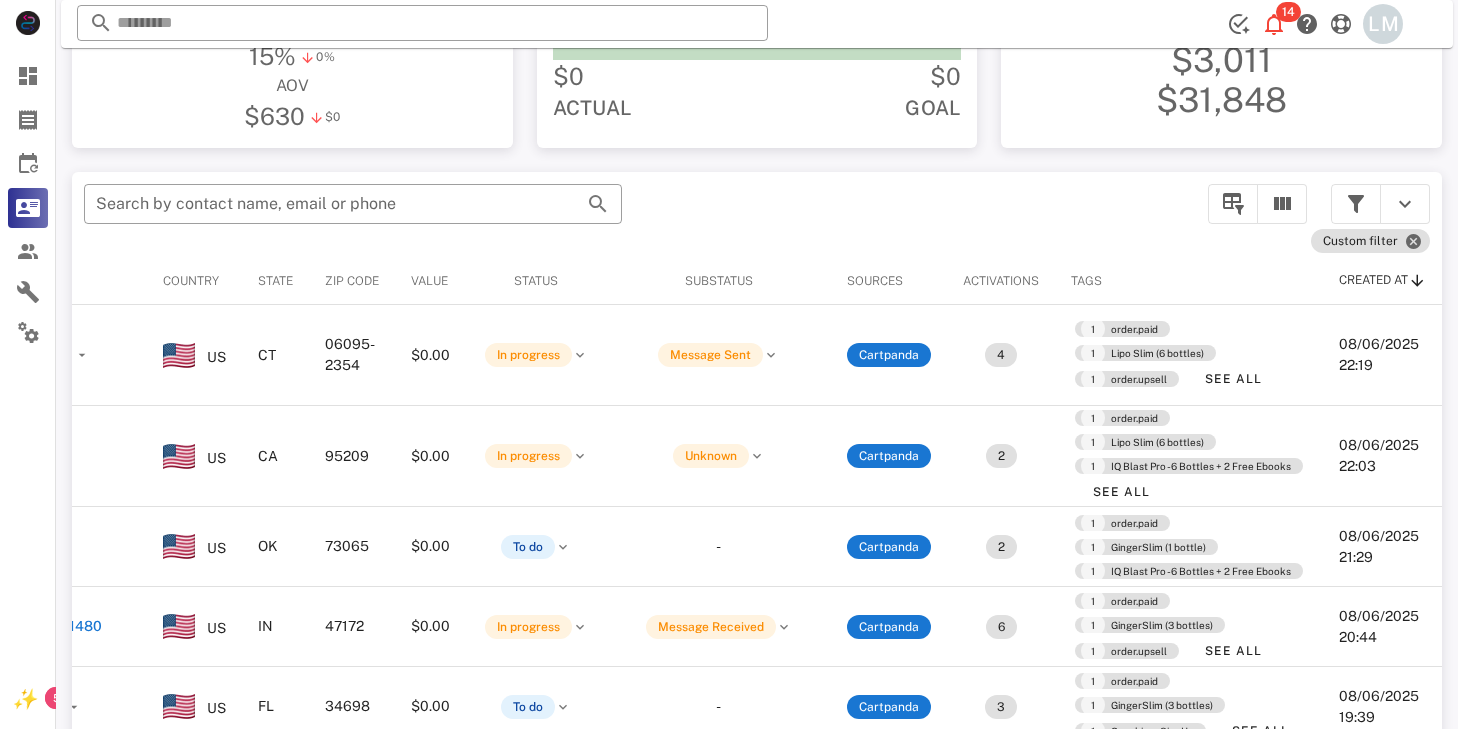 scroll, scrollTop: 317, scrollLeft: 0, axis: vertical 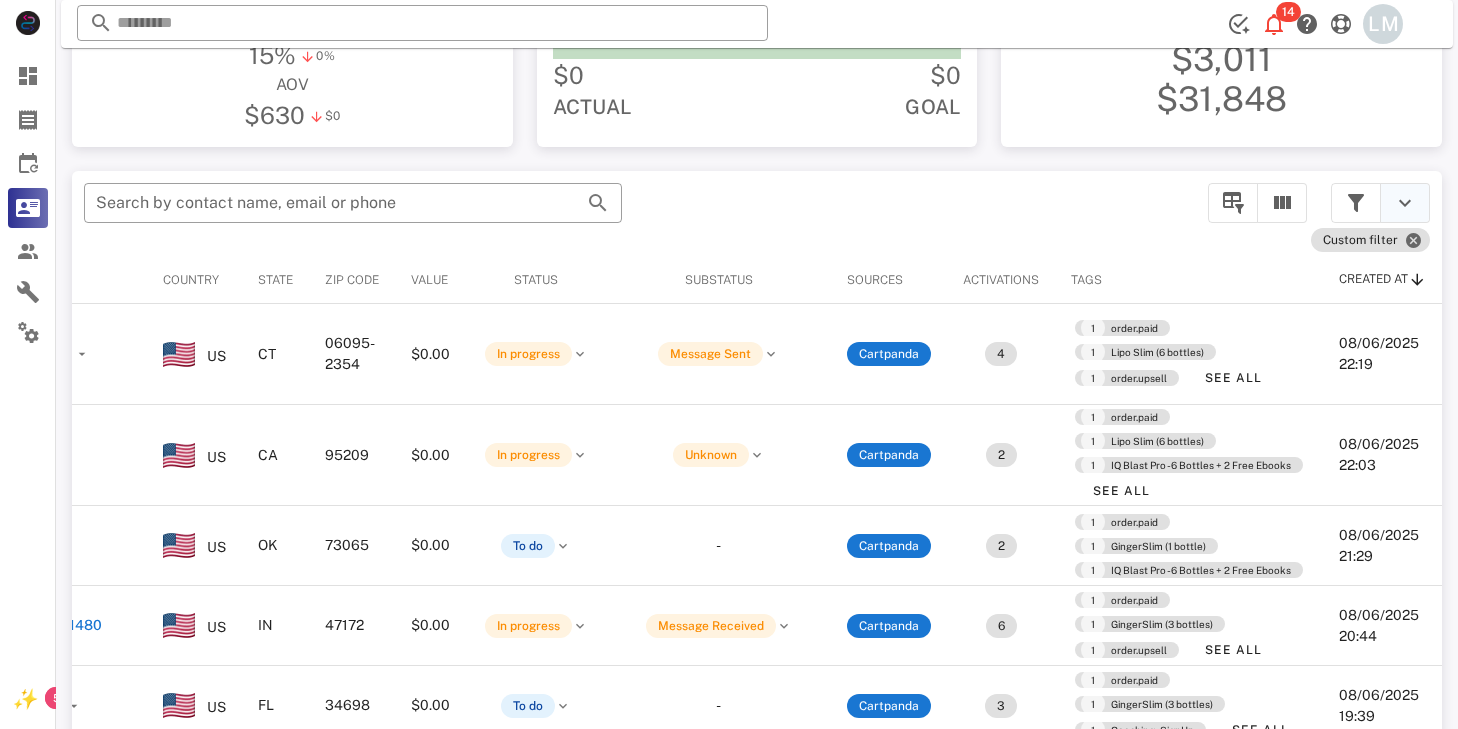 click at bounding box center (1405, 203) 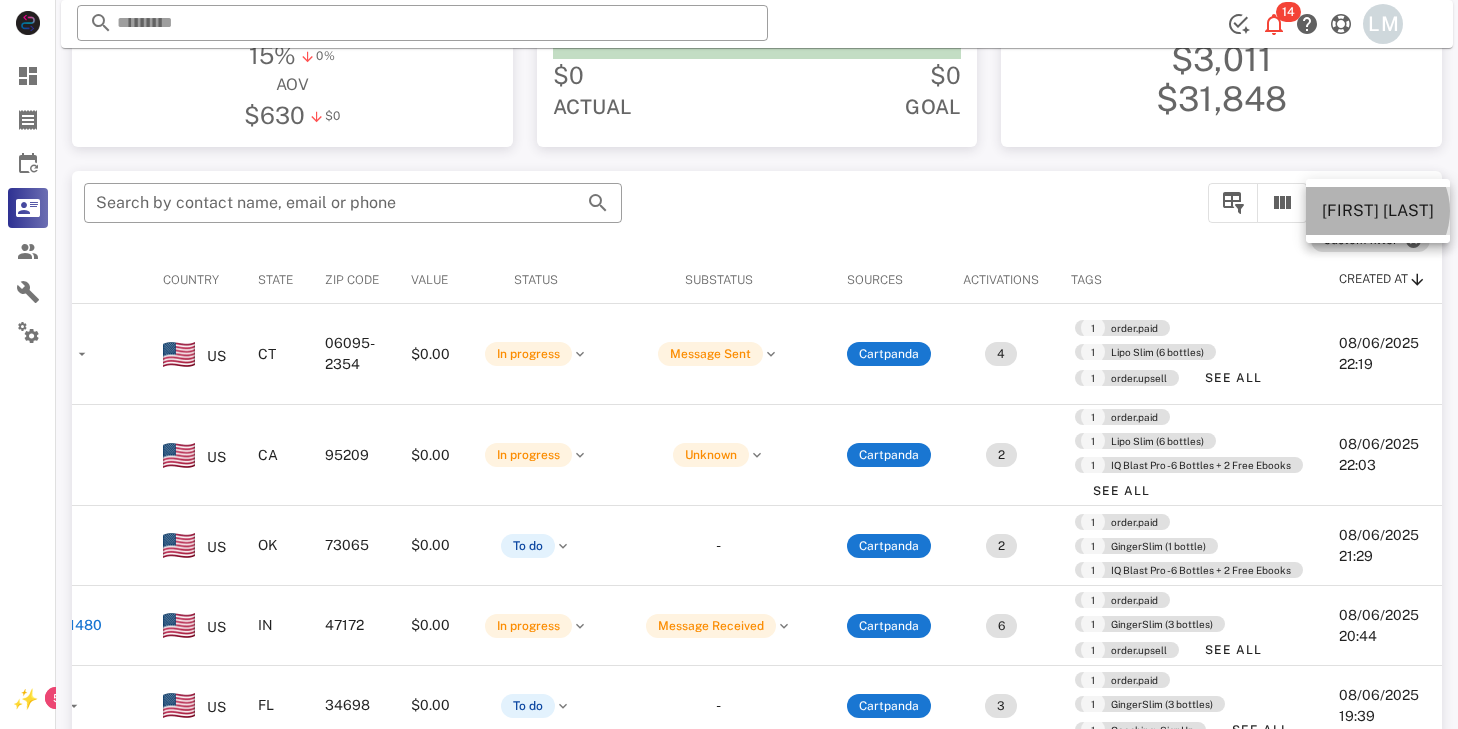 click on "[FIRST] [LAST]" at bounding box center (1378, 210) 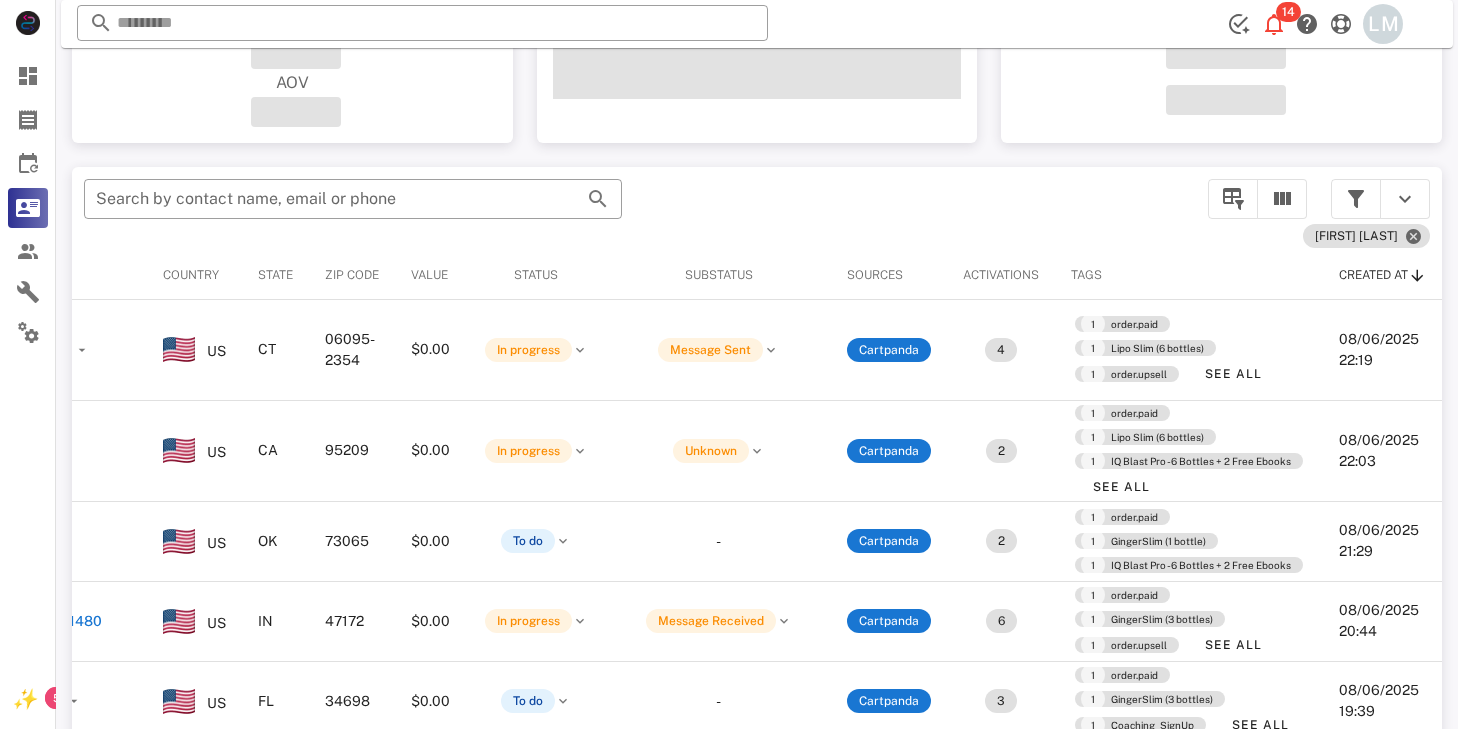 scroll, scrollTop: 317, scrollLeft: 0, axis: vertical 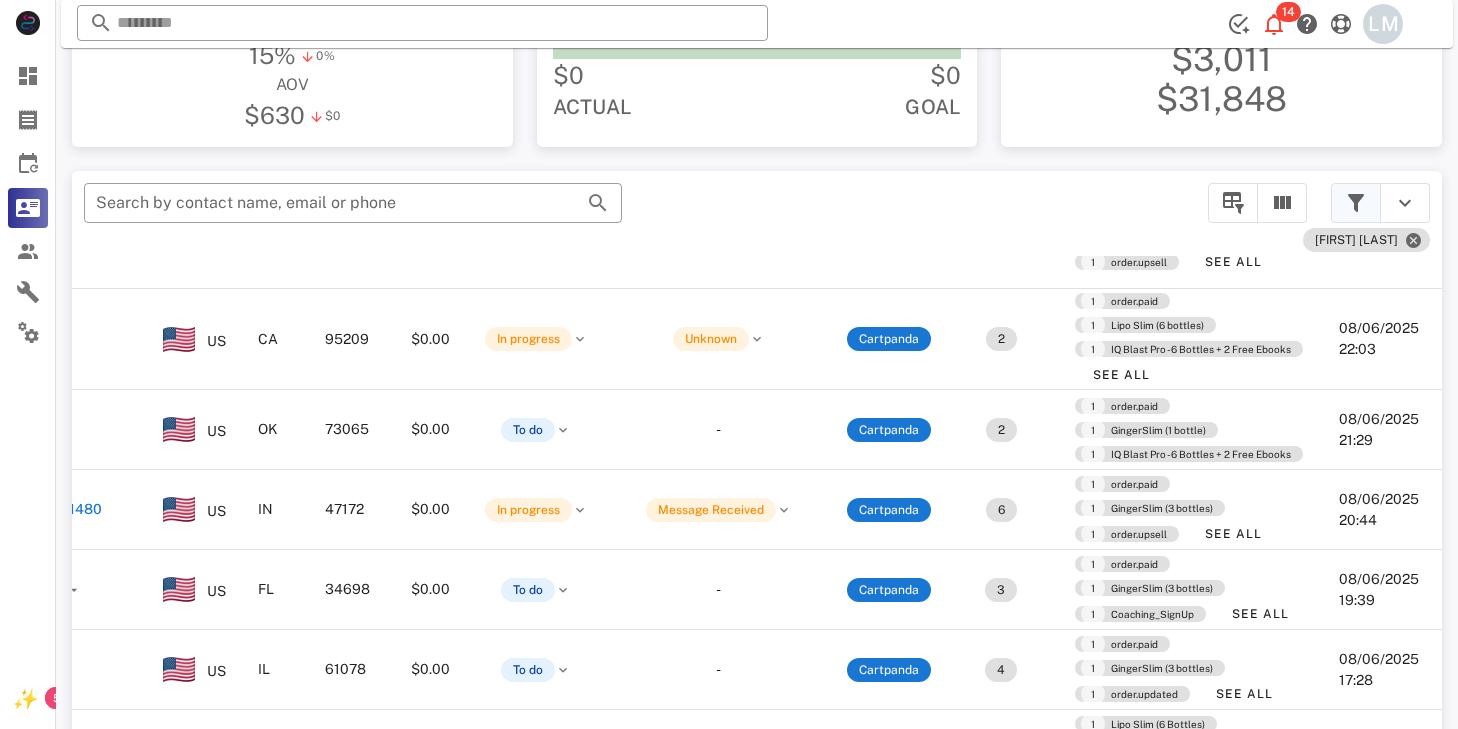 click at bounding box center (1356, 203) 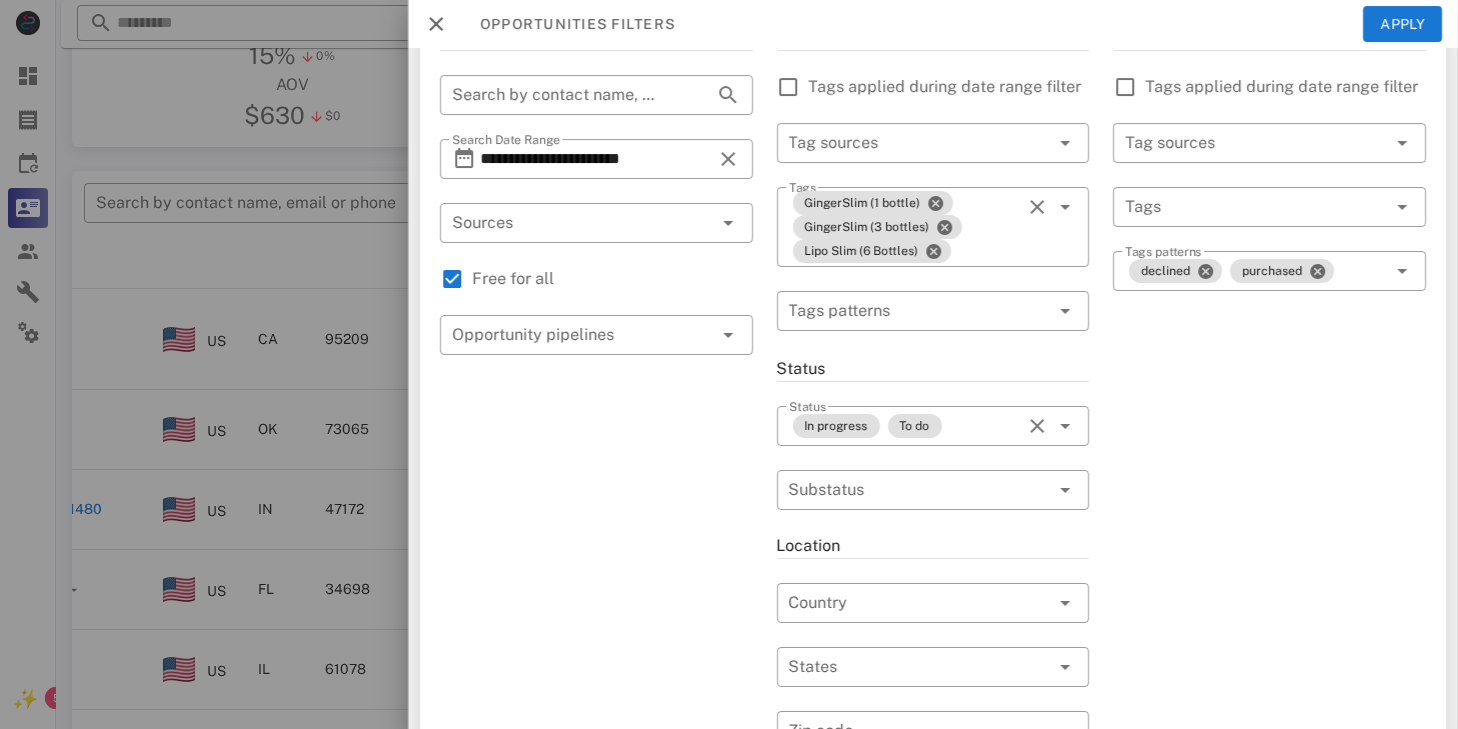 scroll, scrollTop: 0, scrollLeft: 0, axis: both 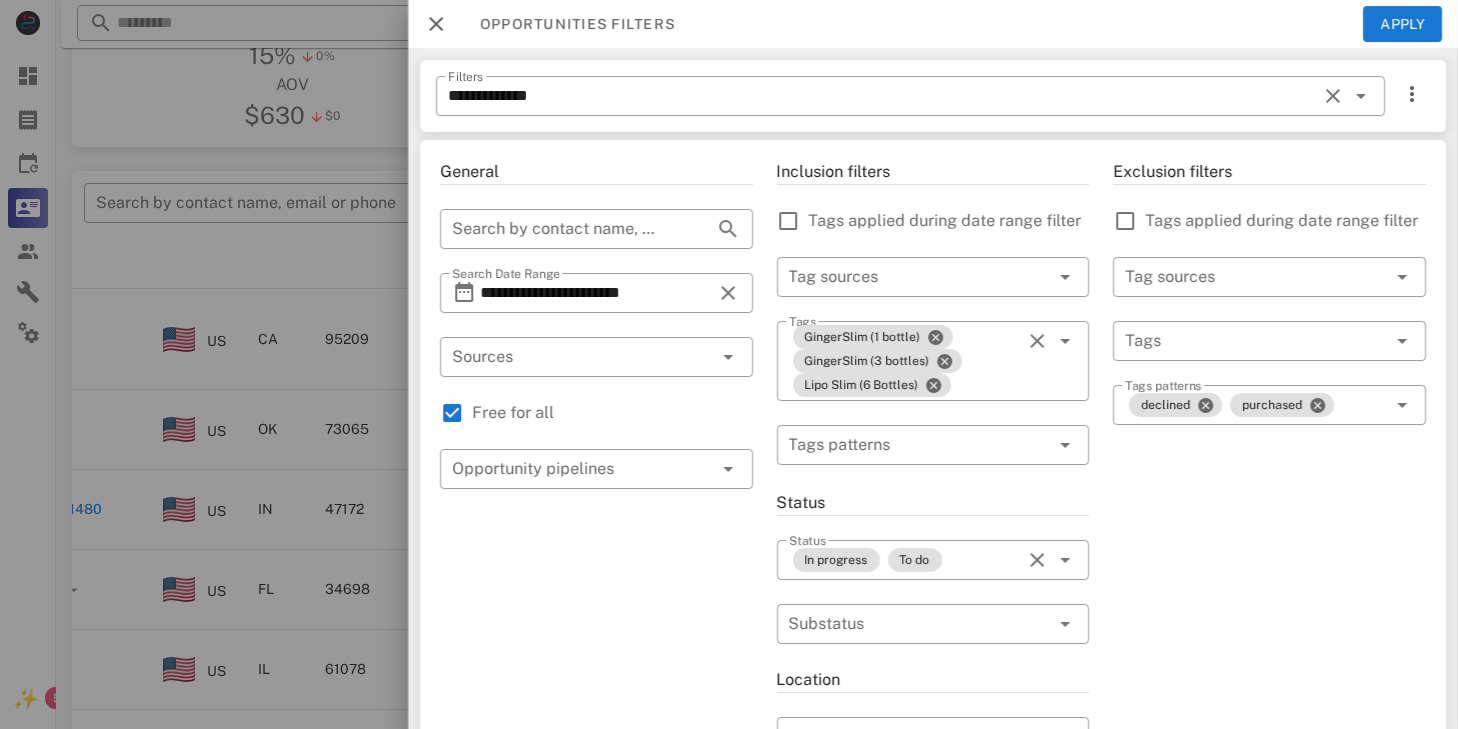 click at bounding box center (436, 24) 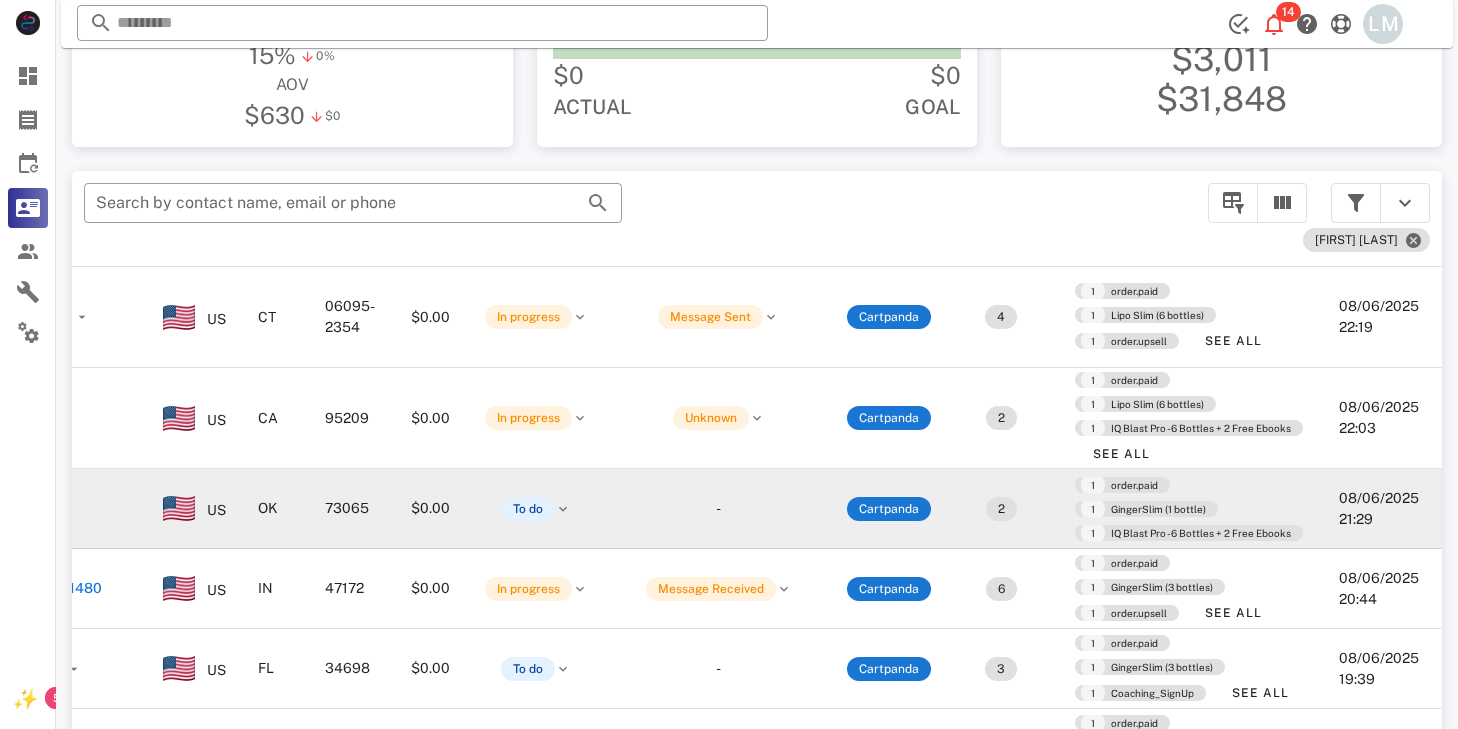 scroll, scrollTop: 41, scrollLeft: 299, axis: both 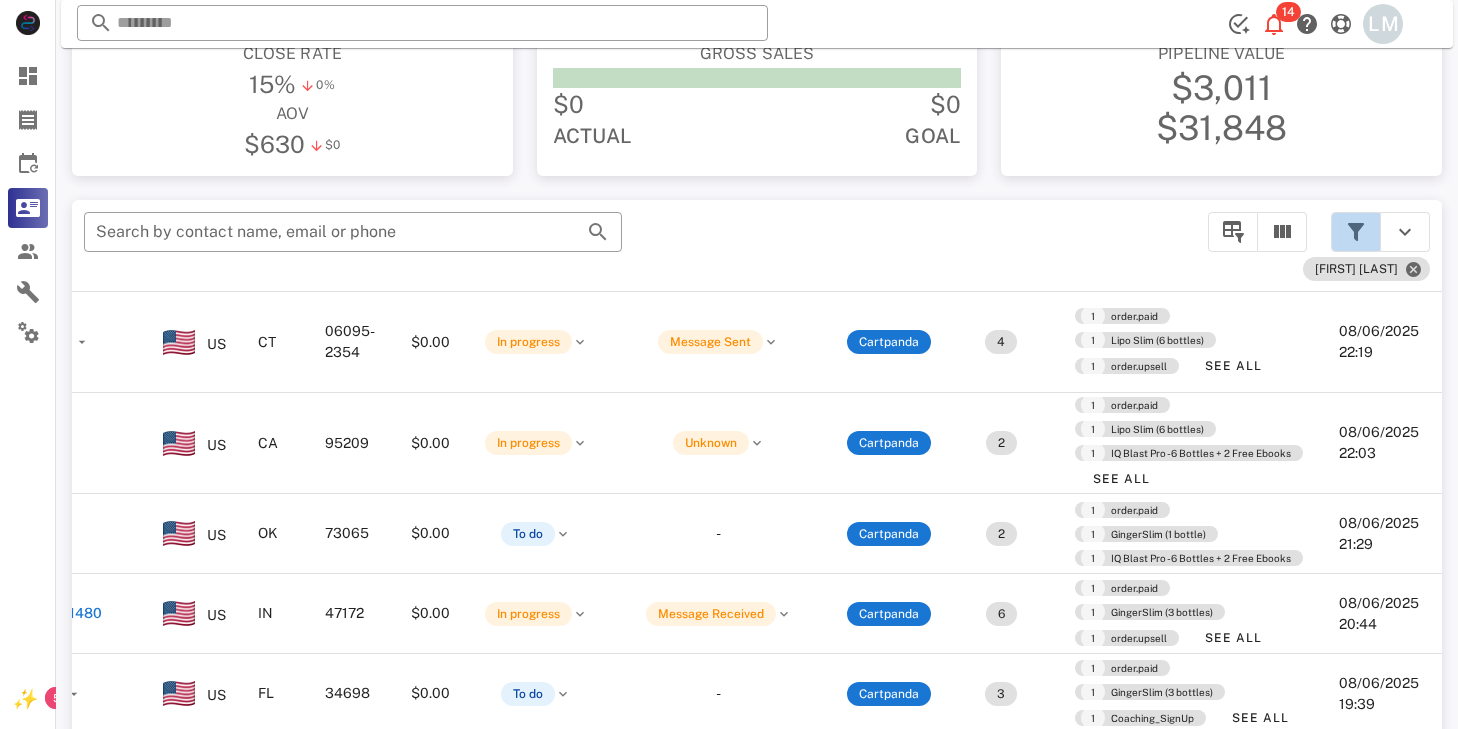 click at bounding box center [1356, 232] 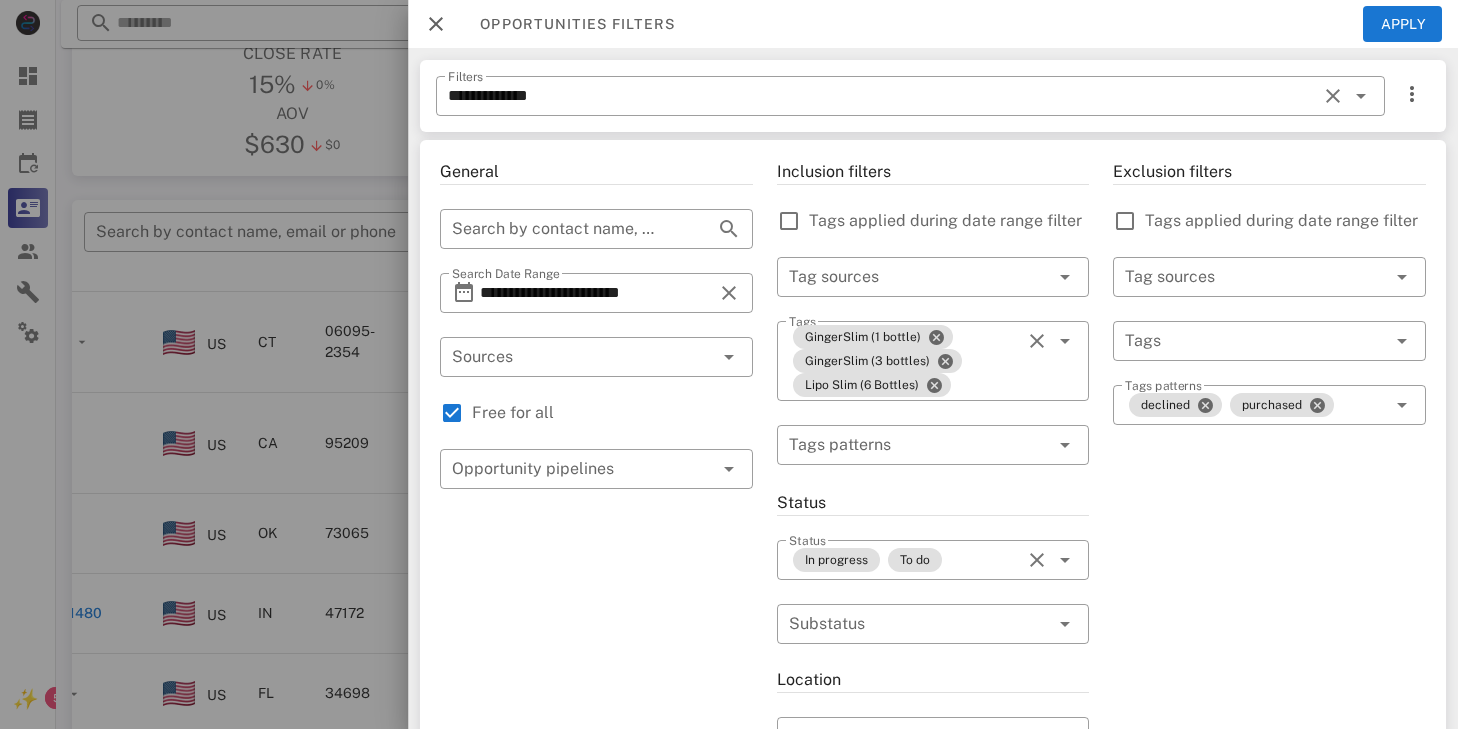 click at bounding box center [729, 364] 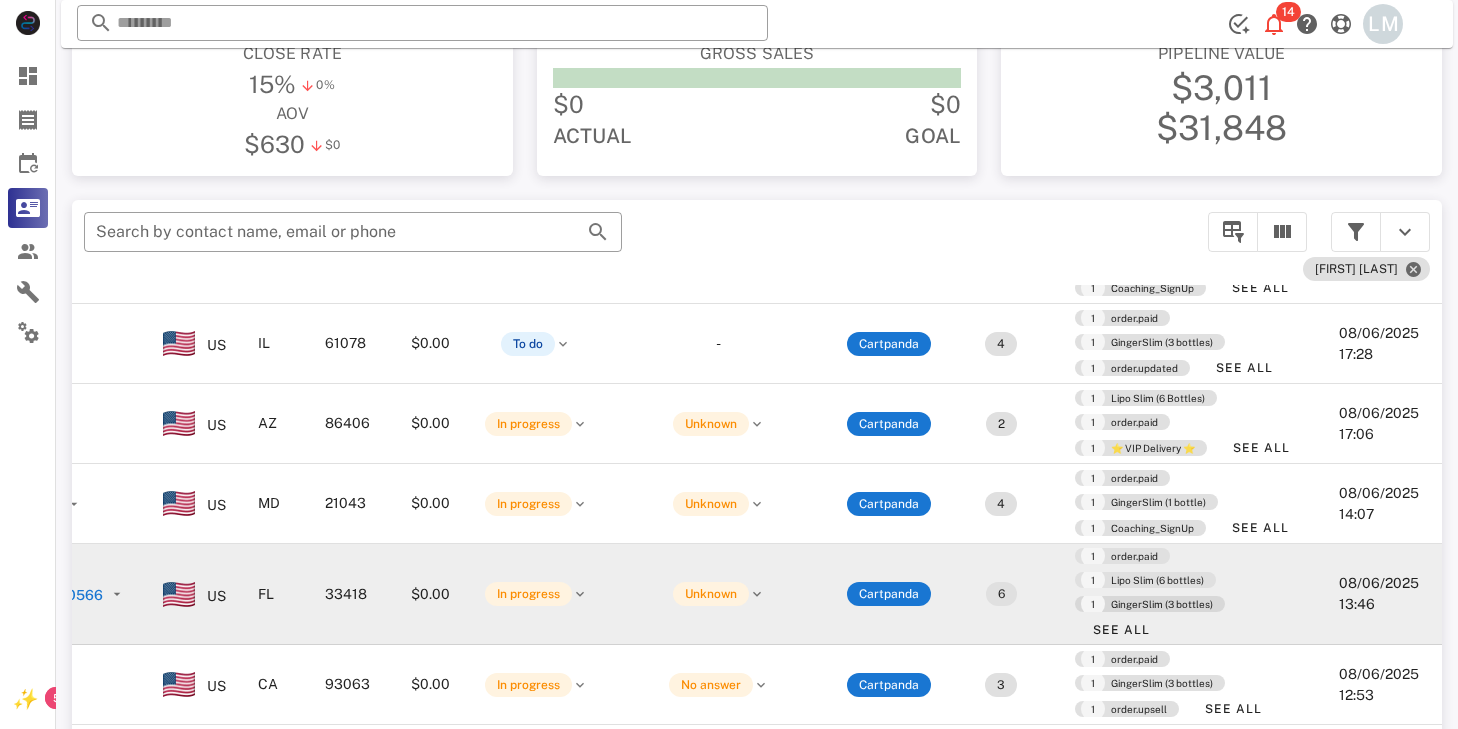scroll, scrollTop: 471, scrollLeft: 0, axis: vertical 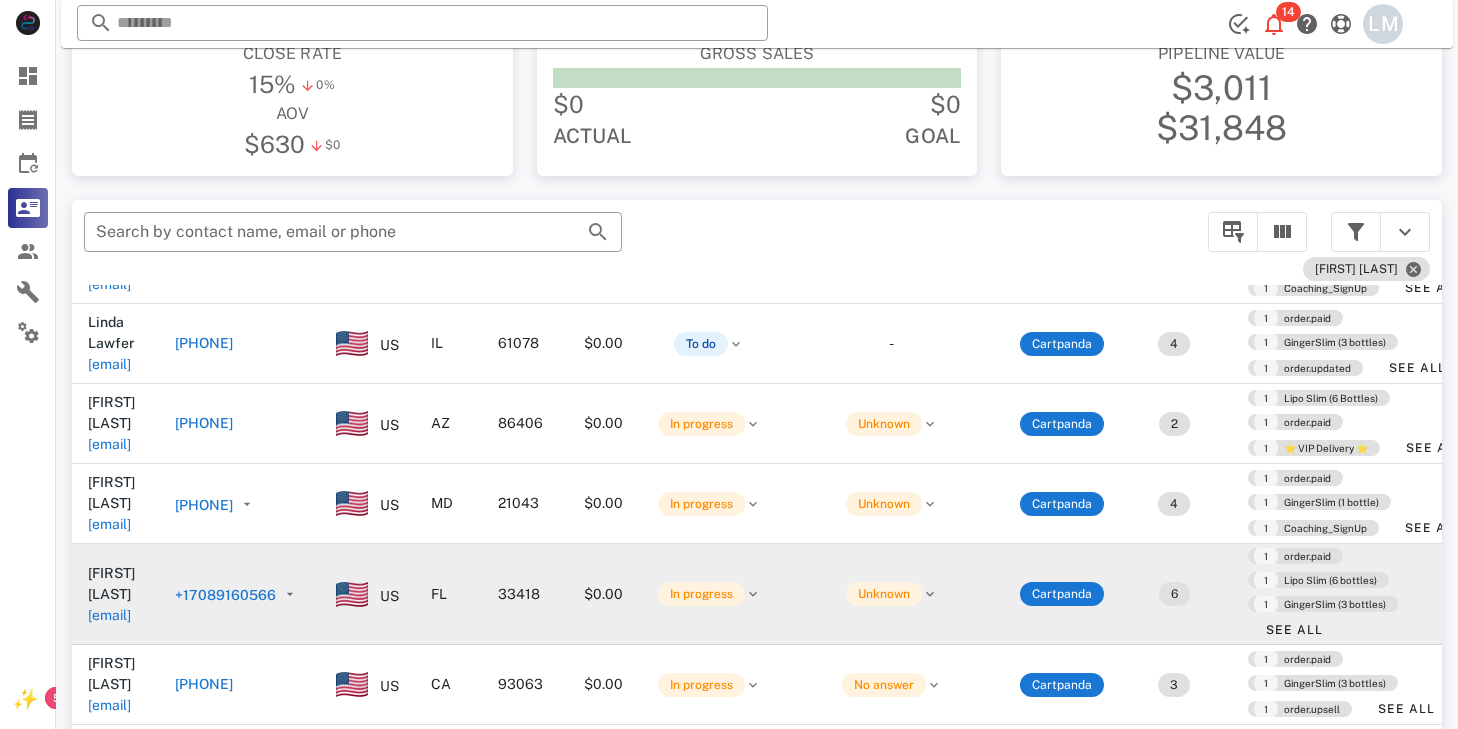 click on "+17089160566" at bounding box center (225, 595) 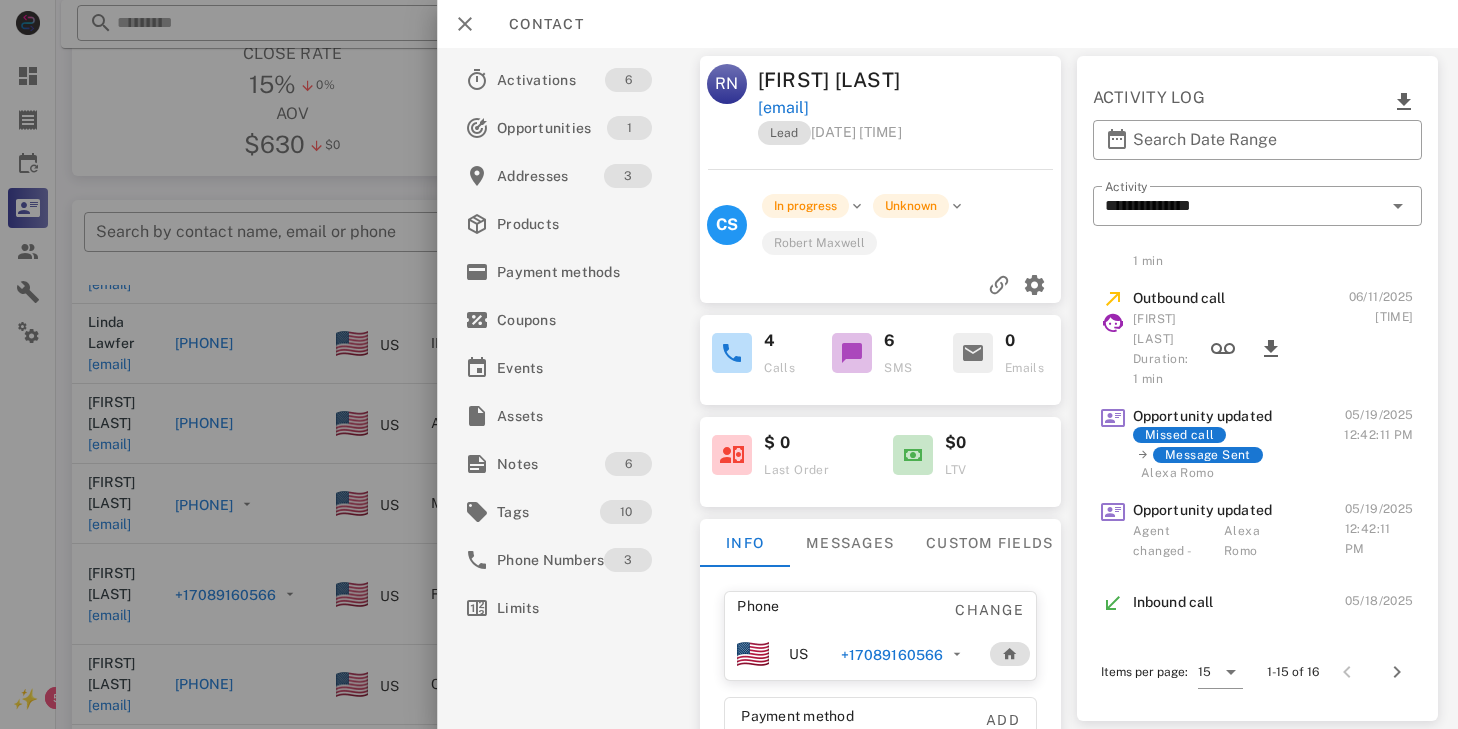 scroll, scrollTop: 0, scrollLeft: 0, axis: both 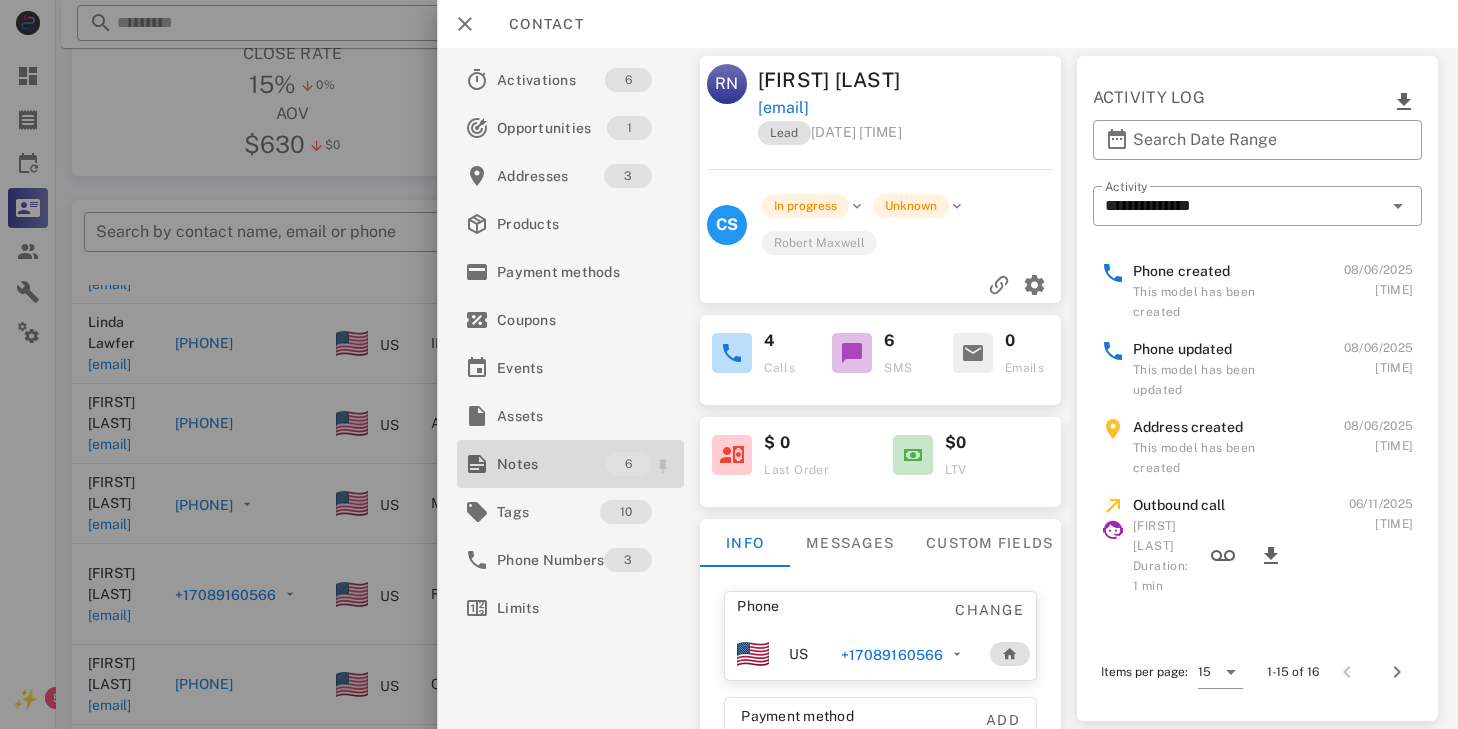 click on "Notes" at bounding box center [551, 464] 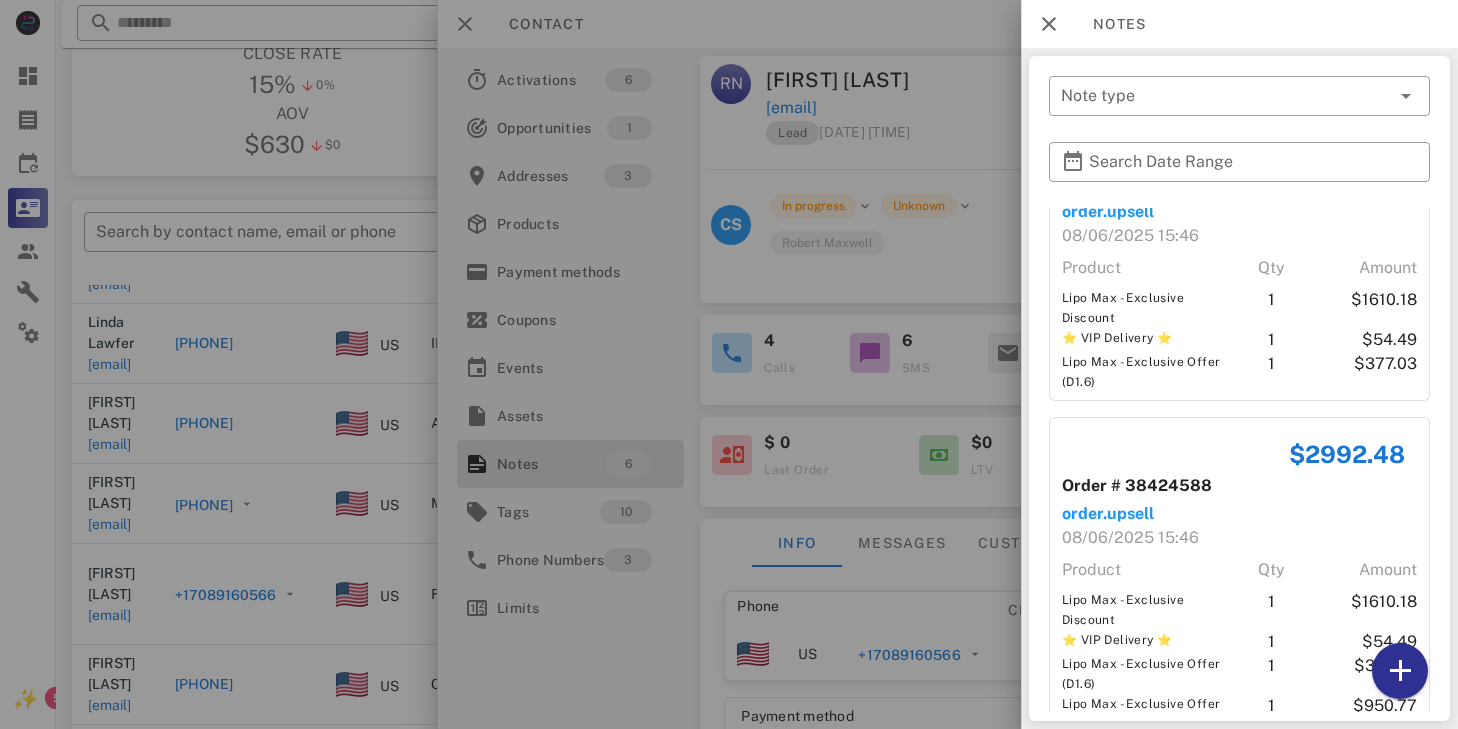 scroll, scrollTop: 1004, scrollLeft: 0, axis: vertical 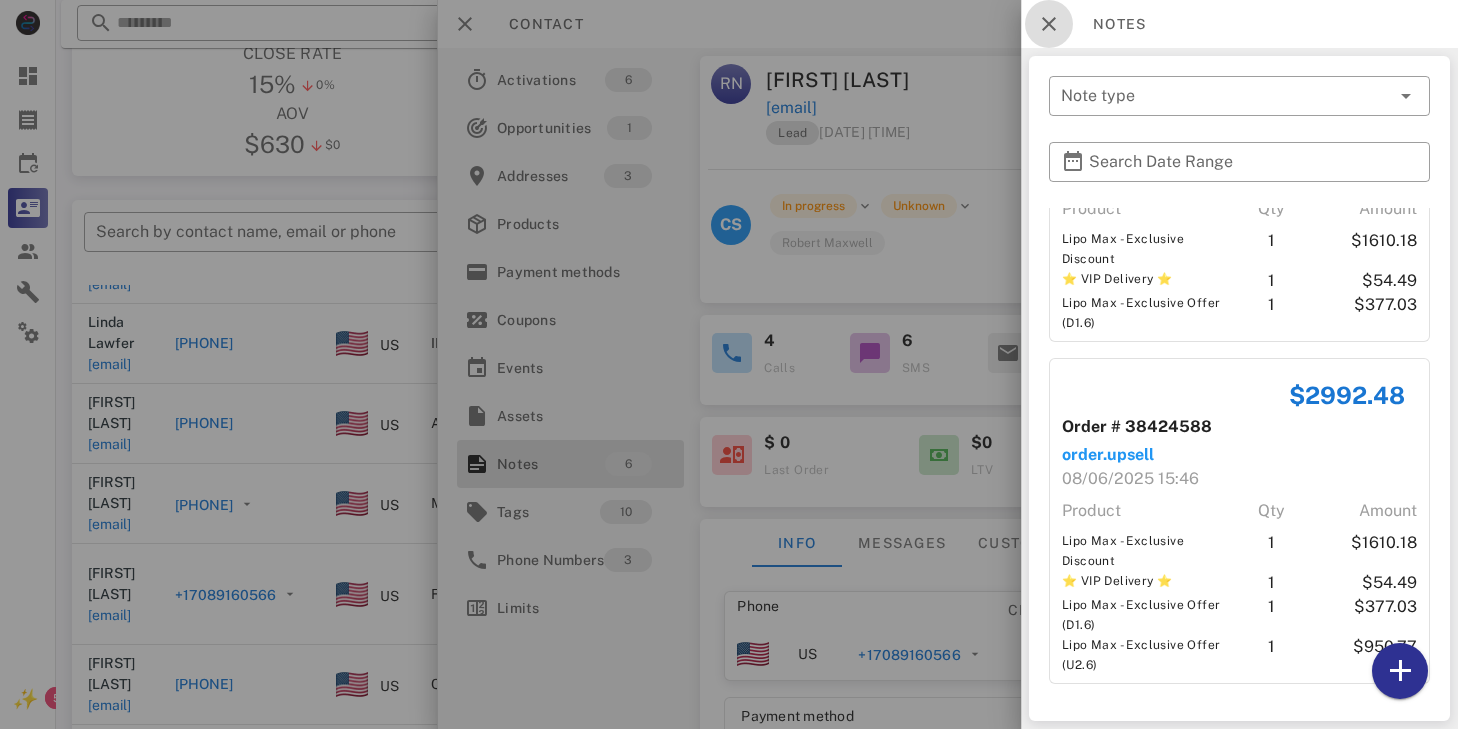 click at bounding box center [1049, 24] 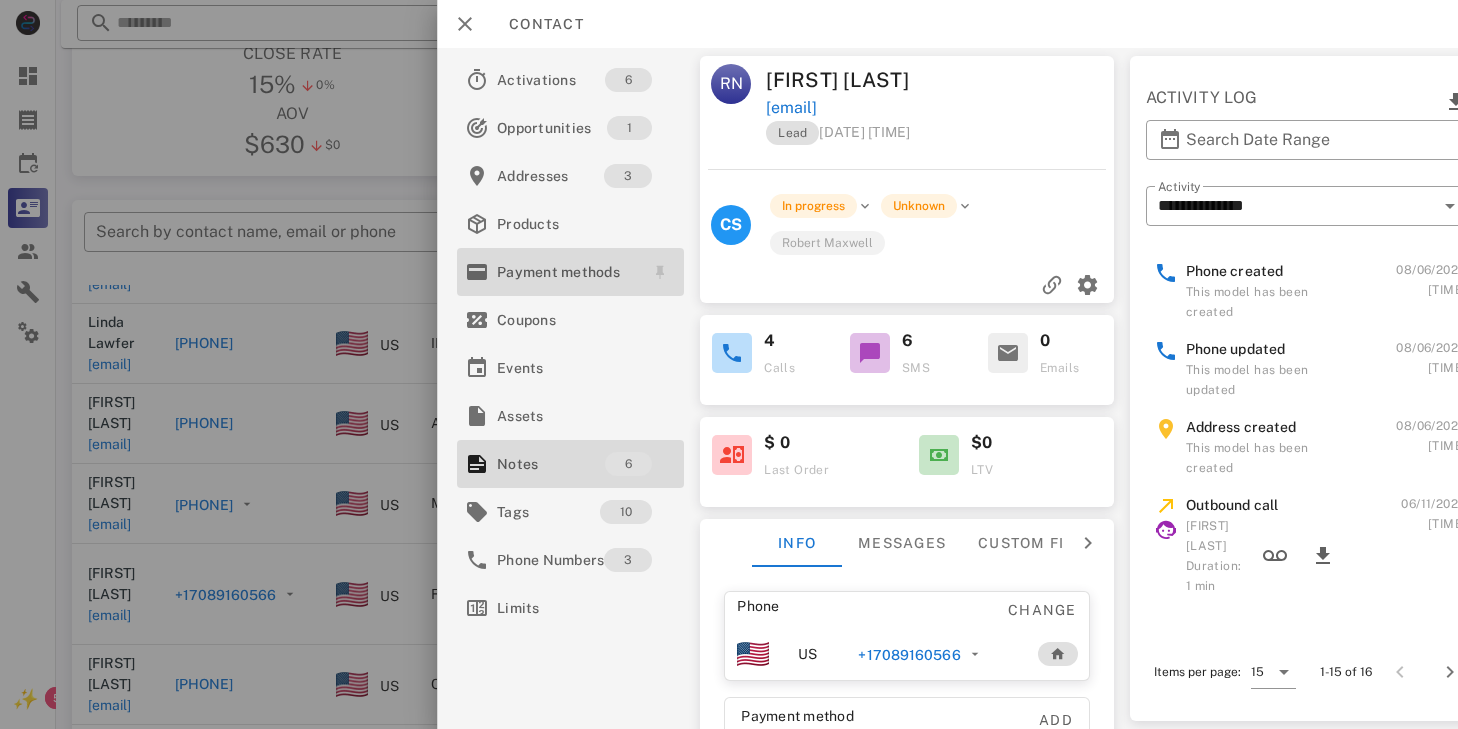 click on "Payment methods" at bounding box center [566, 272] 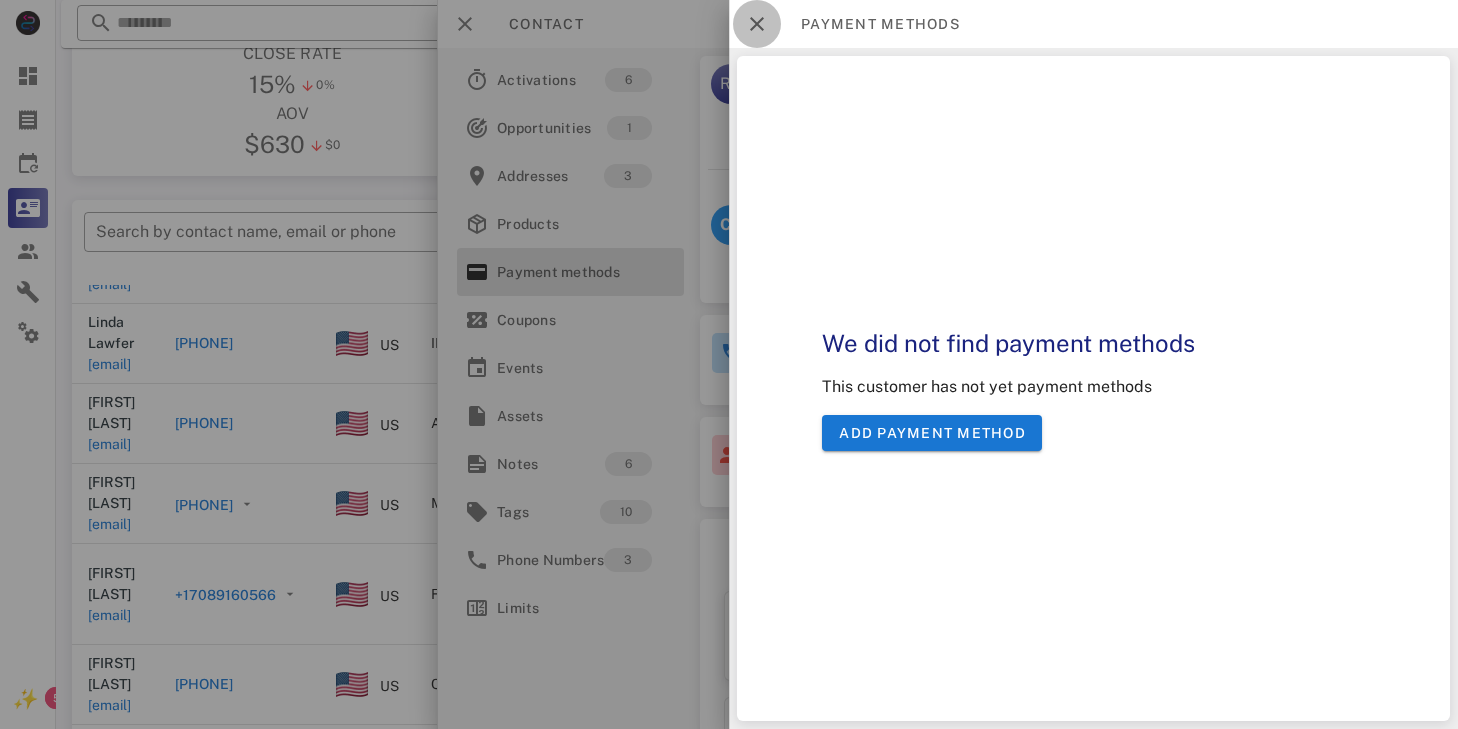 click at bounding box center [757, 24] 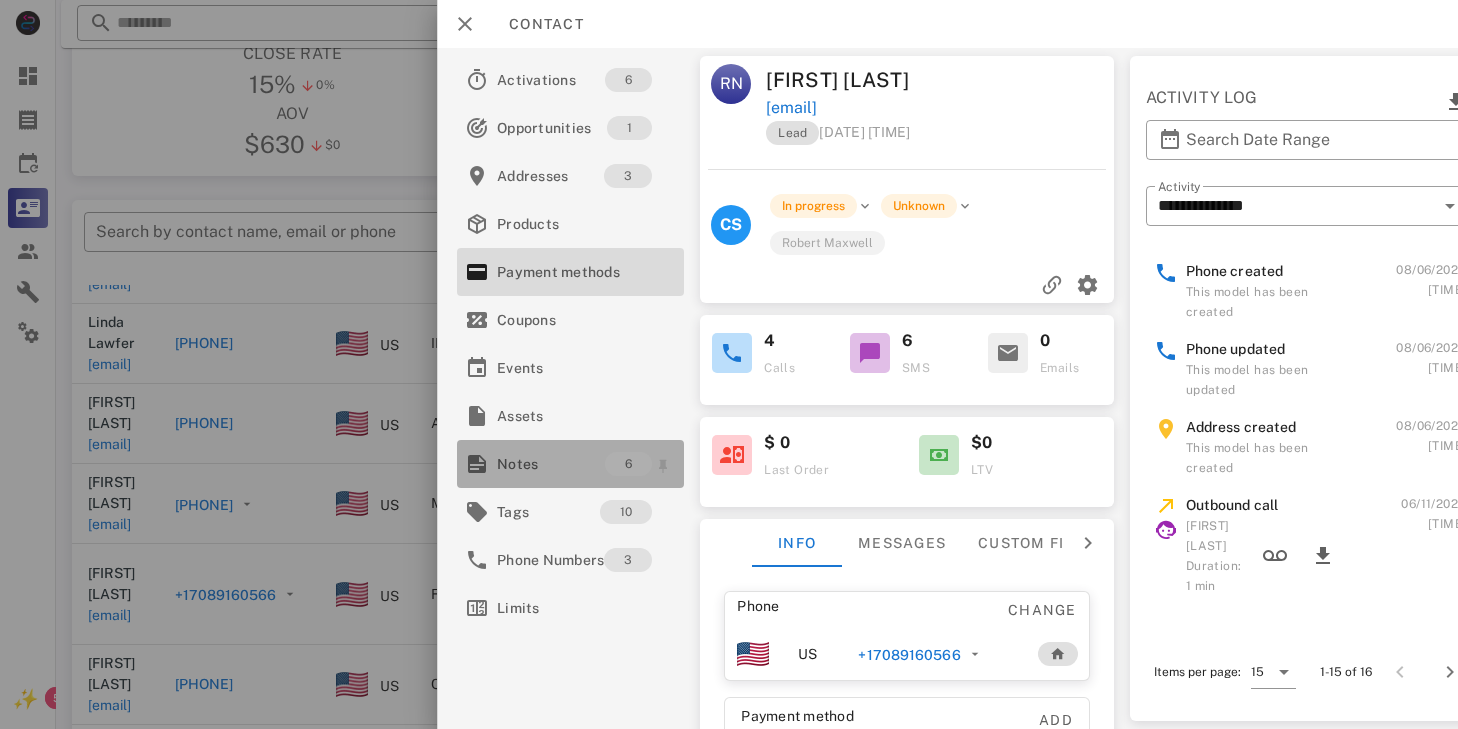 click on "Notes" at bounding box center [551, 464] 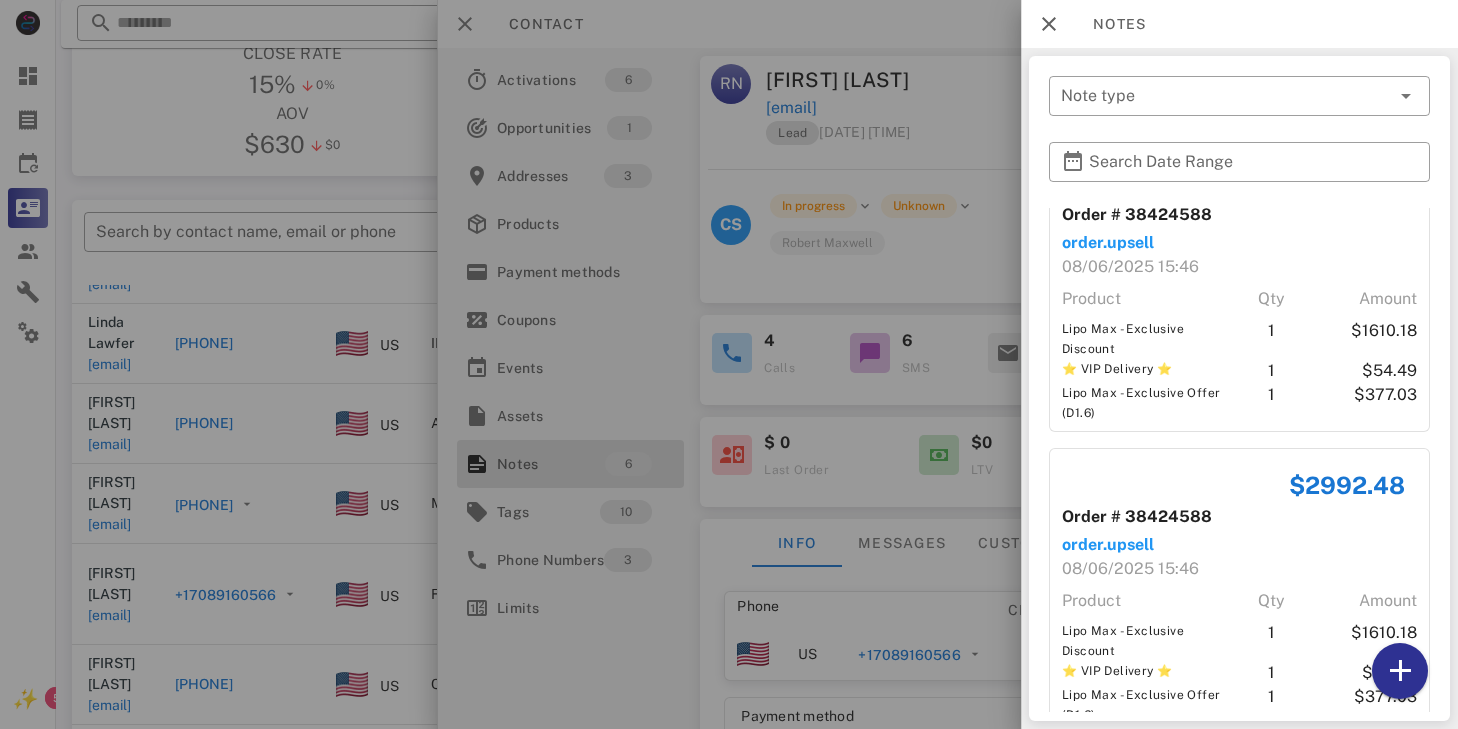 scroll, scrollTop: 1004, scrollLeft: 0, axis: vertical 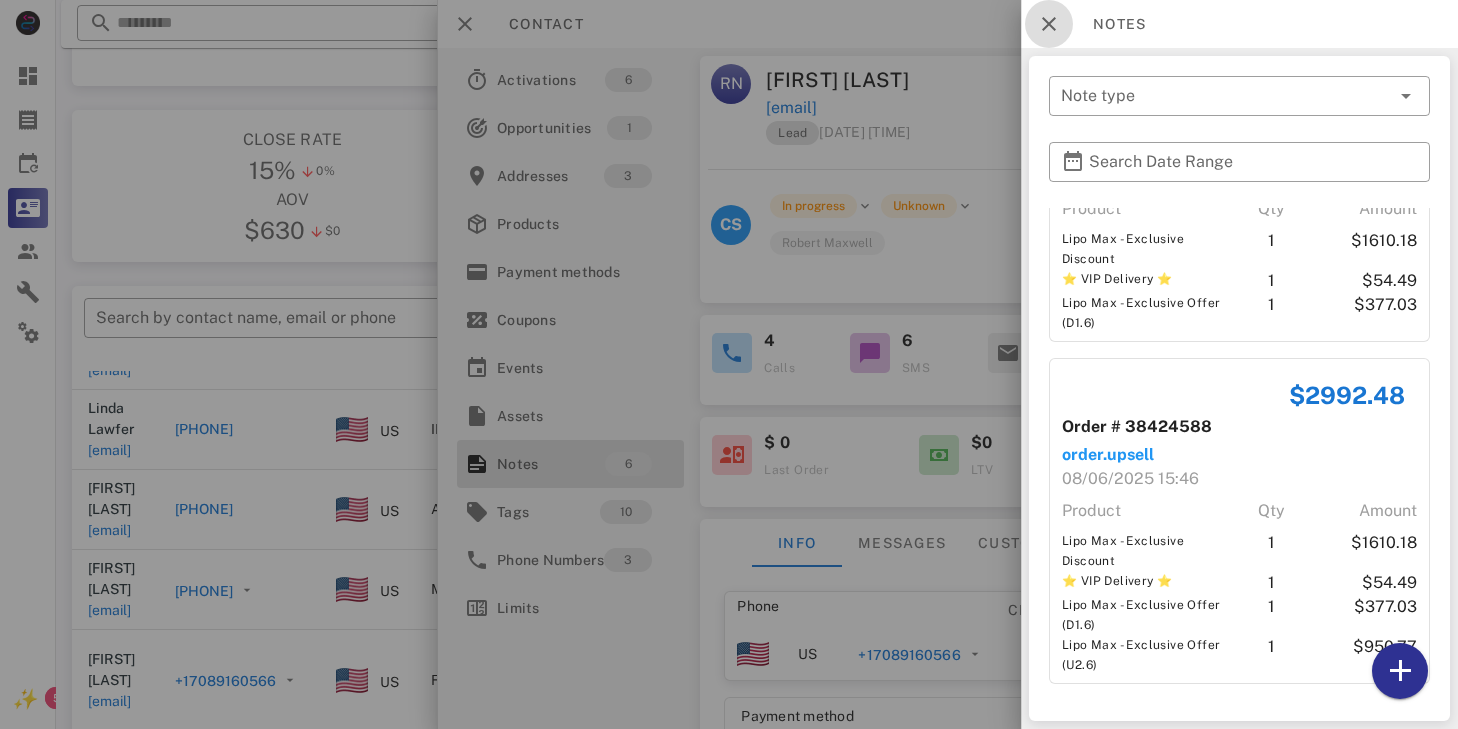 click at bounding box center [1049, 24] 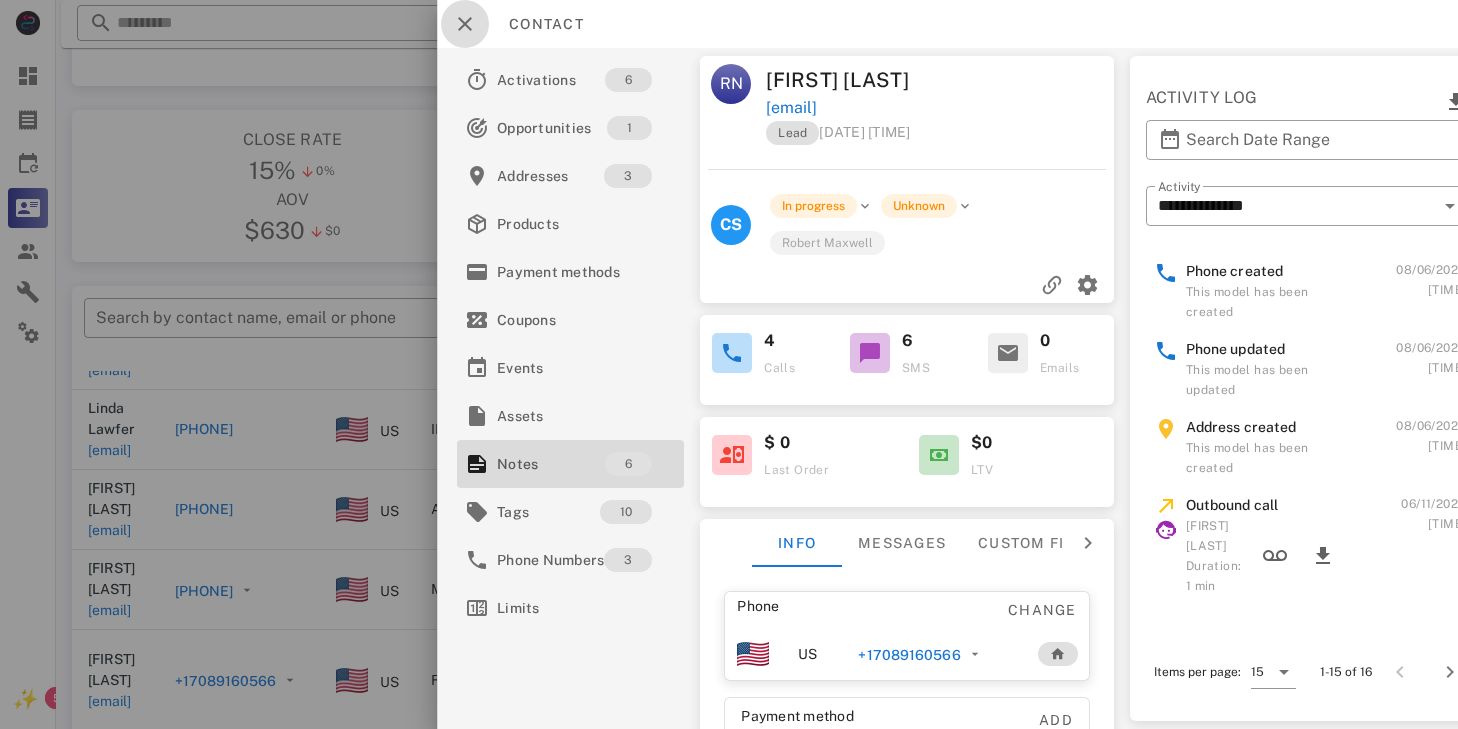 click at bounding box center [465, 24] 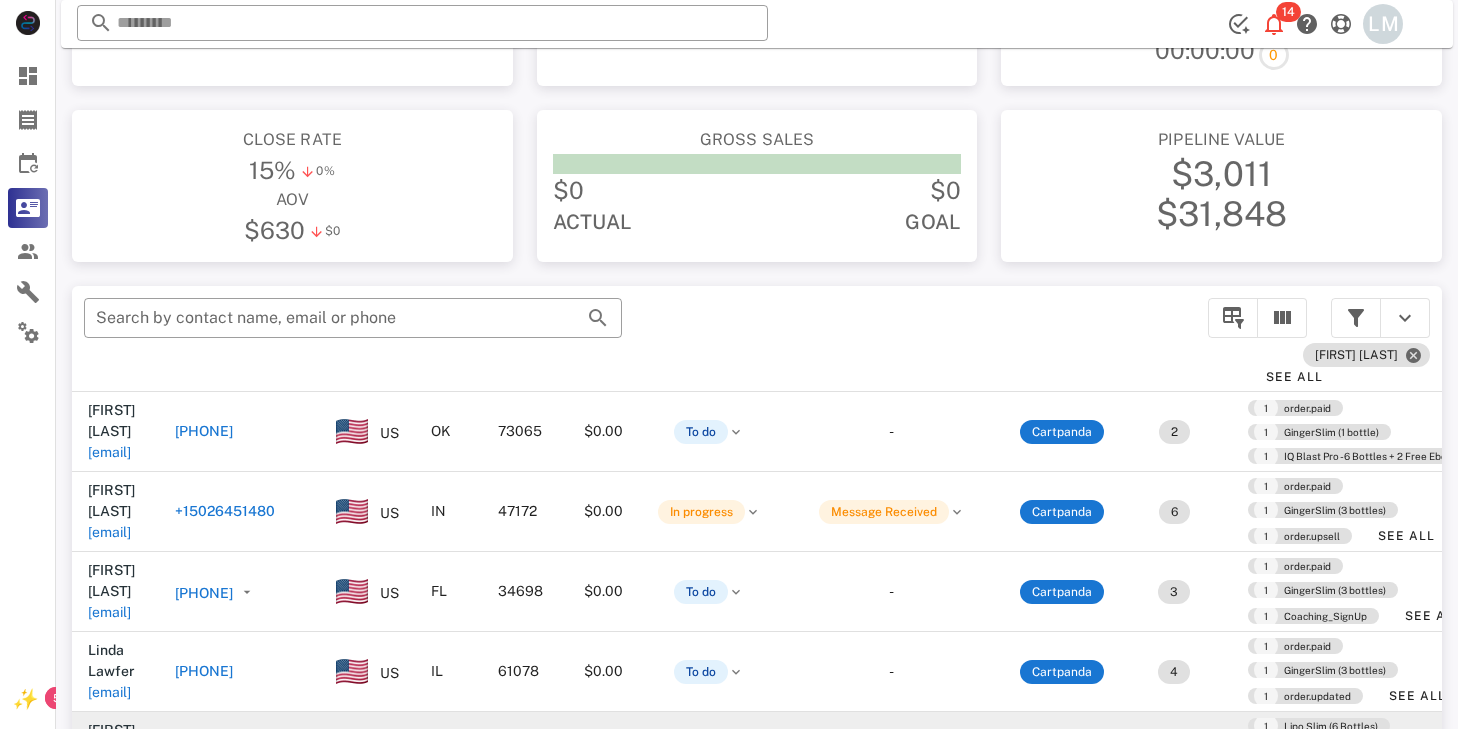 scroll, scrollTop: 0, scrollLeft: 0, axis: both 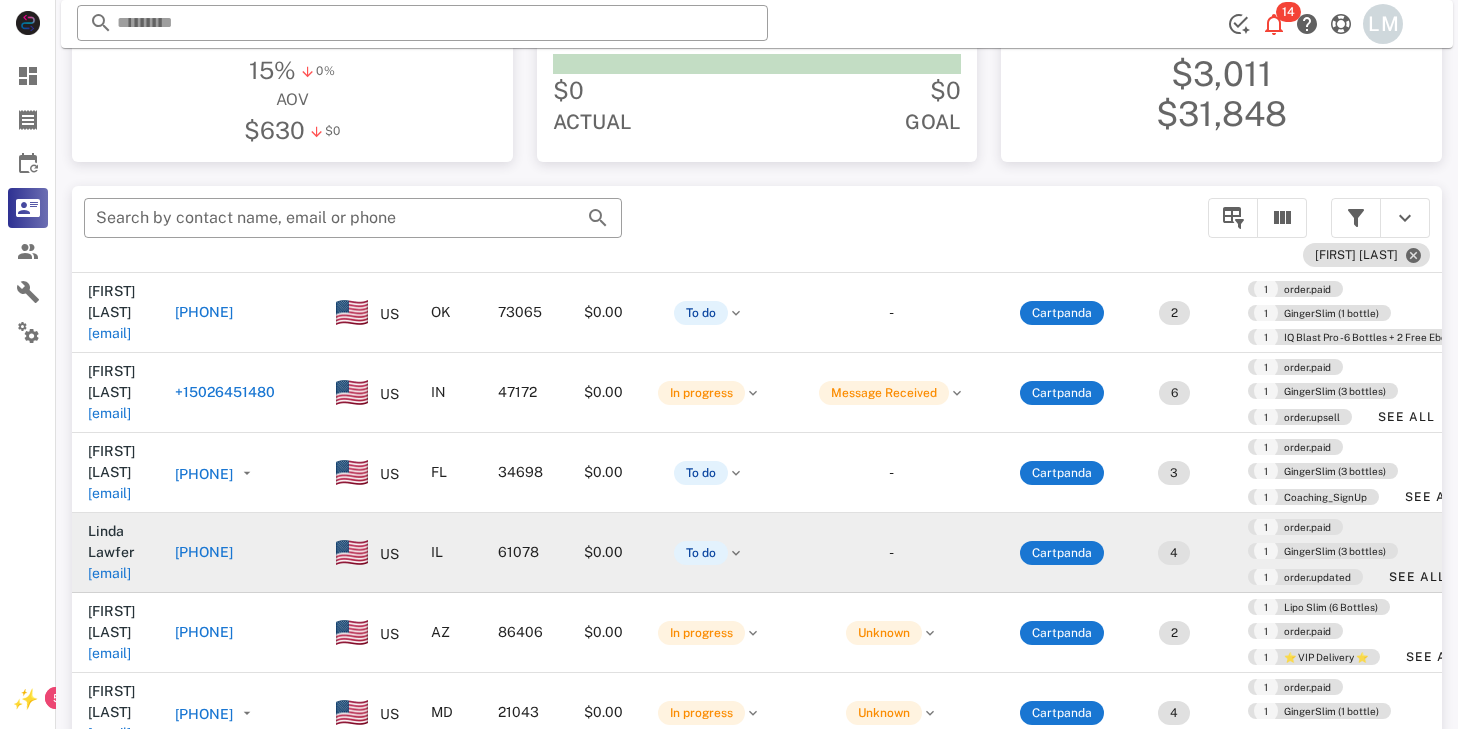 click on "[PHONE]" at bounding box center (204, 552) 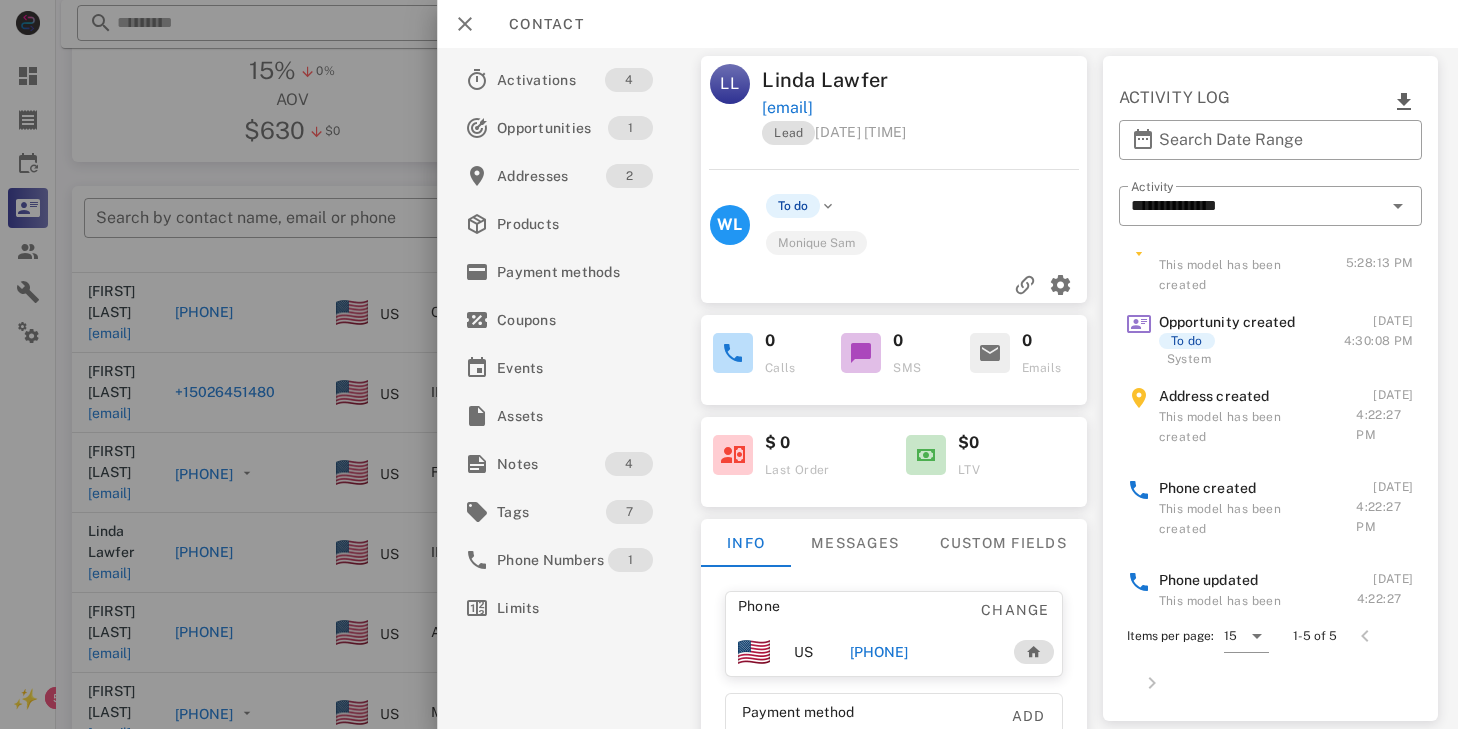 scroll, scrollTop: 0, scrollLeft: 0, axis: both 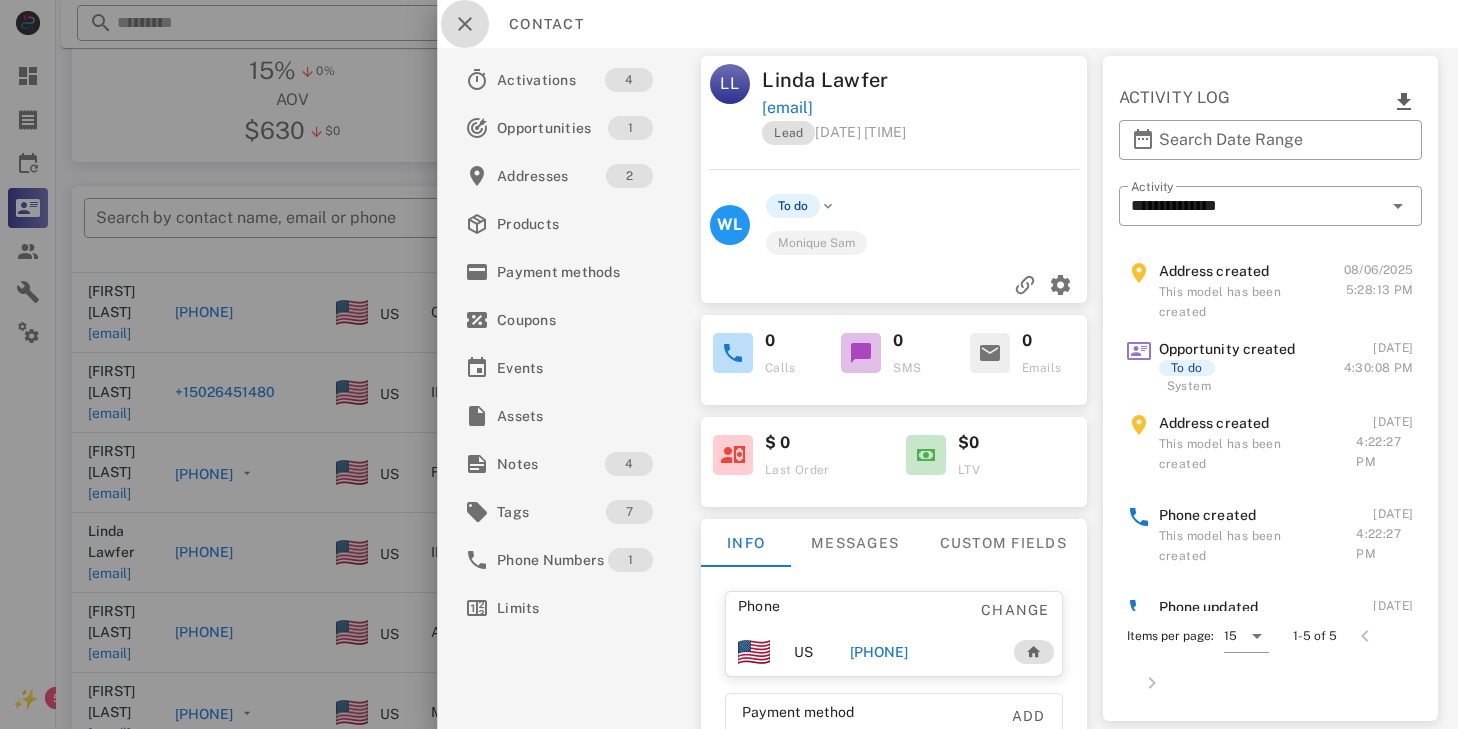 click at bounding box center (465, 24) 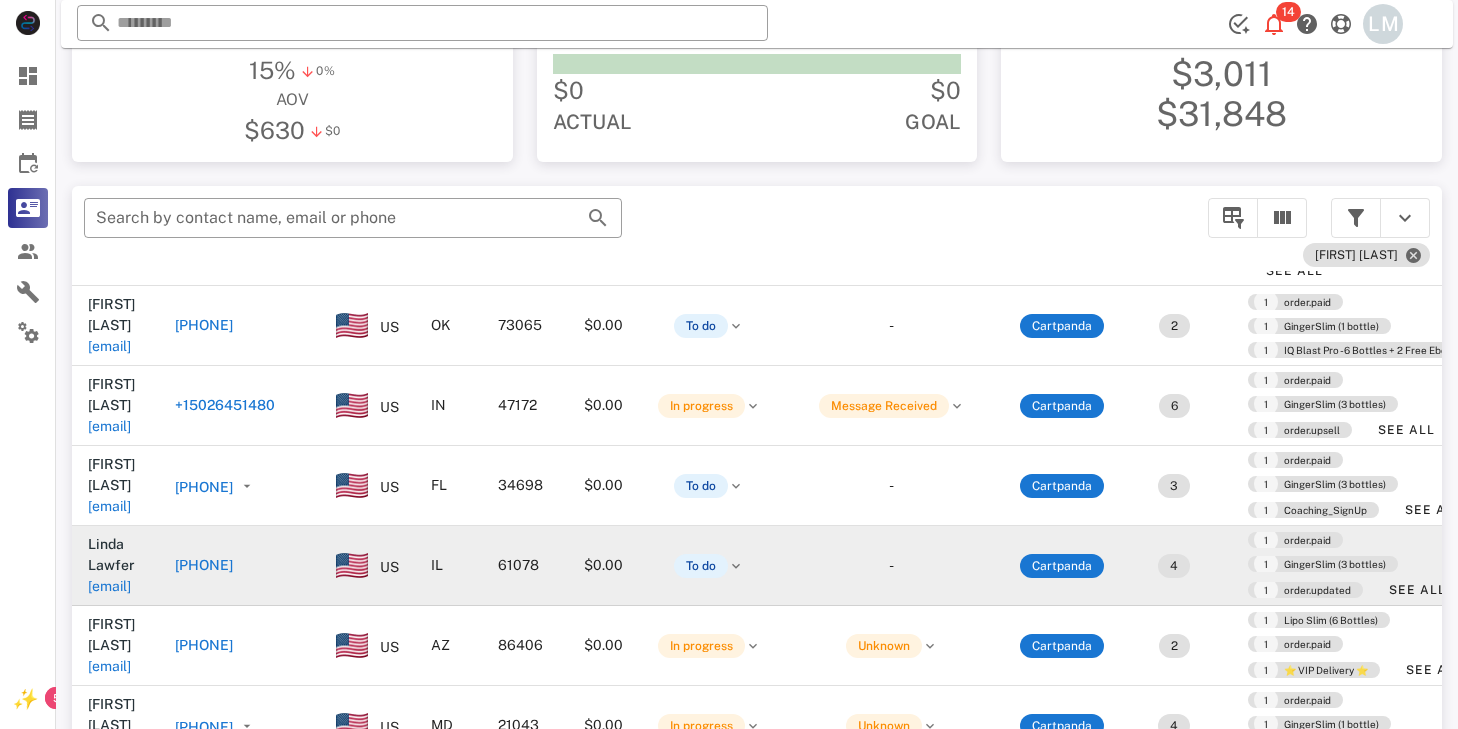 scroll, scrollTop: 234, scrollLeft: 0, axis: vertical 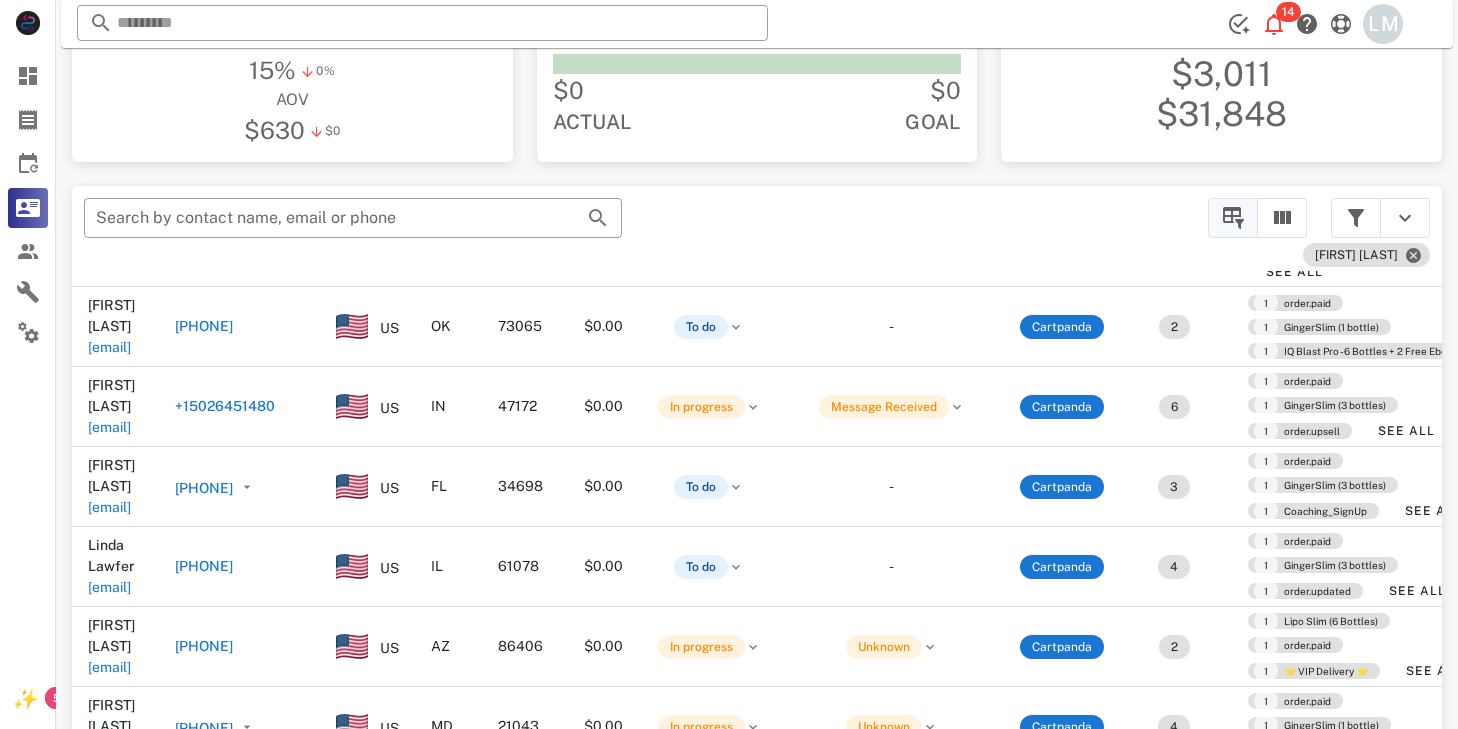 click at bounding box center [1233, 218] 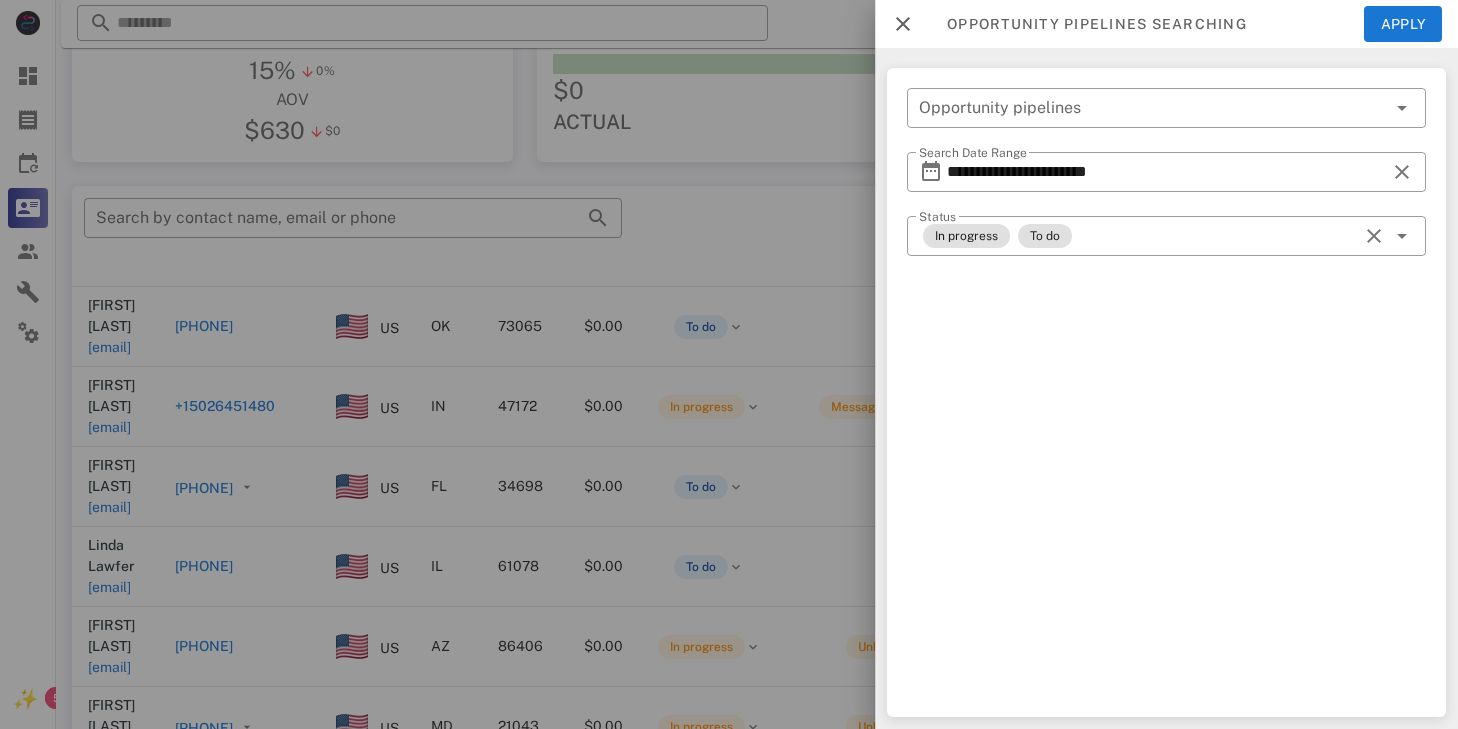 click at bounding box center [729, 364] 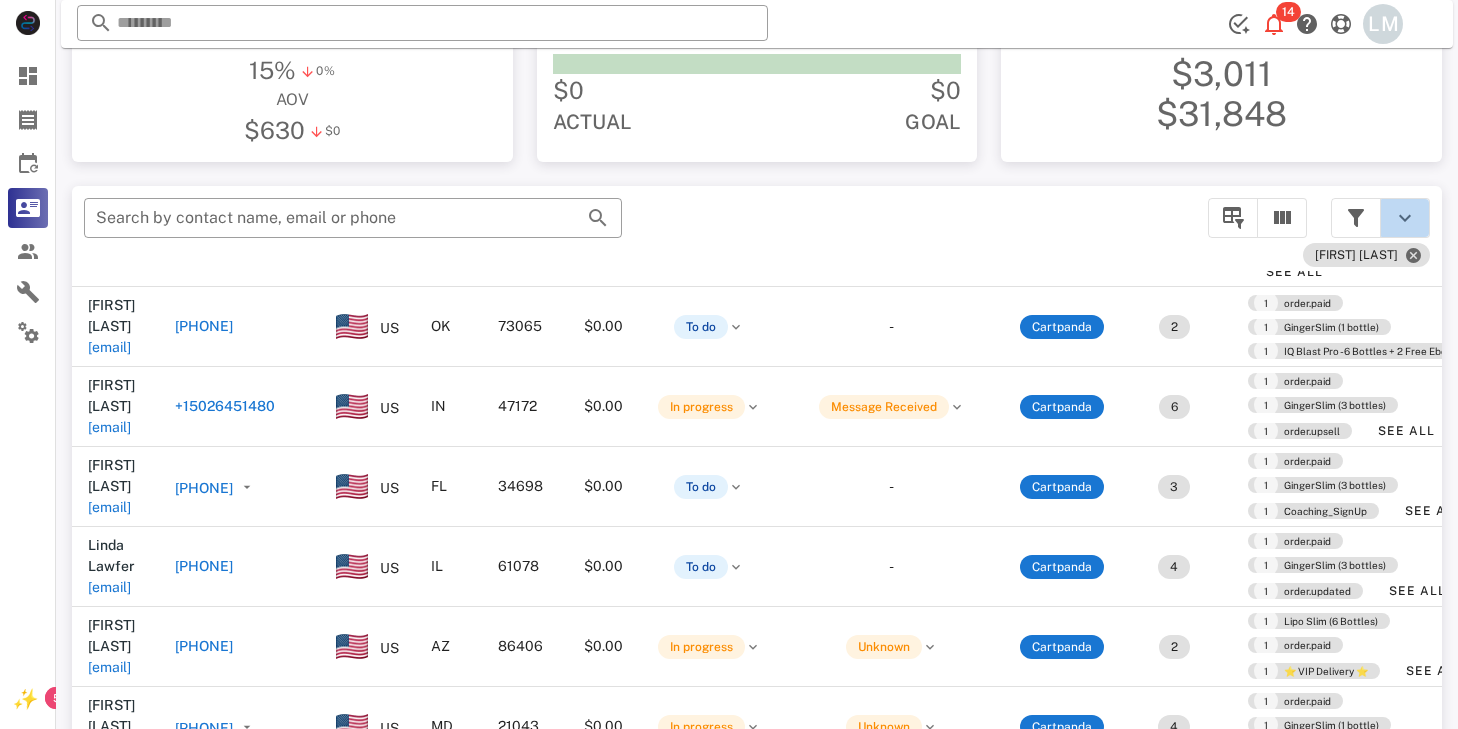click at bounding box center [1405, 218] 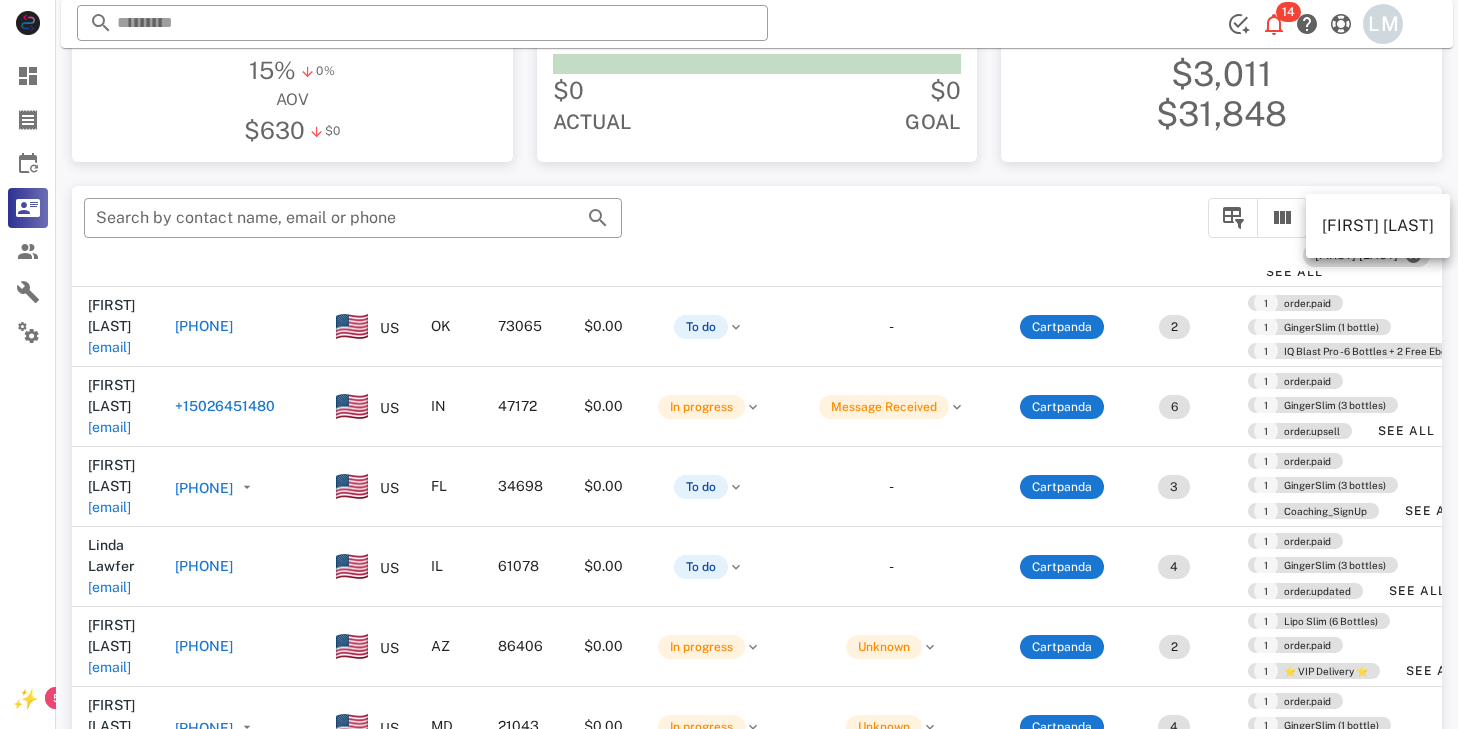 click at bounding box center (1356, 218) 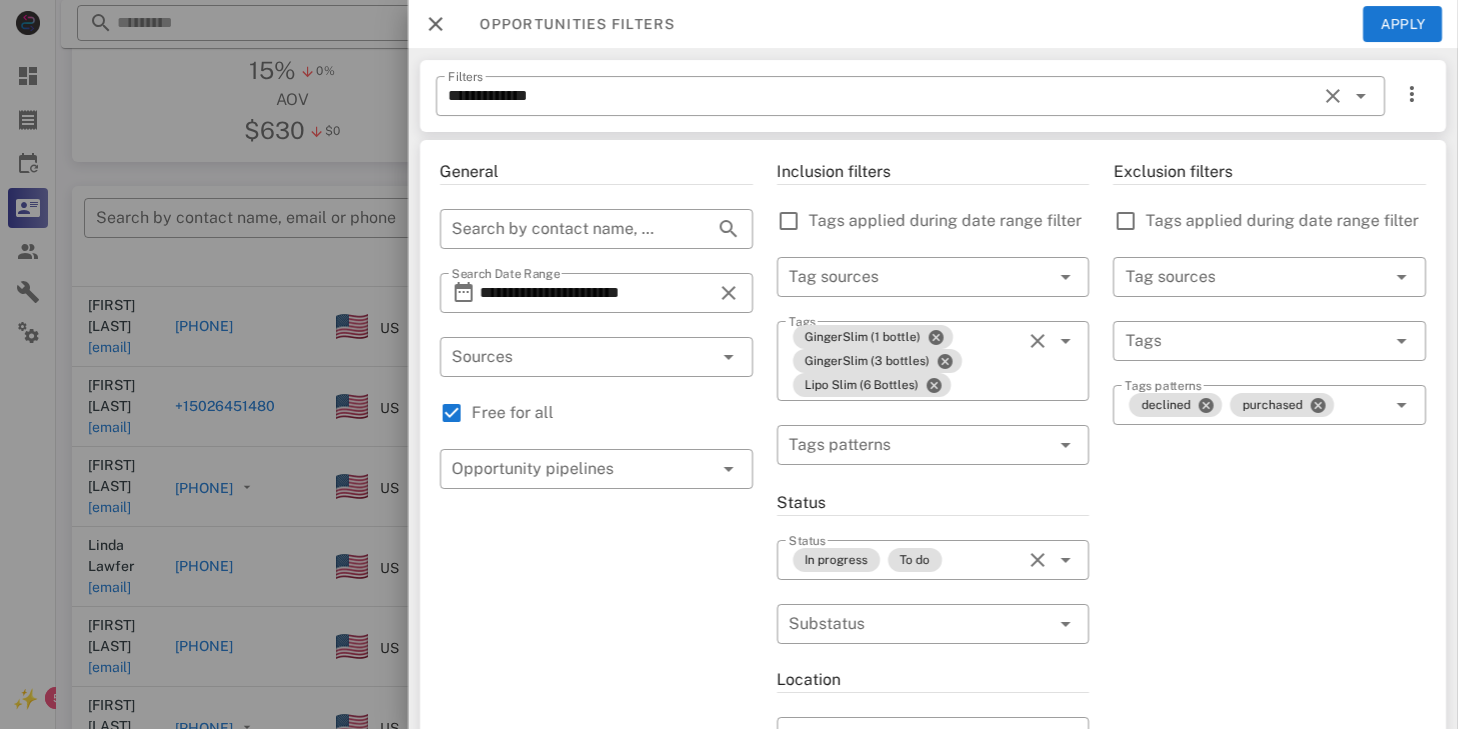 click at bounding box center (436, 24) 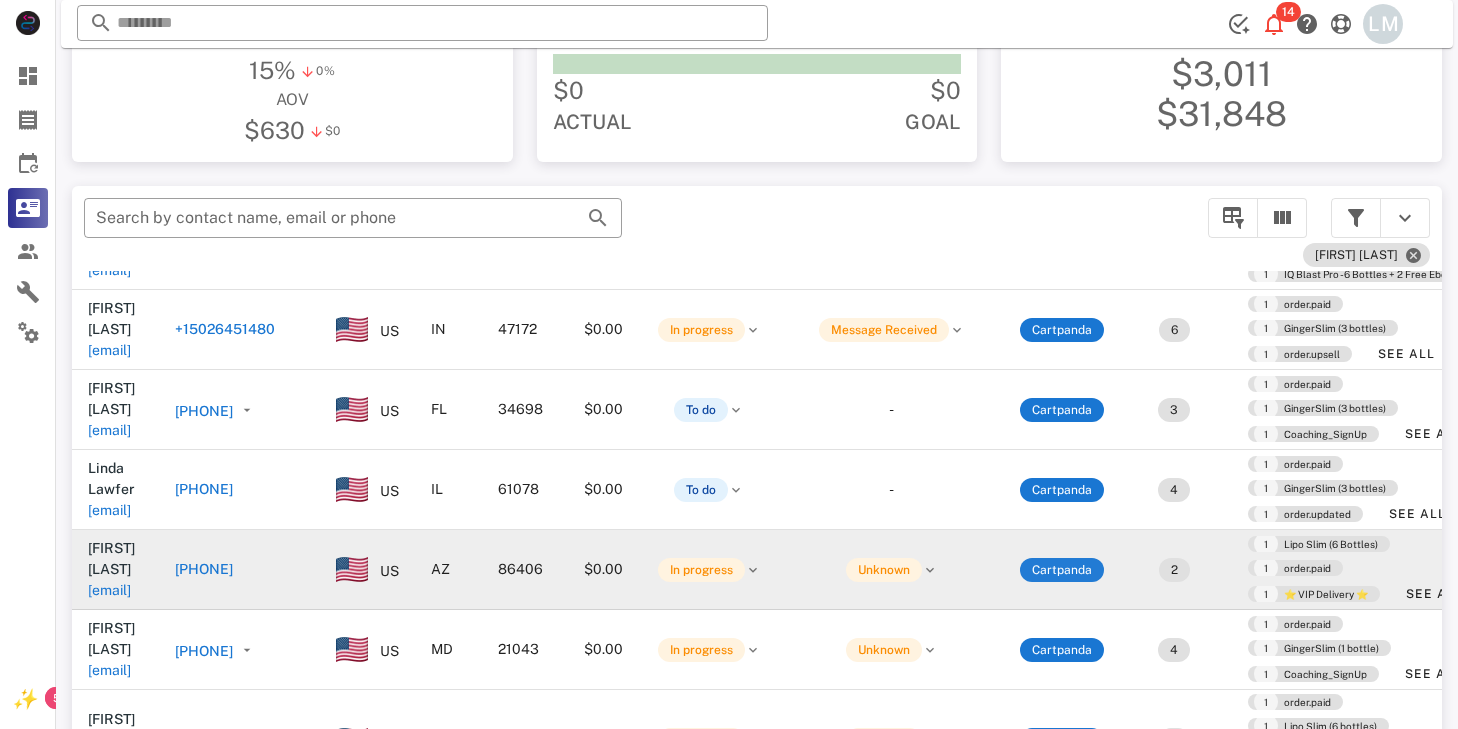 scroll, scrollTop: 256, scrollLeft: 0, axis: vertical 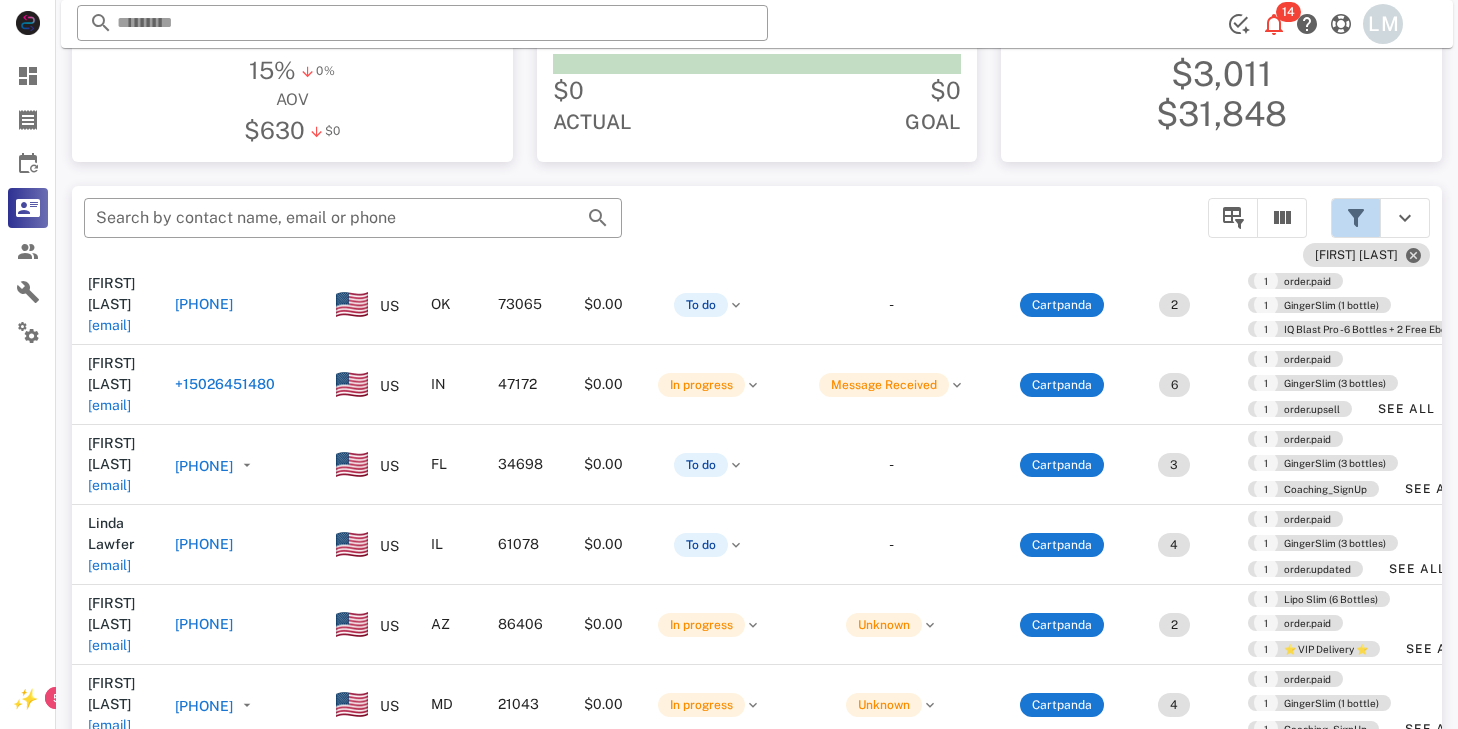 click at bounding box center (1356, 218) 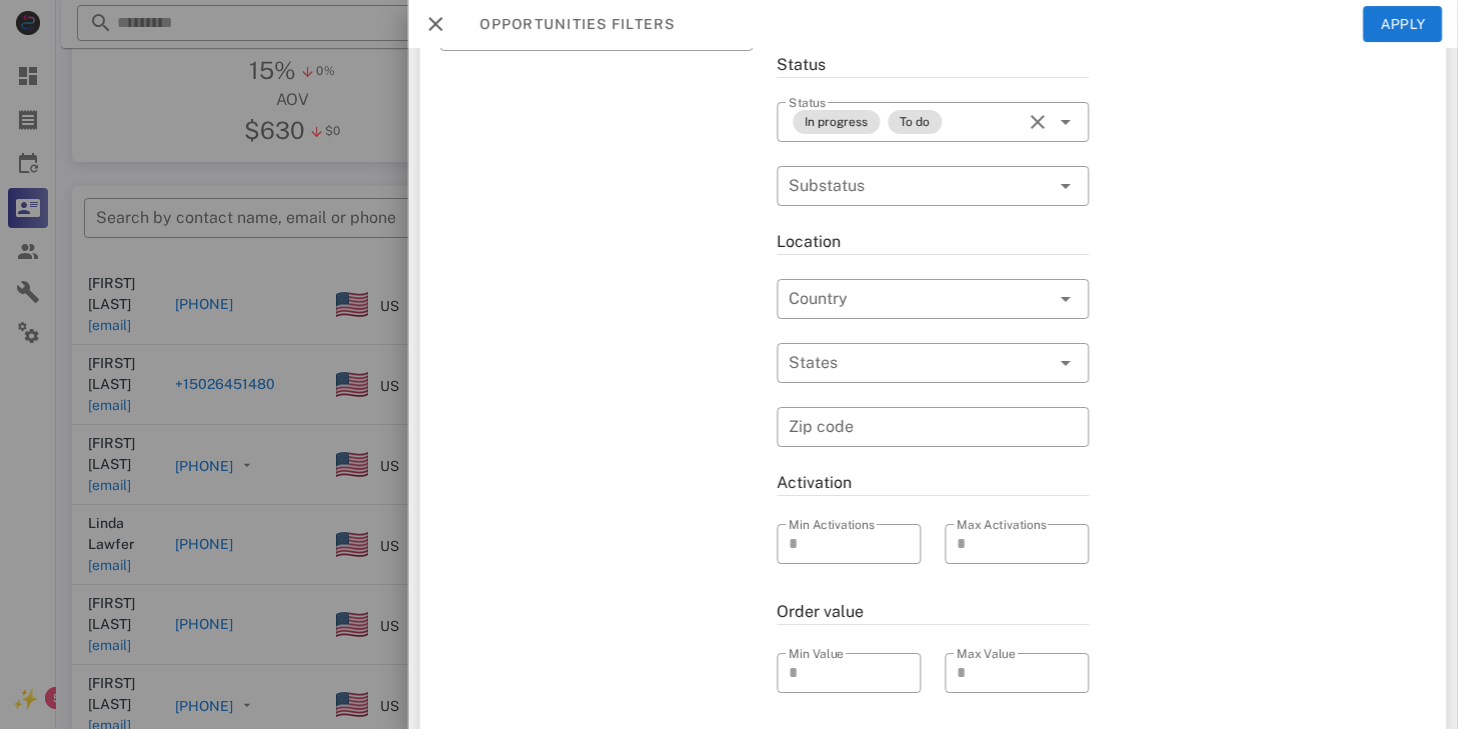 scroll, scrollTop: 0, scrollLeft: 0, axis: both 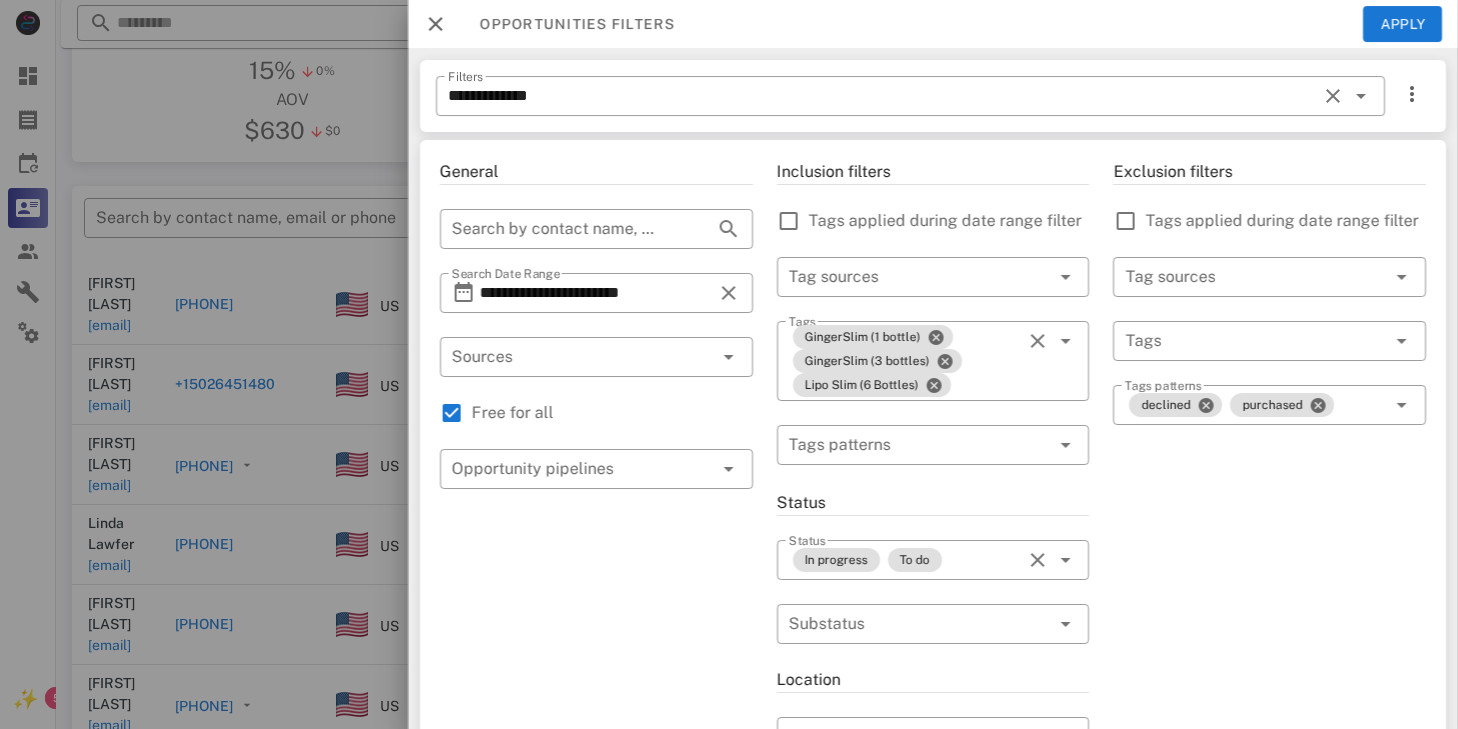 click at bounding box center [436, 24] 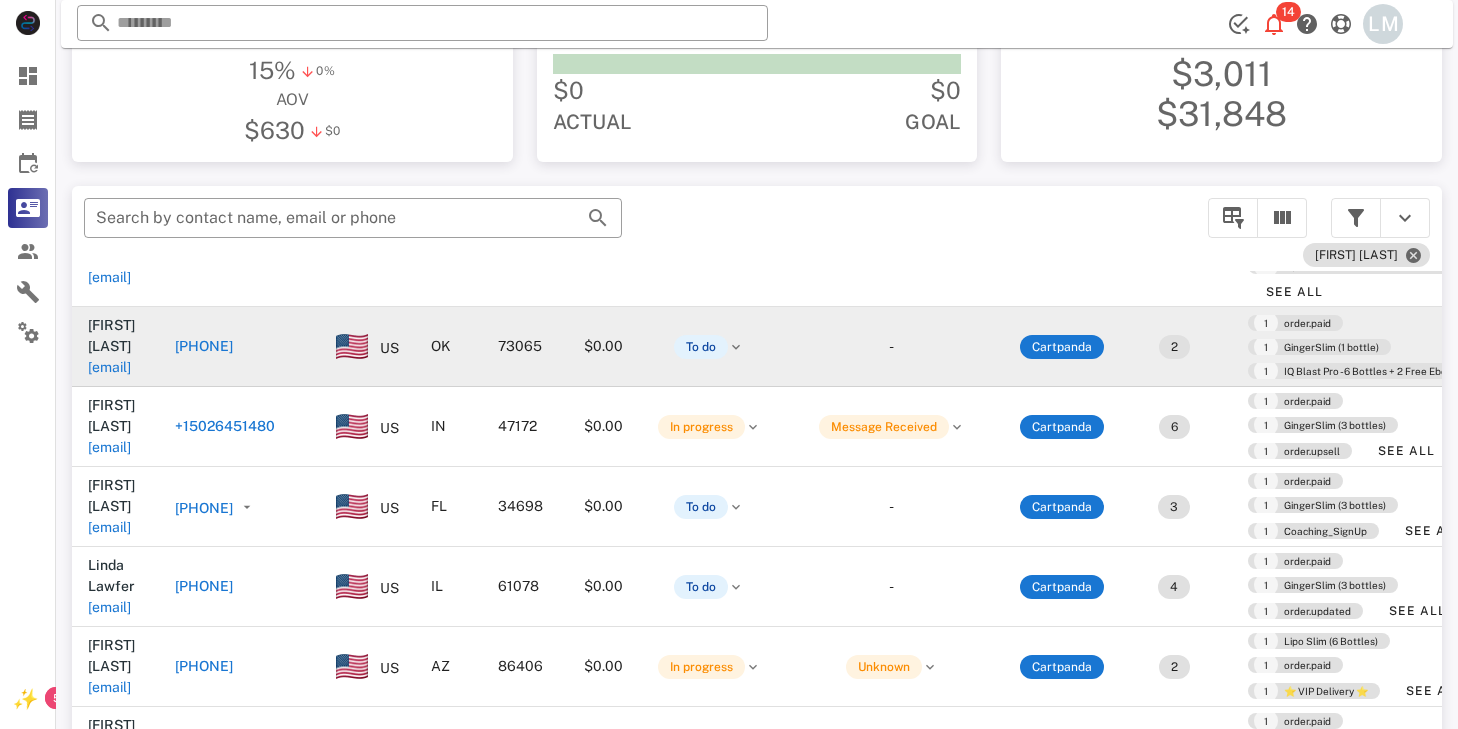 scroll, scrollTop: 221, scrollLeft: 0, axis: vertical 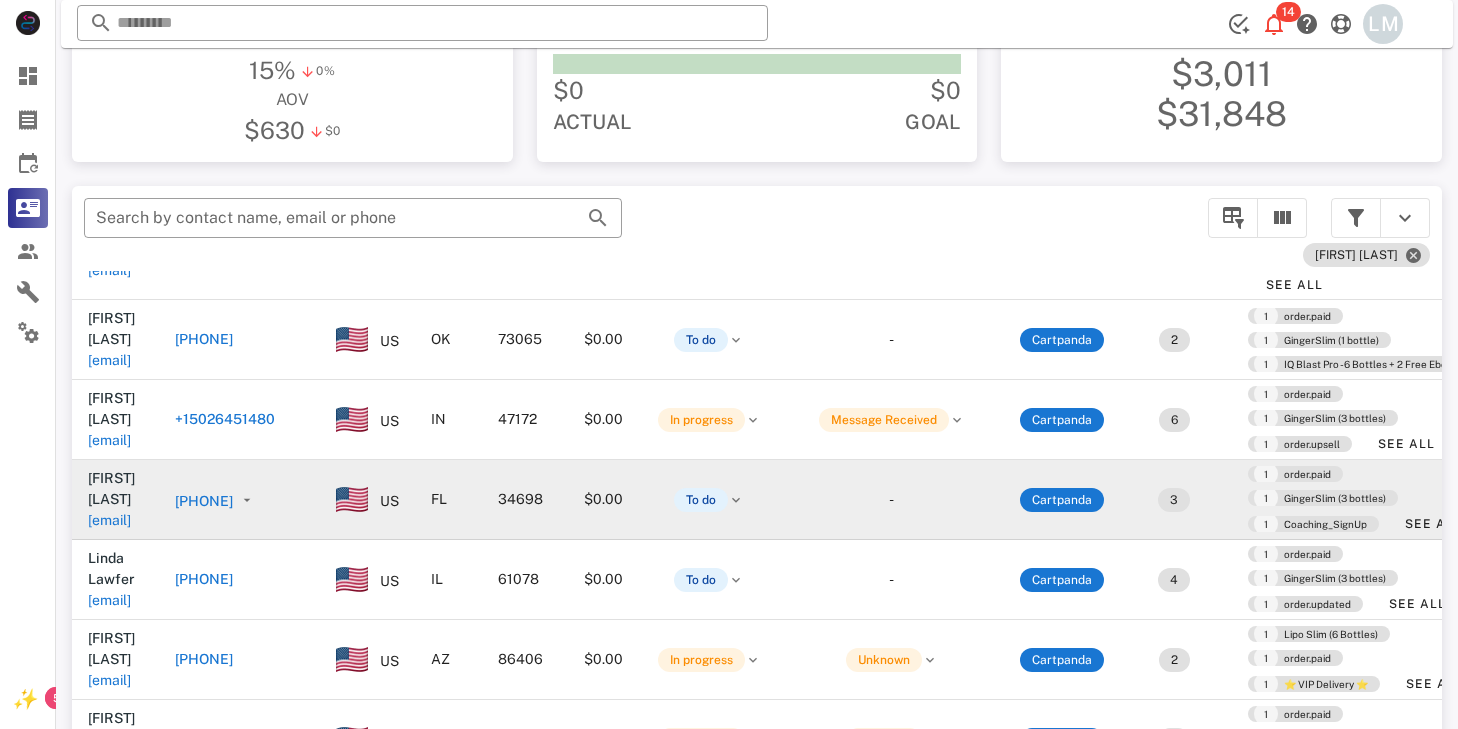 click on "[PHONE]" at bounding box center (204, 501) 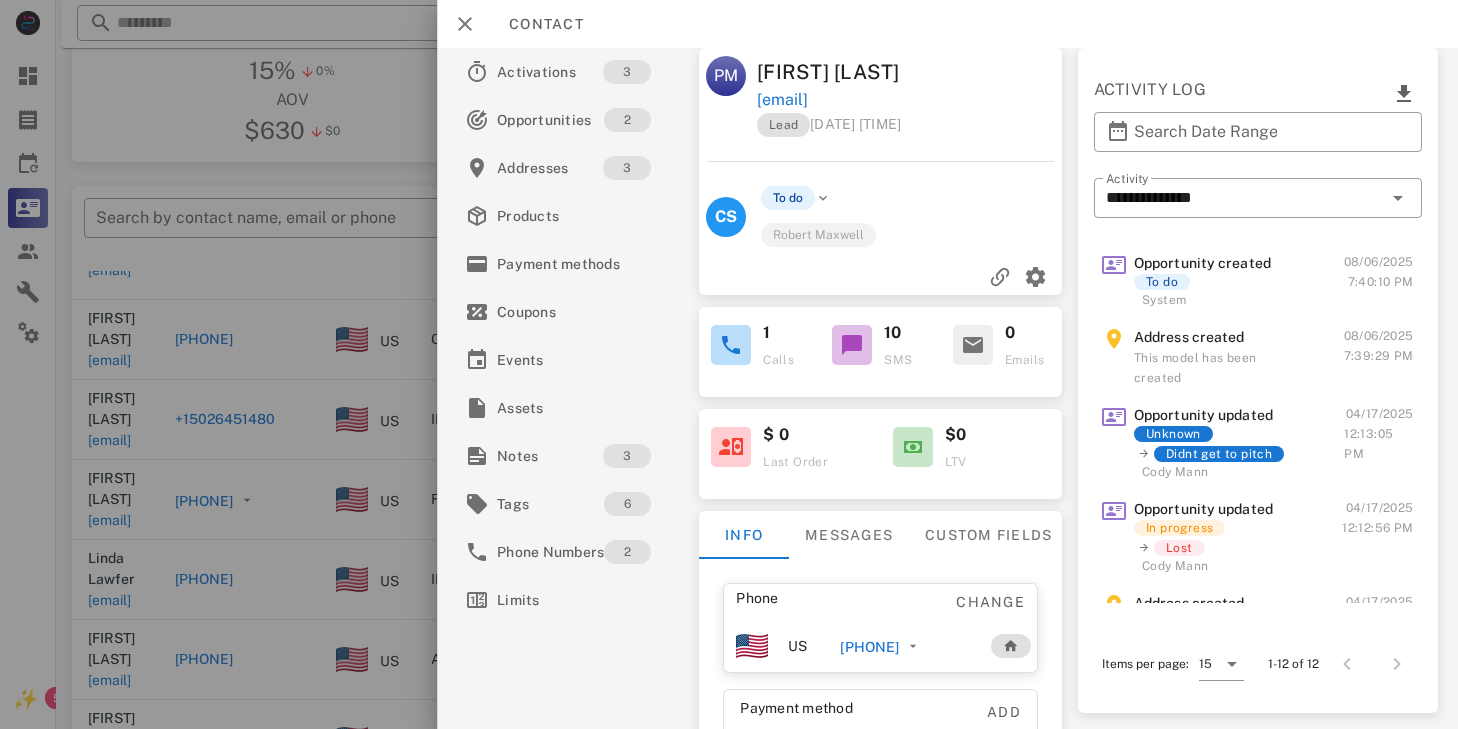 scroll, scrollTop: 0, scrollLeft: 0, axis: both 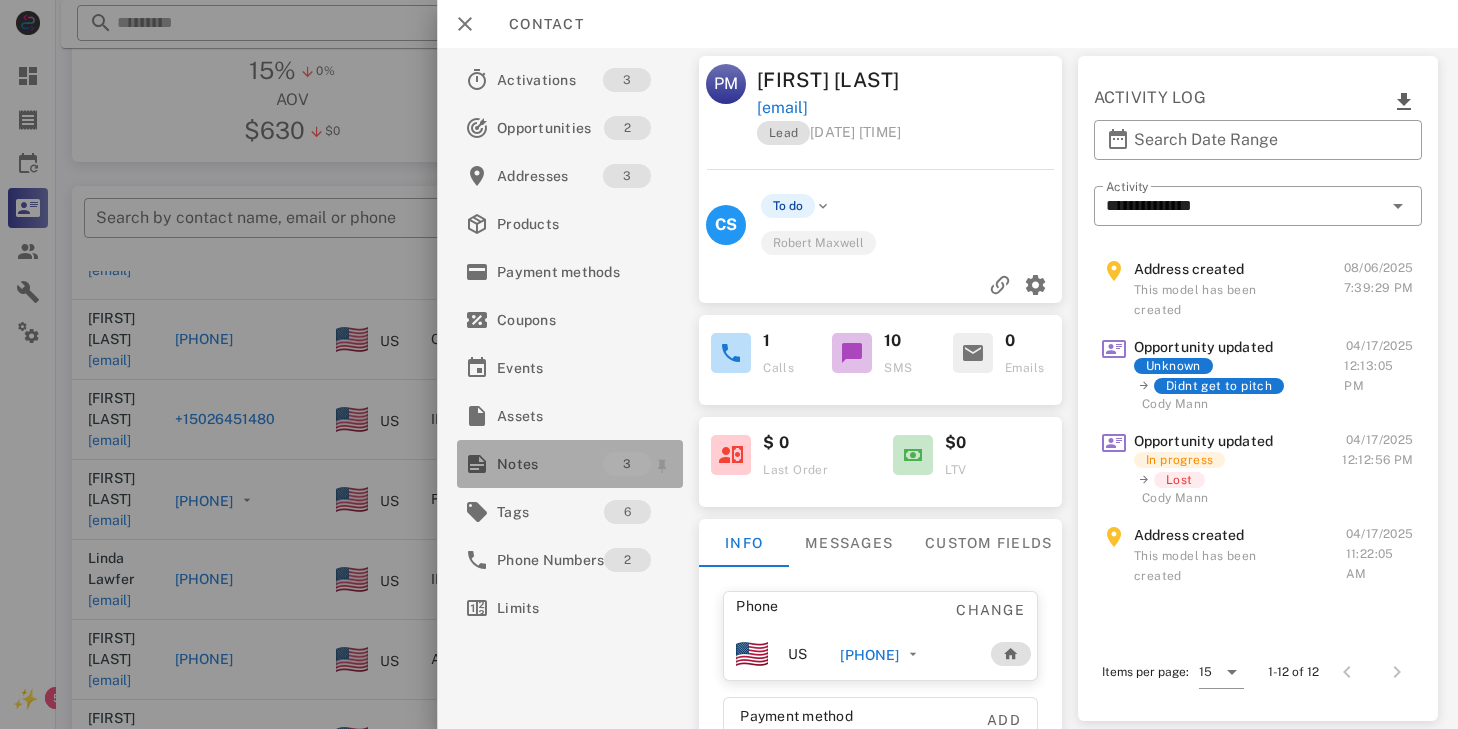click on "Notes" at bounding box center (550, 464) 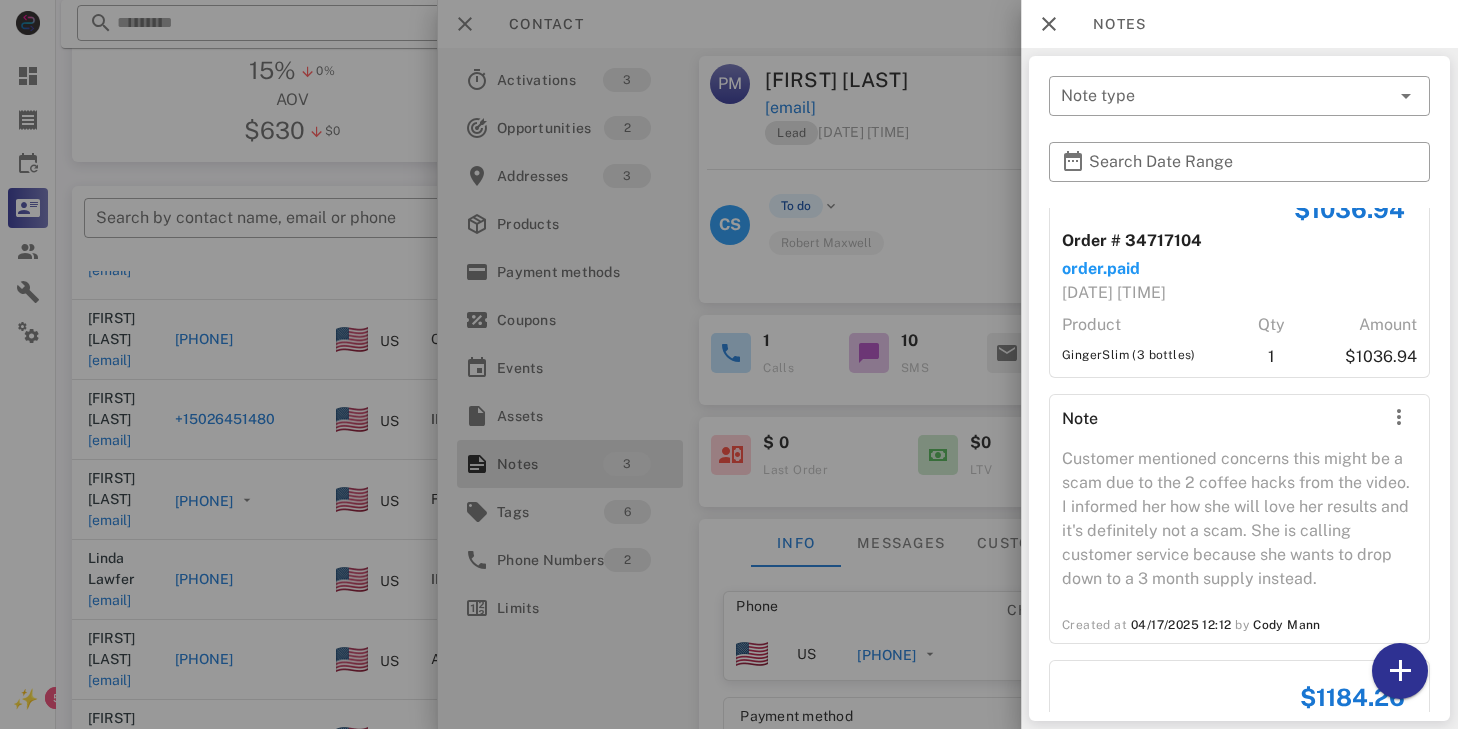 scroll, scrollTop: 65, scrollLeft: 0, axis: vertical 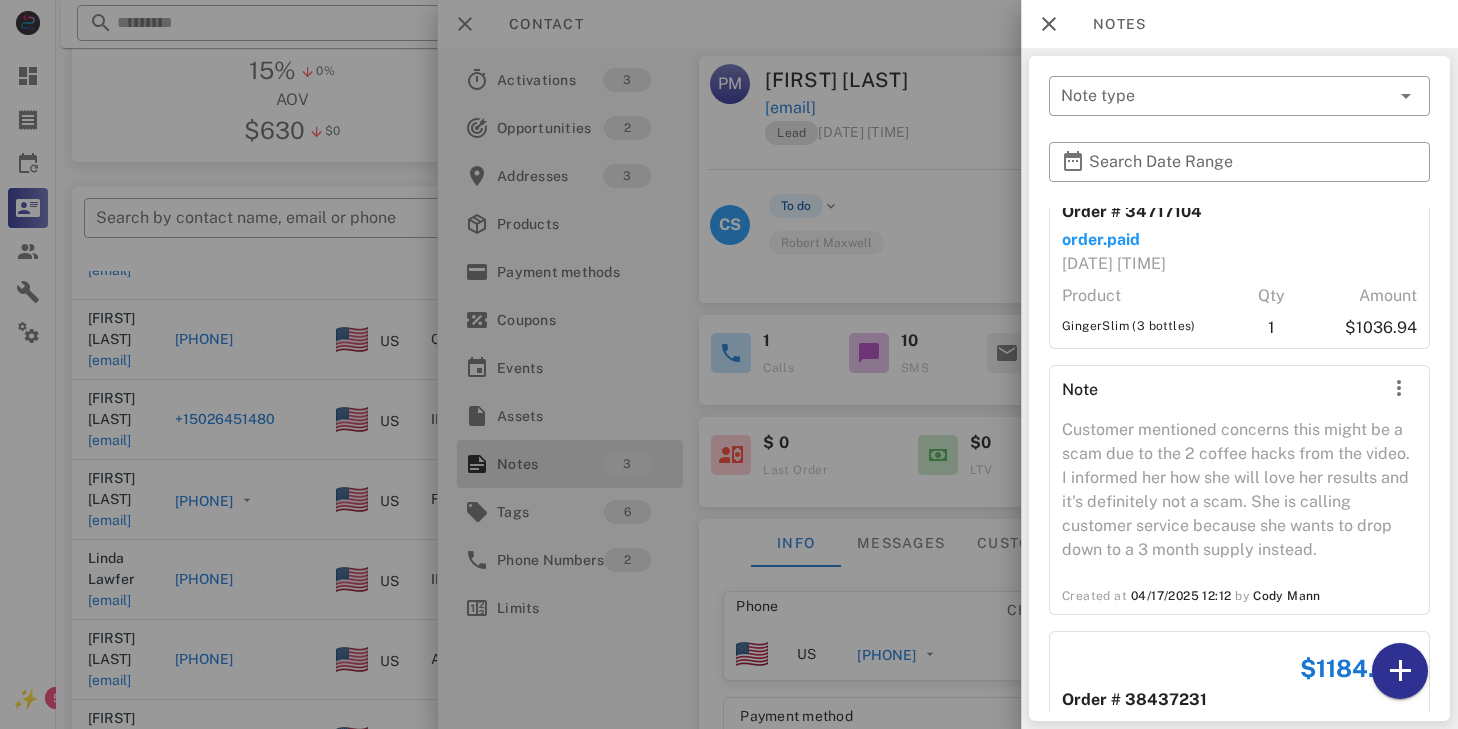 click at bounding box center (729, 364) 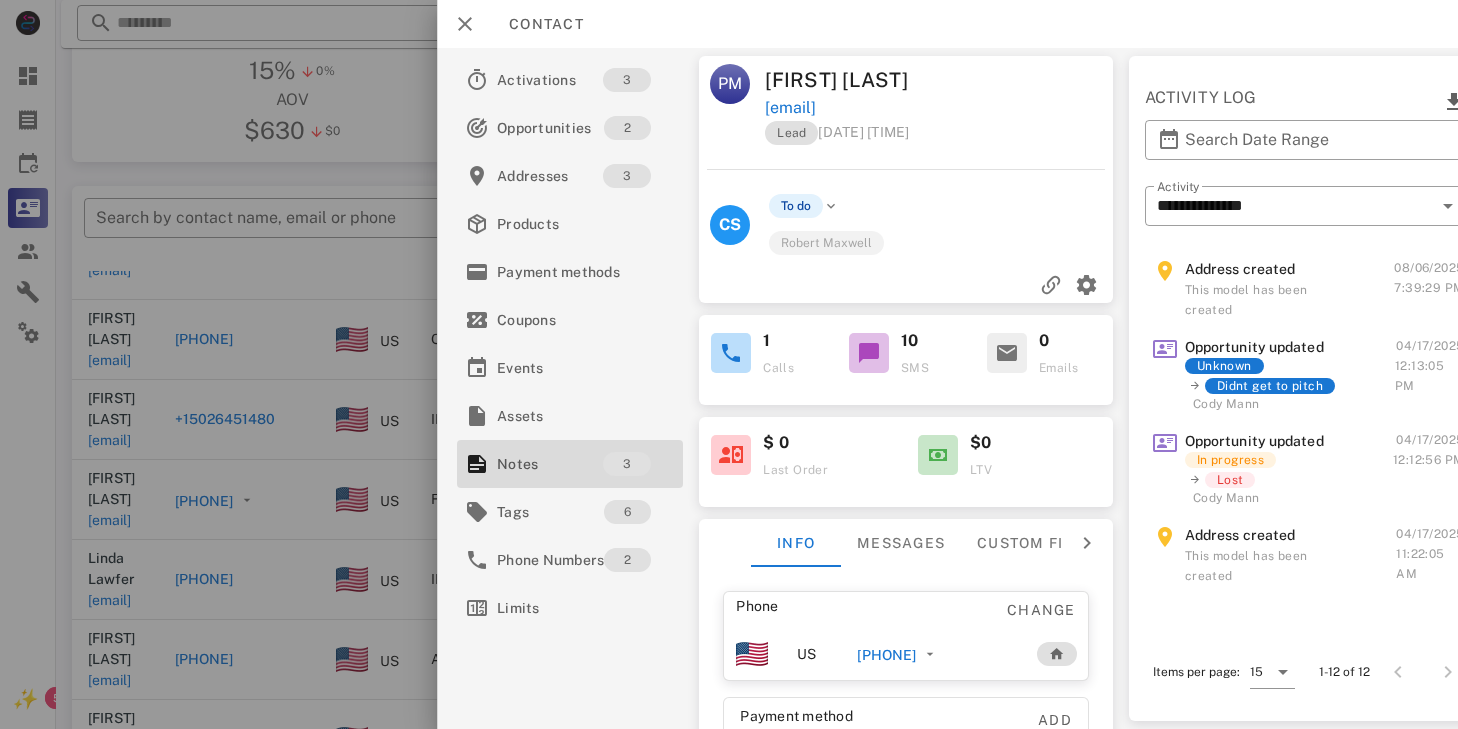 click at bounding box center [729, 364] 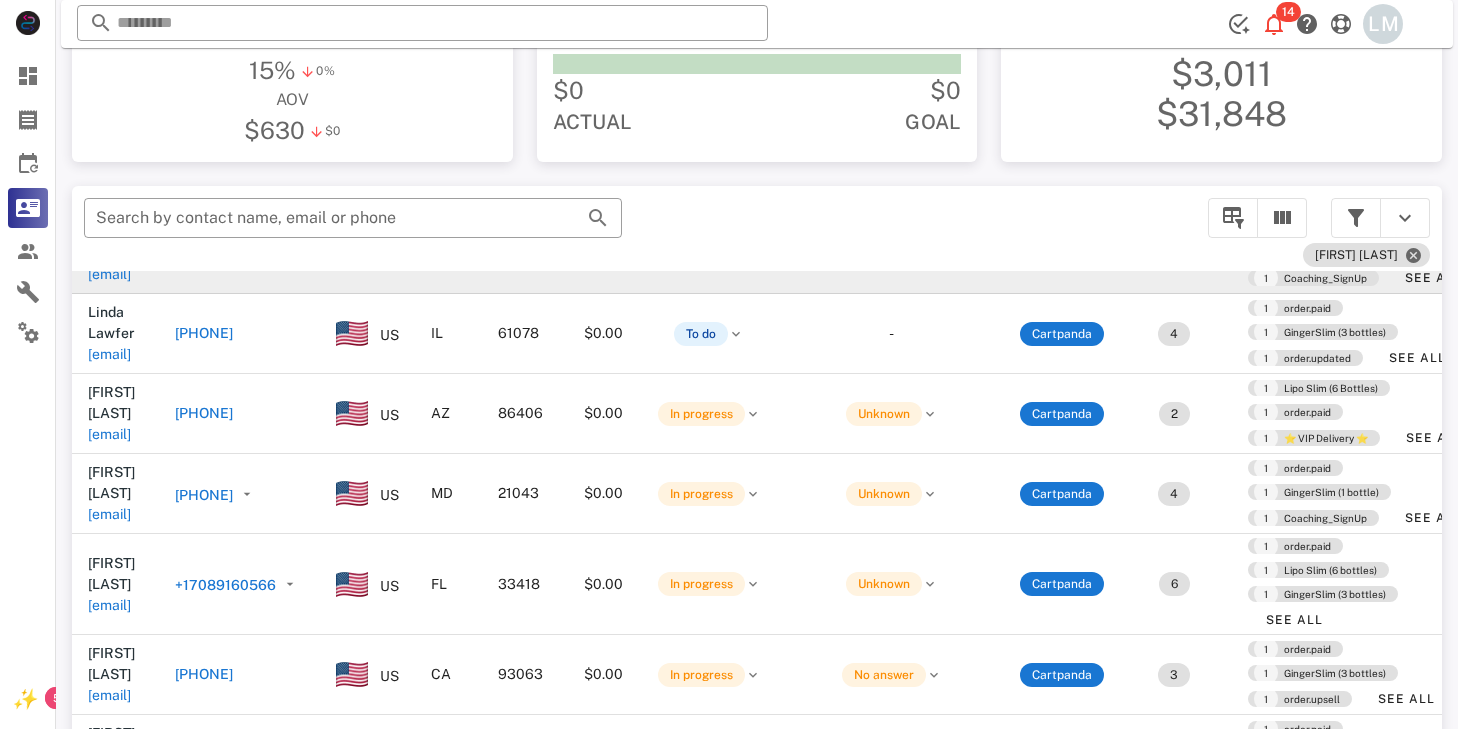 scroll, scrollTop: 466, scrollLeft: 0, axis: vertical 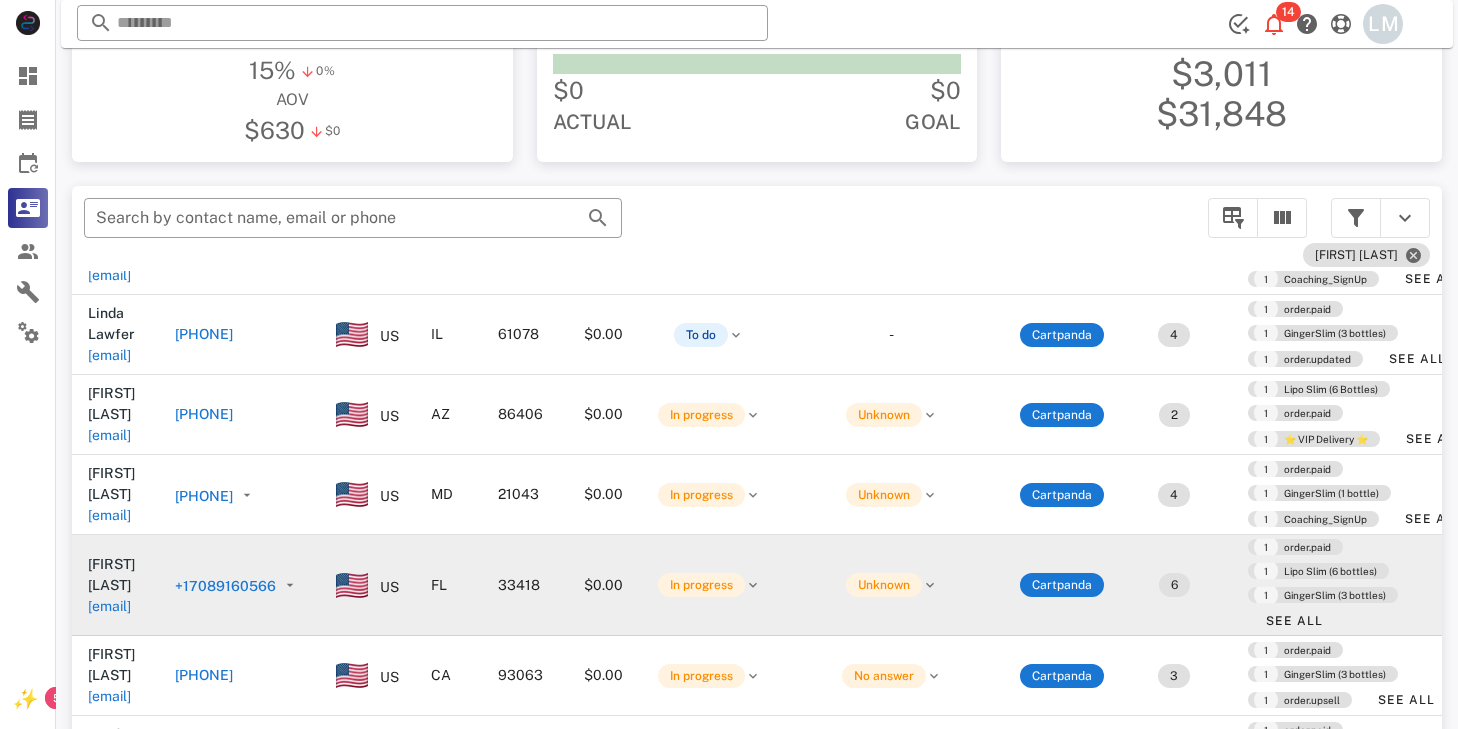 click on "+17089160566" at bounding box center [225, 586] 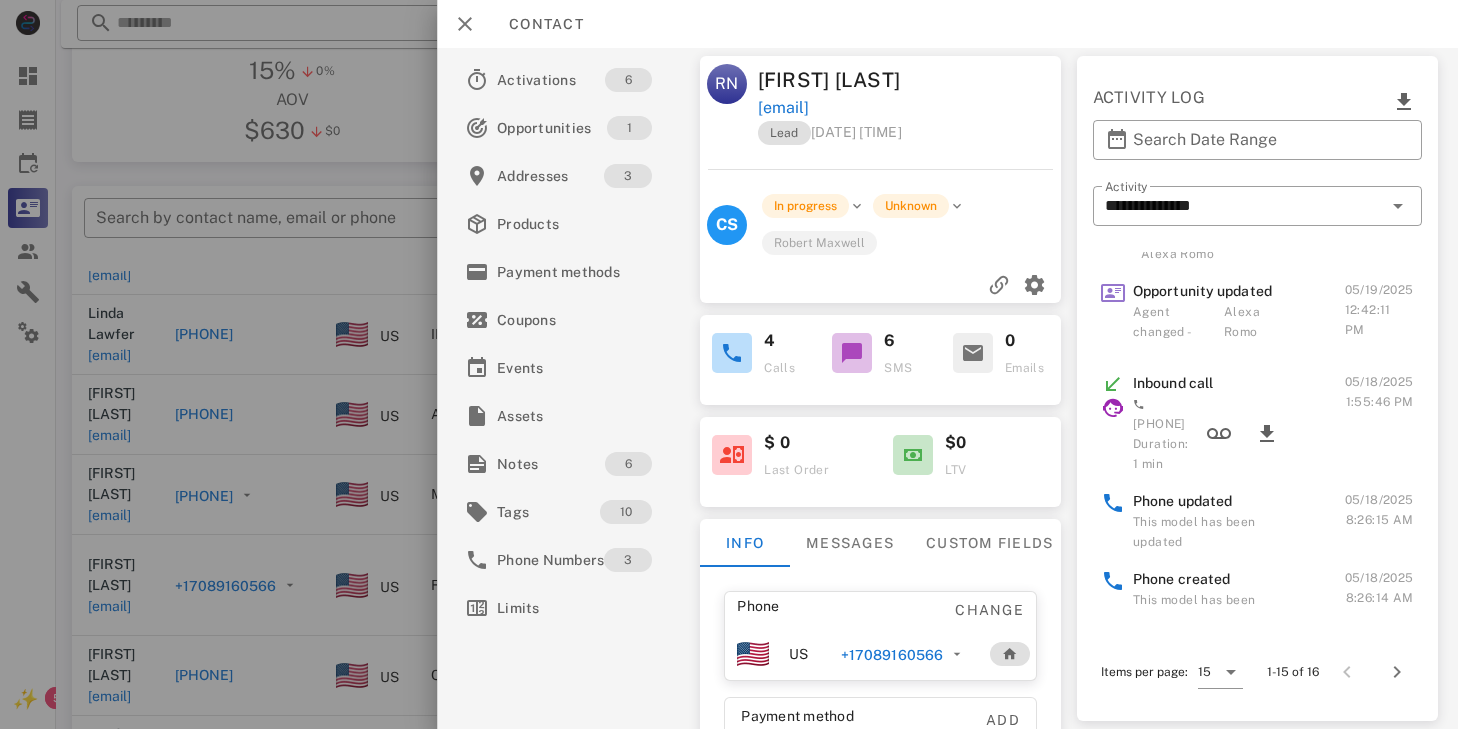 scroll, scrollTop: 789, scrollLeft: 0, axis: vertical 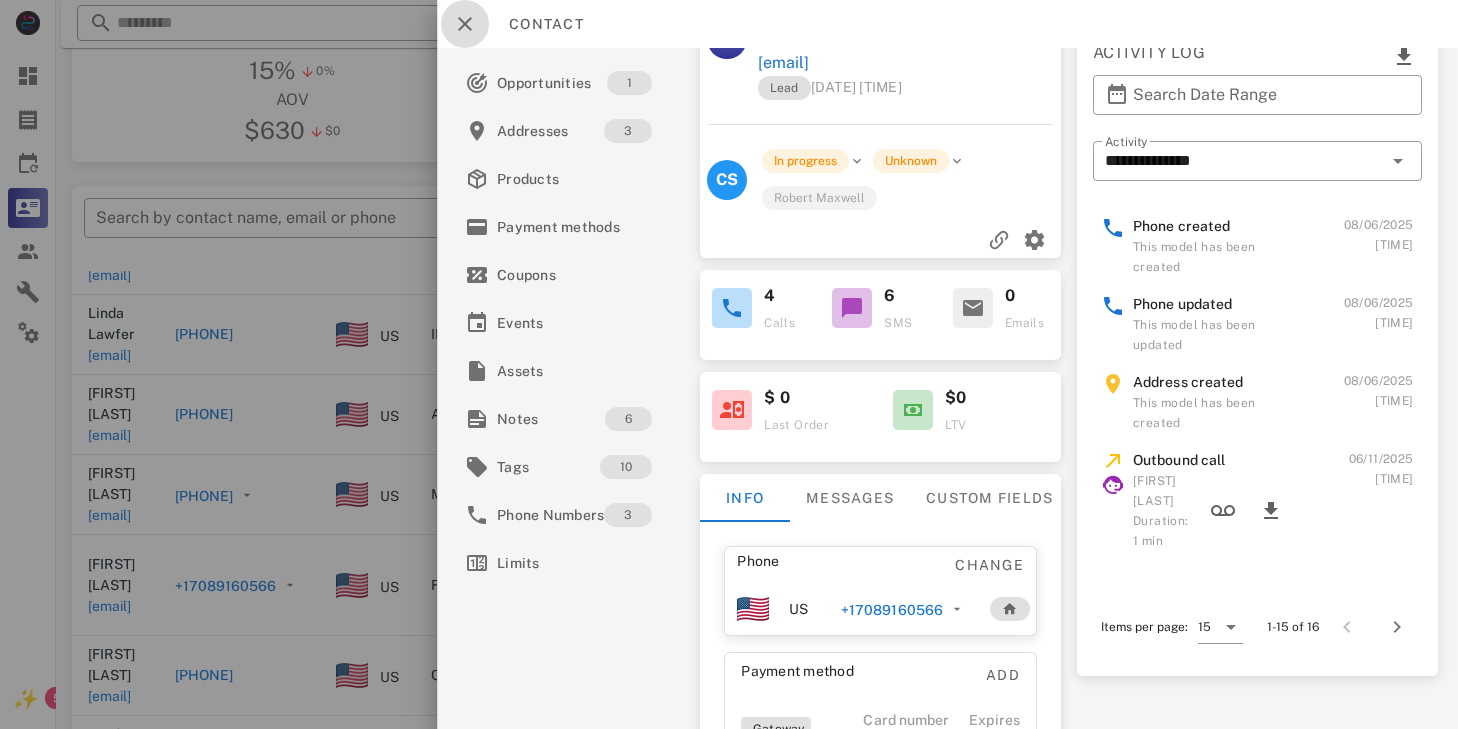 click at bounding box center [465, 24] 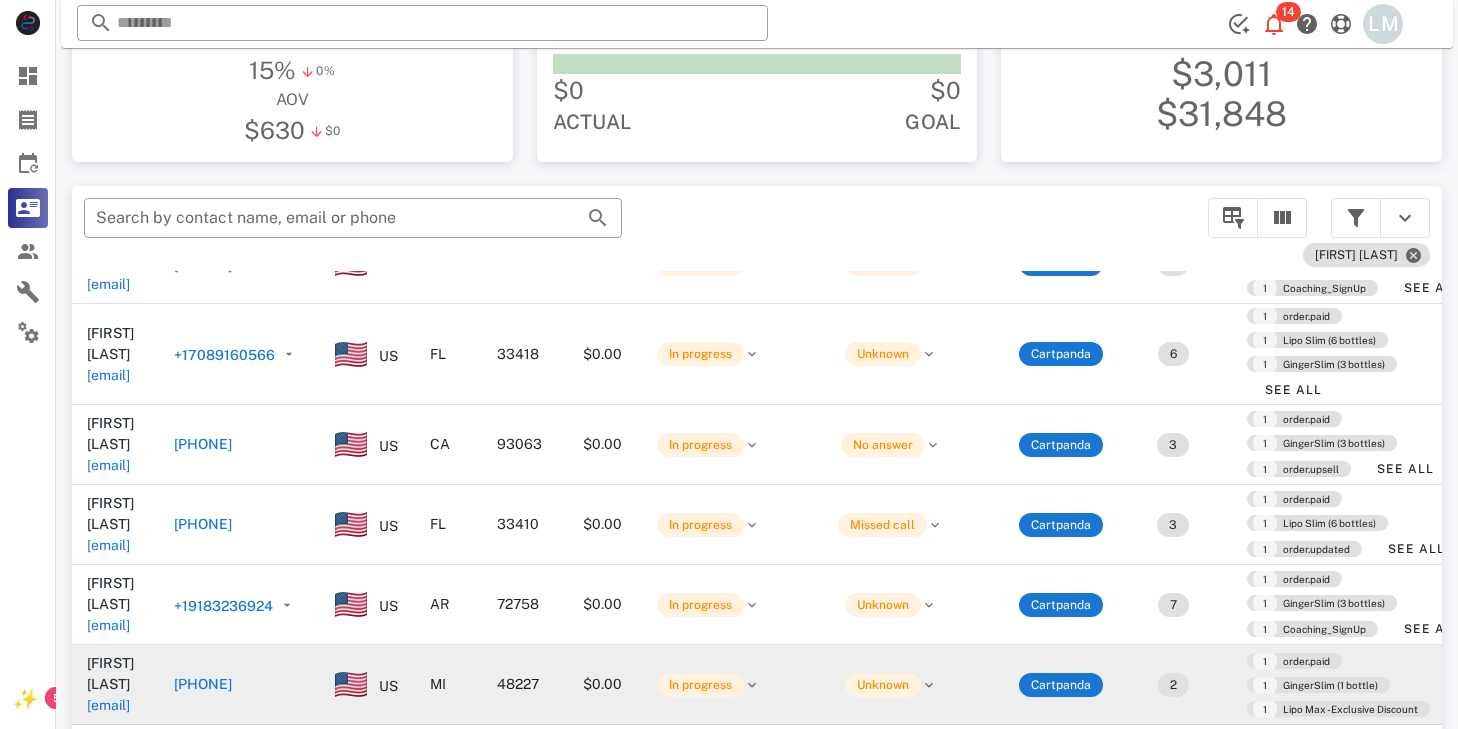 scroll, scrollTop: 697, scrollLeft: 0, axis: vertical 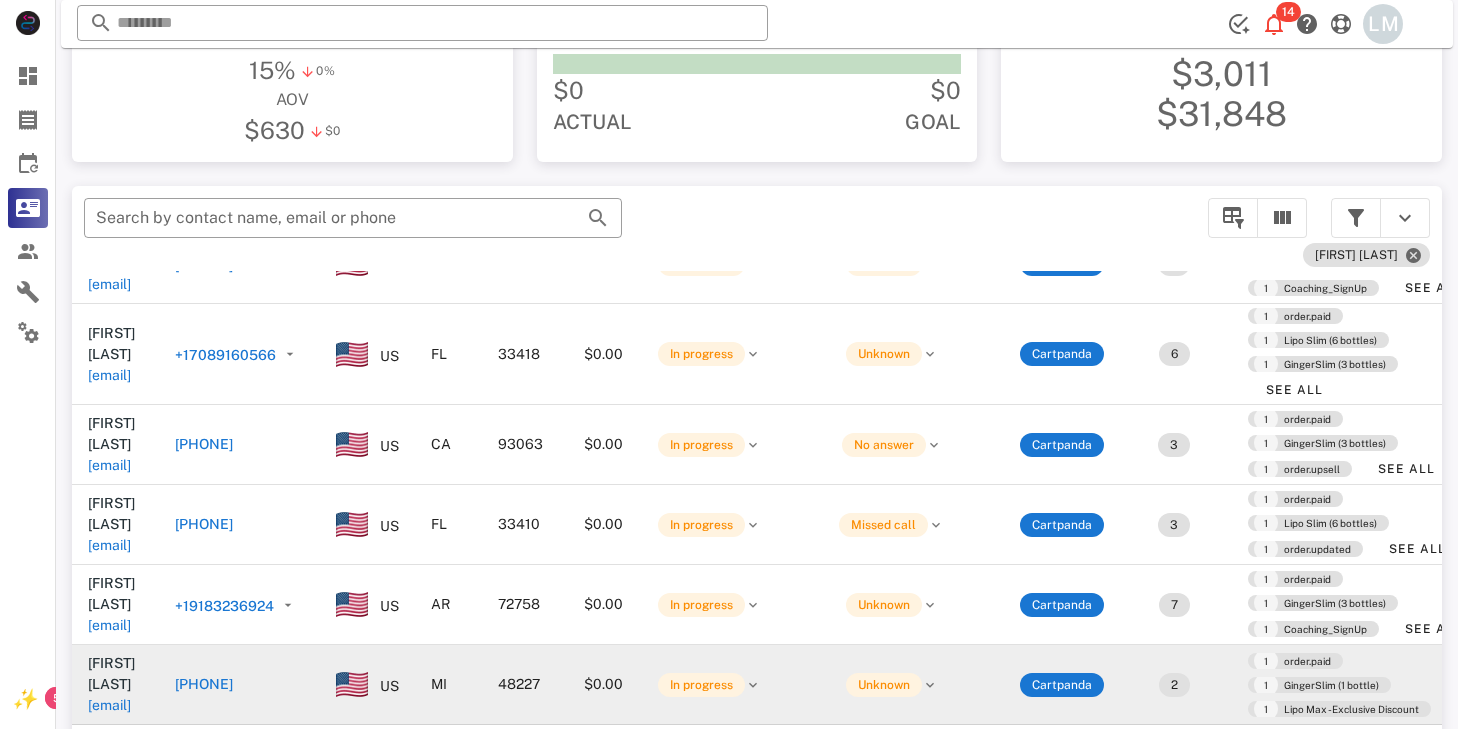click on "[PHONE]" at bounding box center (204, 684) 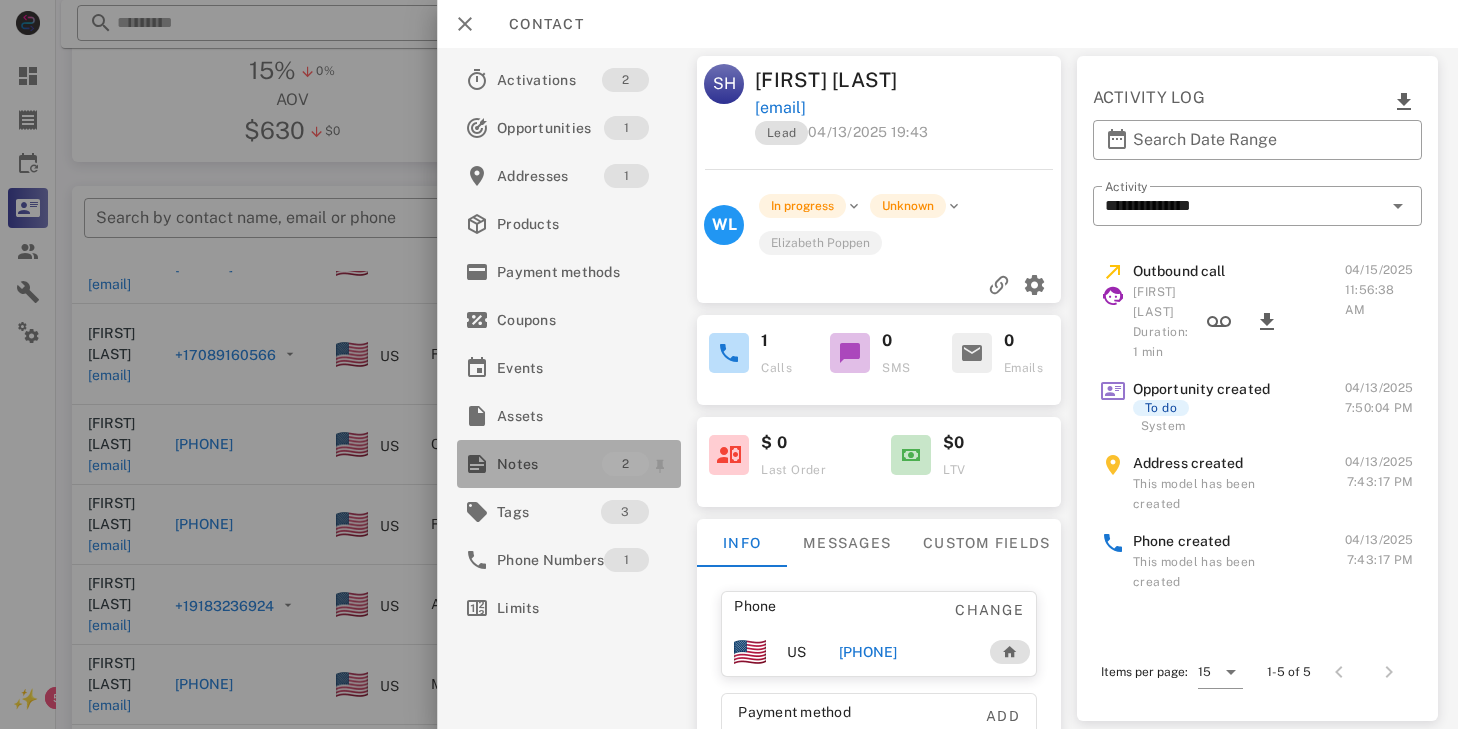 click on "Notes" at bounding box center [549, 464] 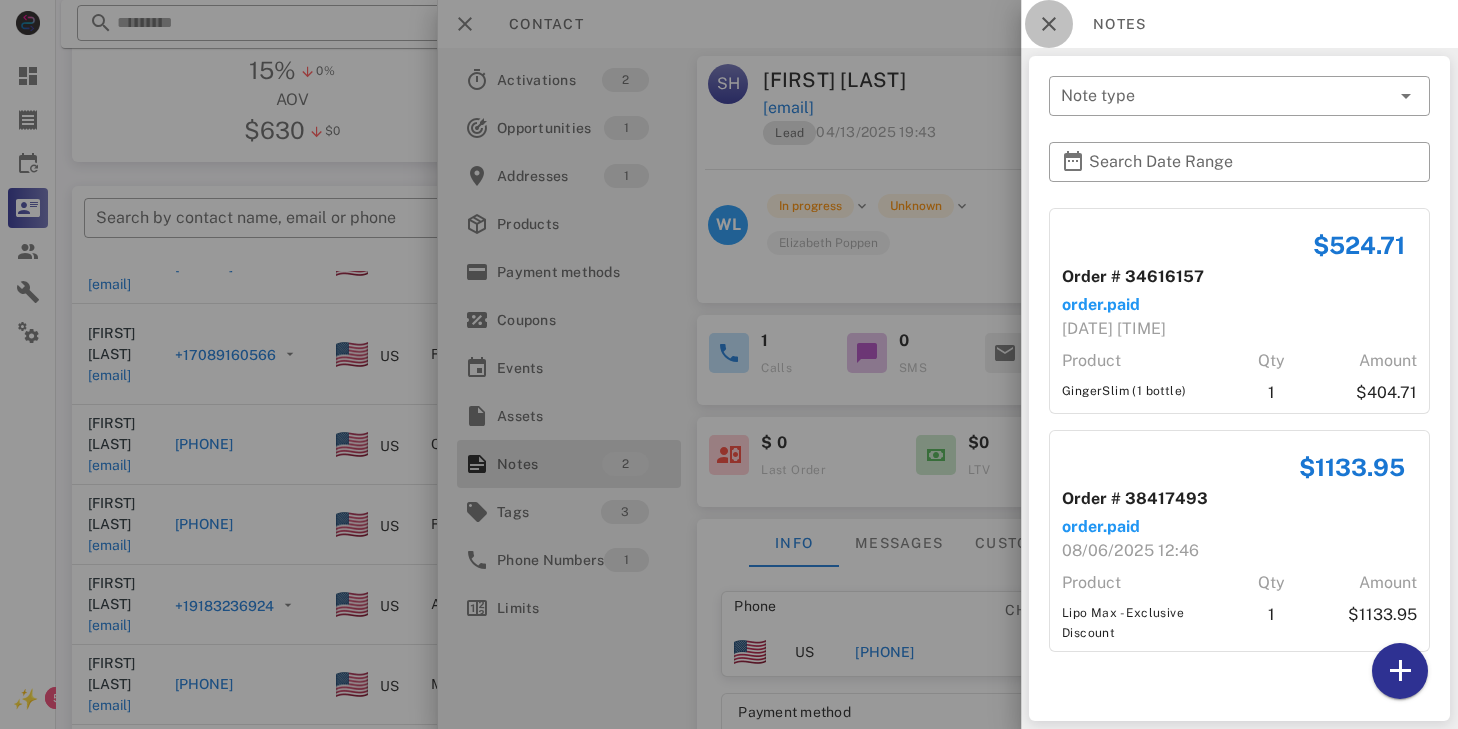 click at bounding box center (1049, 24) 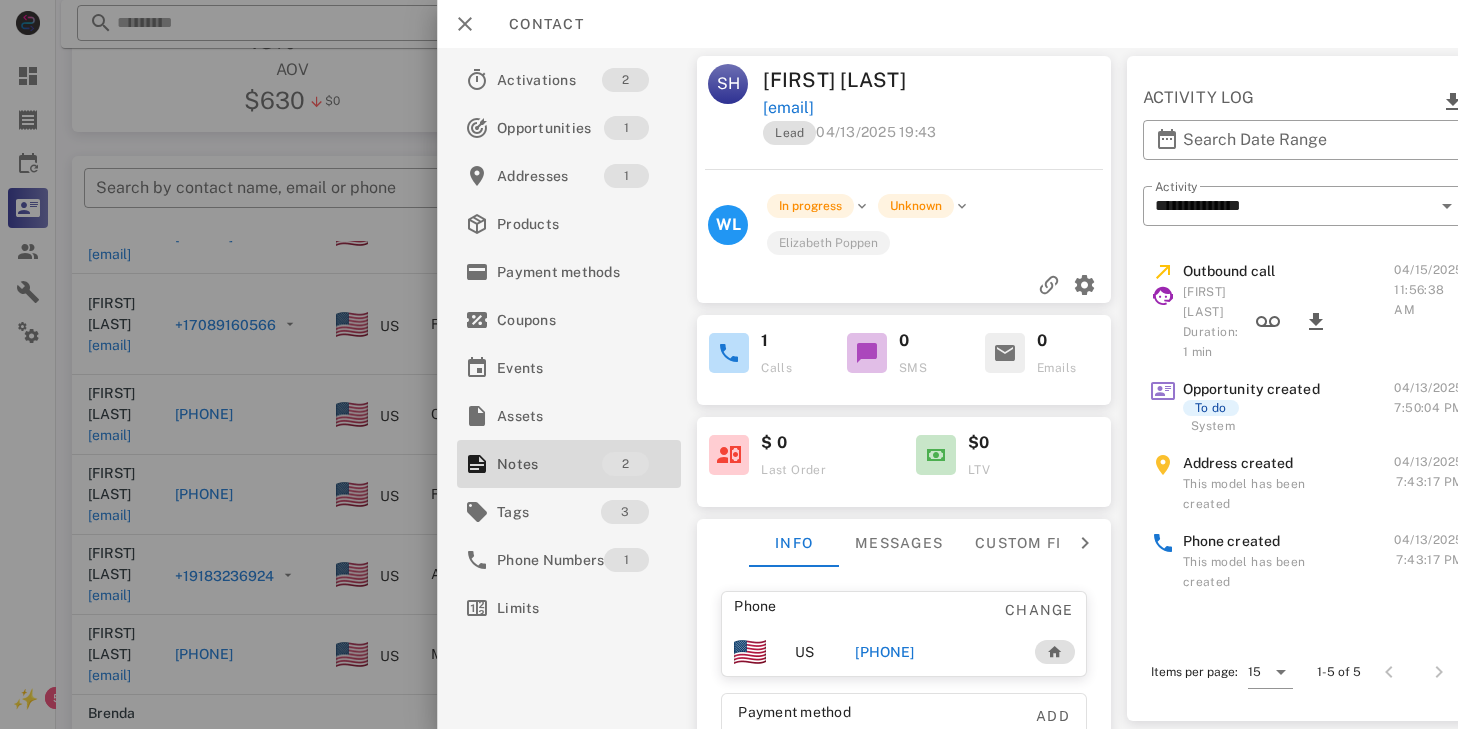 scroll, scrollTop: 336, scrollLeft: 0, axis: vertical 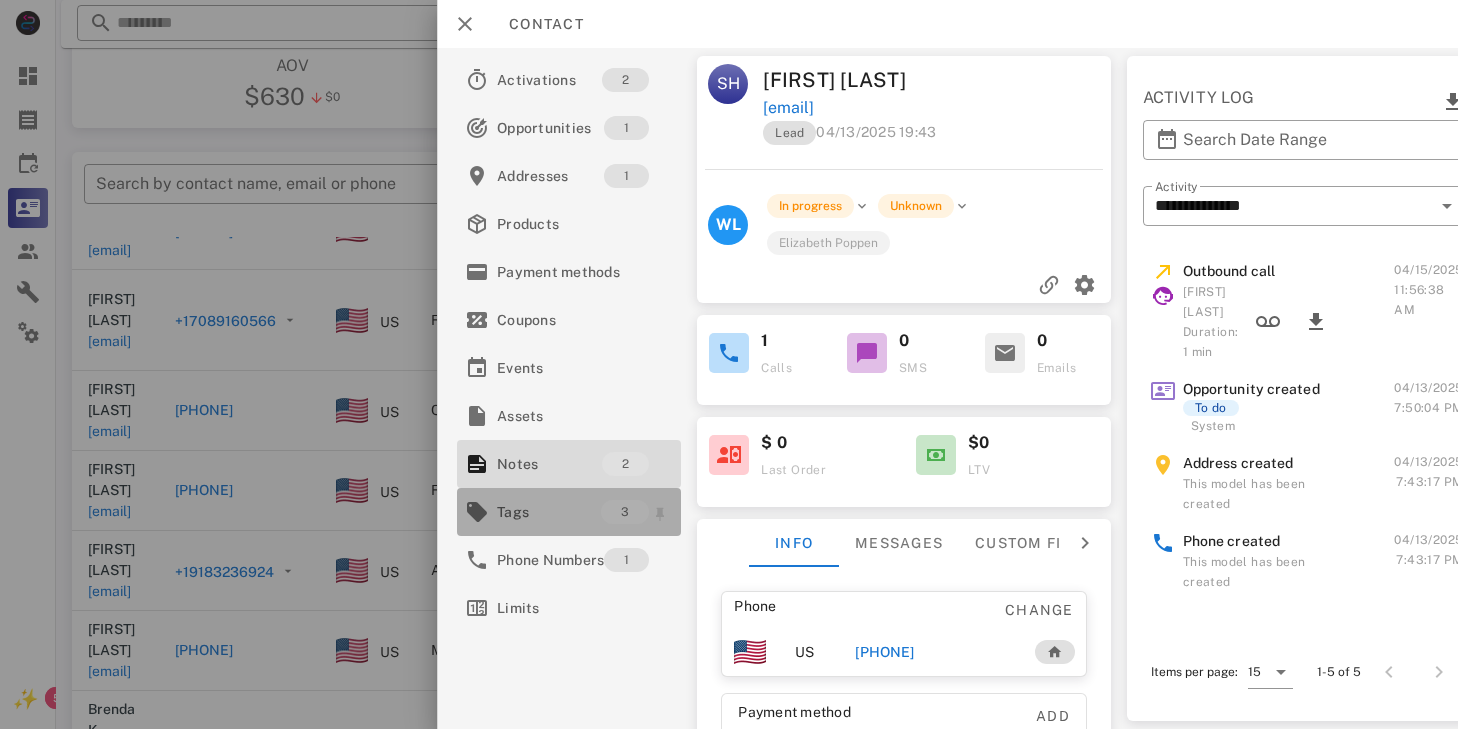 click on "Tags" at bounding box center (549, 512) 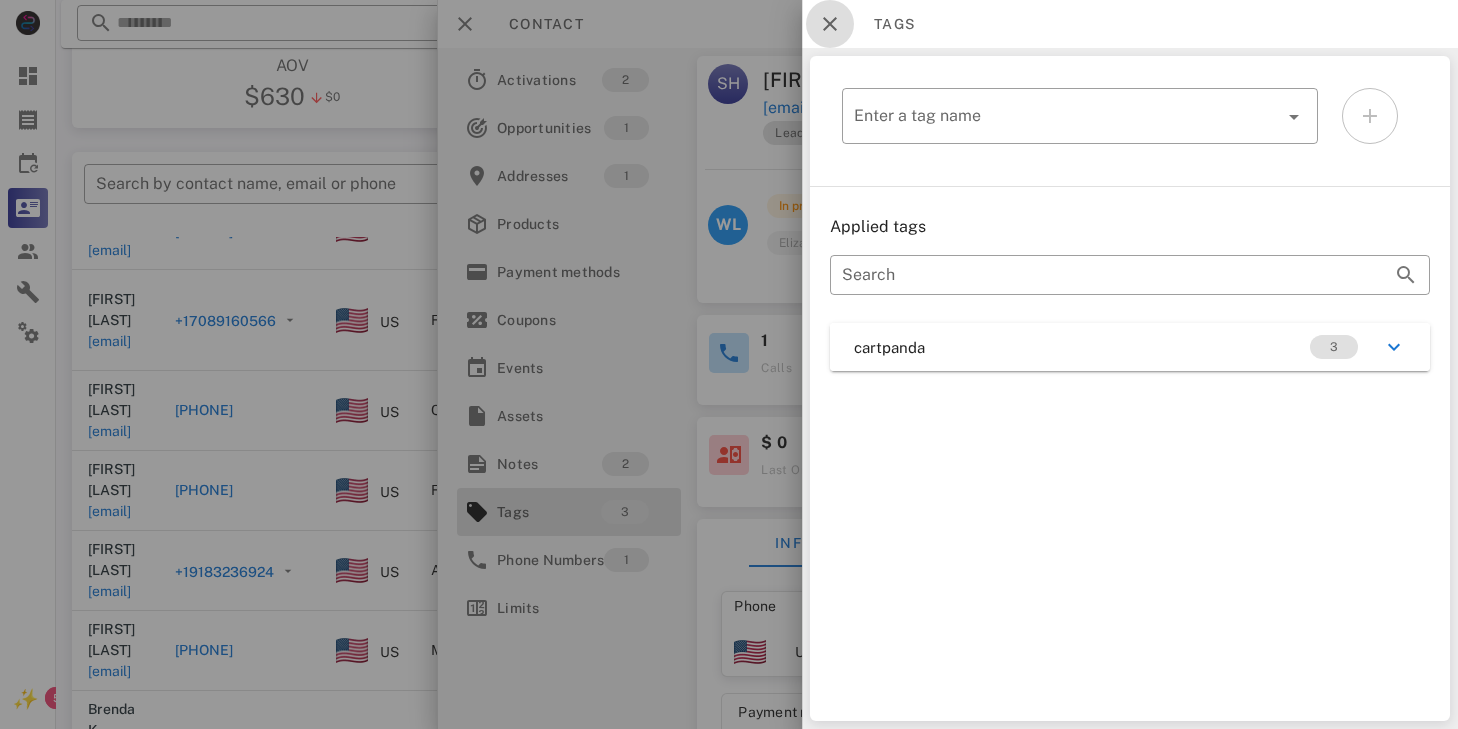 click at bounding box center (830, 24) 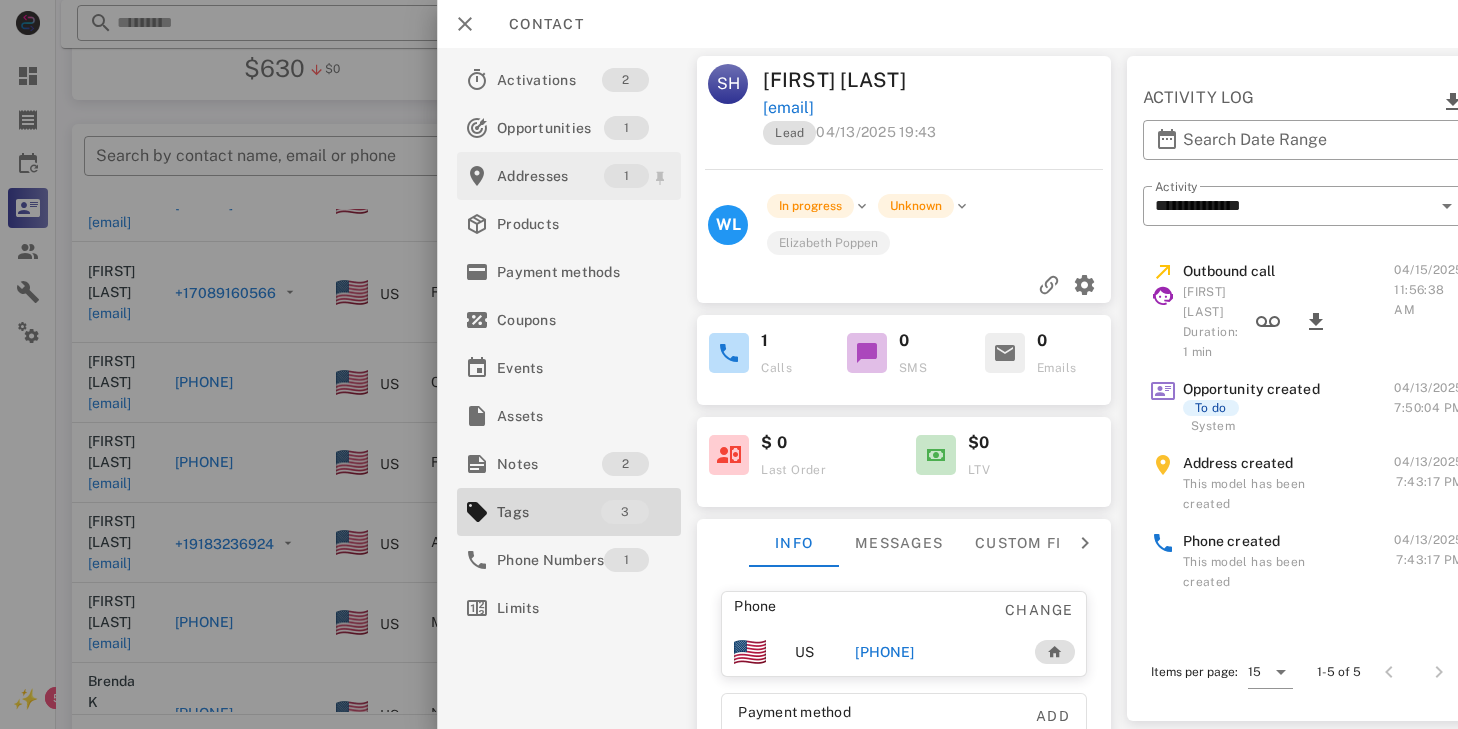 scroll, scrollTop: 380, scrollLeft: 0, axis: vertical 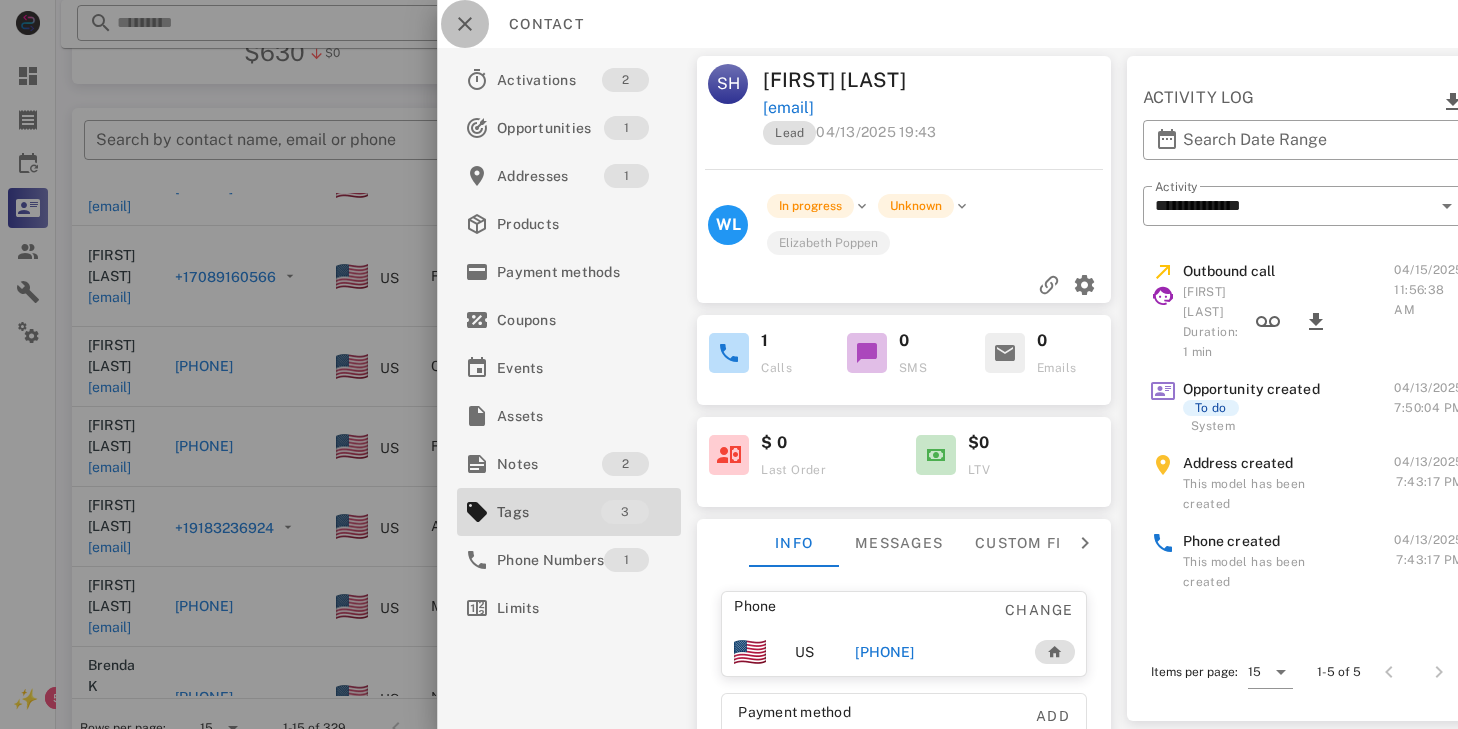 click at bounding box center (465, 24) 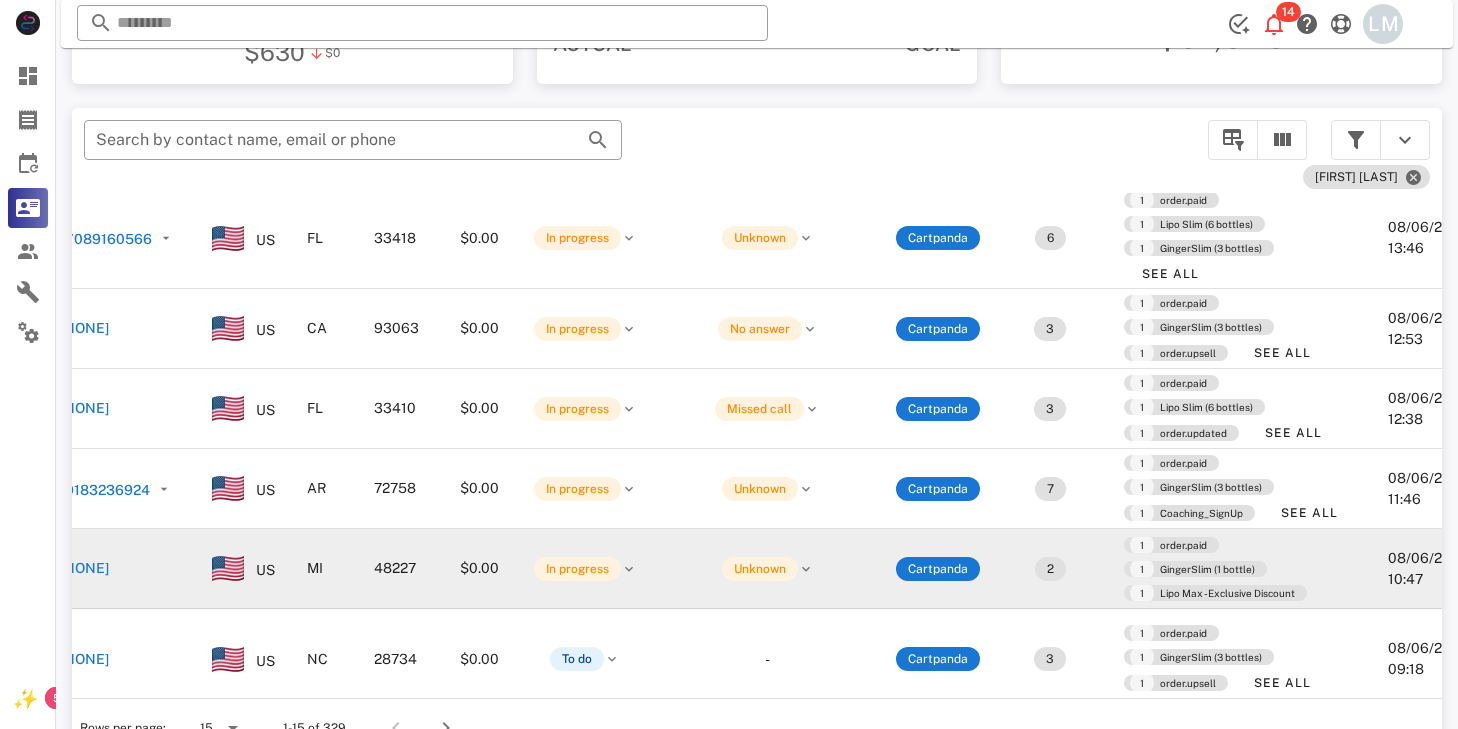scroll, scrollTop: 735, scrollLeft: 0, axis: vertical 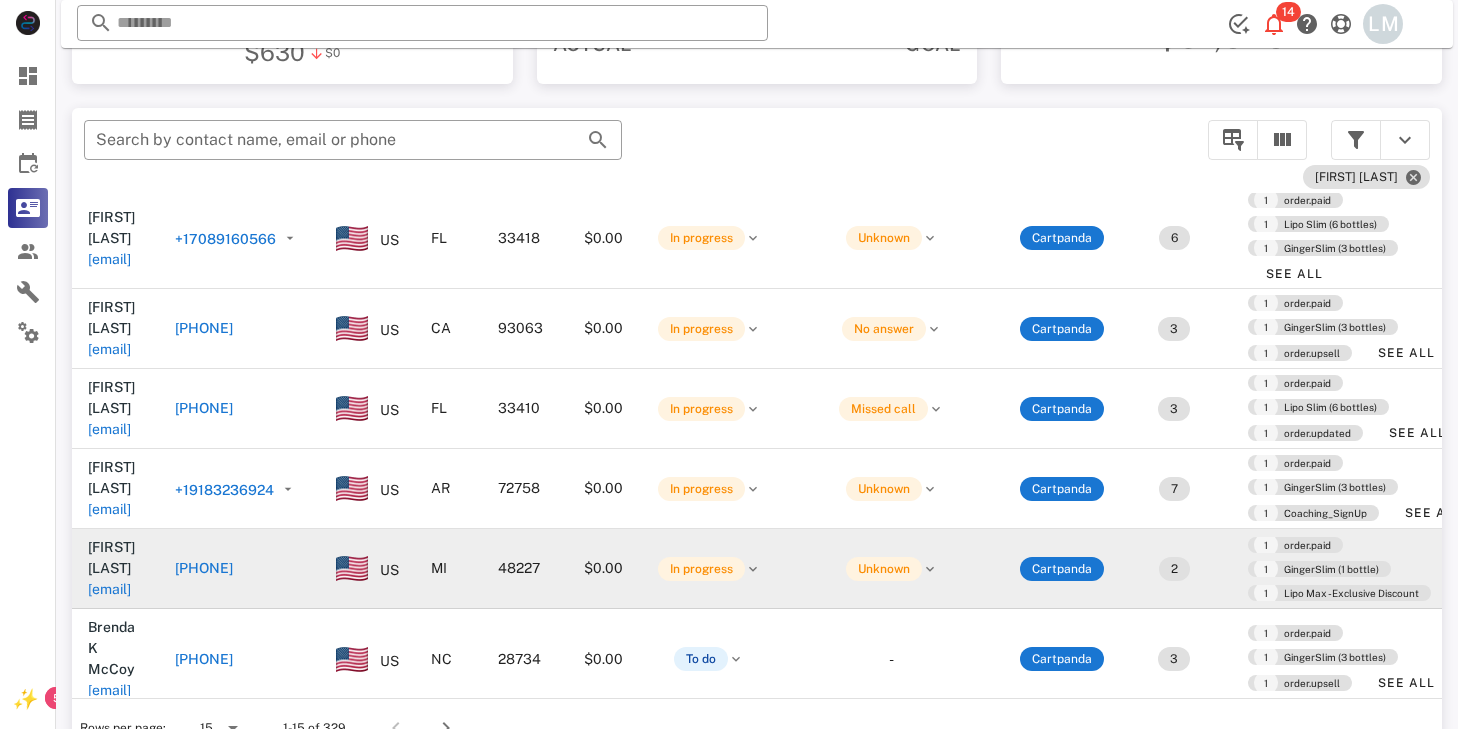 click on "[PHONE]" at bounding box center (204, 568) 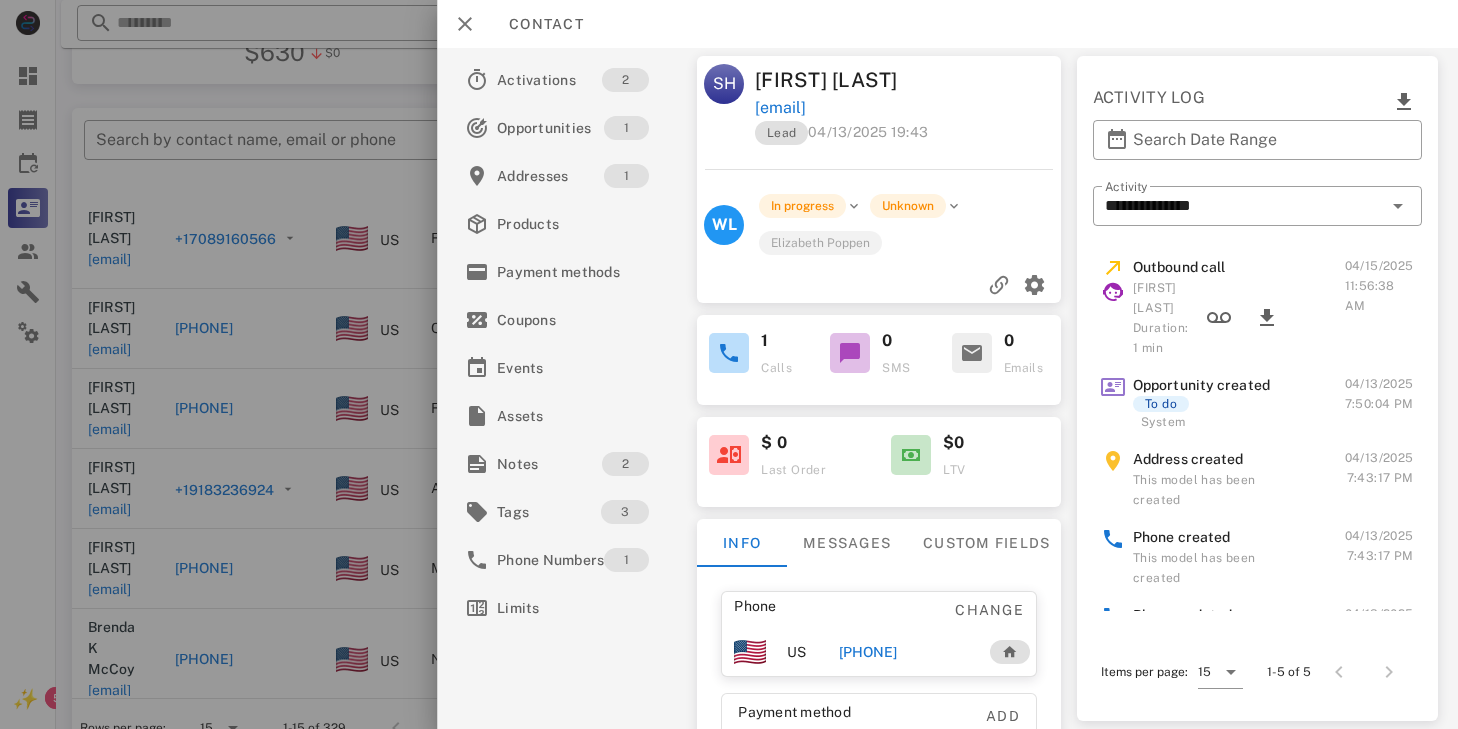 scroll, scrollTop: 67, scrollLeft: 0, axis: vertical 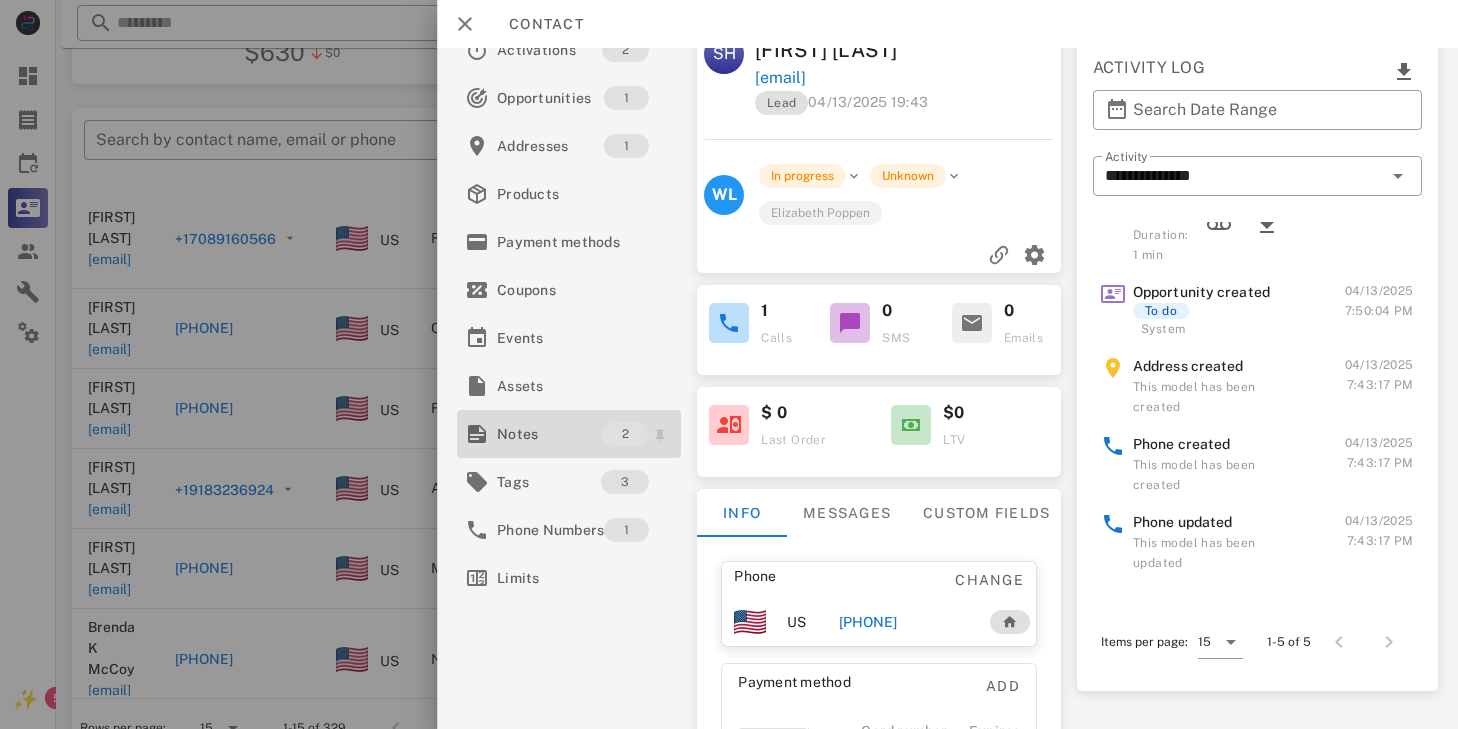 click on "Notes" at bounding box center (549, 434) 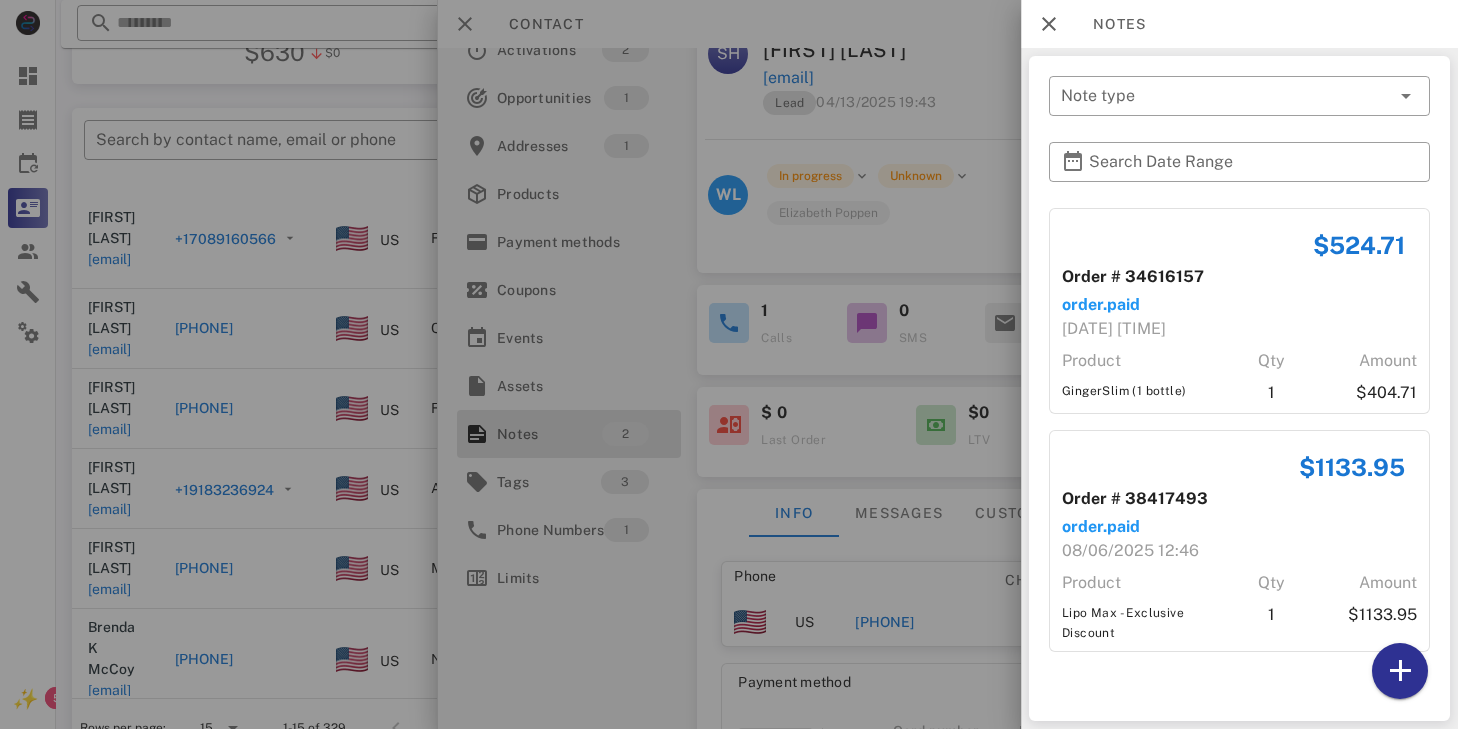 scroll, scrollTop: 377, scrollLeft: 0, axis: vertical 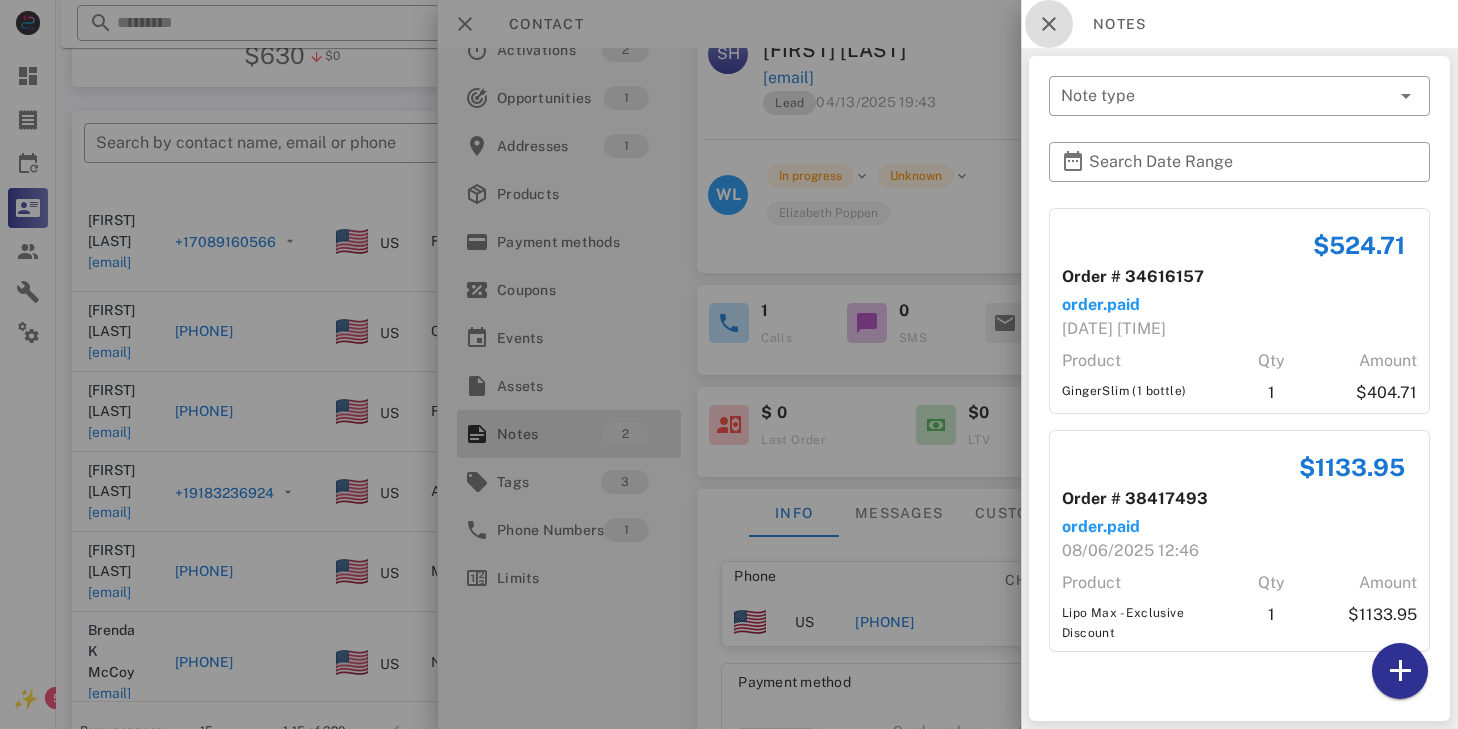 click at bounding box center (1049, 24) 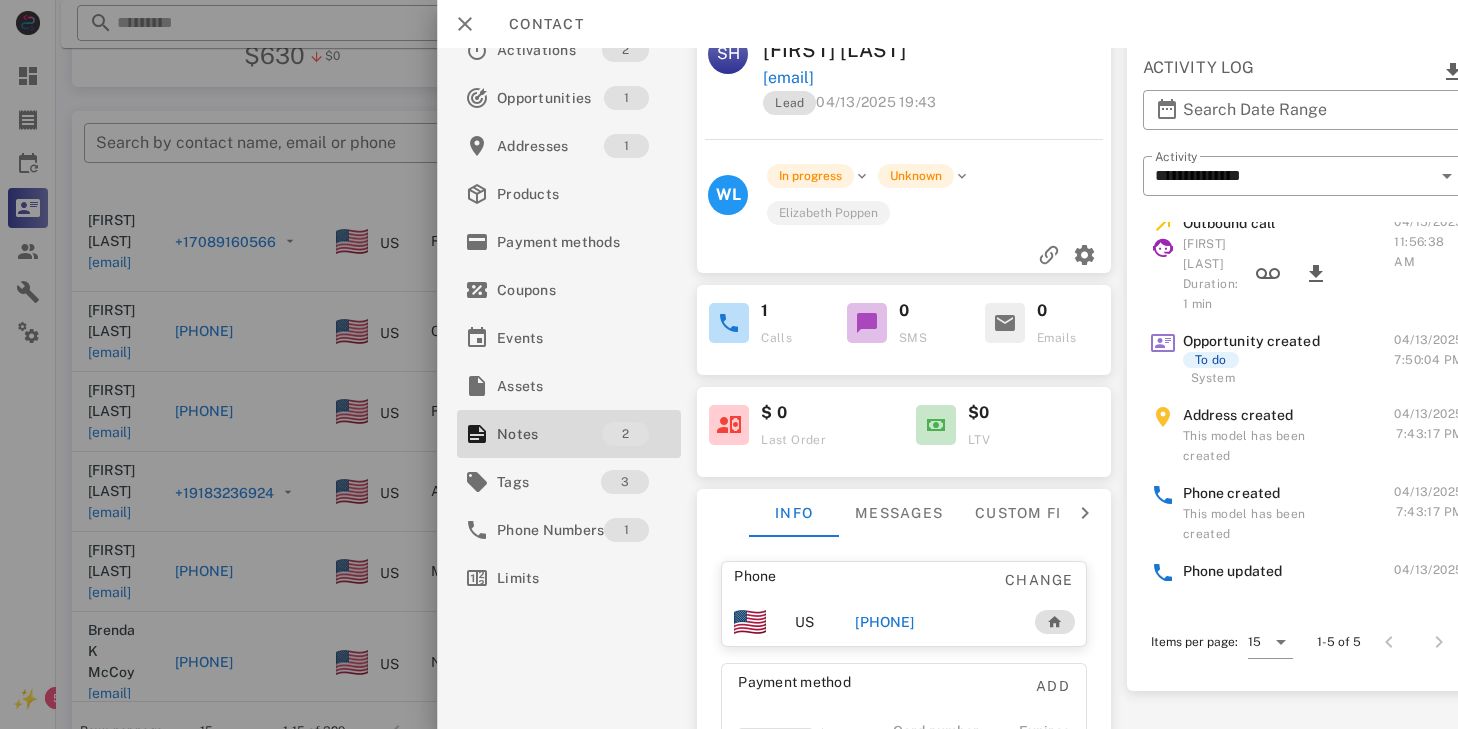 scroll, scrollTop: 12, scrollLeft: 0, axis: vertical 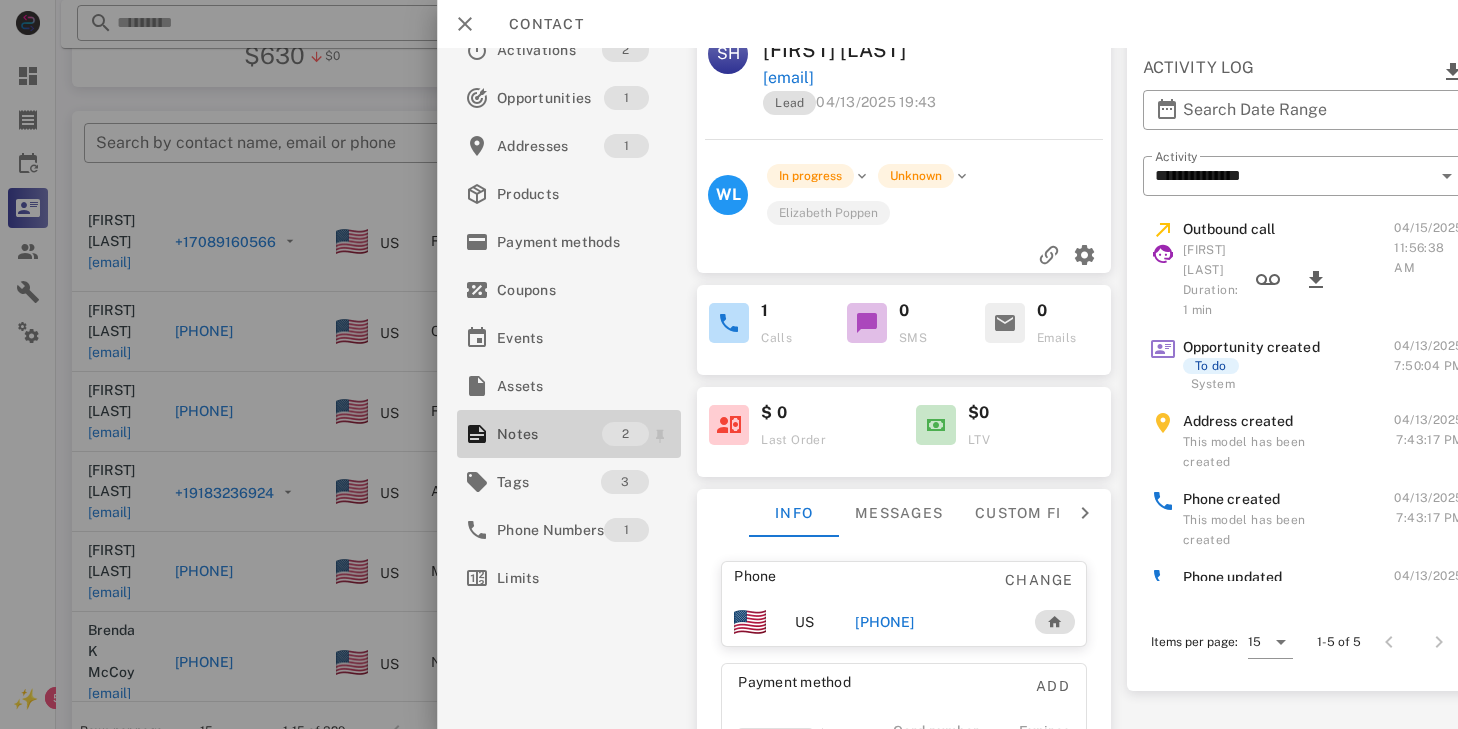 click on "Notes" at bounding box center [549, 434] 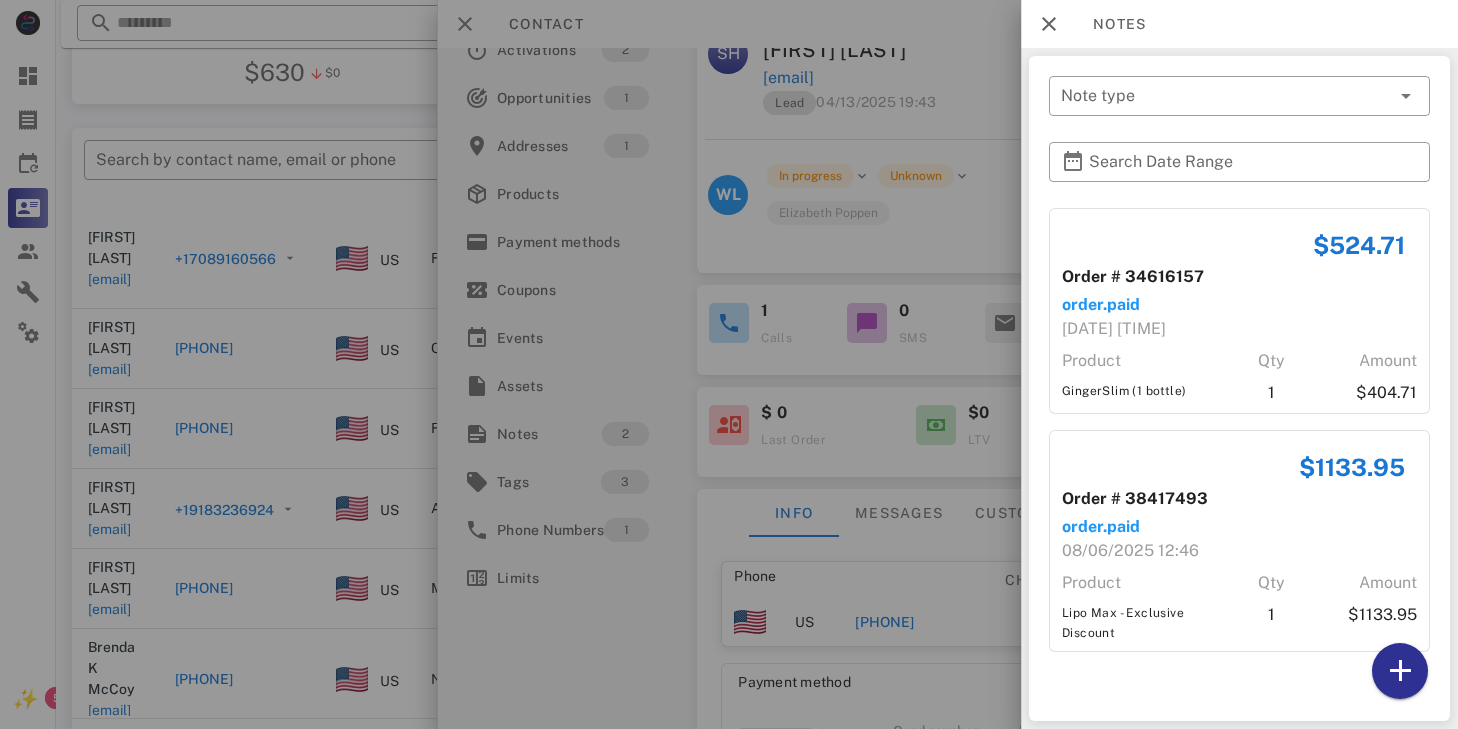 scroll, scrollTop: 351, scrollLeft: 0, axis: vertical 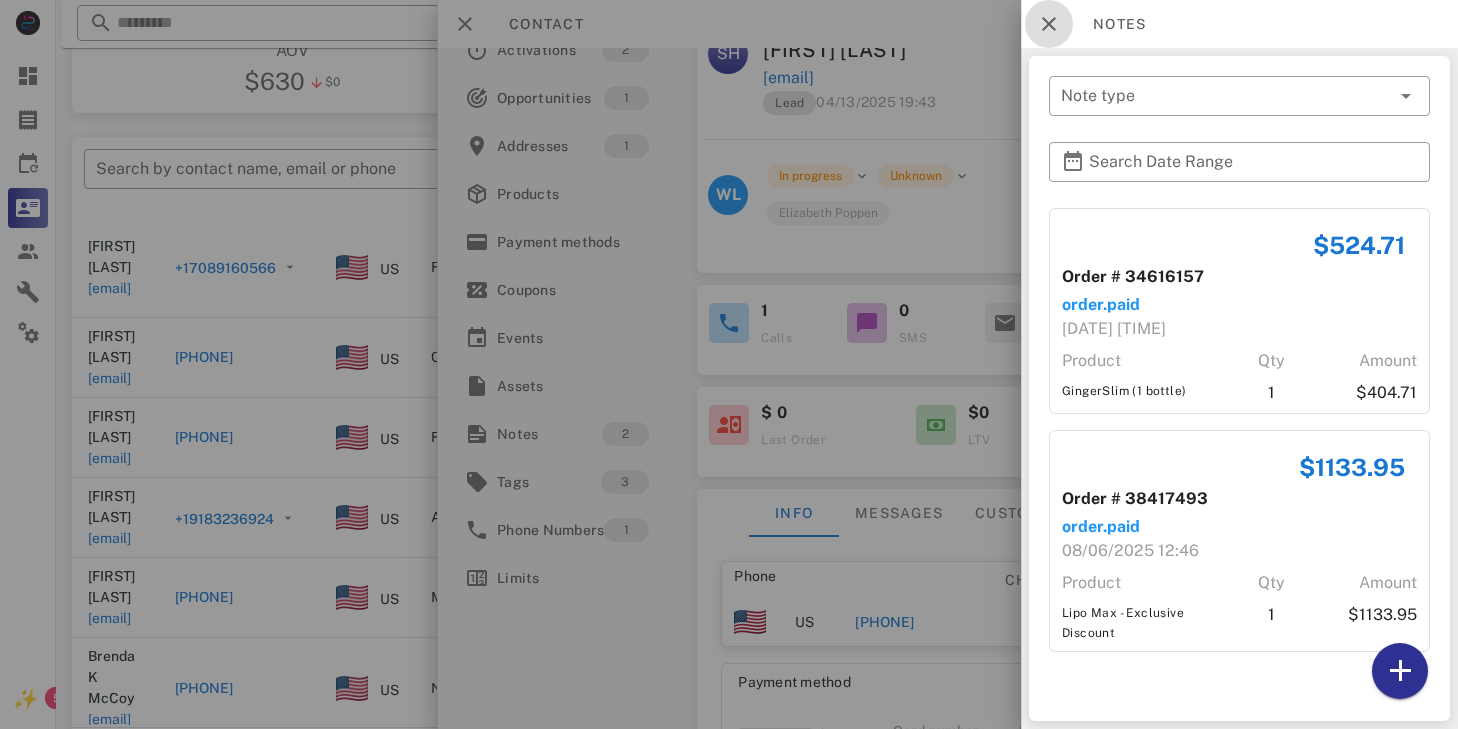 click at bounding box center (1049, 24) 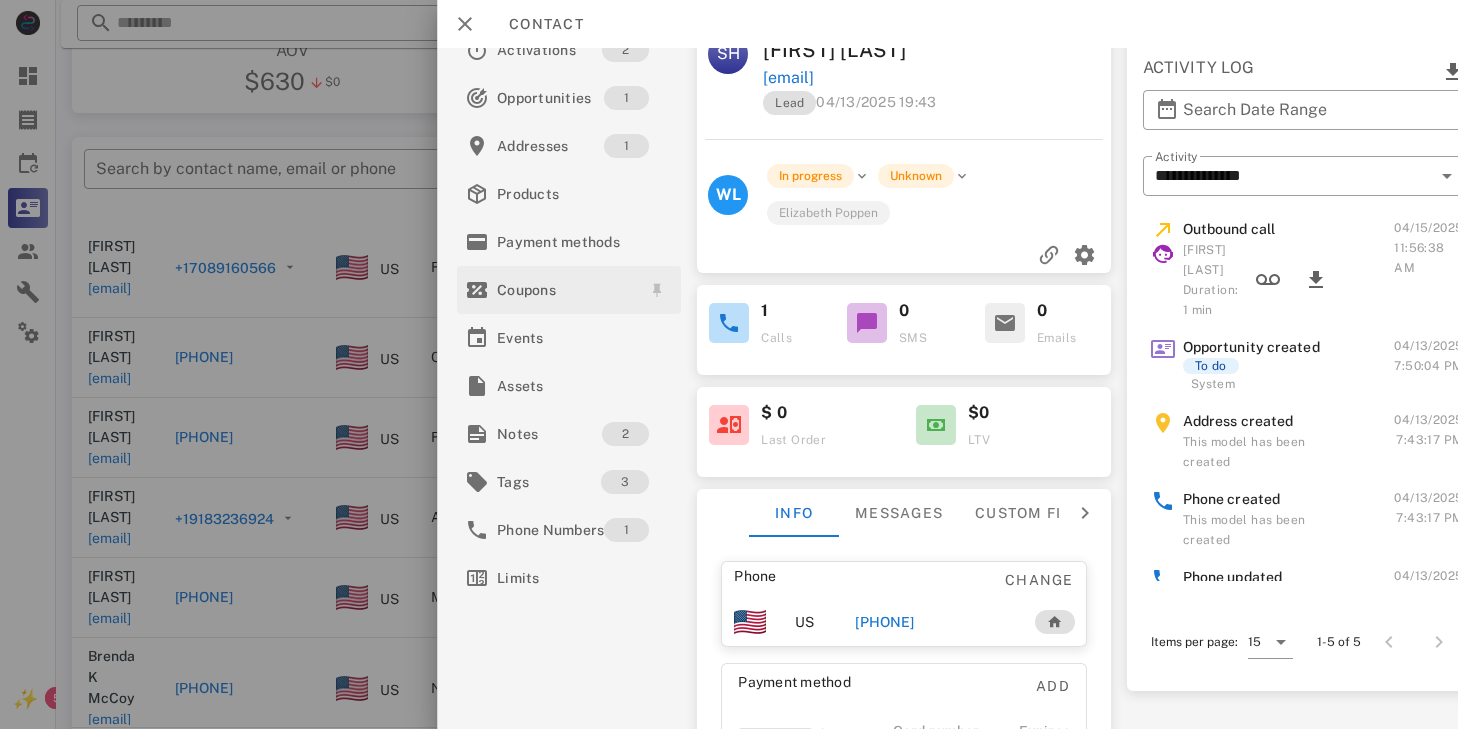 scroll, scrollTop: 0, scrollLeft: 0, axis: both 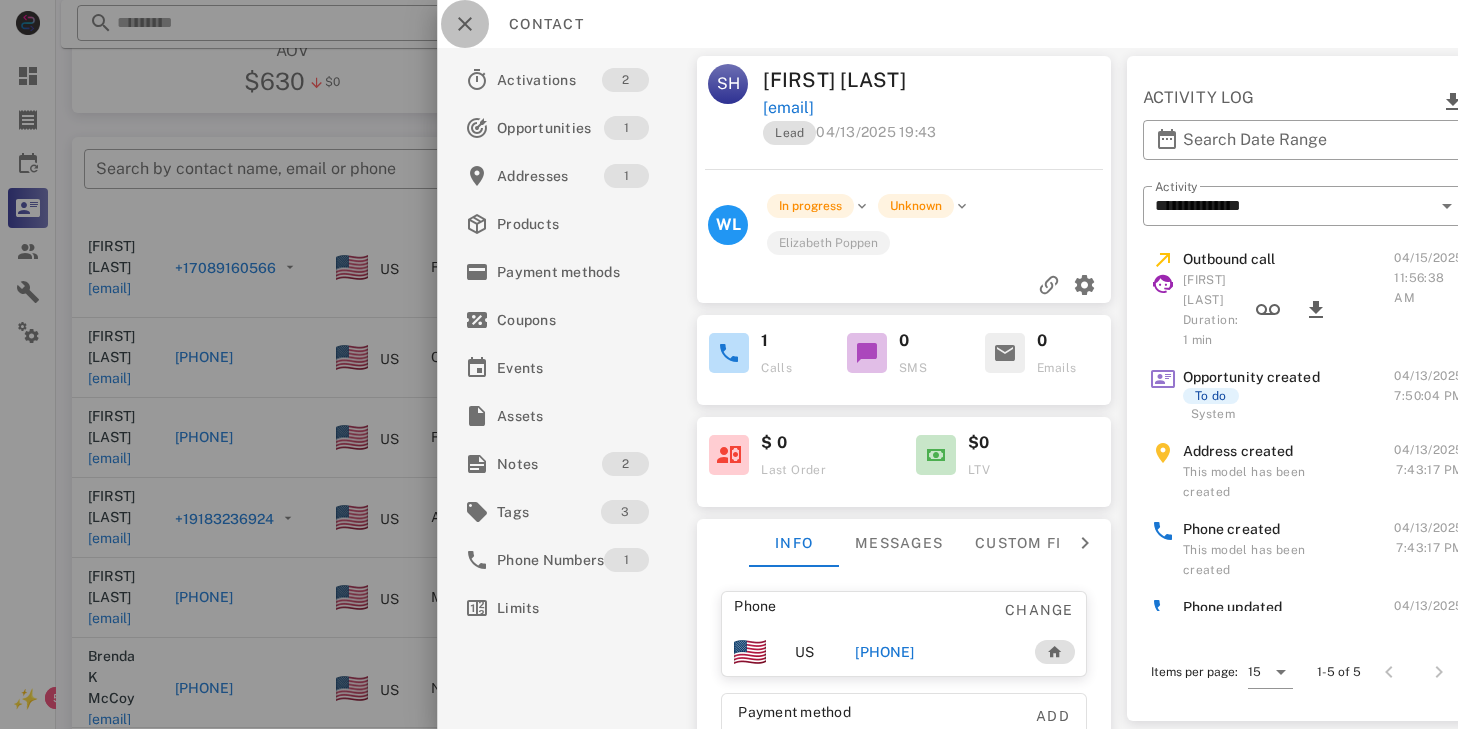 click at bounding box center [465, 24] 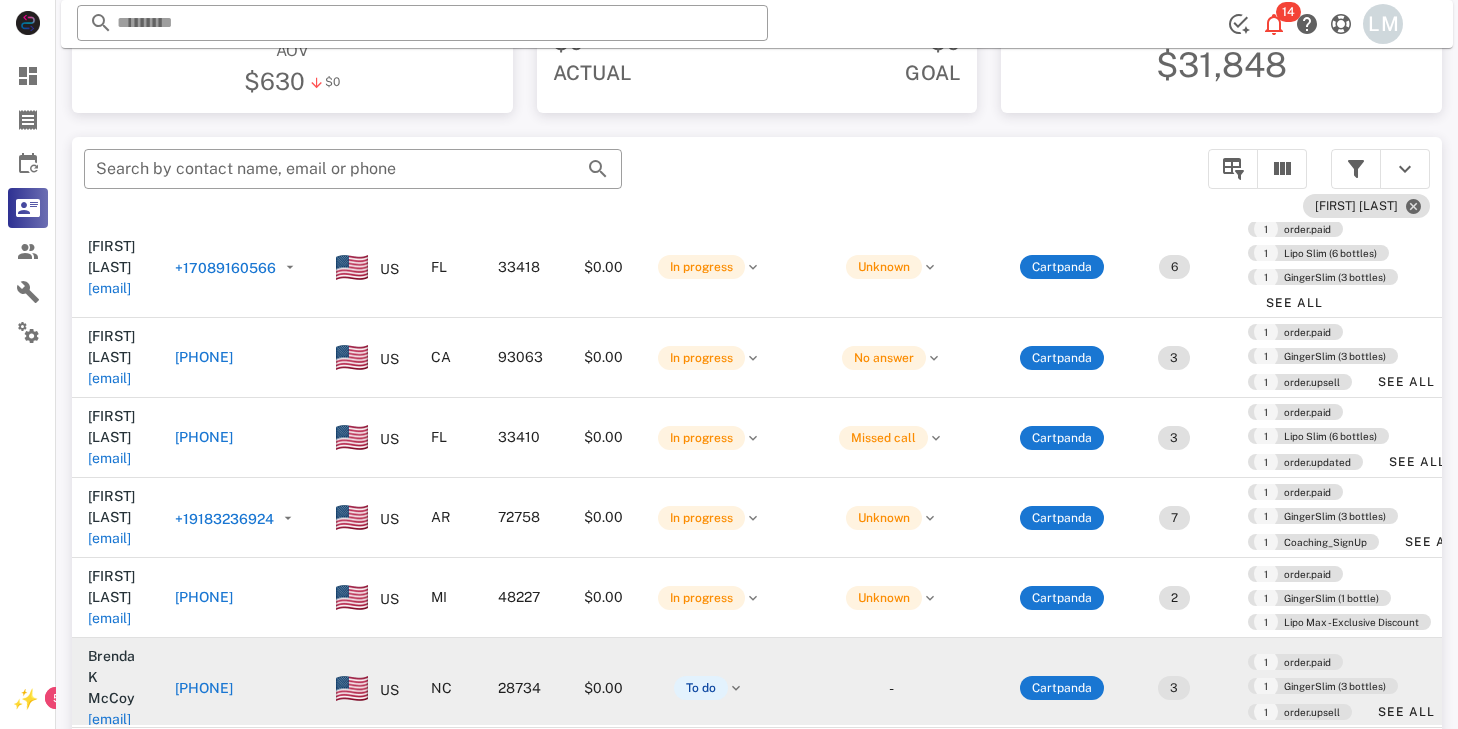 click on "[PHONE]" at bounding box center [204, 688] 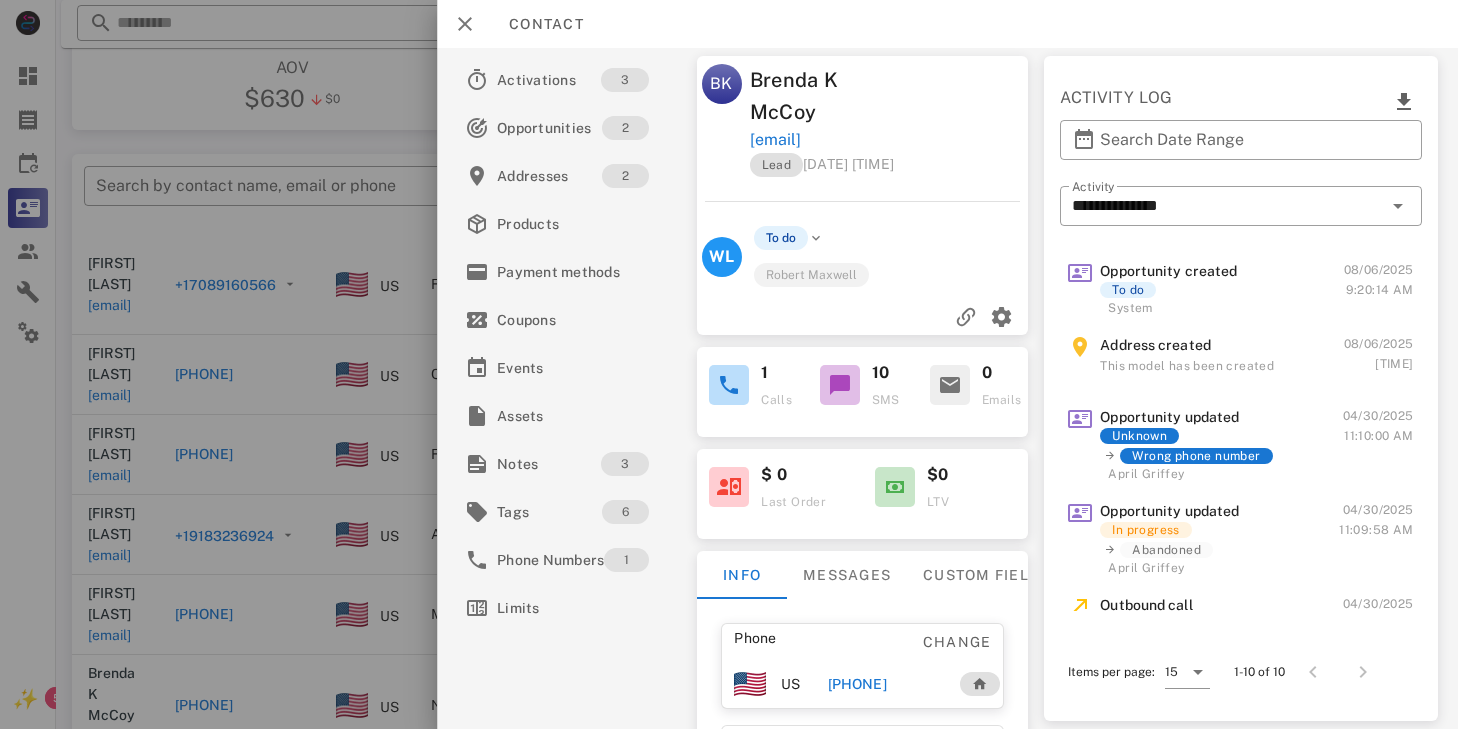 scroll, scrollTop: 331, scrollLeft: 0, axis: vertical 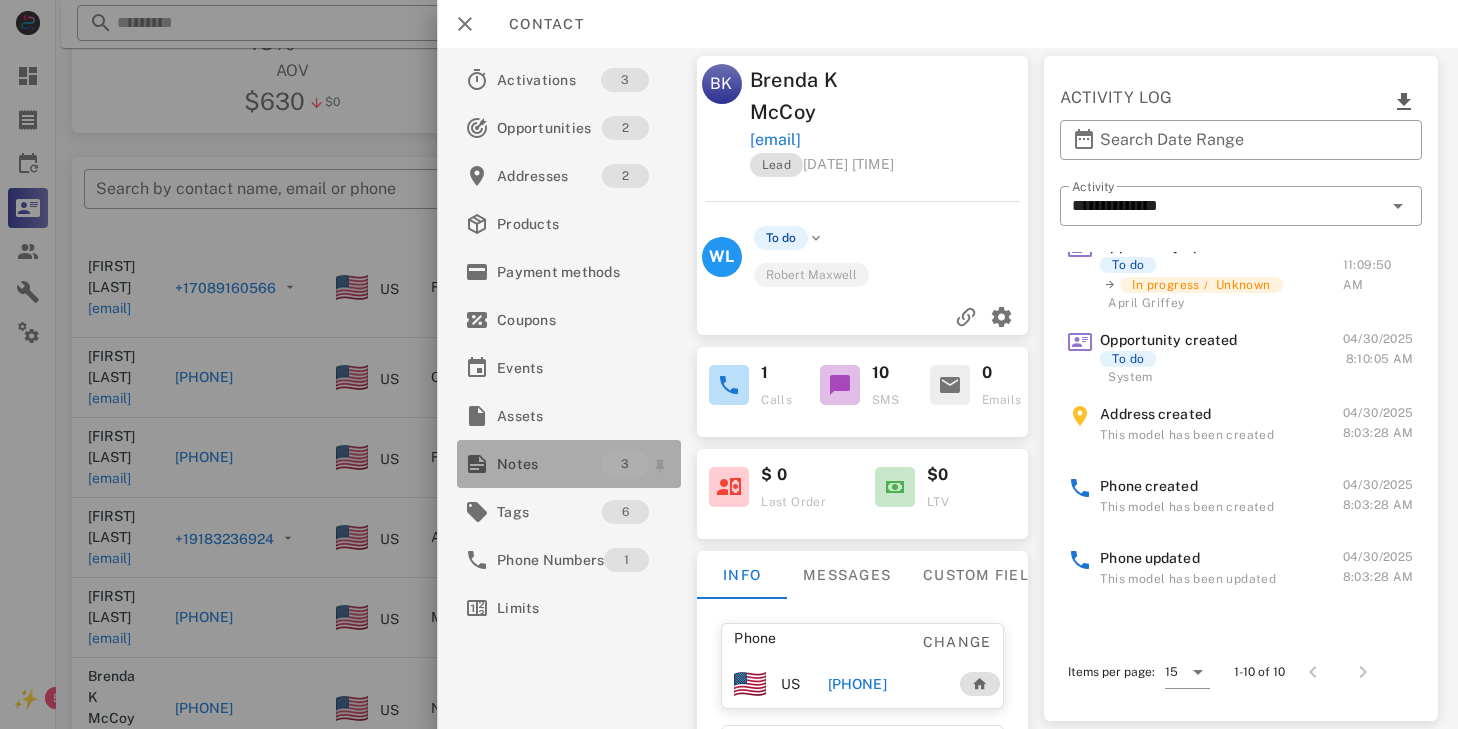 click on "Notes" at bounding box center (549, 464) 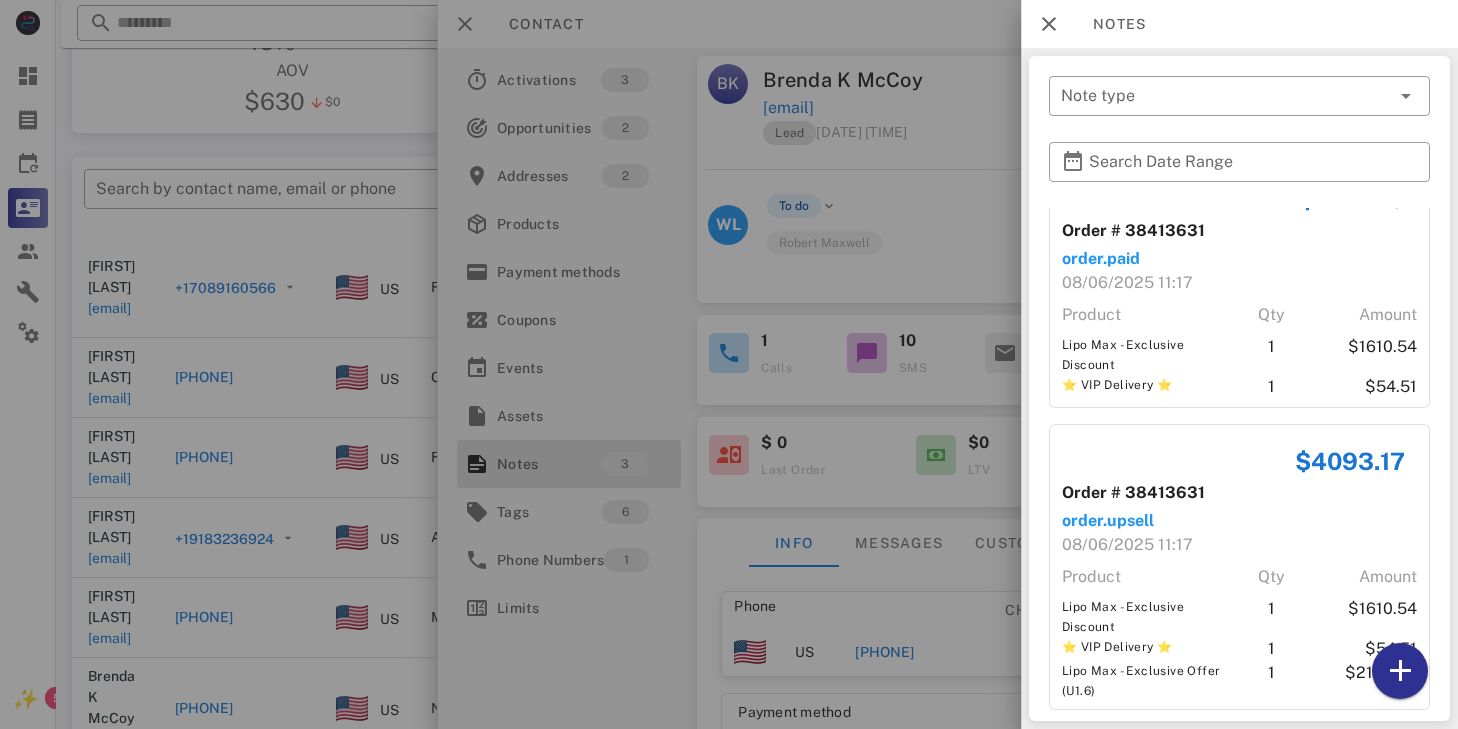 scroll, scrollTop: 294, scrollLeft: 0, axis: vertical 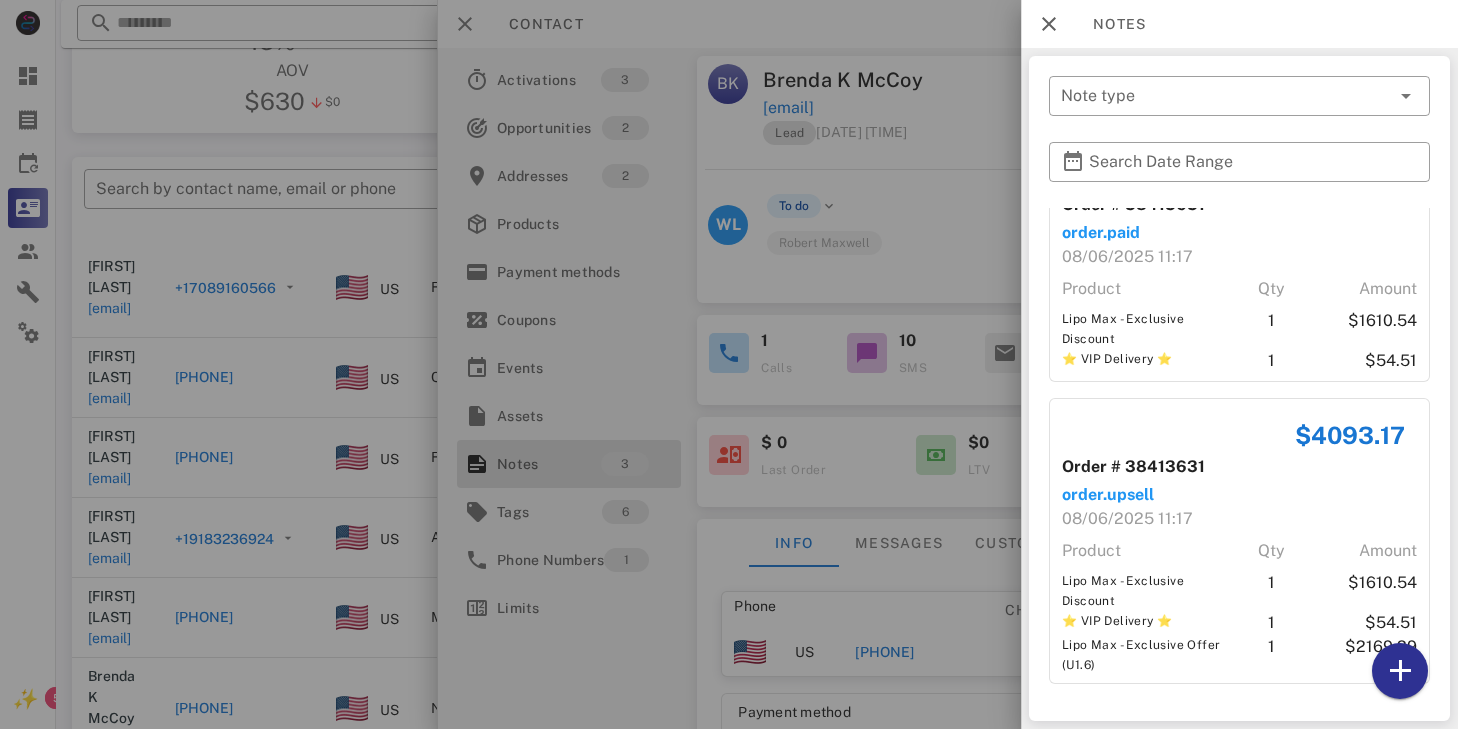 click on "Order # 38413631" at bounding box center [1133, 467] 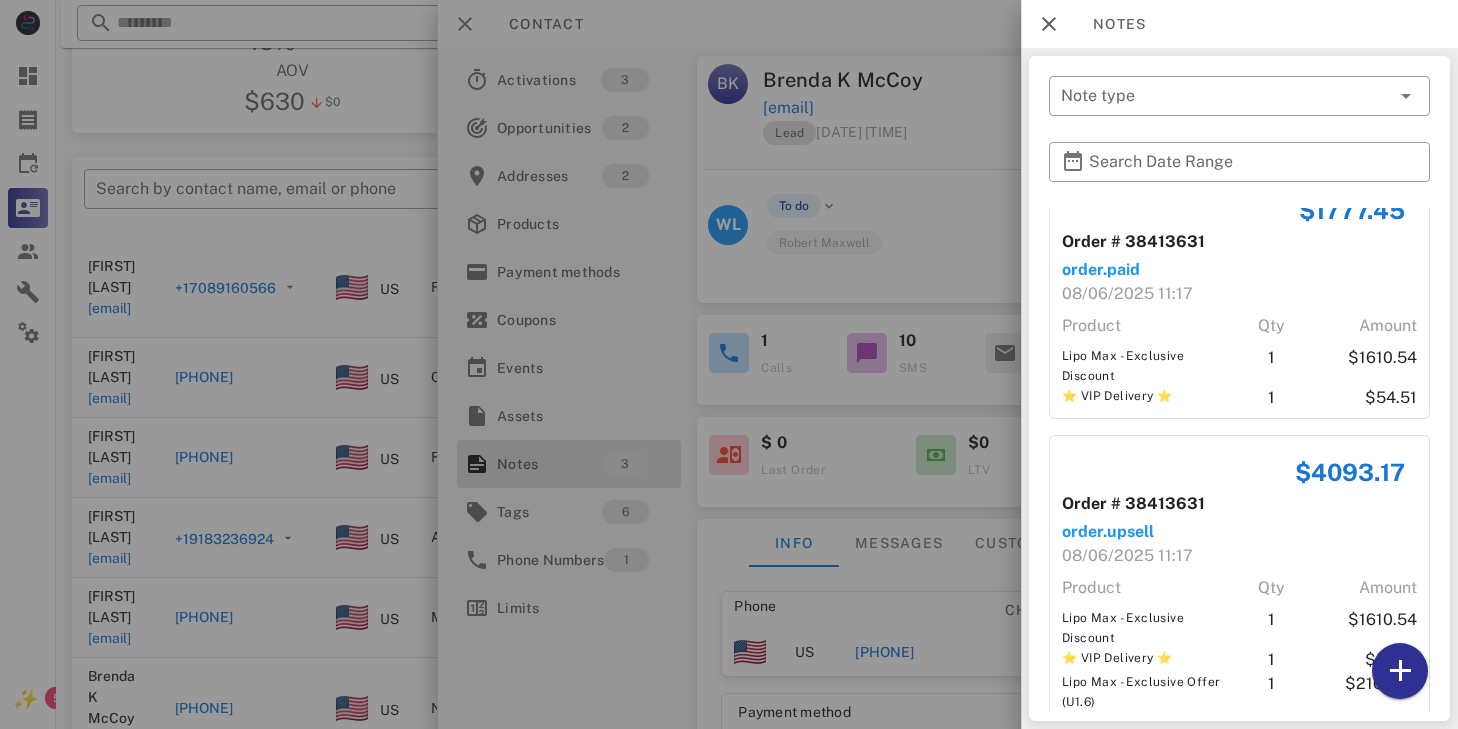 scroll, scrollTop: 275, scrollLeft: 0, axis: vertical 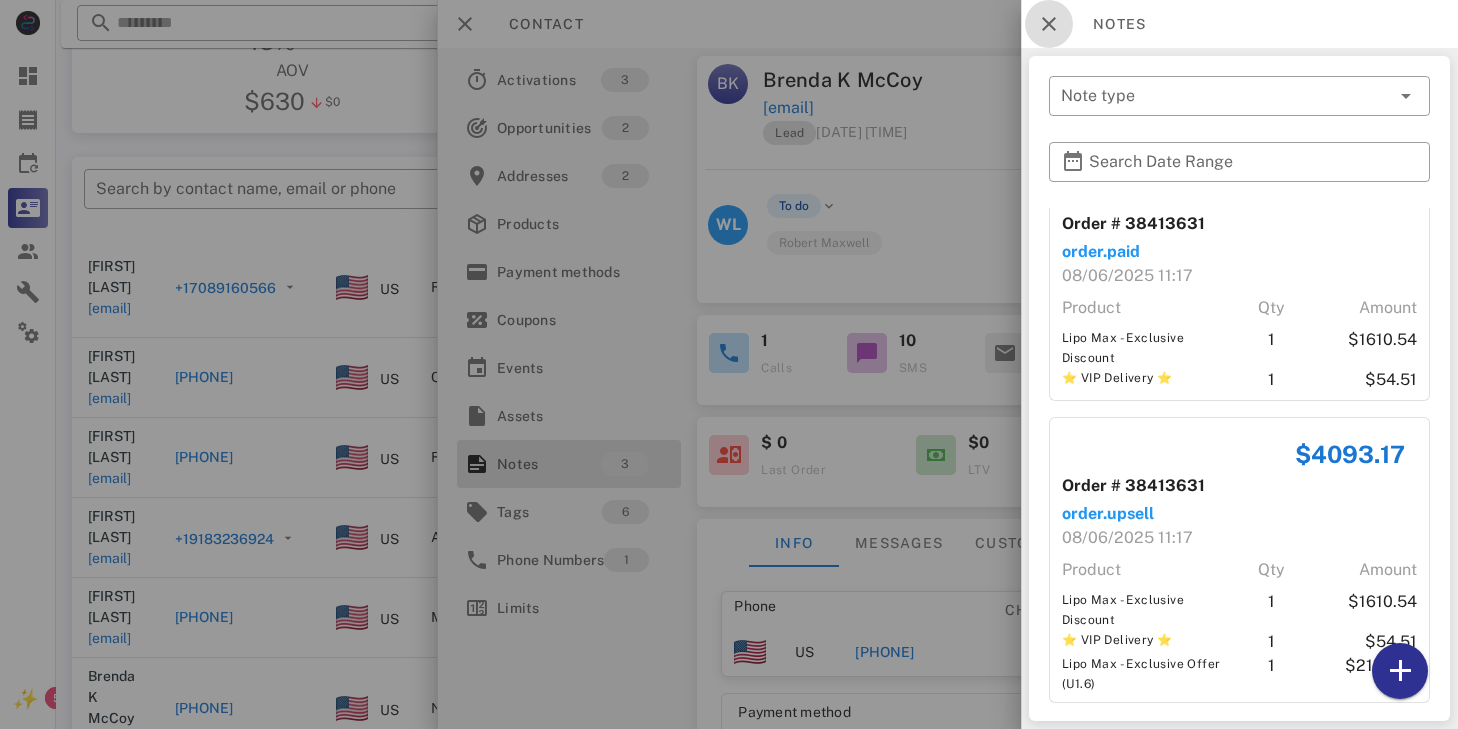 click at bounding box center [1049, 24] 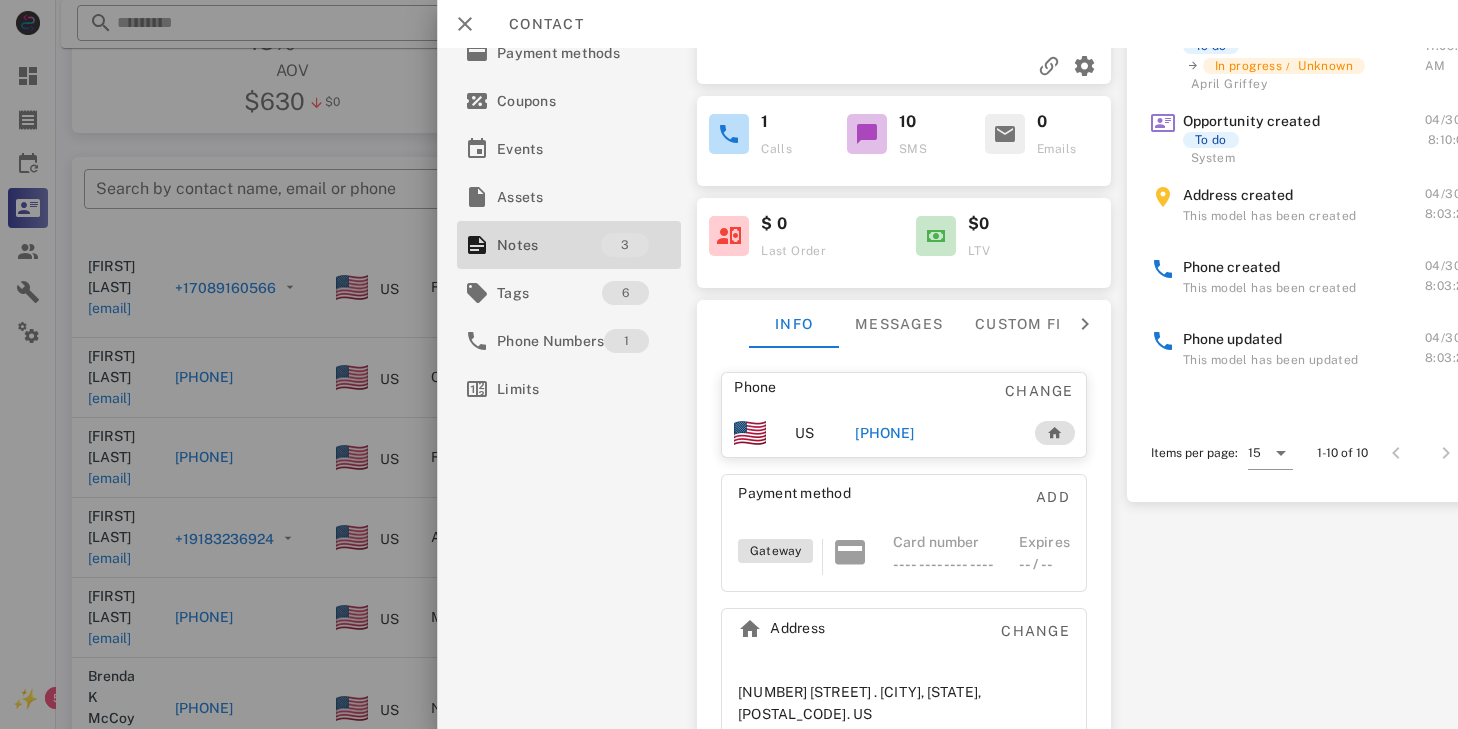 scroll, scrollTop: 251, scrollLeft: 0, axis: vertical 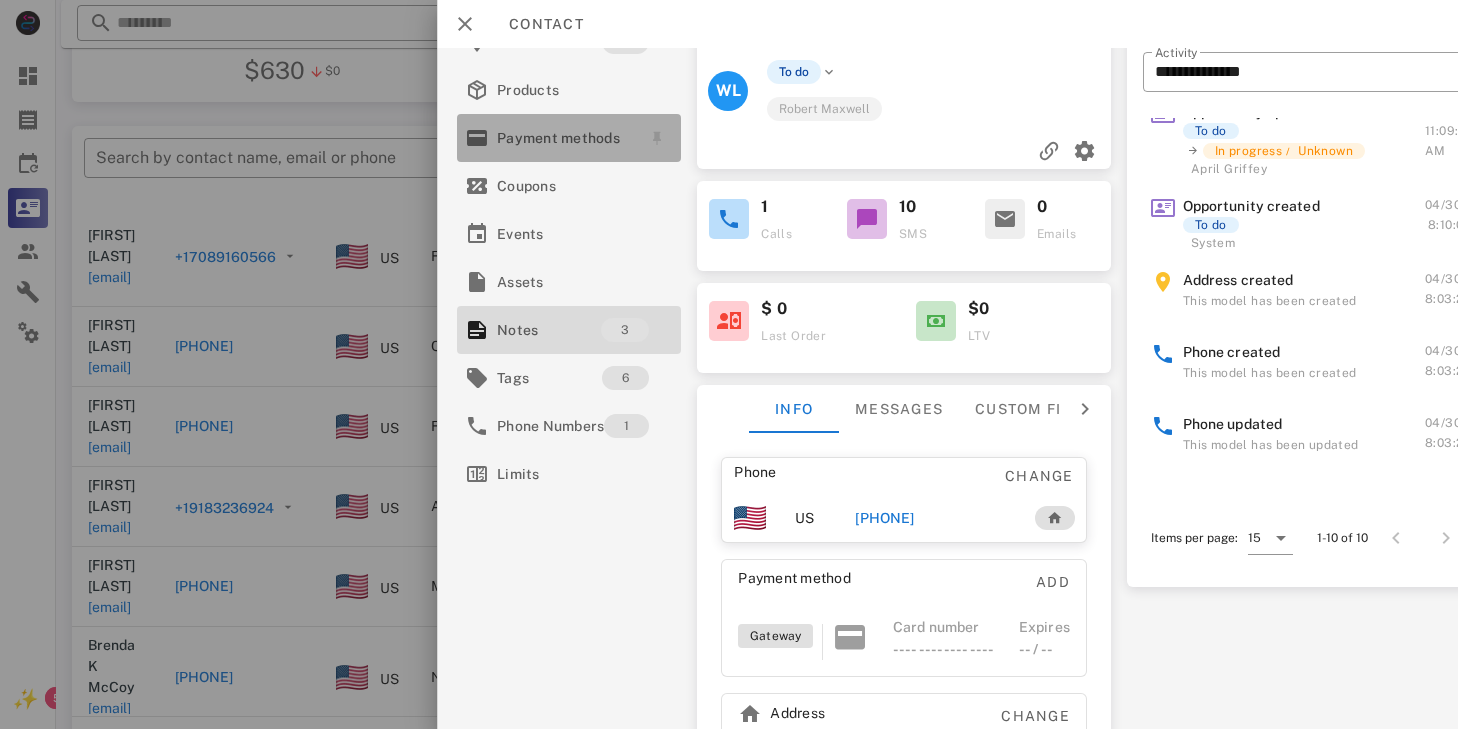 click on "Payment methods" at bounding box center [565, 138] 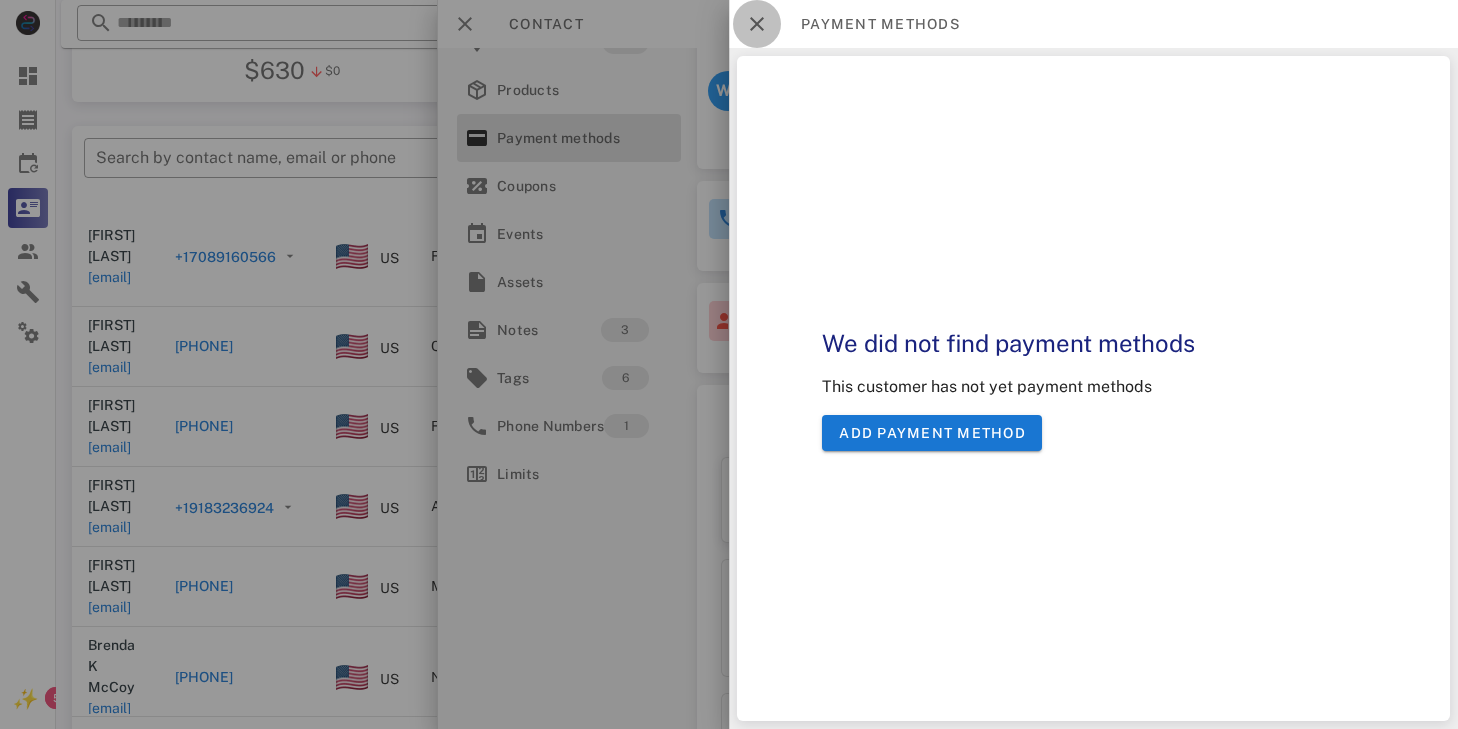 click at bounding box center (757, 24) 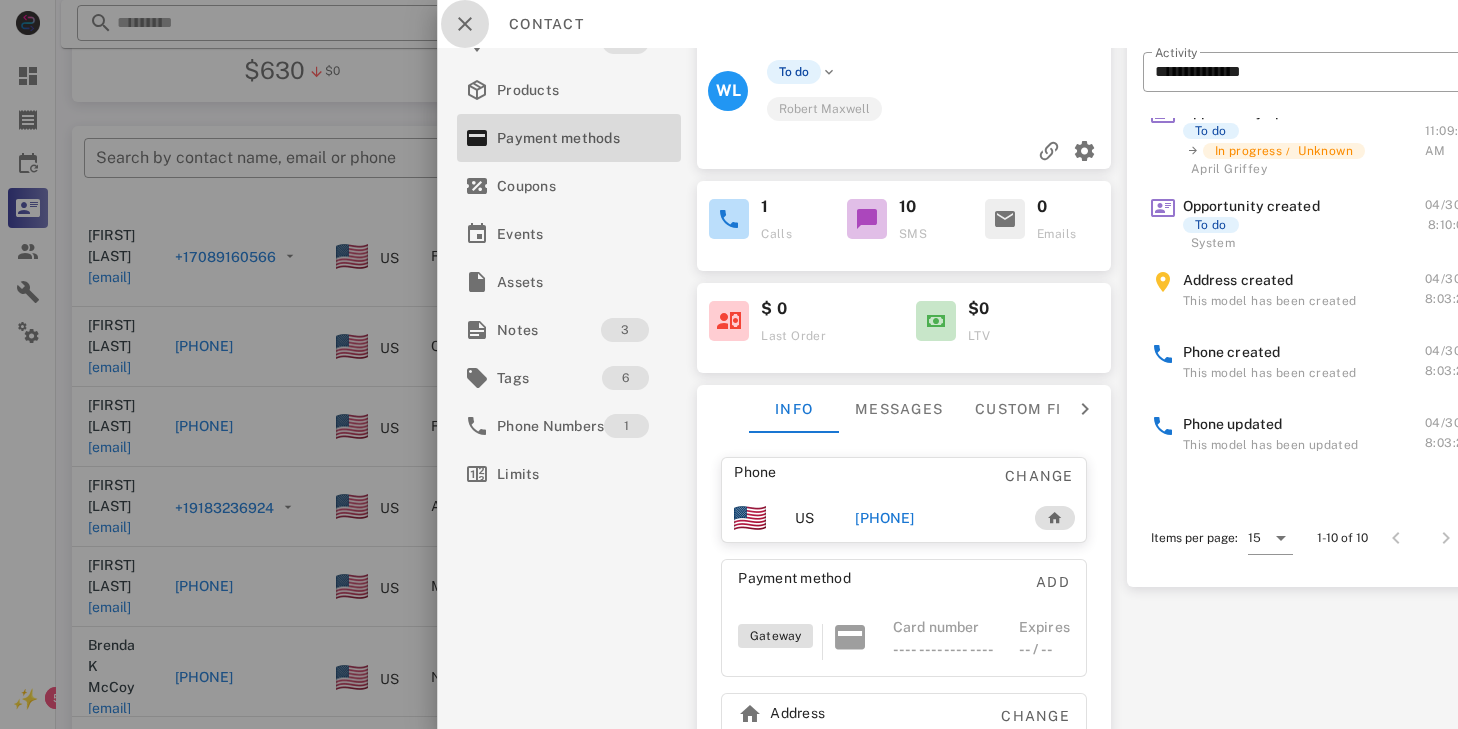 click at bounding box center (465, 24) 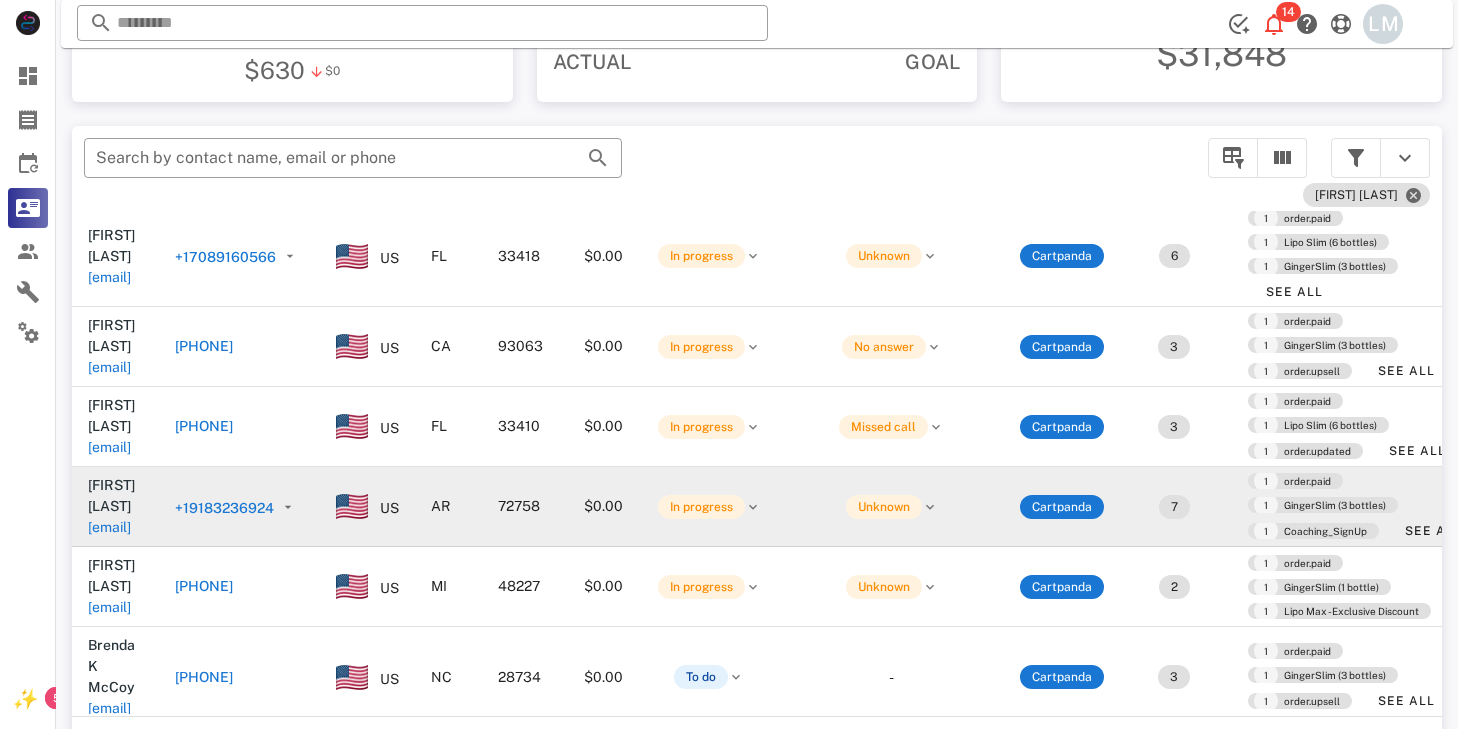 scroll, scrollTop: 380, scrollLeft: 0, axis: vertical 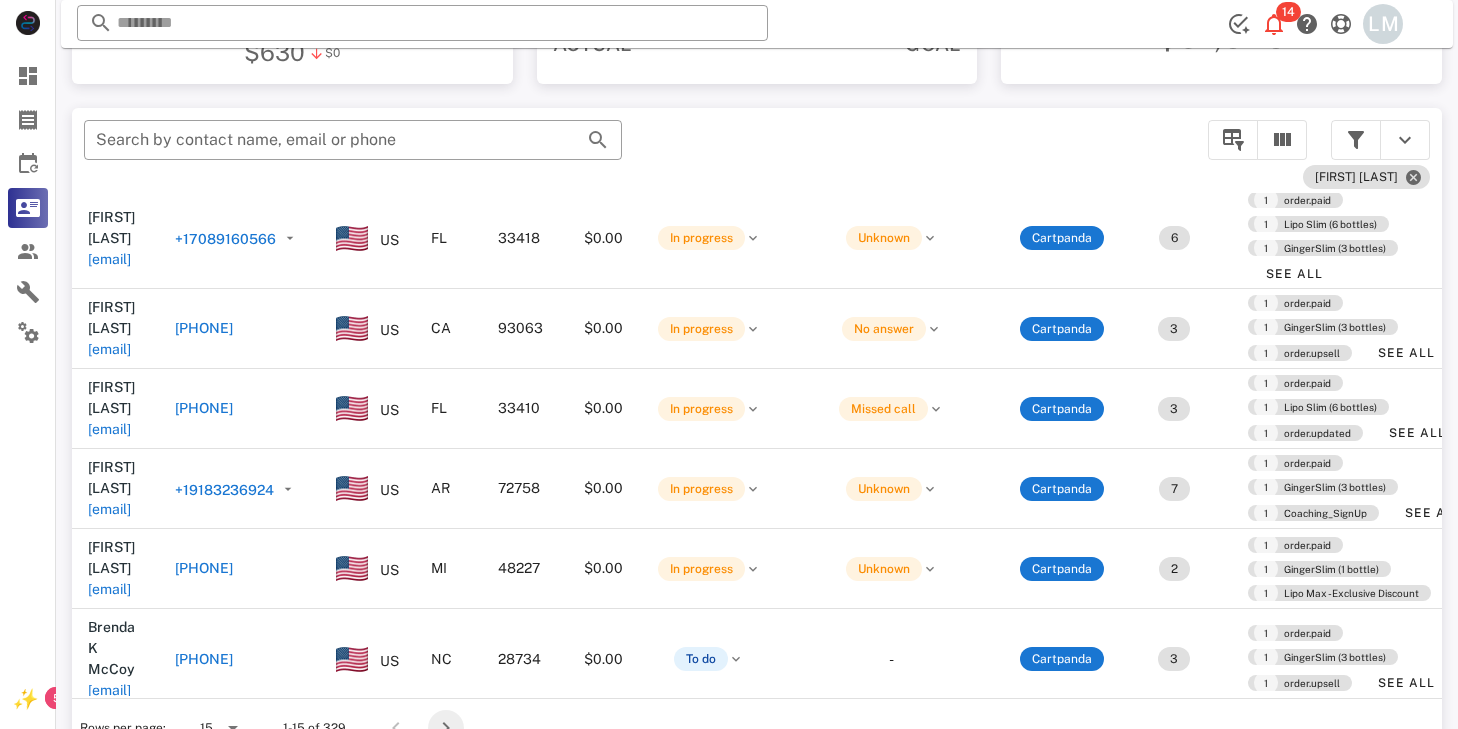 click at bounding box center [446, 728] 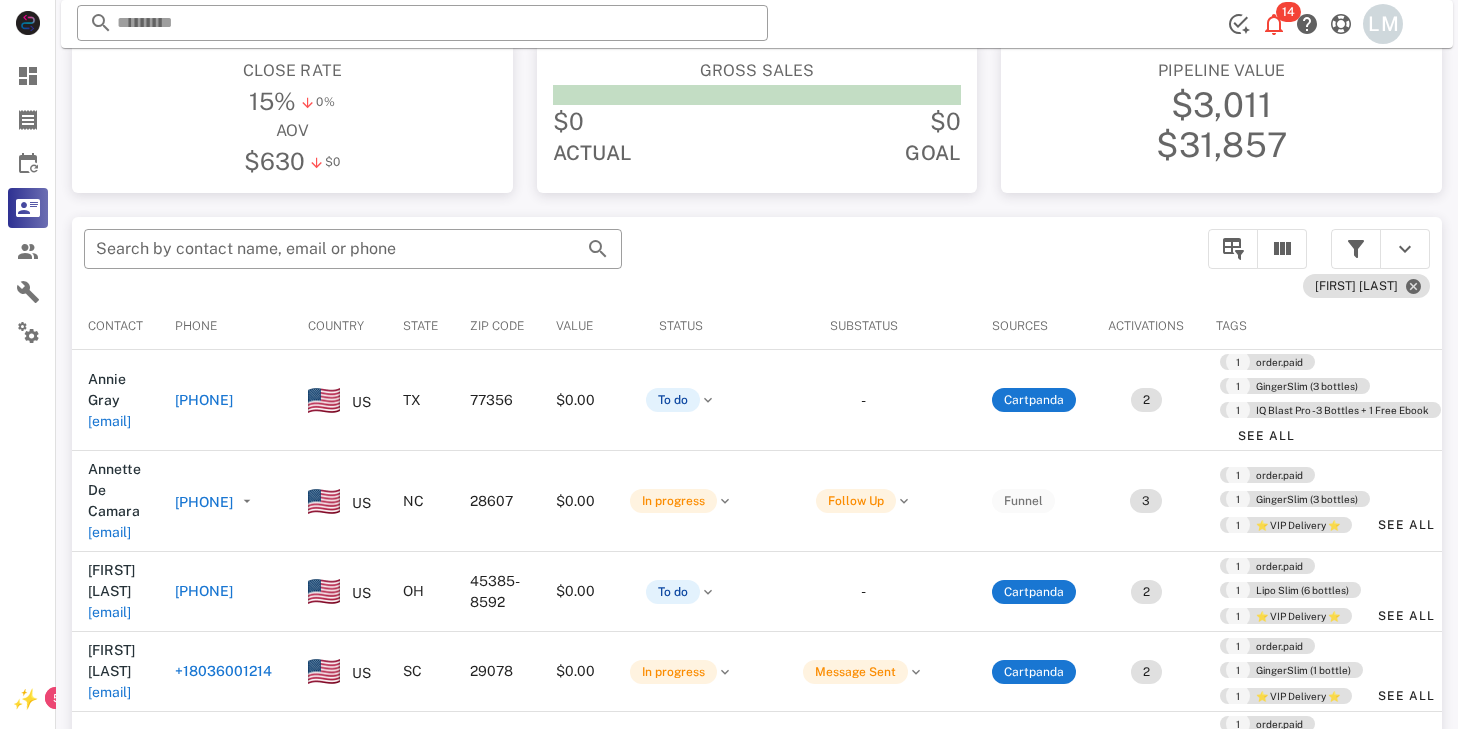 scroll, scrollTop: 273, scrollLeft: 0, axis: vertical 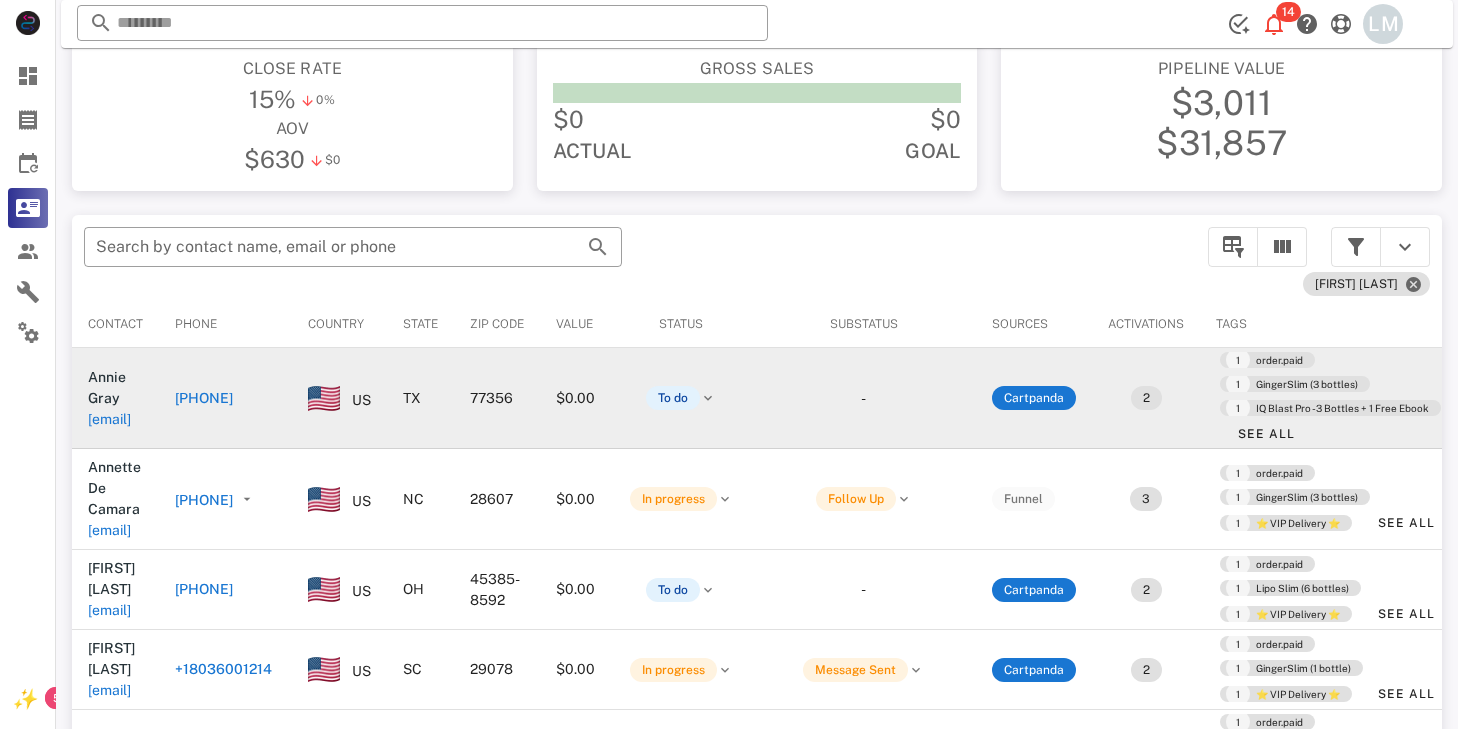 click on "[PHONE]" at bounding box center [204, 398] 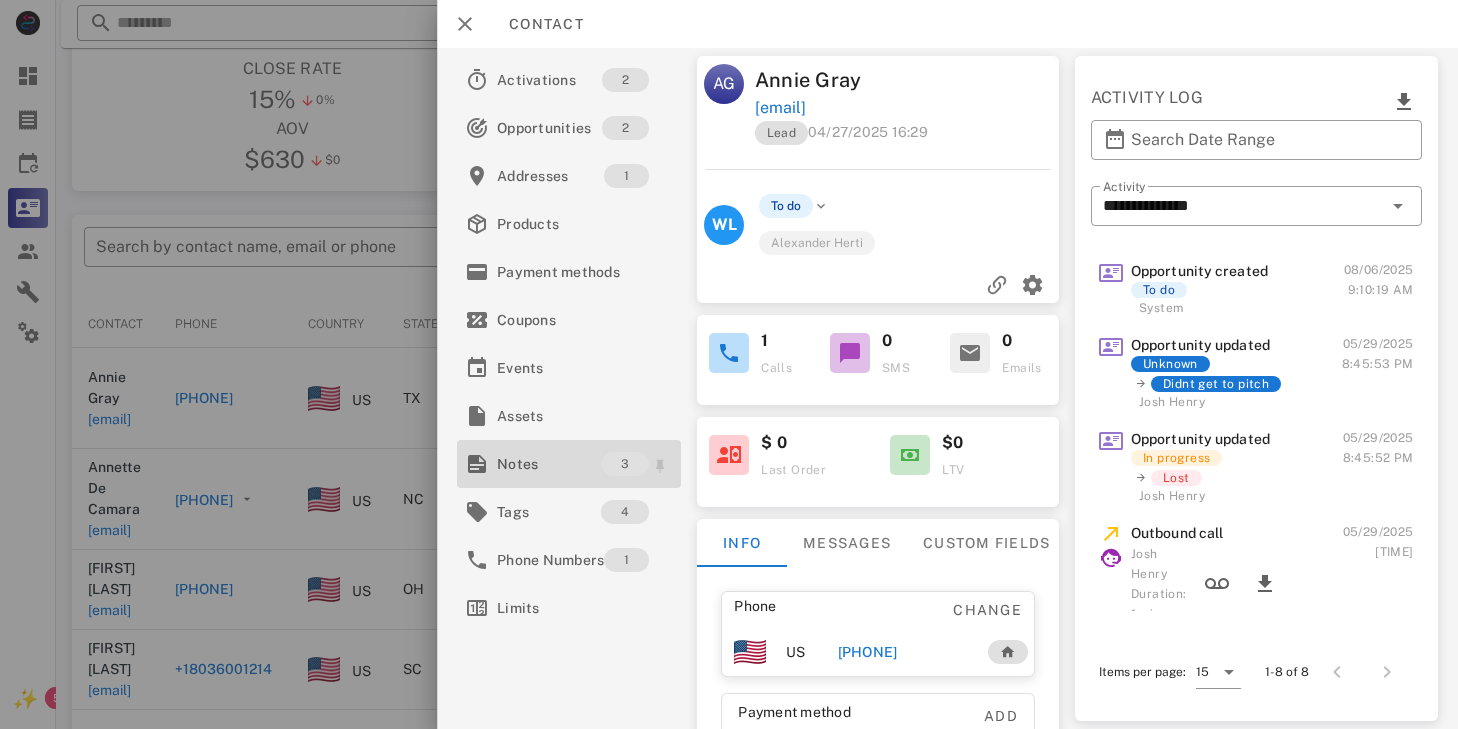 click on "Notes" at bounding box center (549, 464) 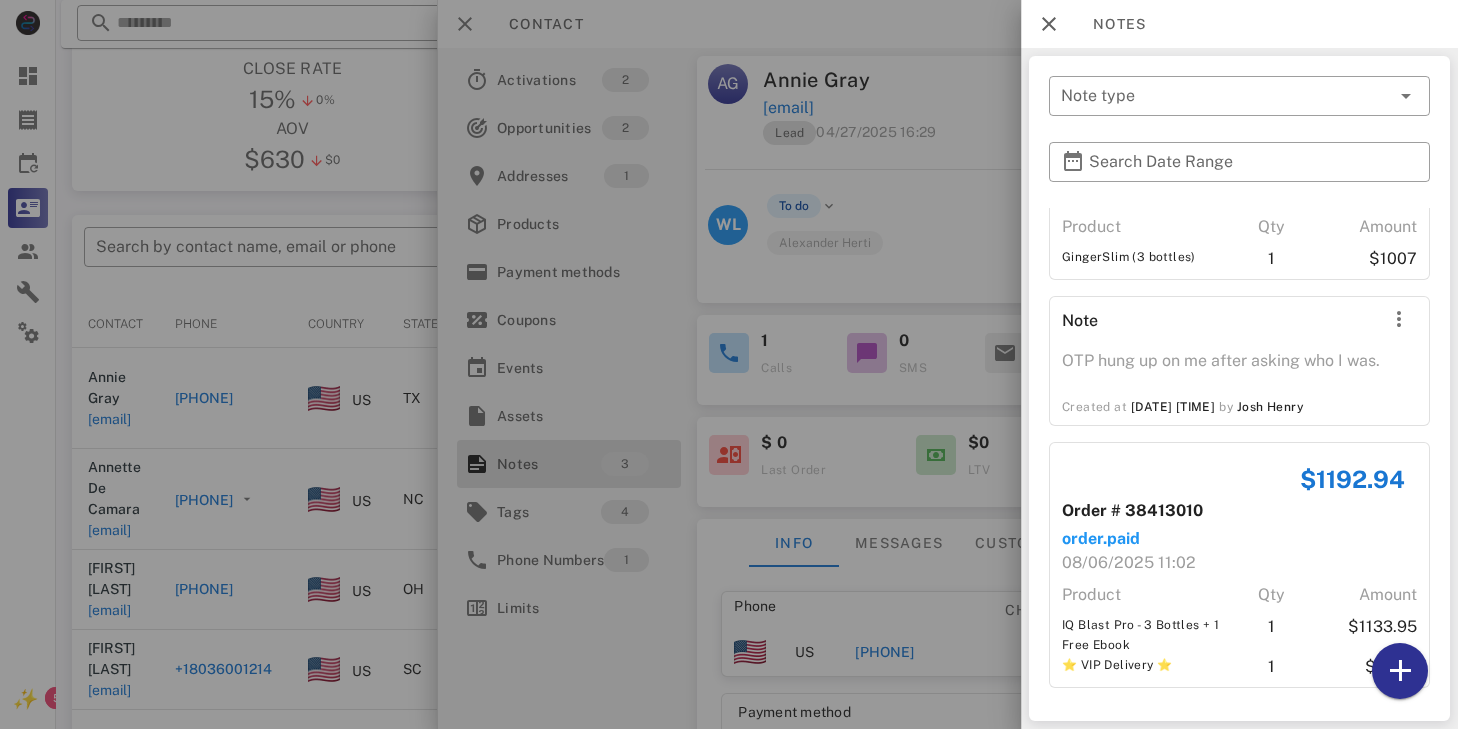 scroll, scrollTop: 138, scrollLeft: 0, axis: vertical 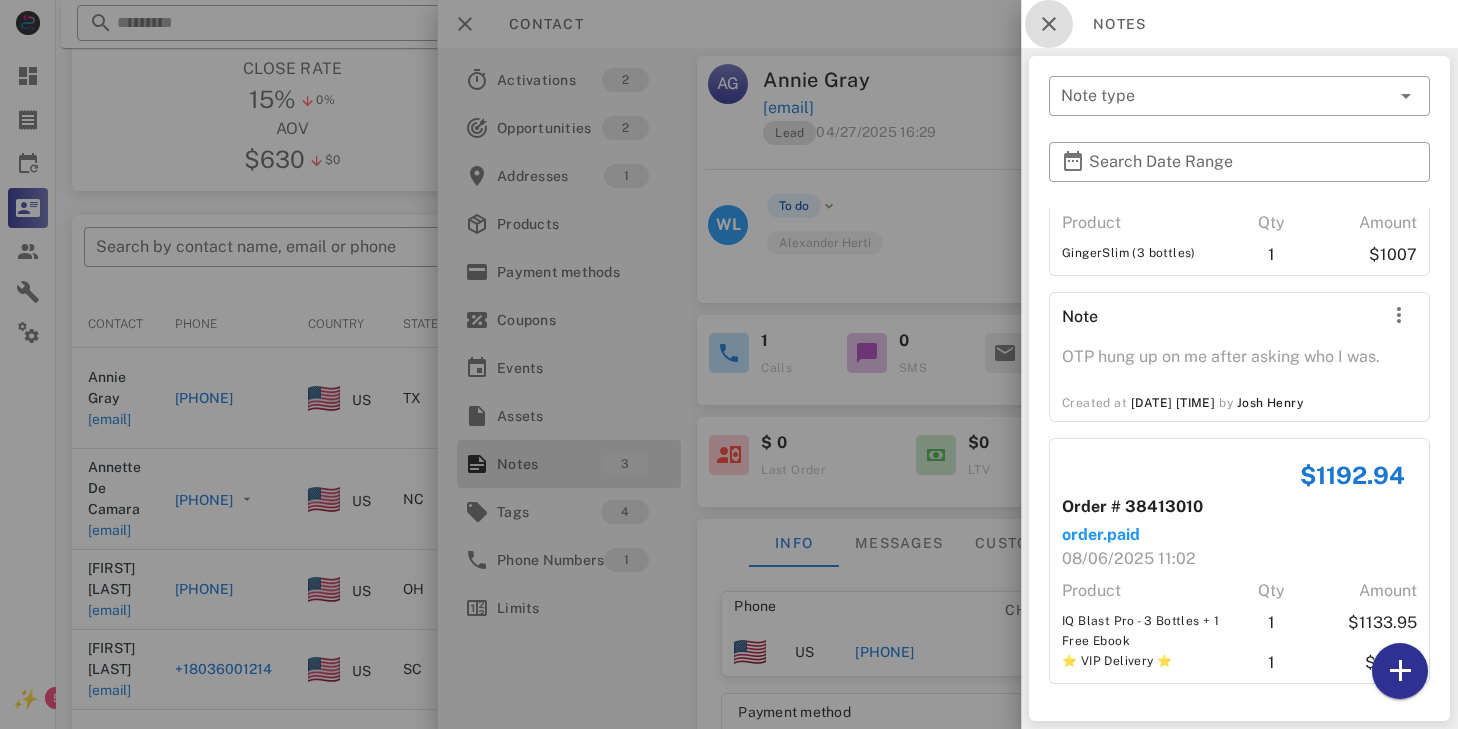 click at bounding box center [1049, 24] 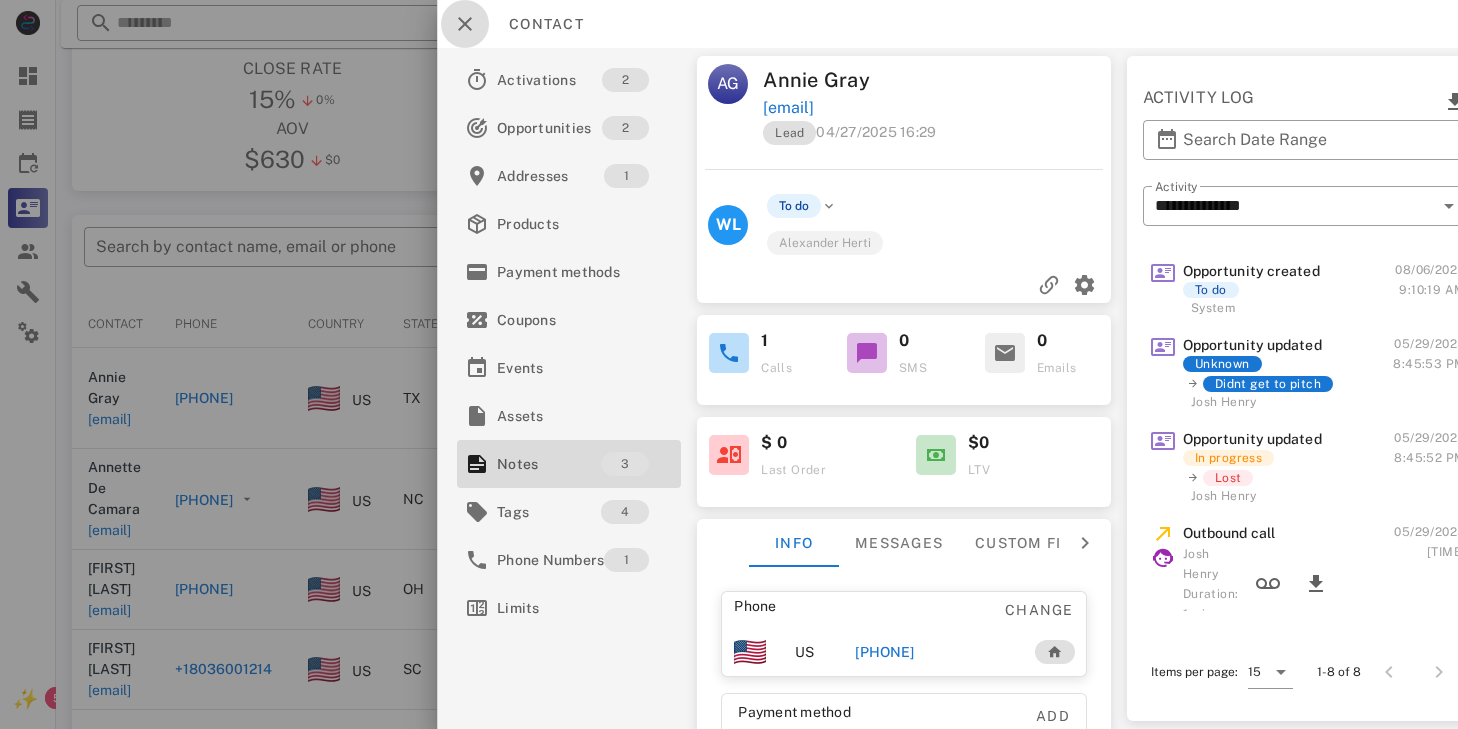 click at bounding box center (465, 24) 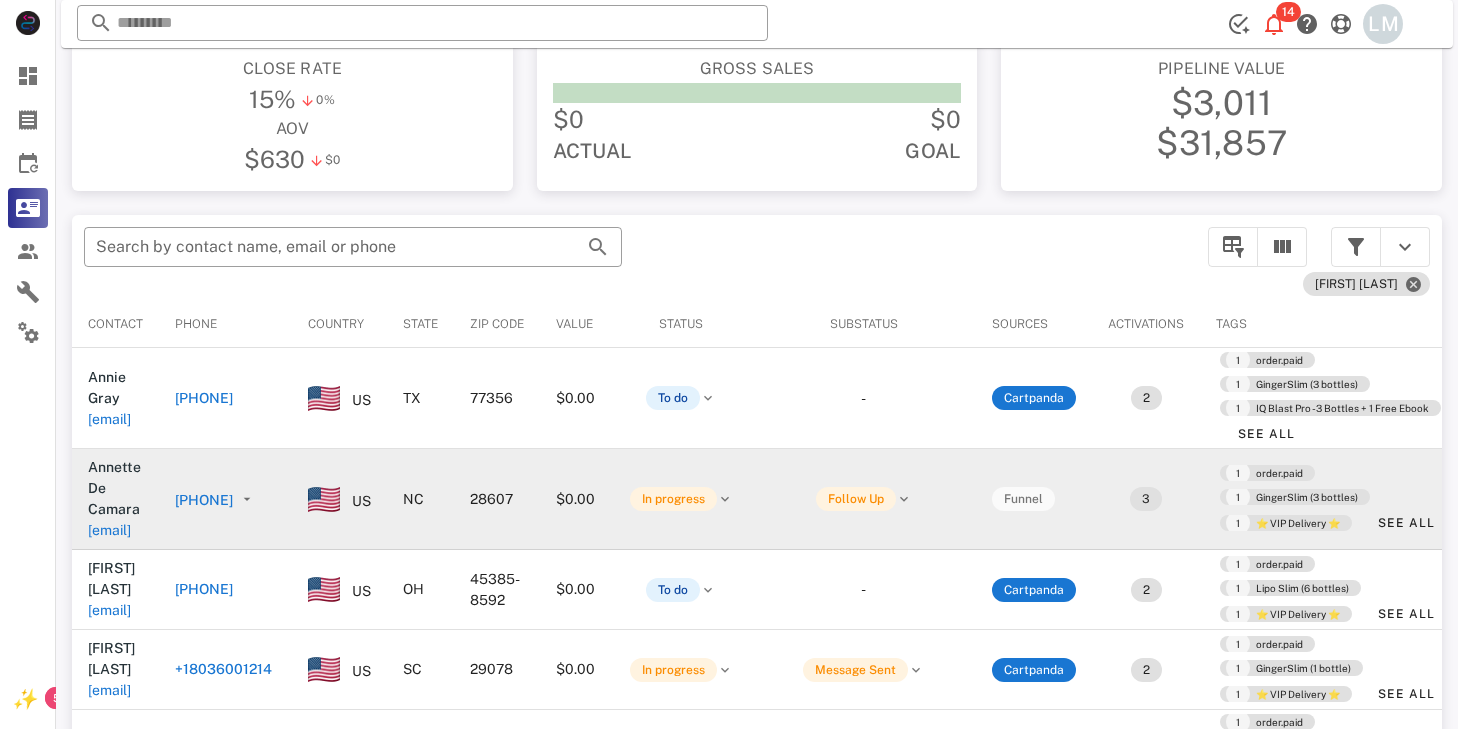 click on "[PHONE]" at bounding box center [204, 500] 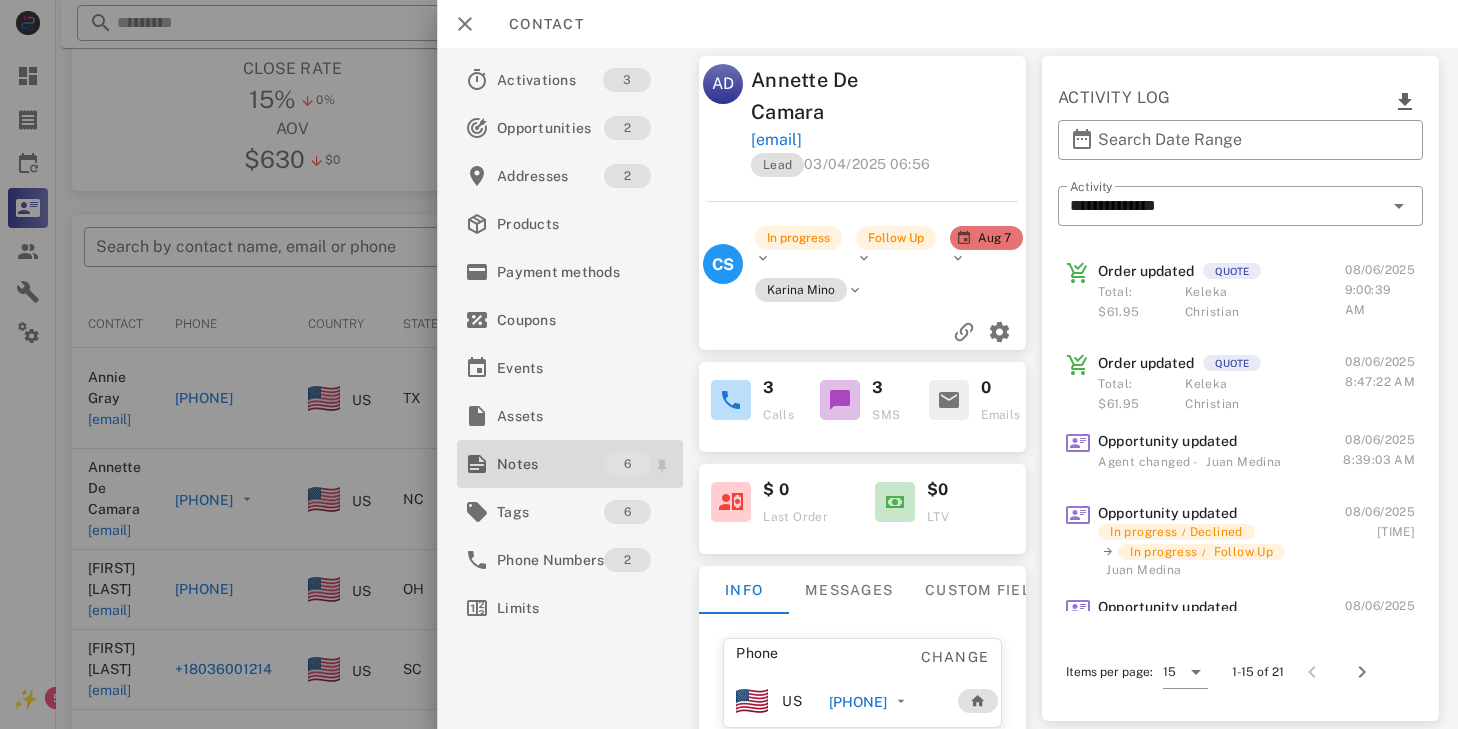 click on "Notes" at bounding box center (550, 464) 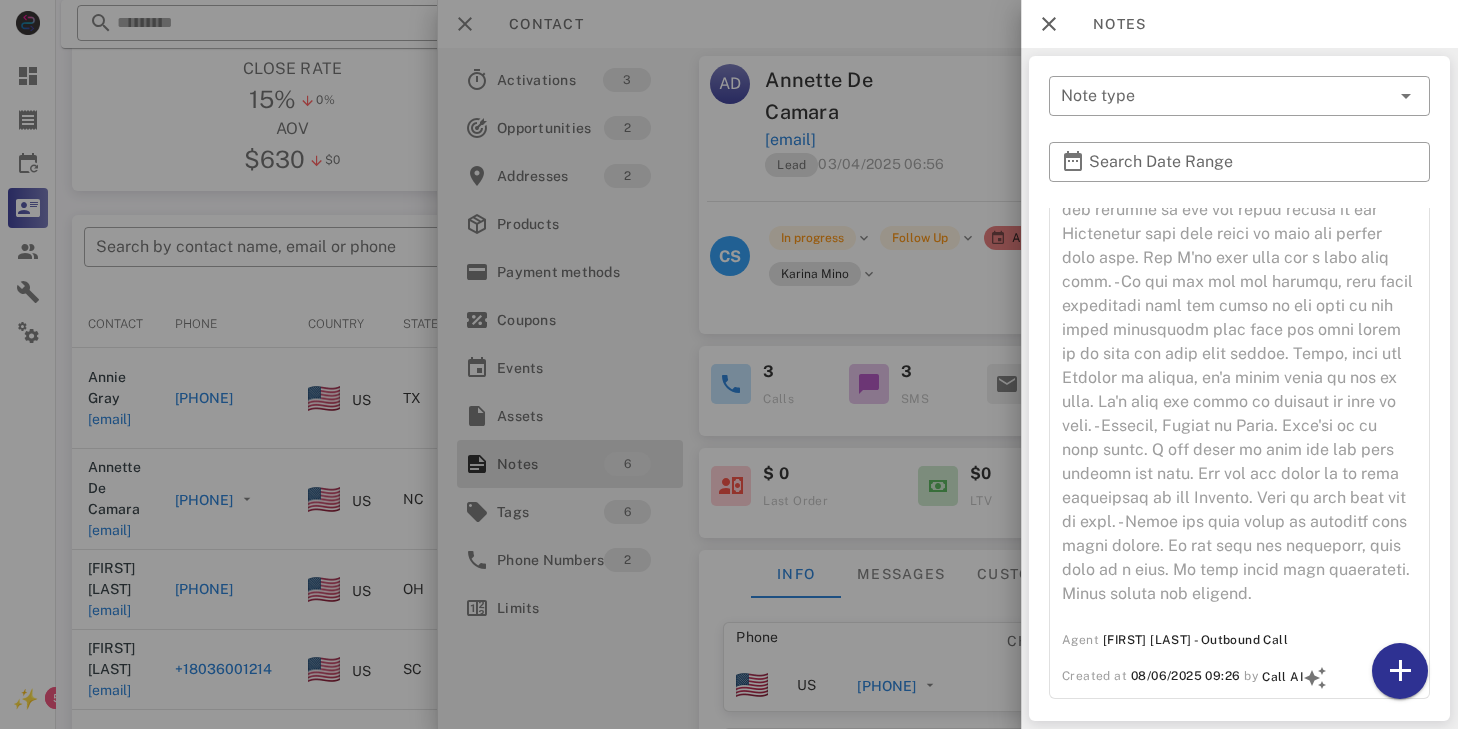 scroll, scrollTop: 1344, scrollLeft: 0, axis: vertical 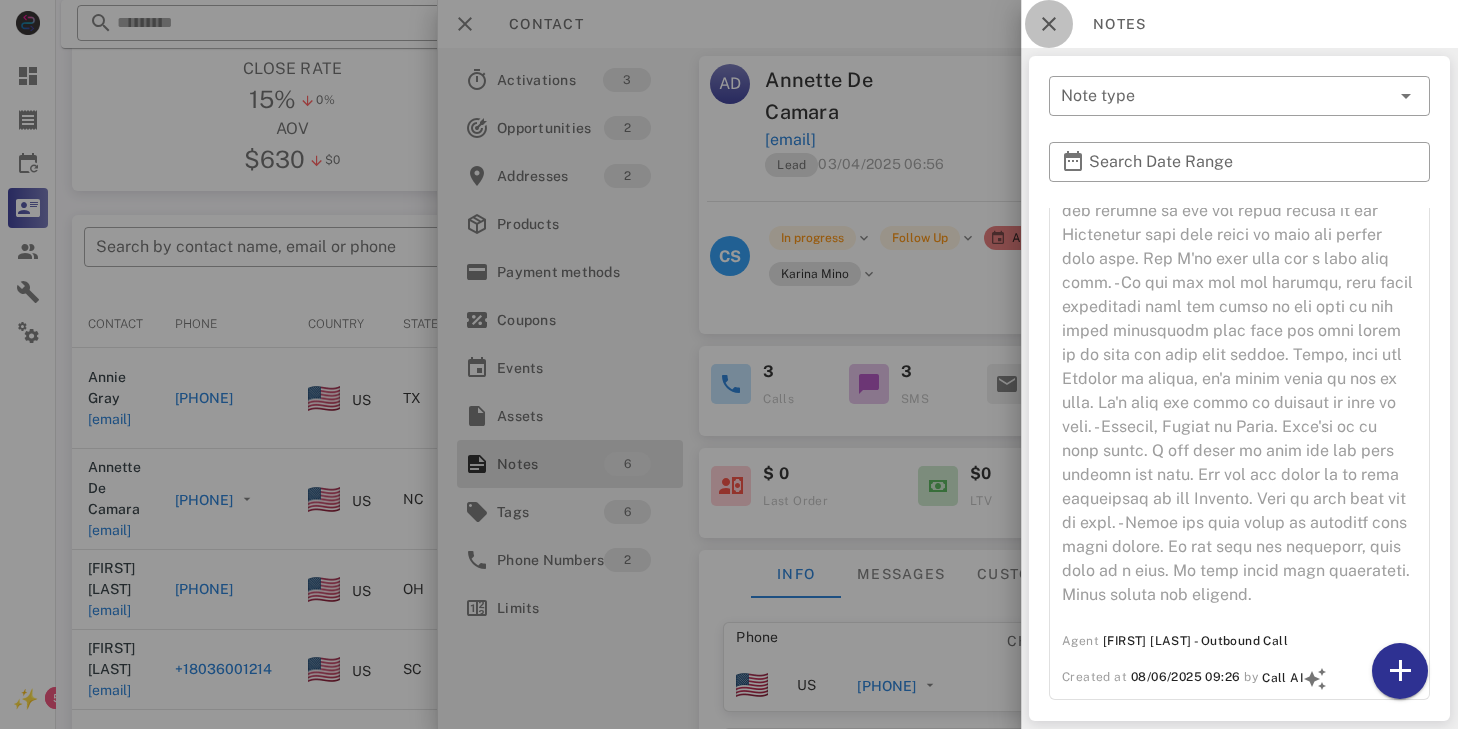 click at bounding box center (1049, 24) 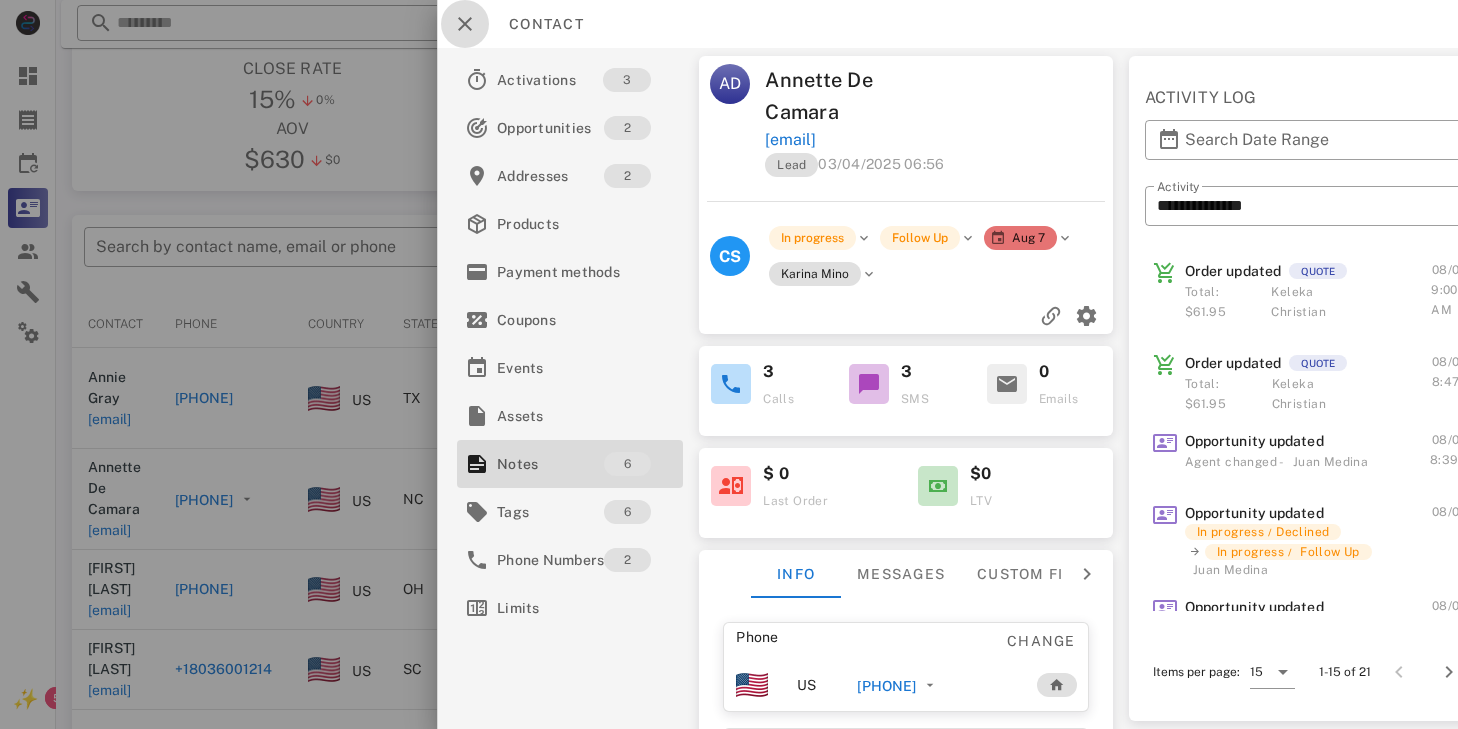 click at bounding box center (465, 24) 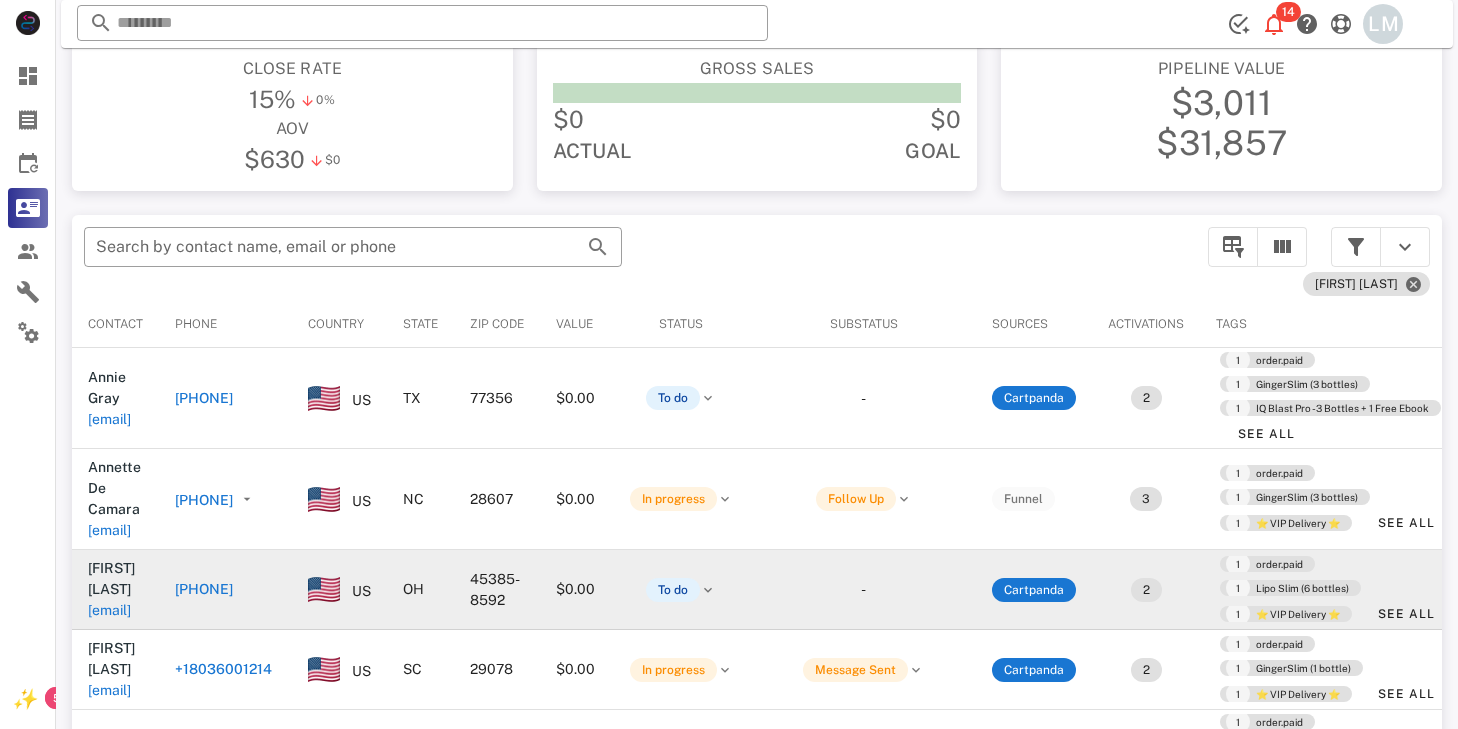 click on "[PHONE]" at bounding box center [204, 589] 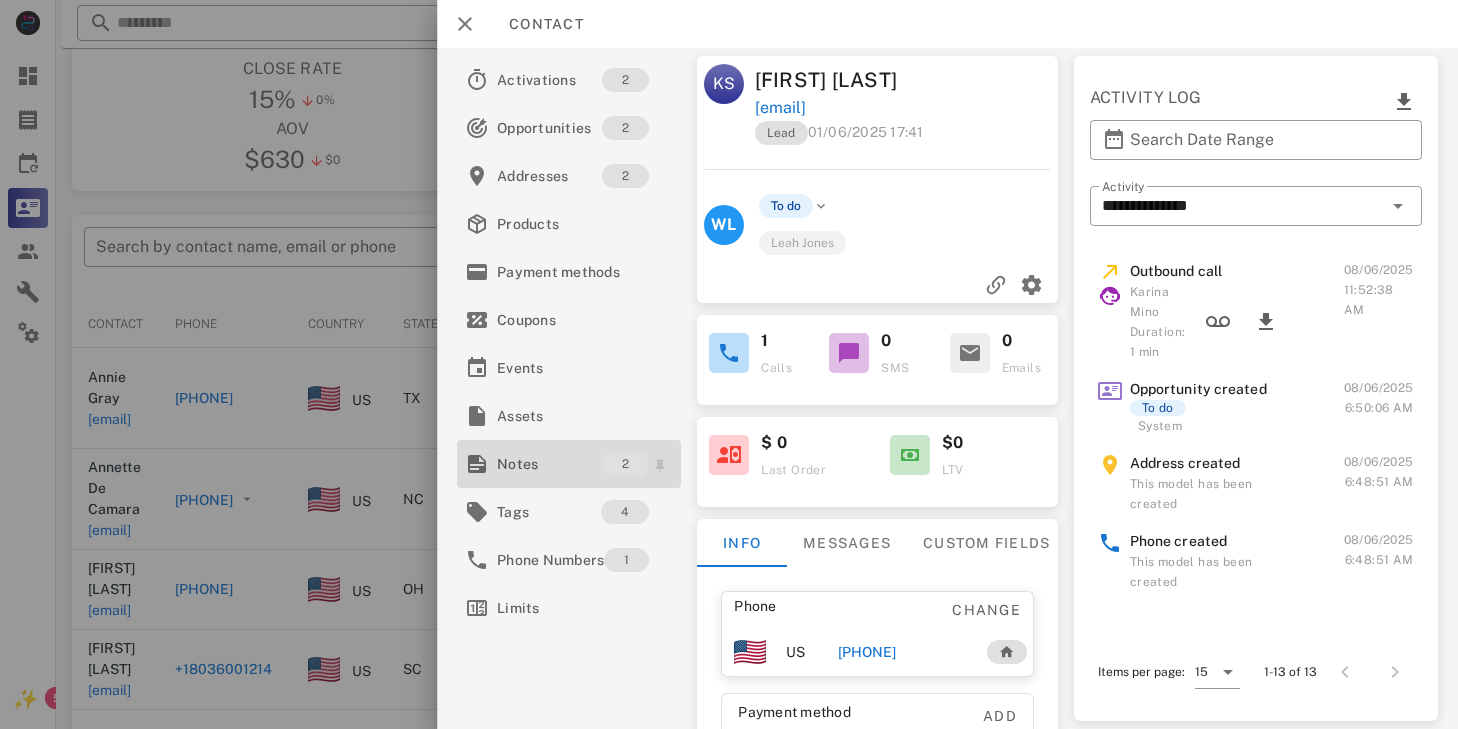 click on "Notes" at bounding box center (549, 464) 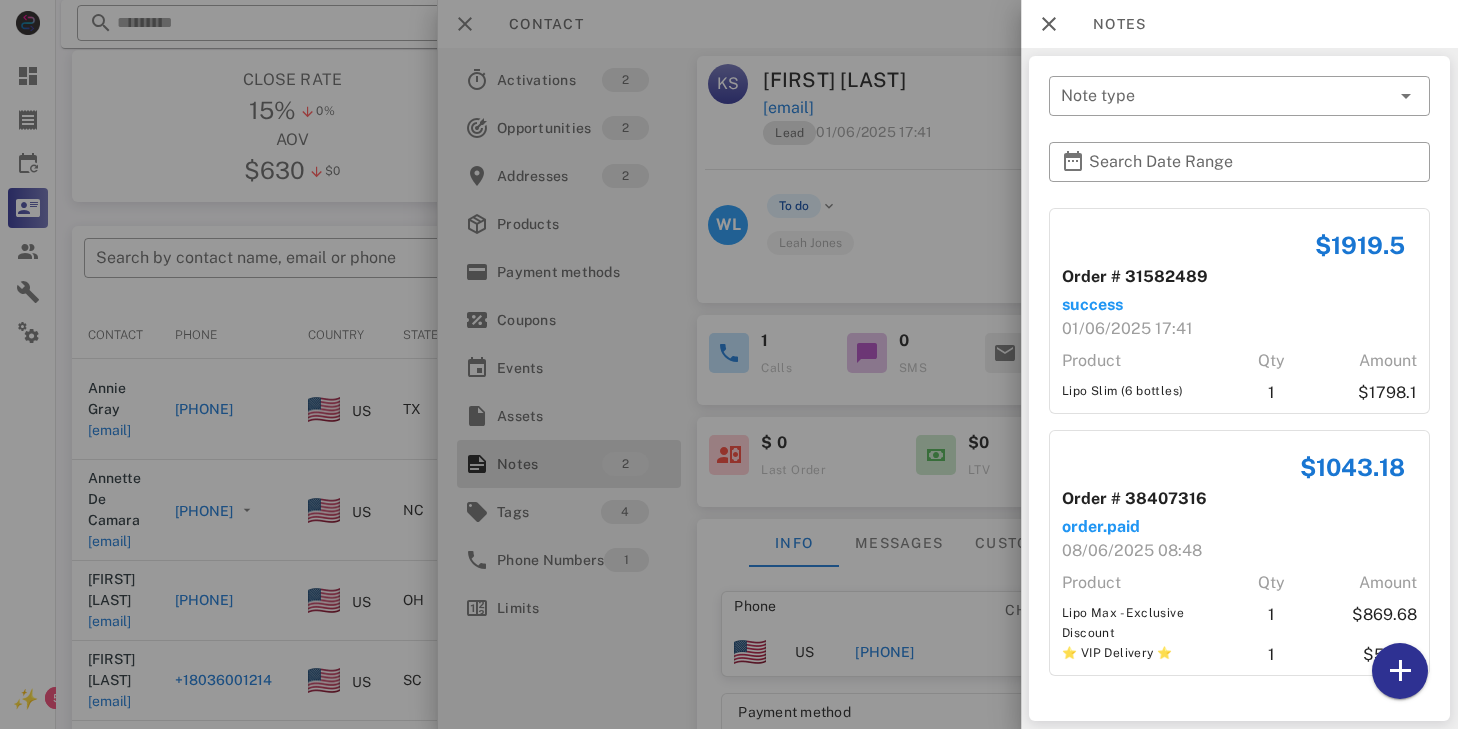 scroll, scrollTop: 257, scrollLeft: 0, axis: vertical 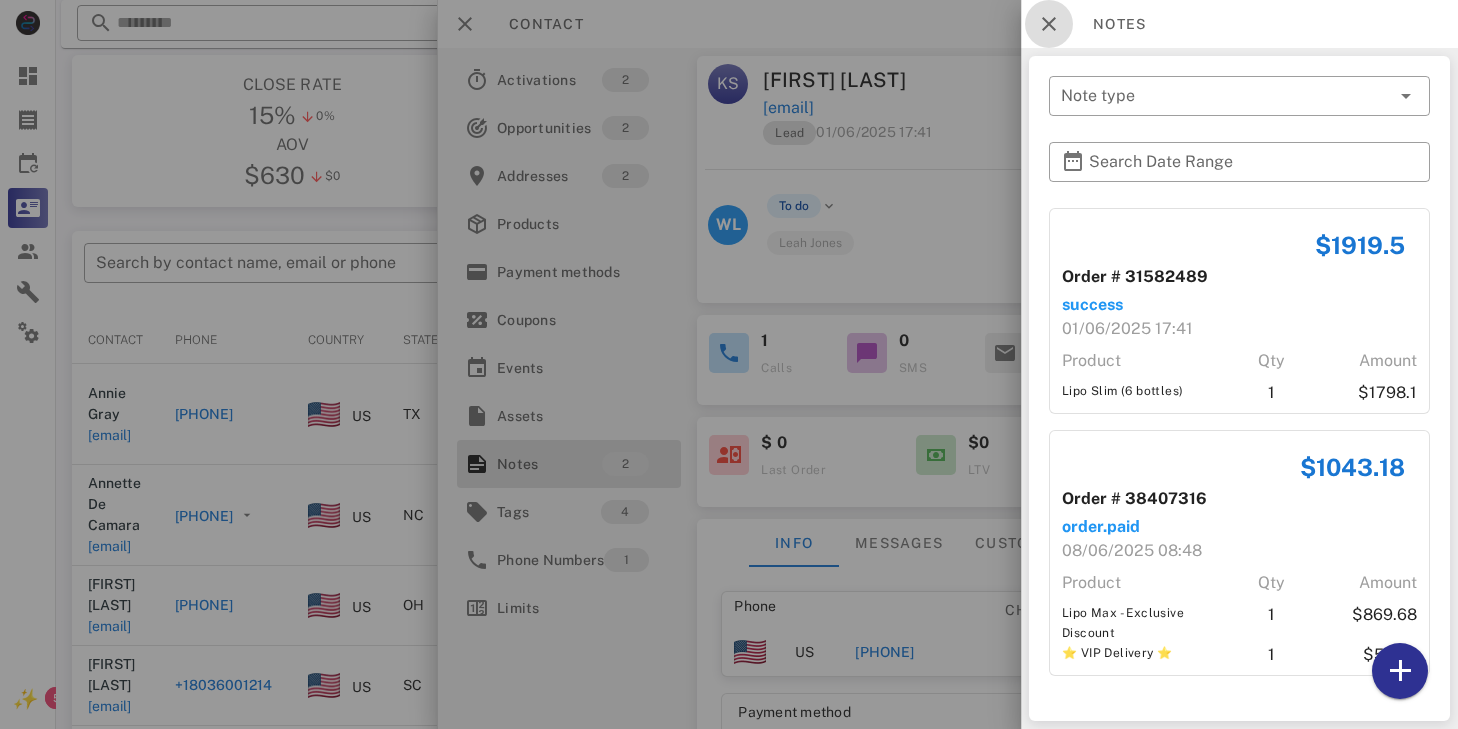 click at bounding box center [1049, 24] 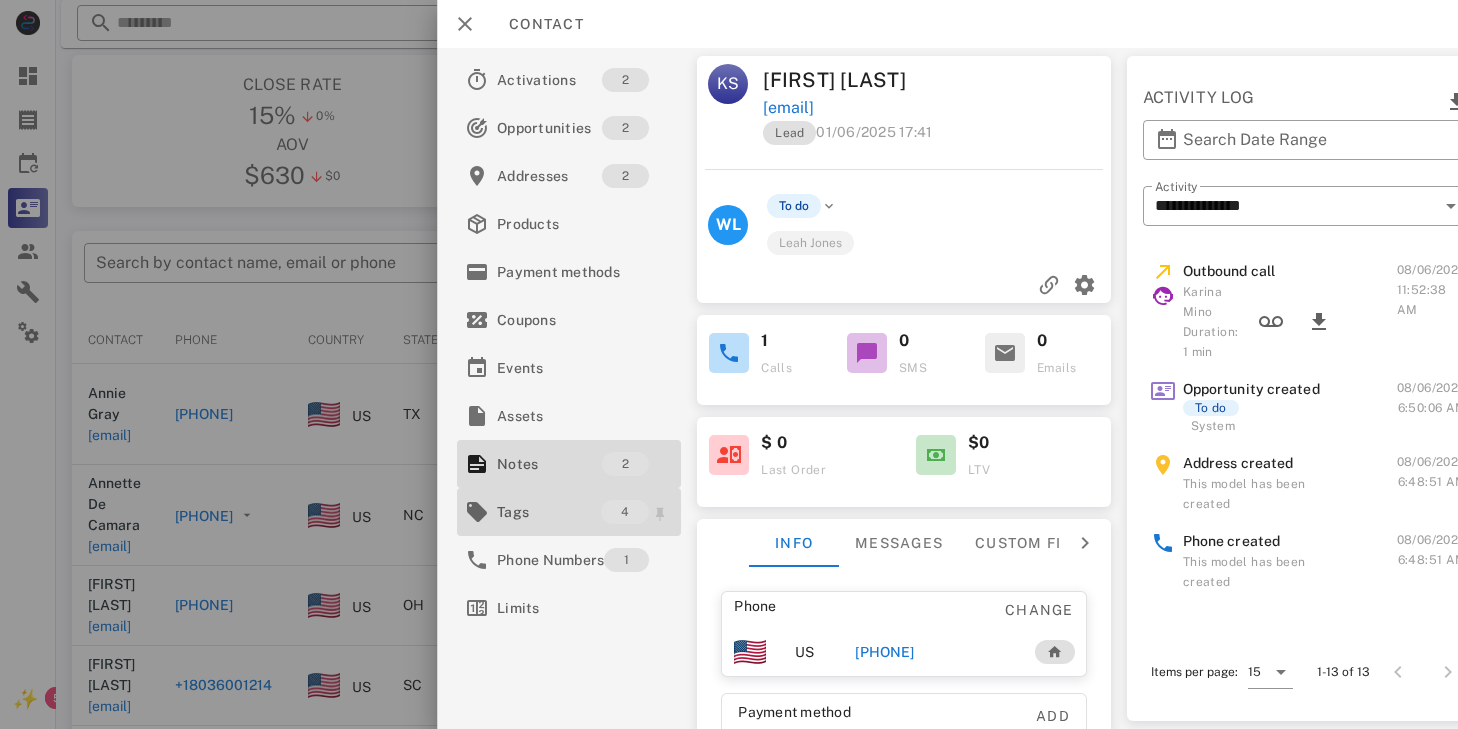 click on "Tags" at bounding box center [549, 512] 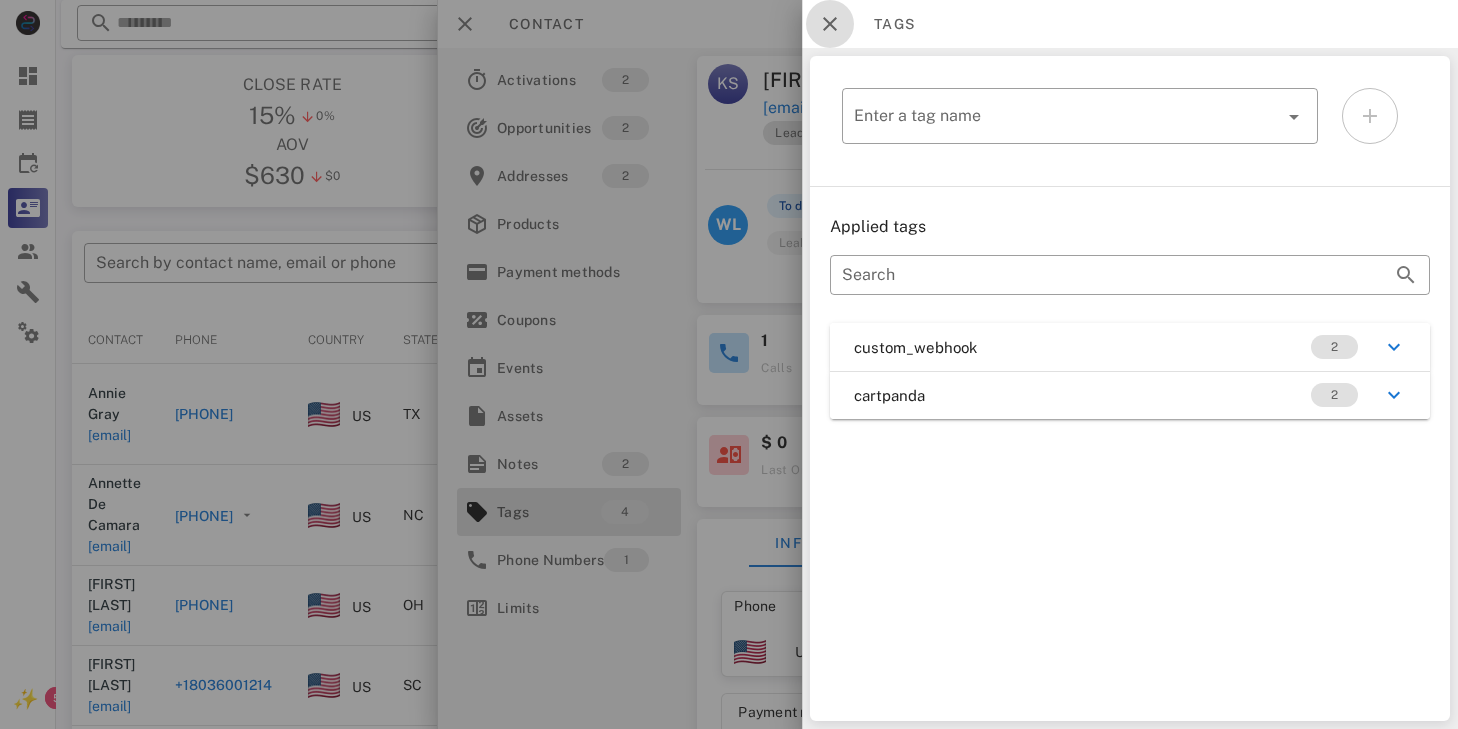 click at bounding box center [830, 24] 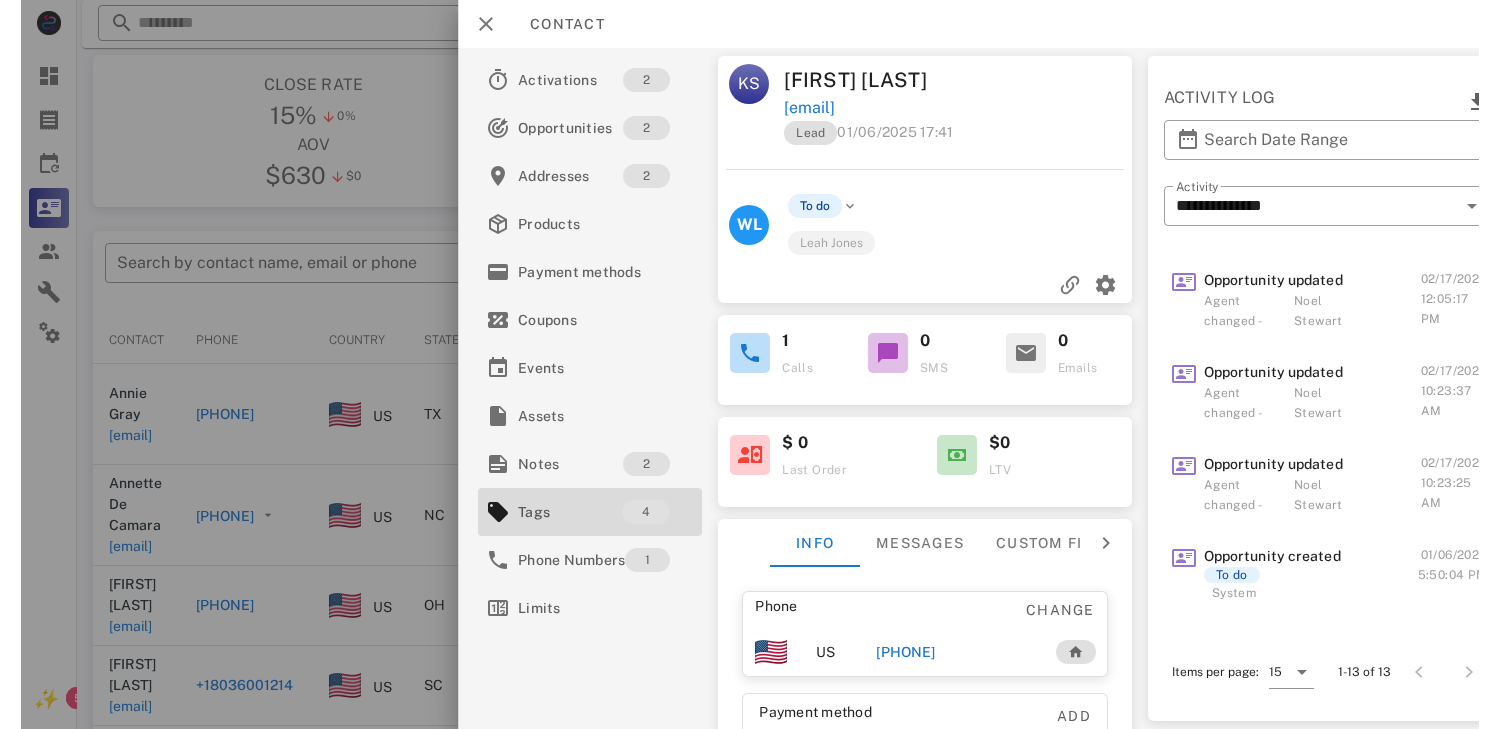 scroll, scrollTop: 0, scrollLeft: 0, axis: both 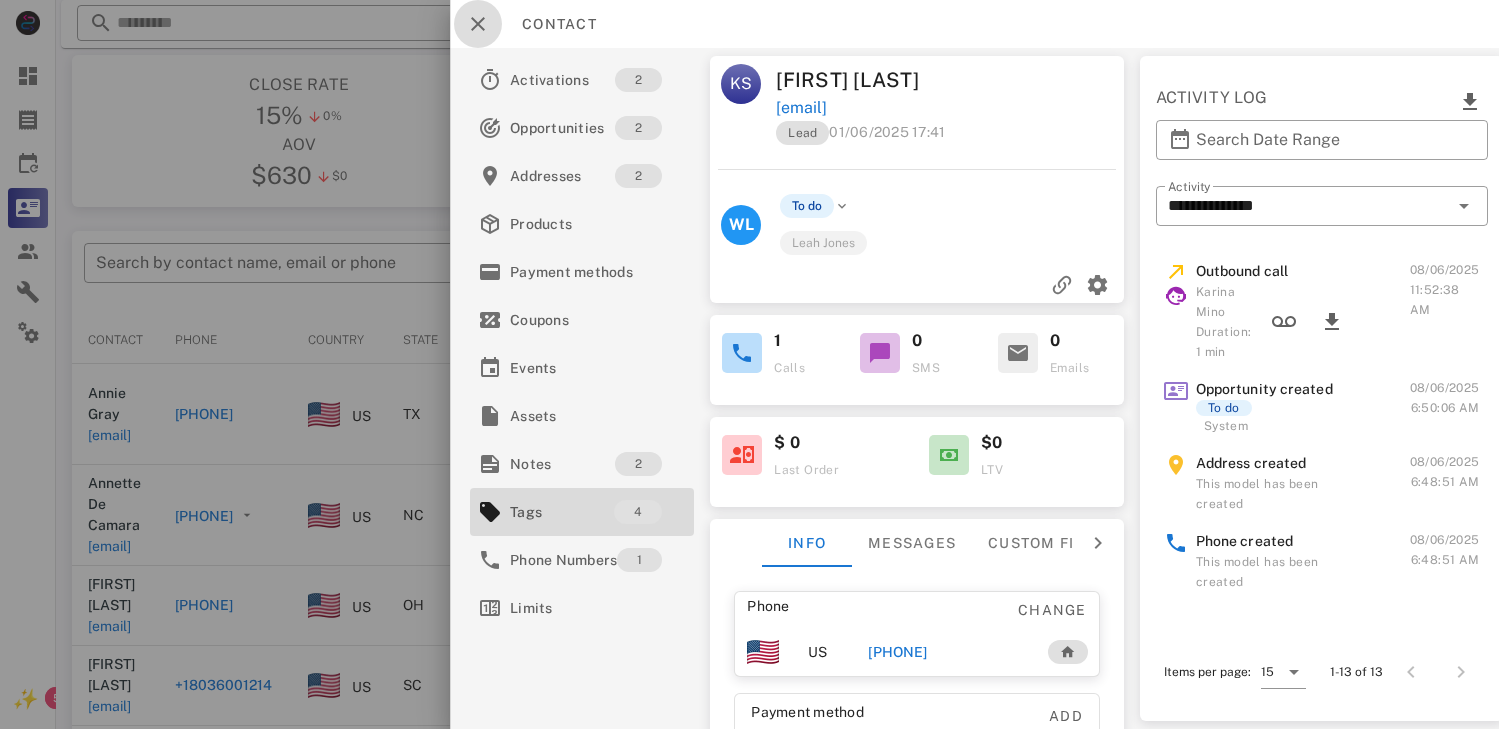 click at bounding box center [478, 24] 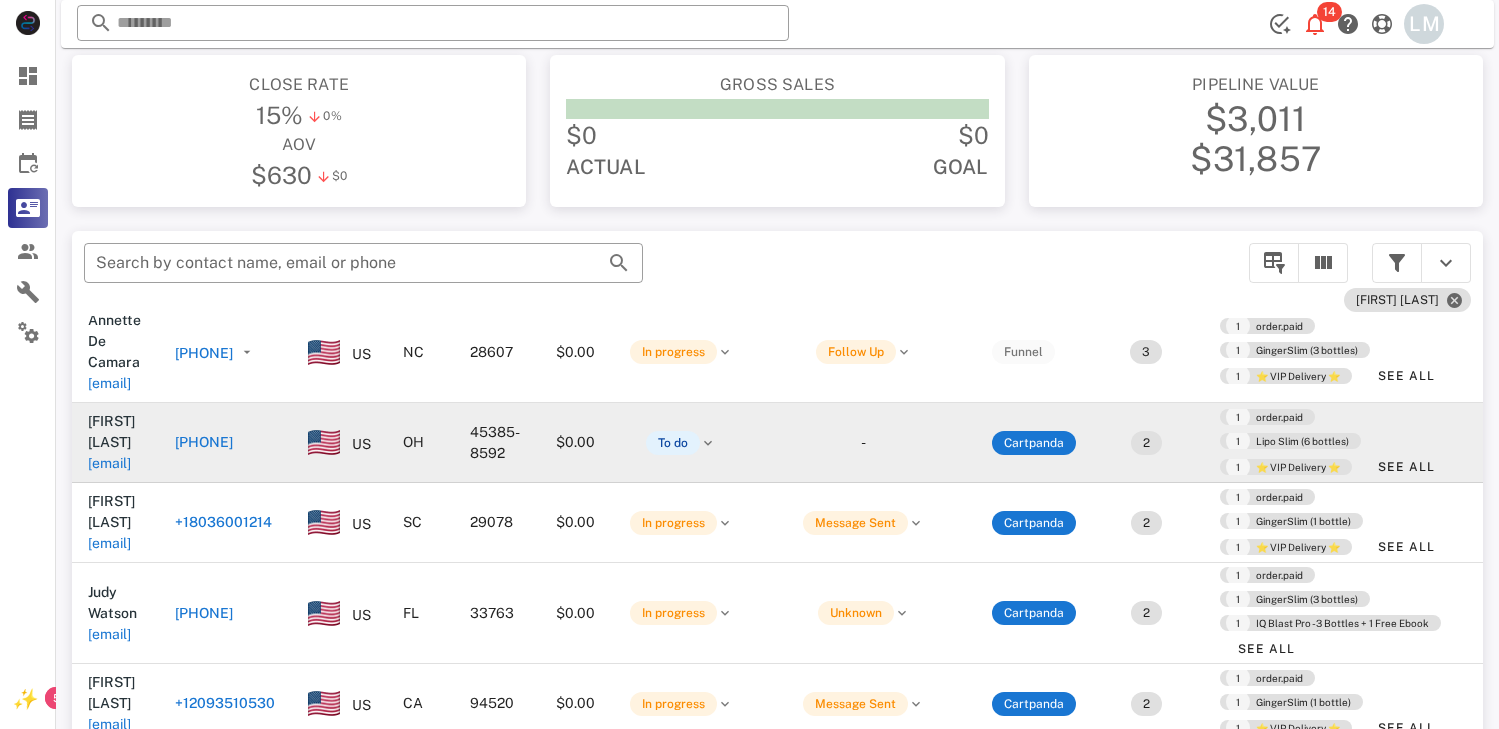 scroll, scrollTop: 177, scrollLeft: 0, axis: vertical 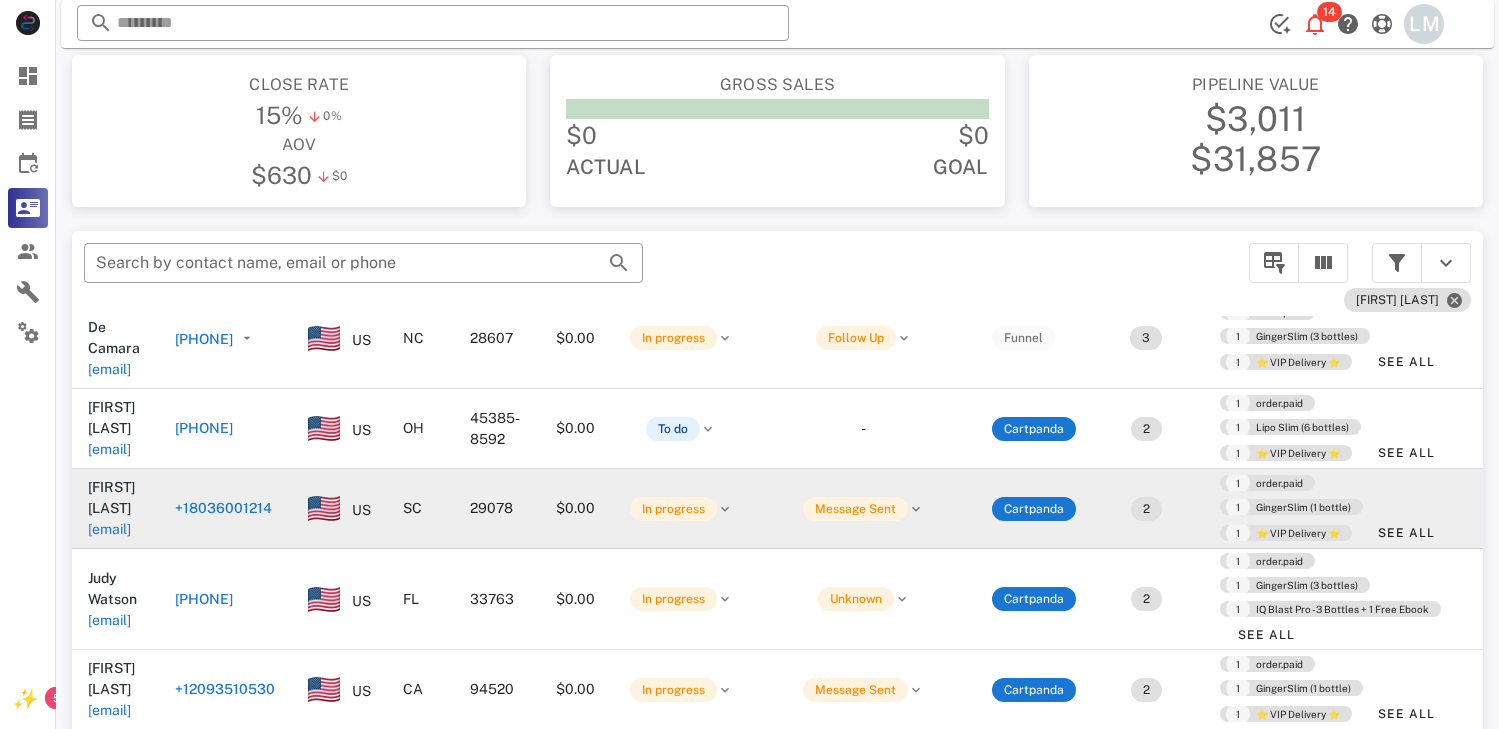 click on "+18036001214" at bounding box center (223, 508) 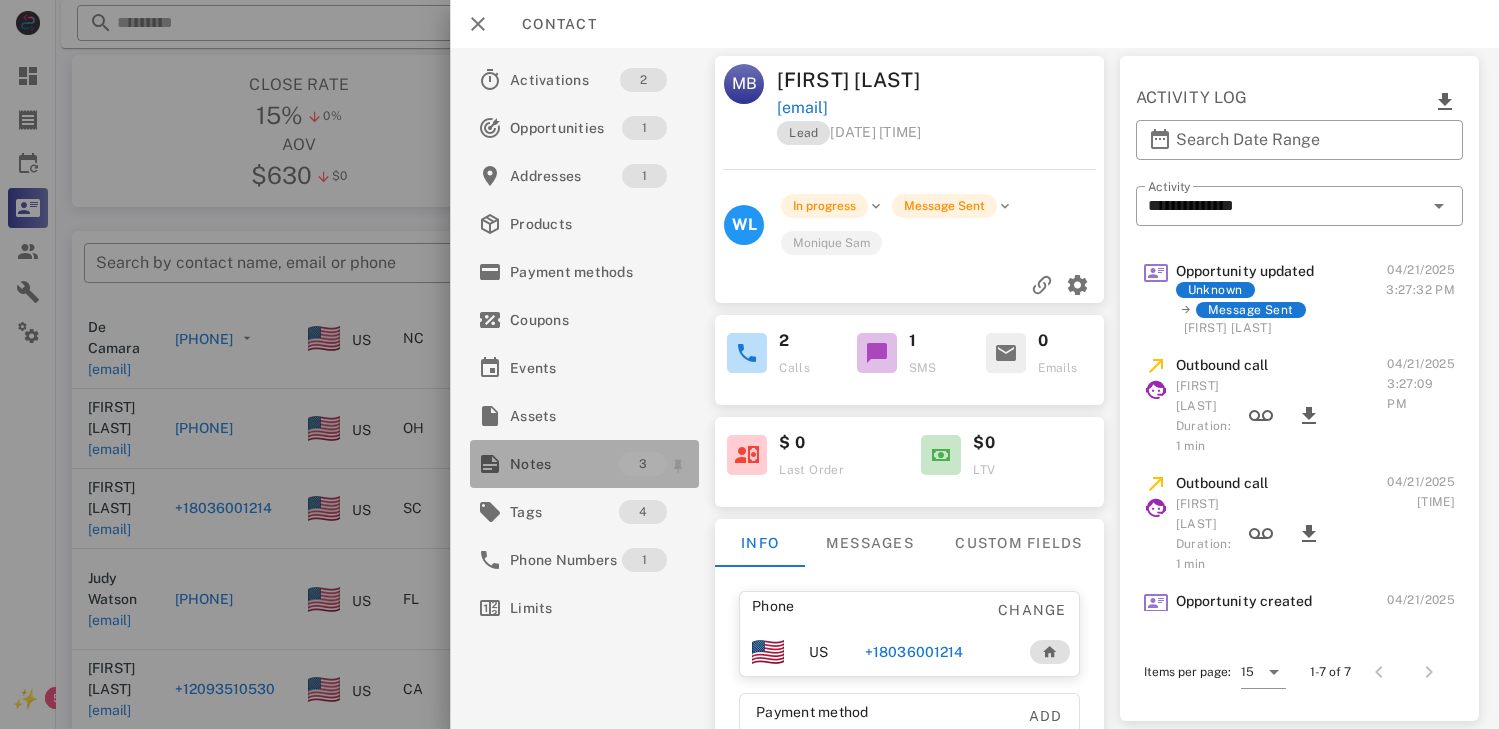 click on "Notes" at bounding box center [564, 464] 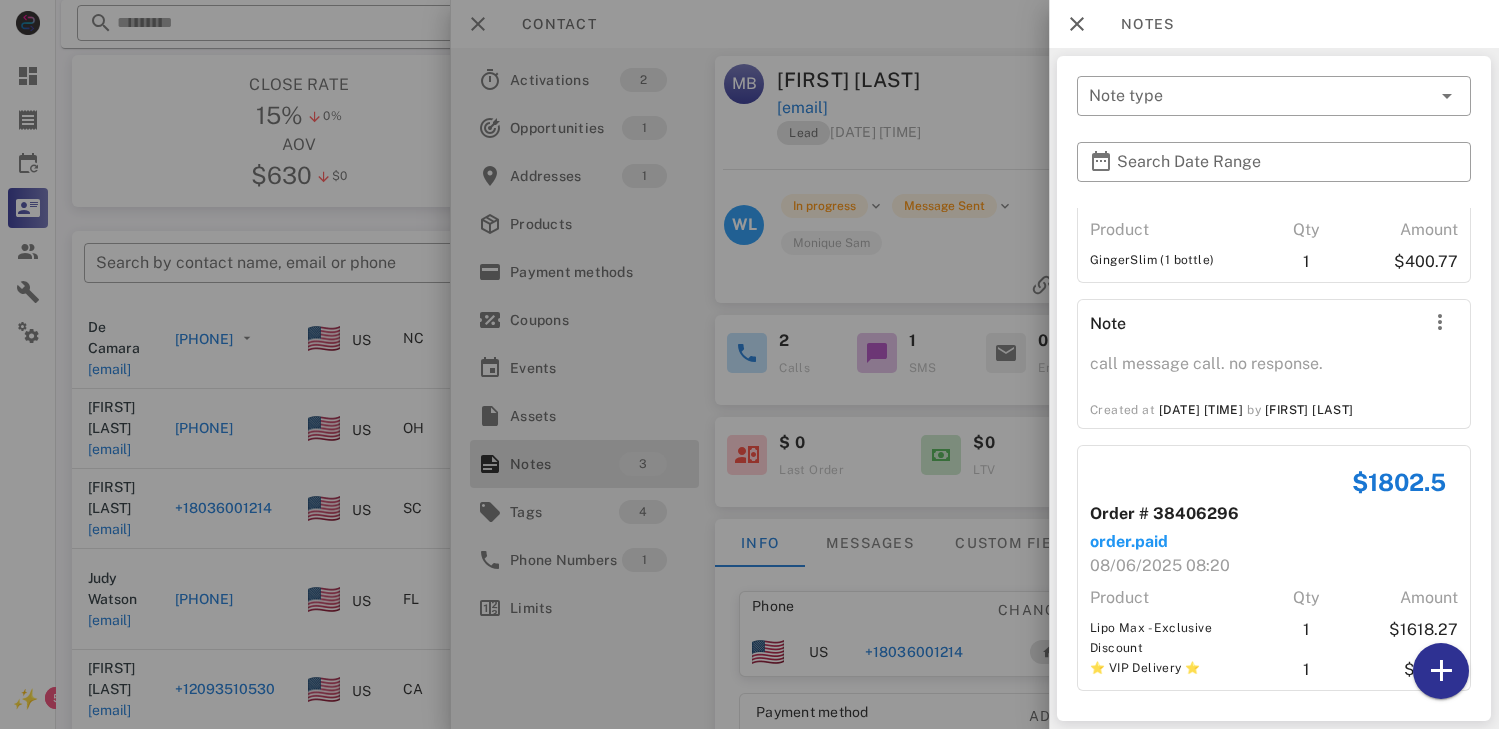 scroll, scrollTop: 138, scrollLeft: 0, axis: vertical 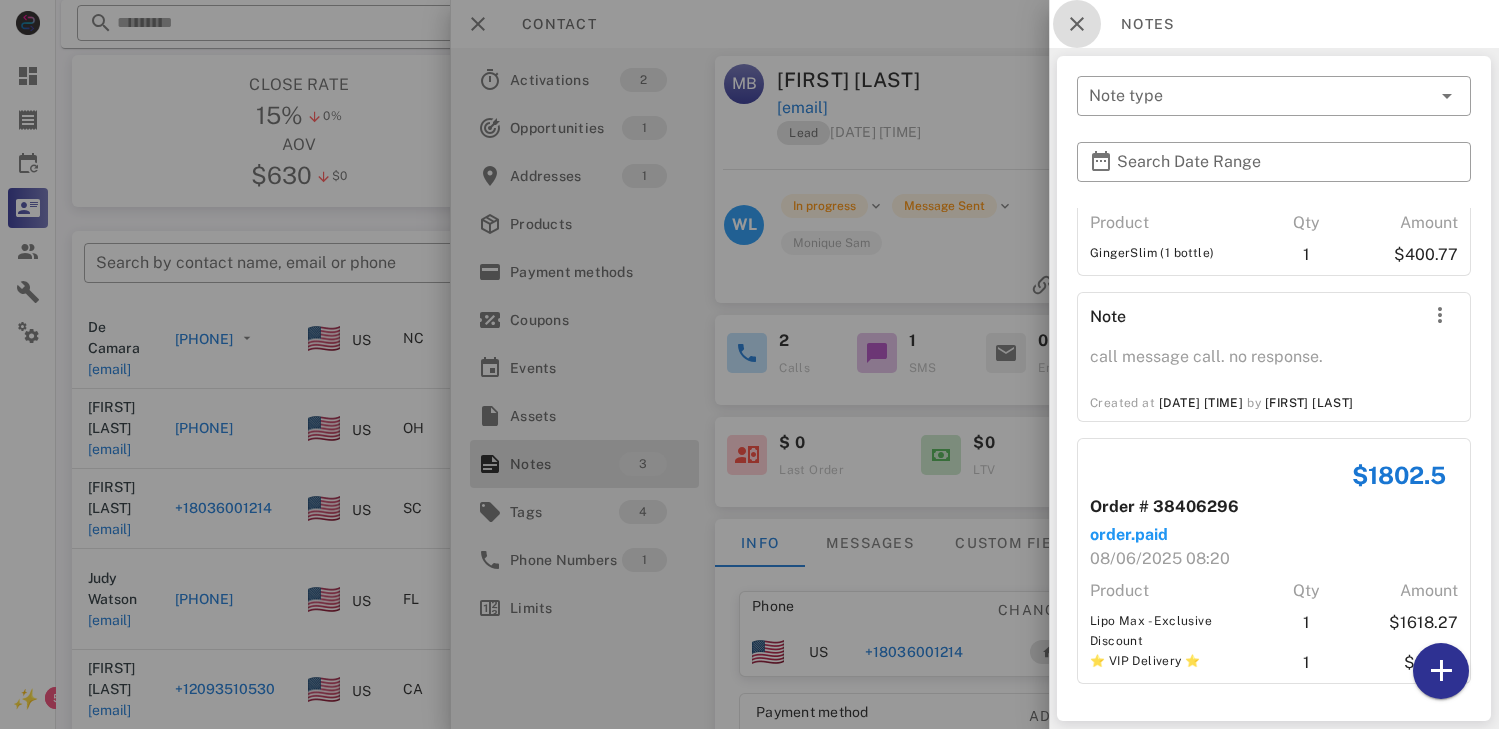 click at bounding box center (1077, 24) 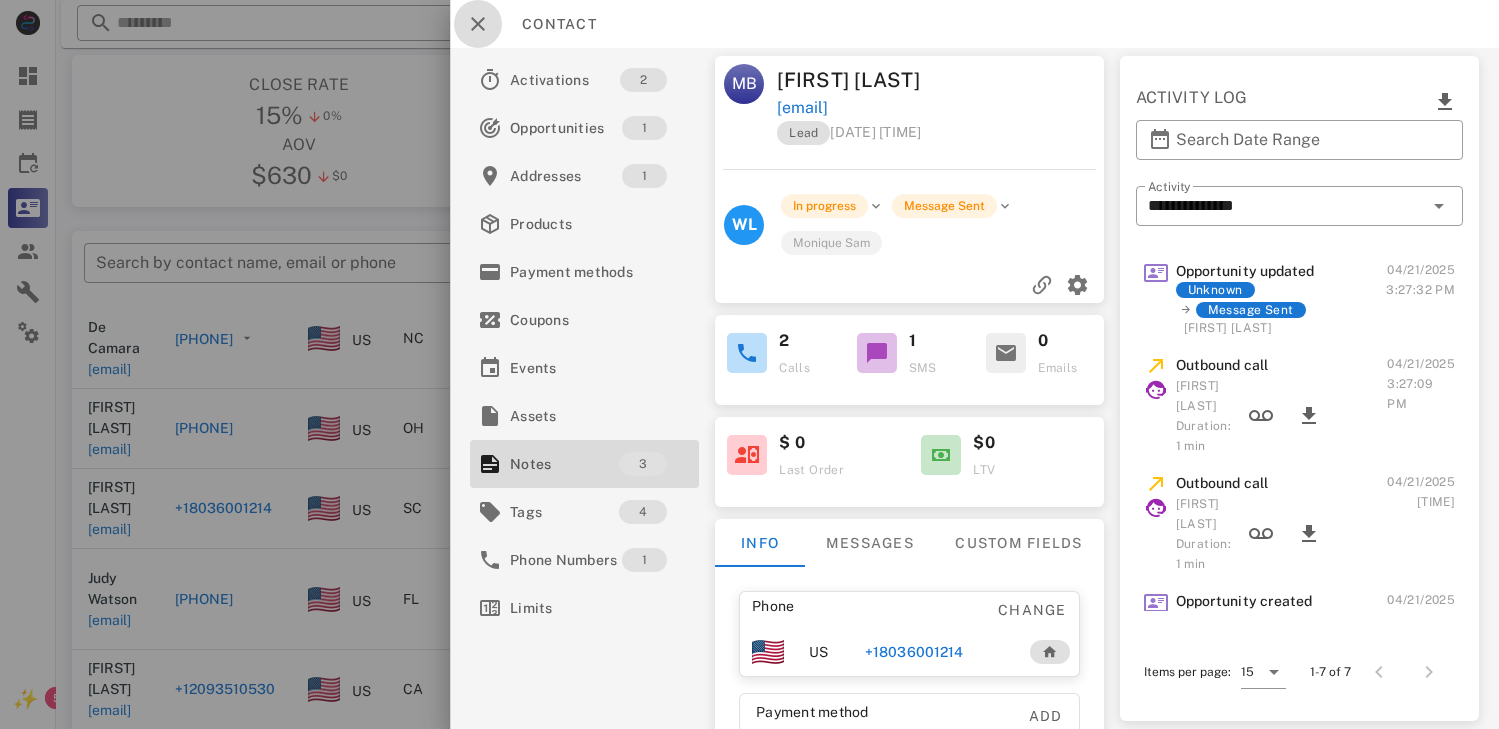 click at bounding box center [478, 24] 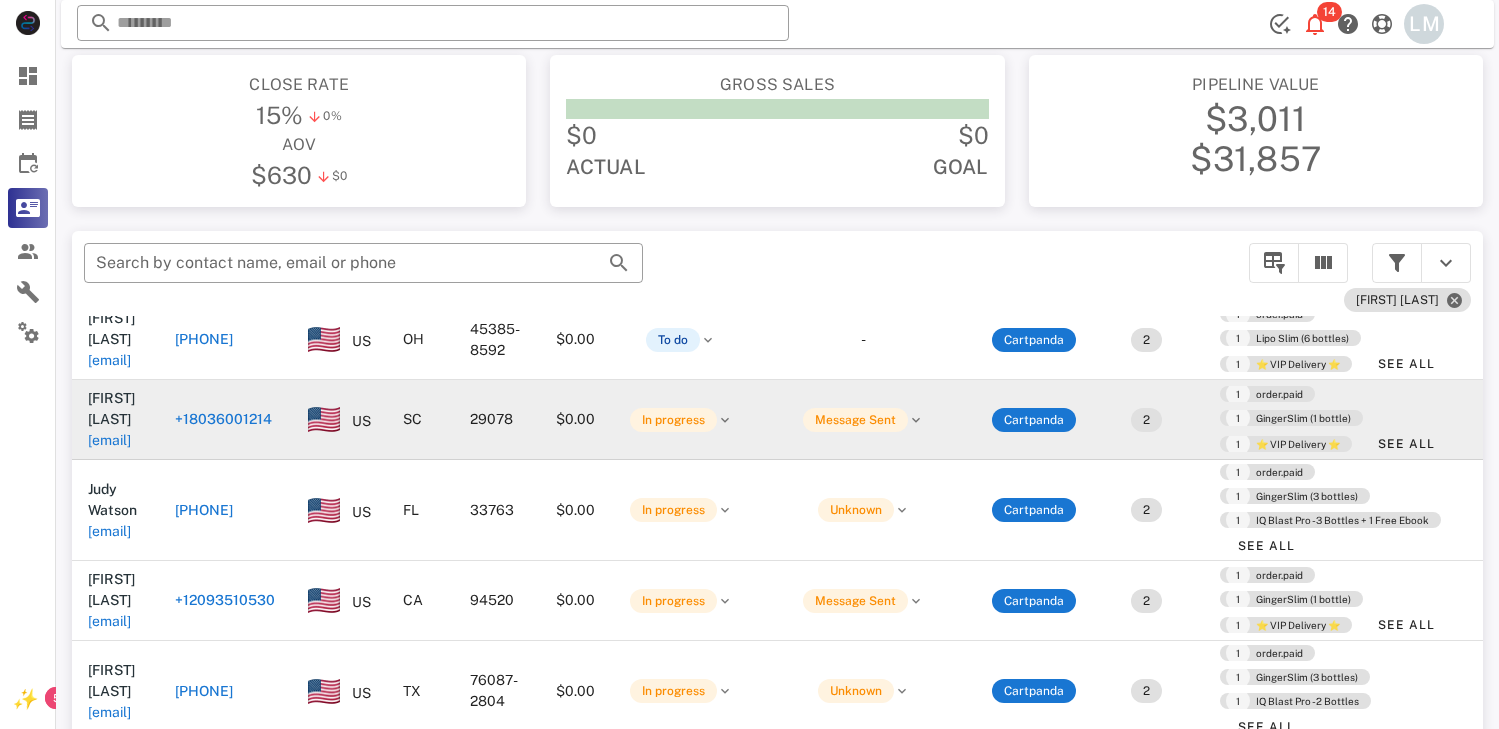 scroll, scrollTop: 271, scrollLeft: 0, axis: vertical 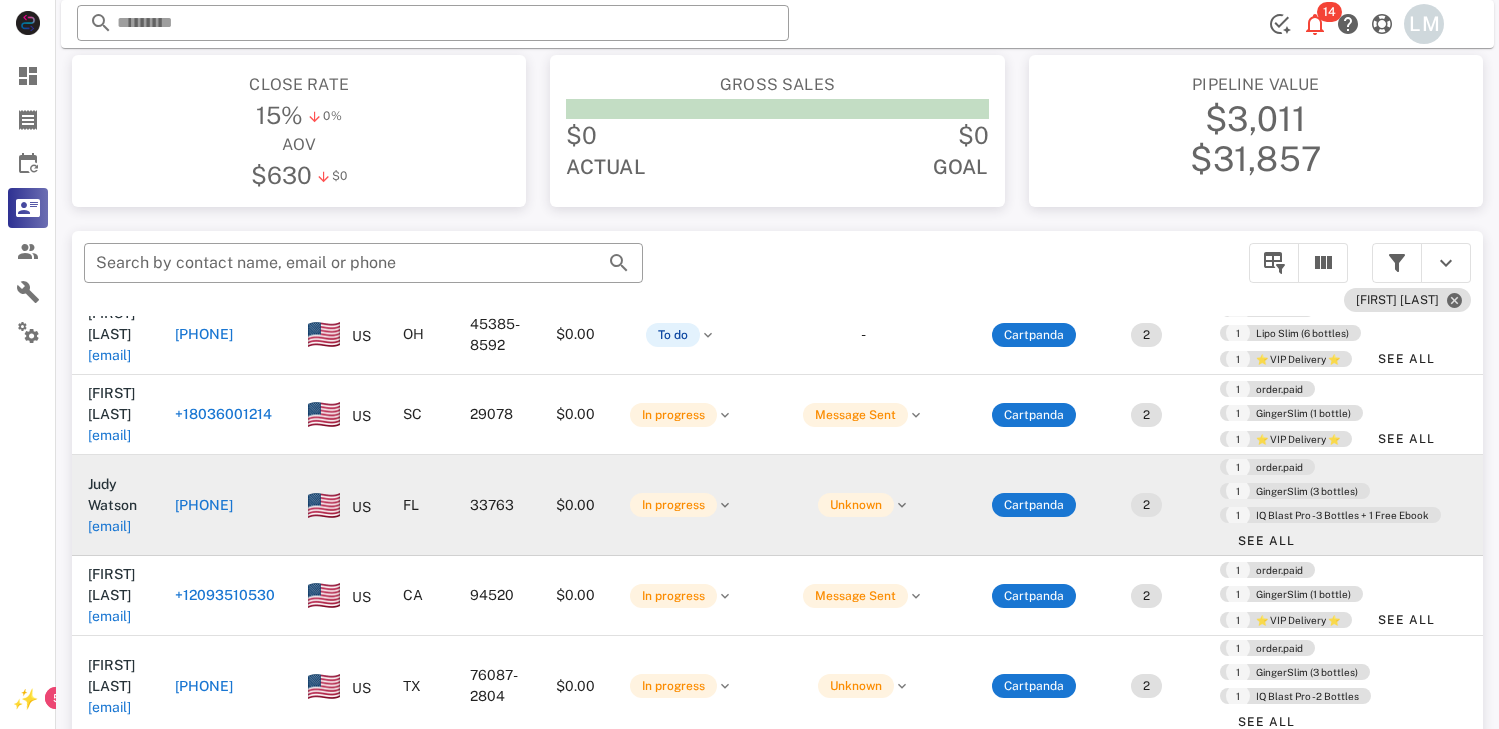 click on "[PHONE]" at bounding box center [204, 505] 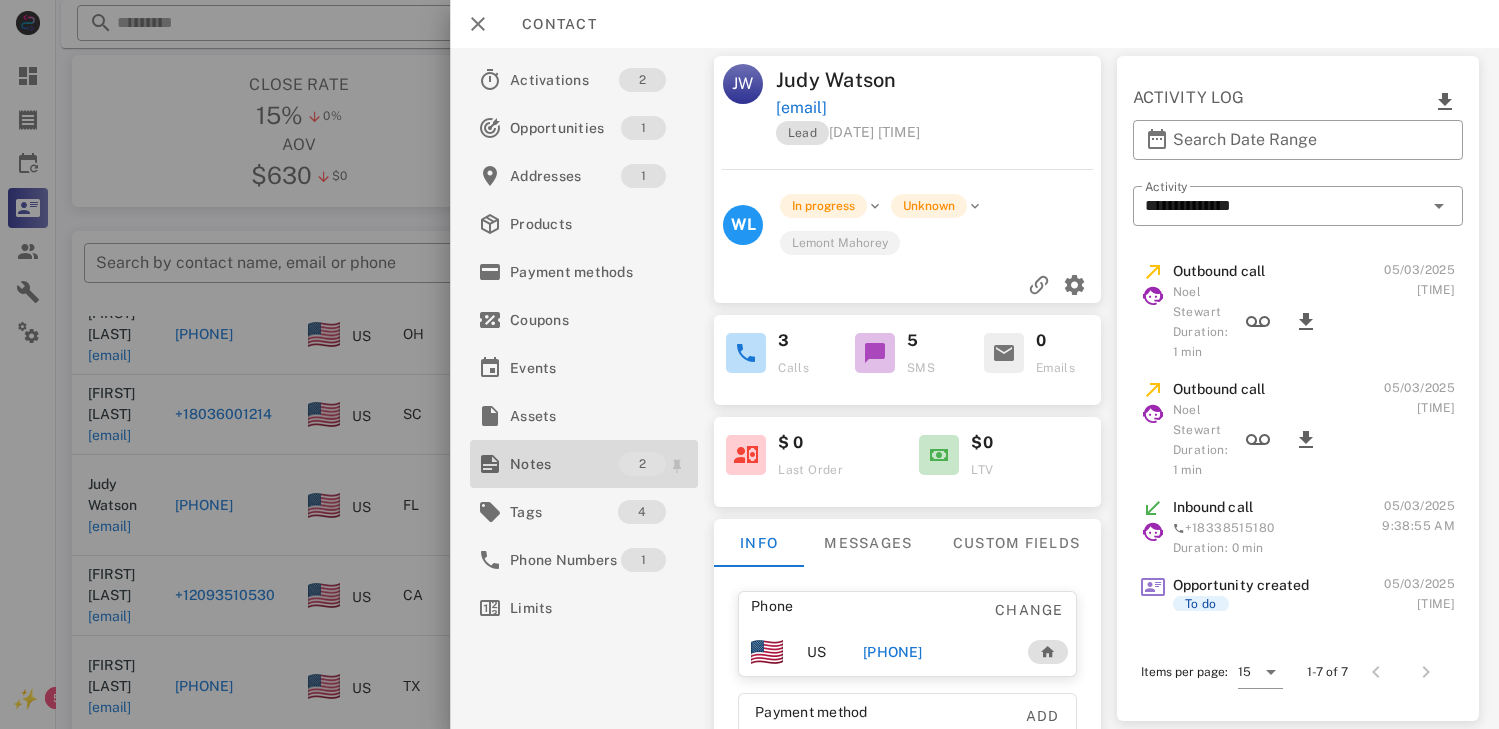 click on "Notes" at bounding box center (564, 464) 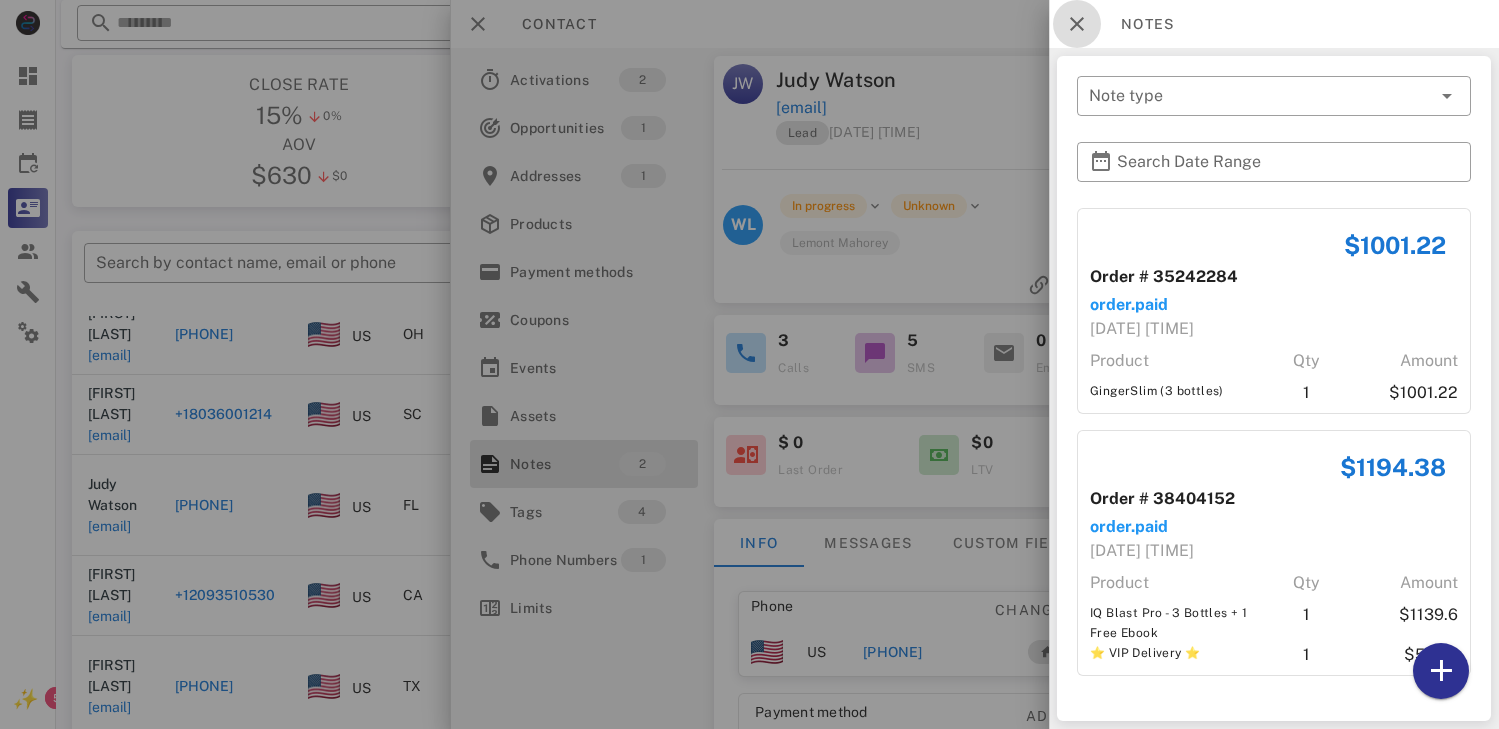 click at bounding box center [1077, 24] 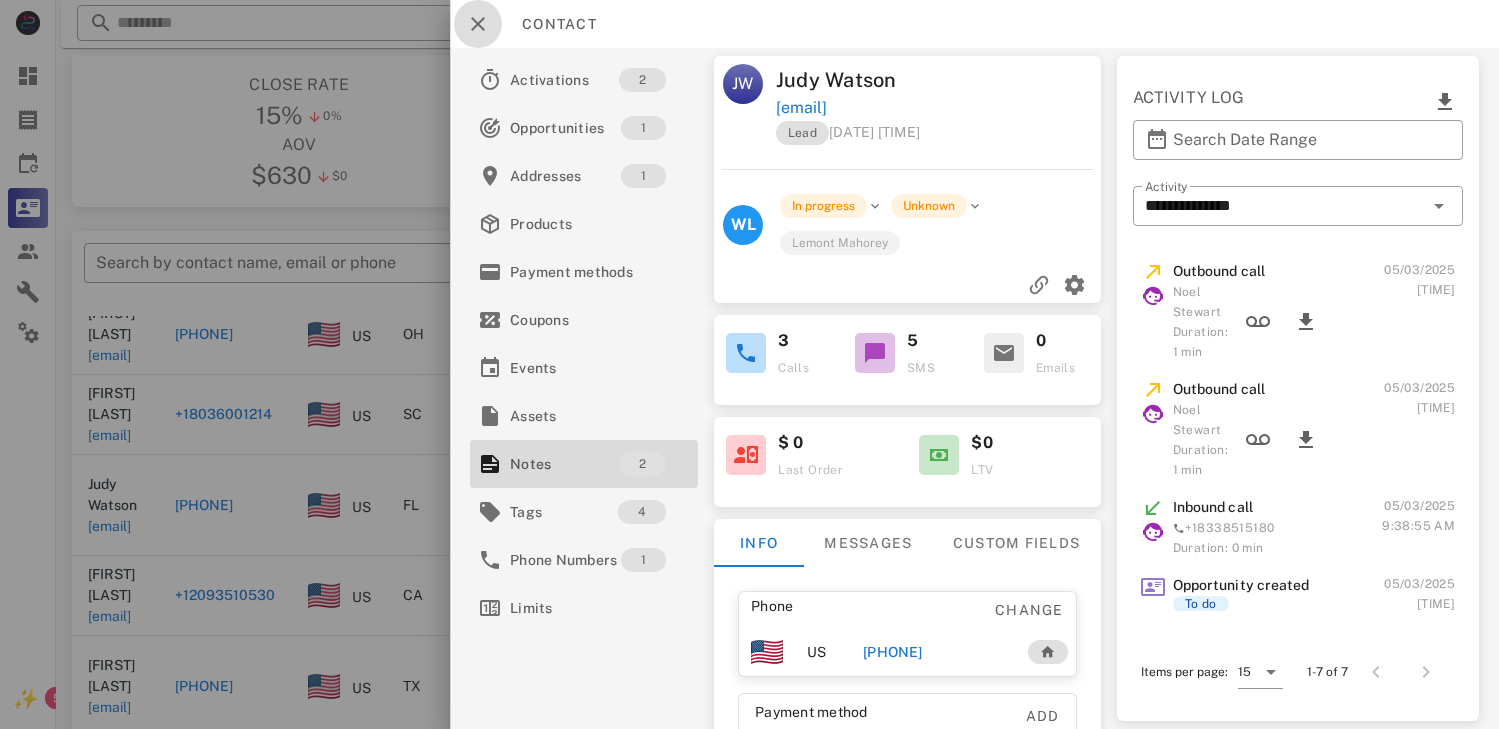 click at bounding box center [478, 24] 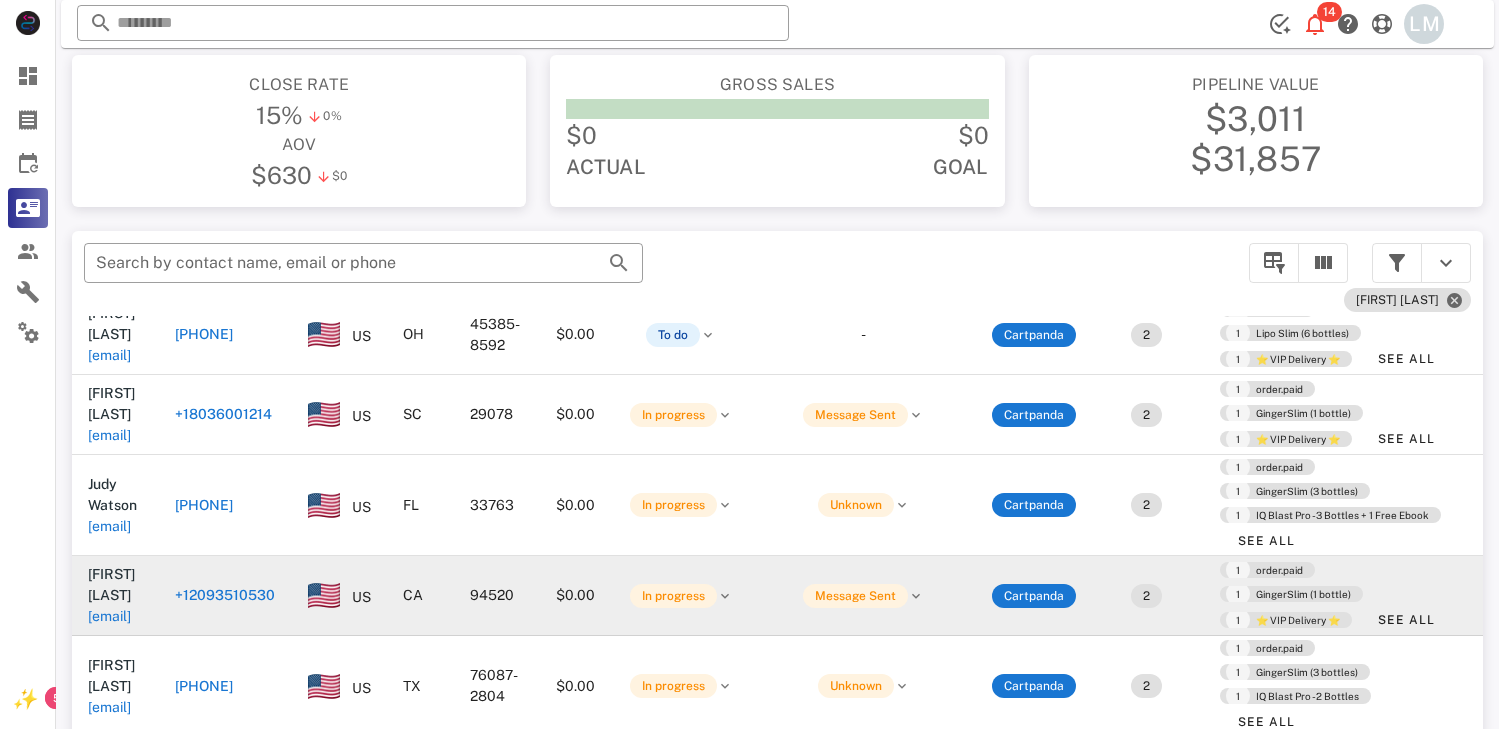 click on "+12093510530" at bounding box center [225, 595] 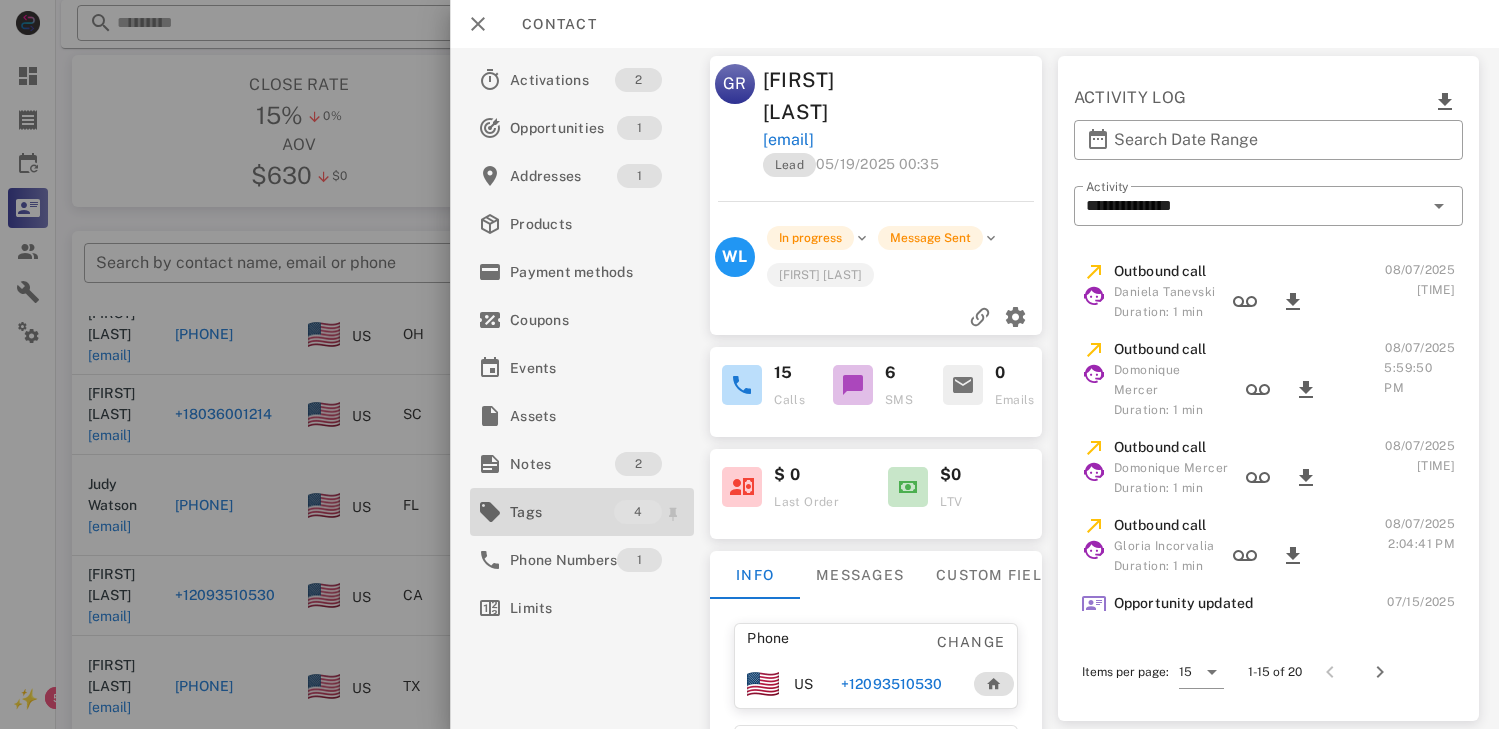 click on "Tags" at bounding box center [562, 512] 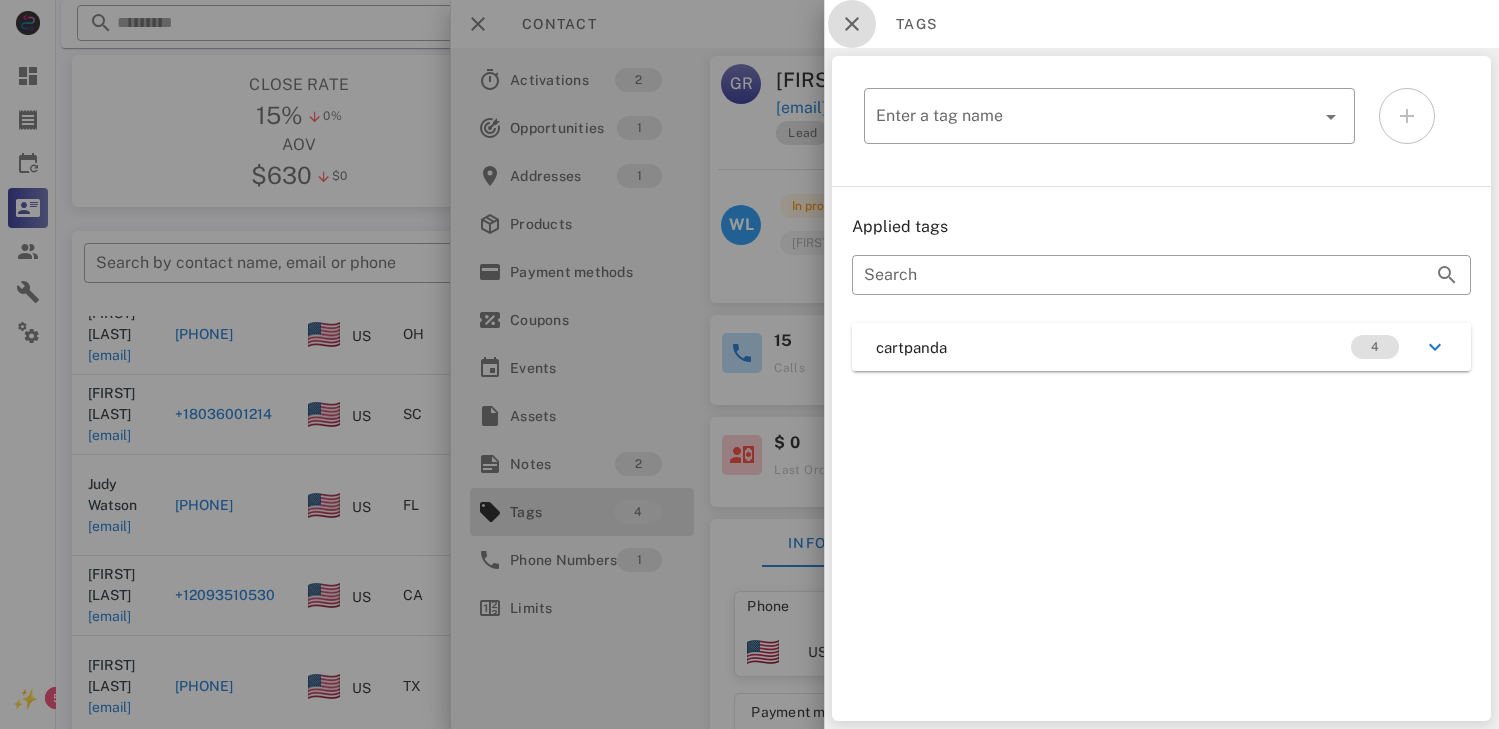 click at bounding box center [852, 24] 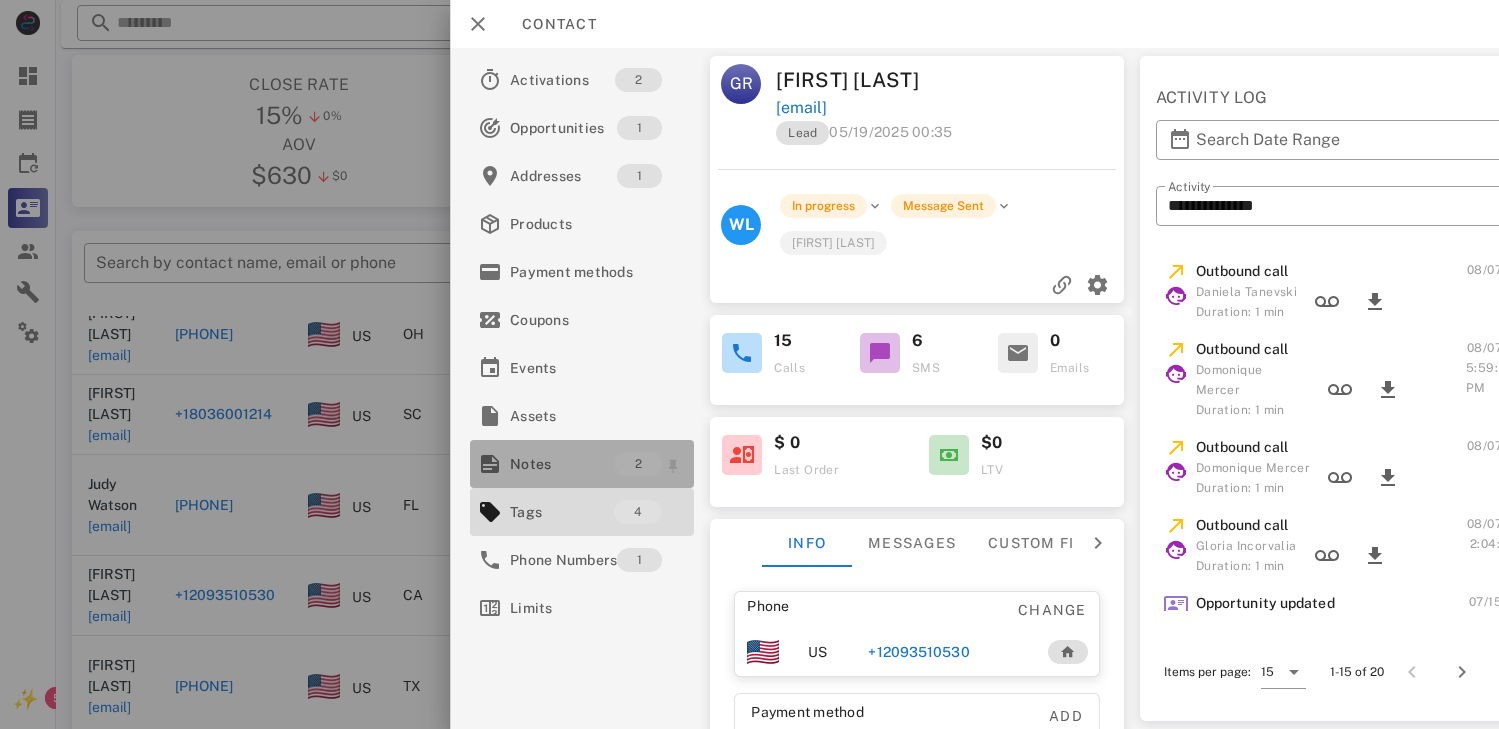 click on "Notes" at bounding box center (562, 464) 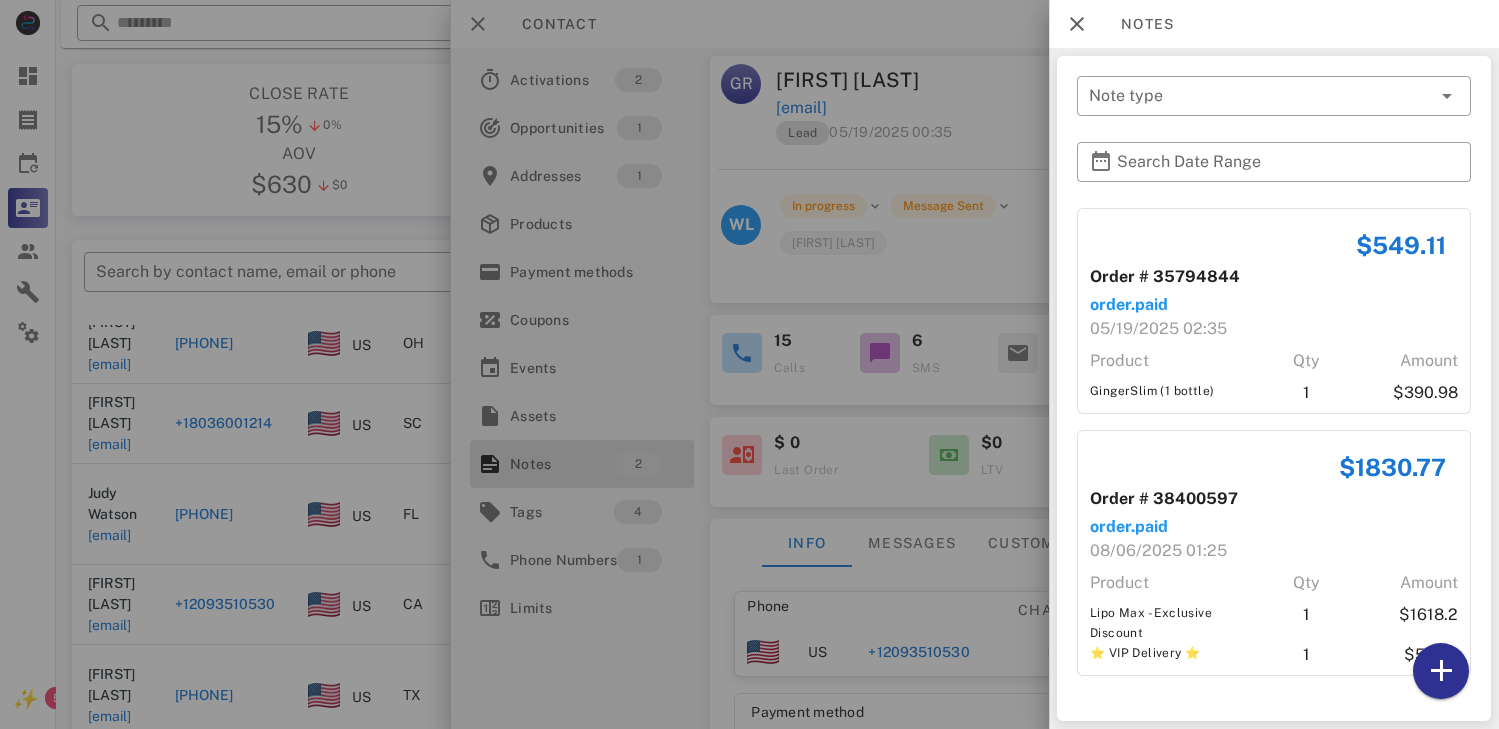 scroll, scrollTop: 245, scrollLeft: 0, axis: vertical 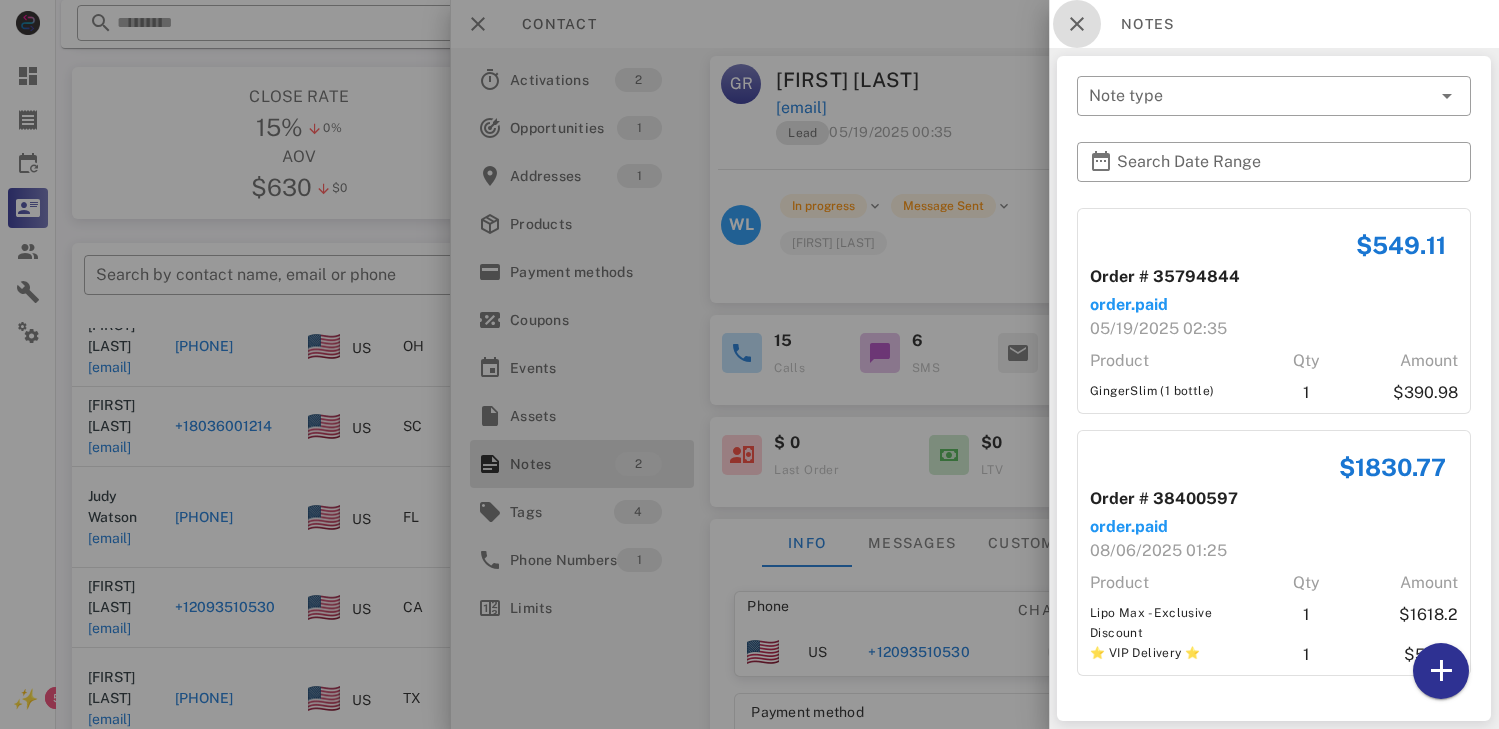 click at bounding box center (1077, 24) 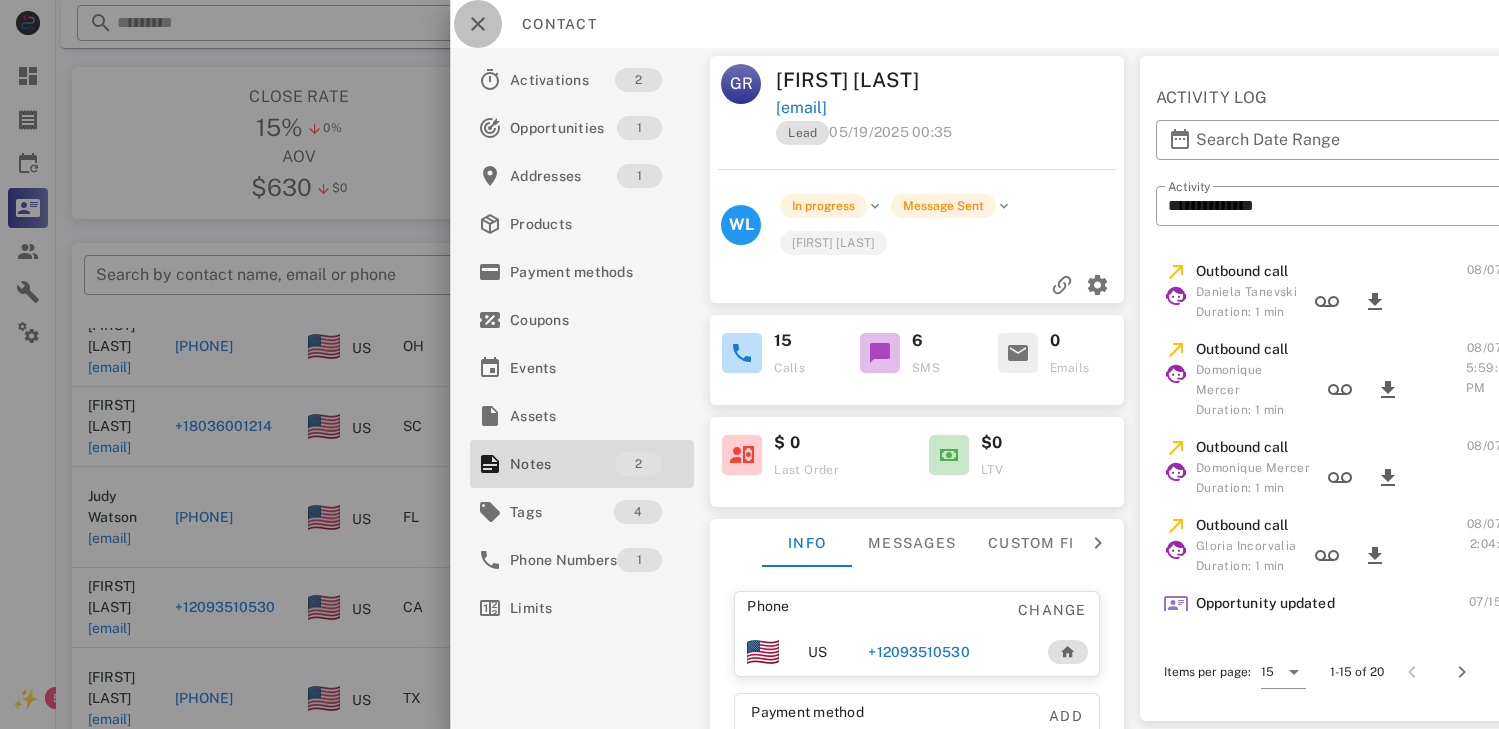 click at bounding box center [478, 24] 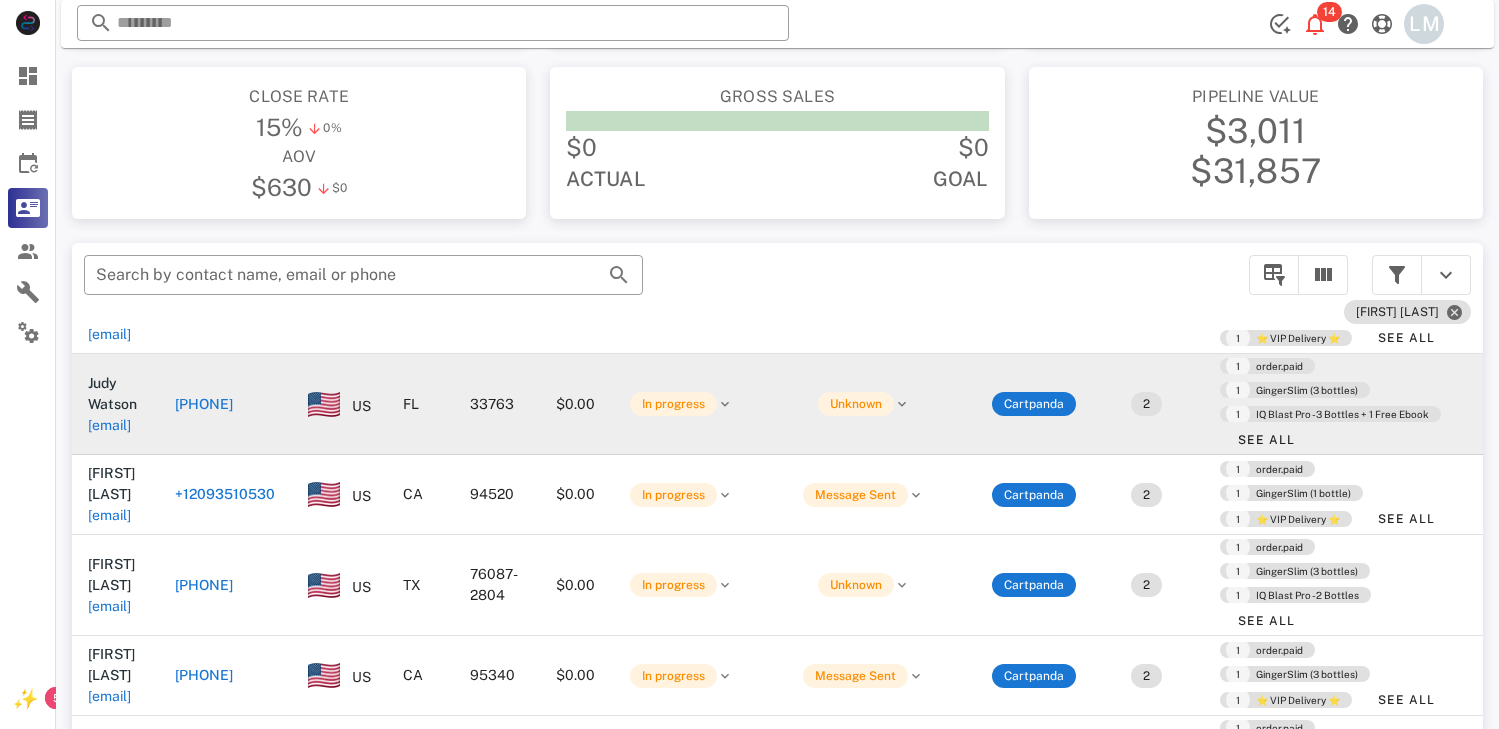 scroll, scrollTop: 392, scrollLeft: 0, axis: vertical 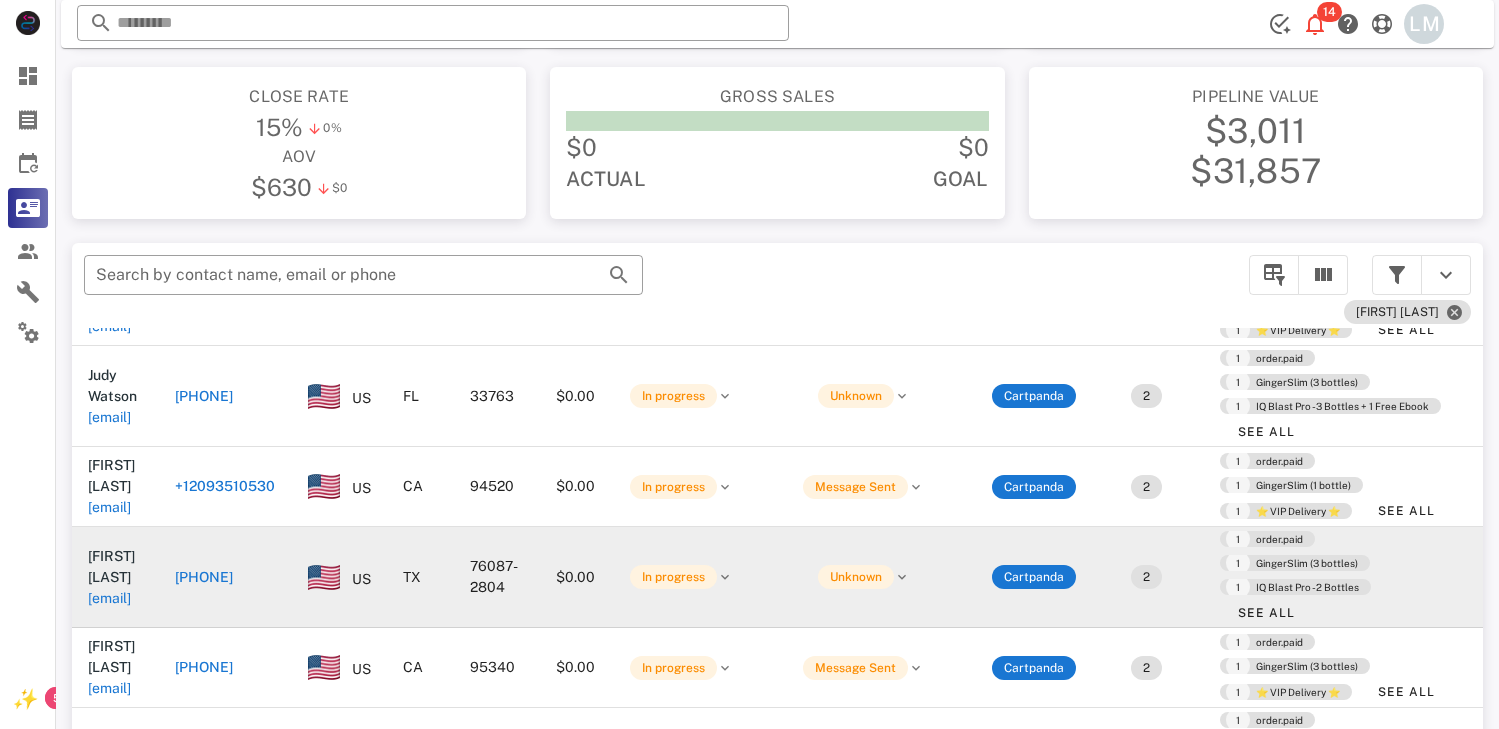 click on "[PHONE]" at bounding box center [204, 577] 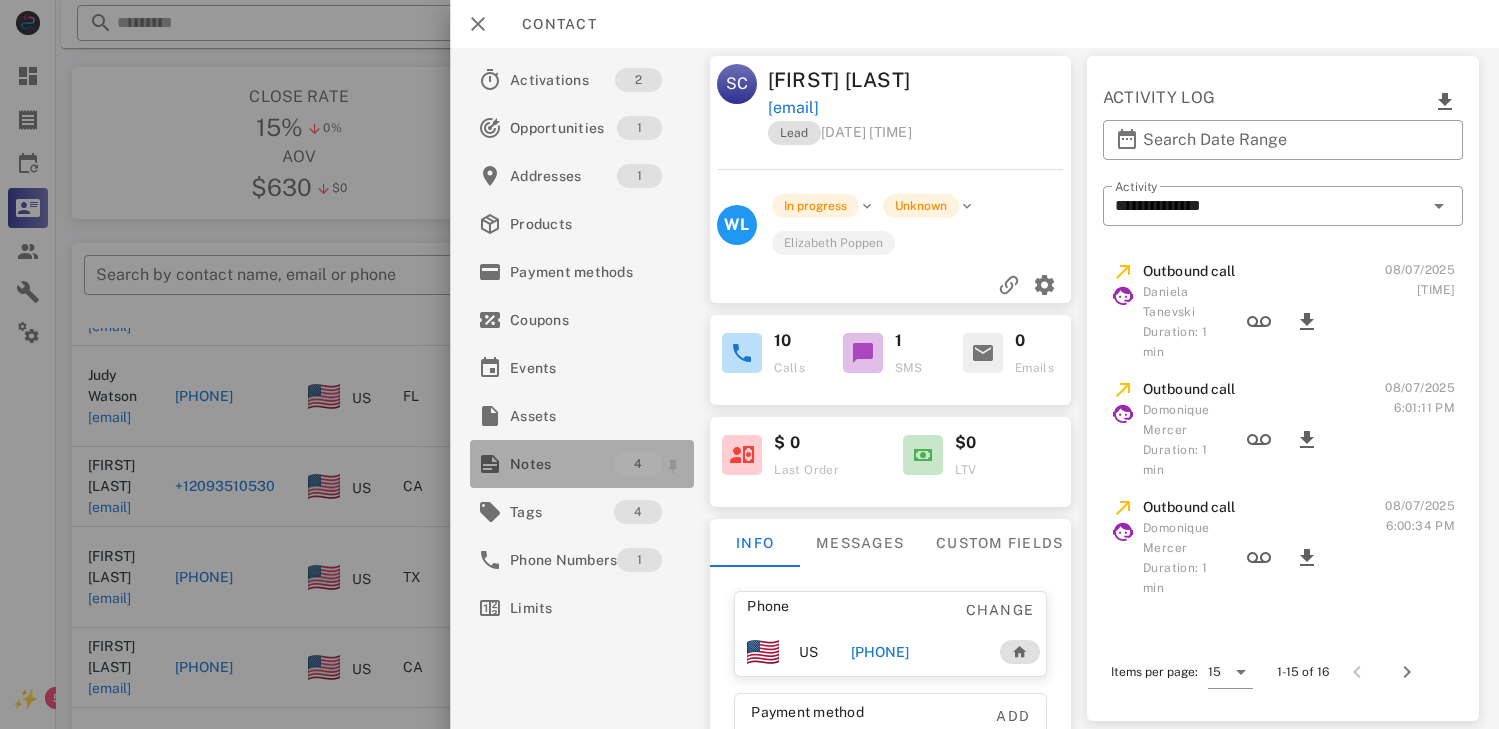 click on "Notes" at bounding box center (562, 464) 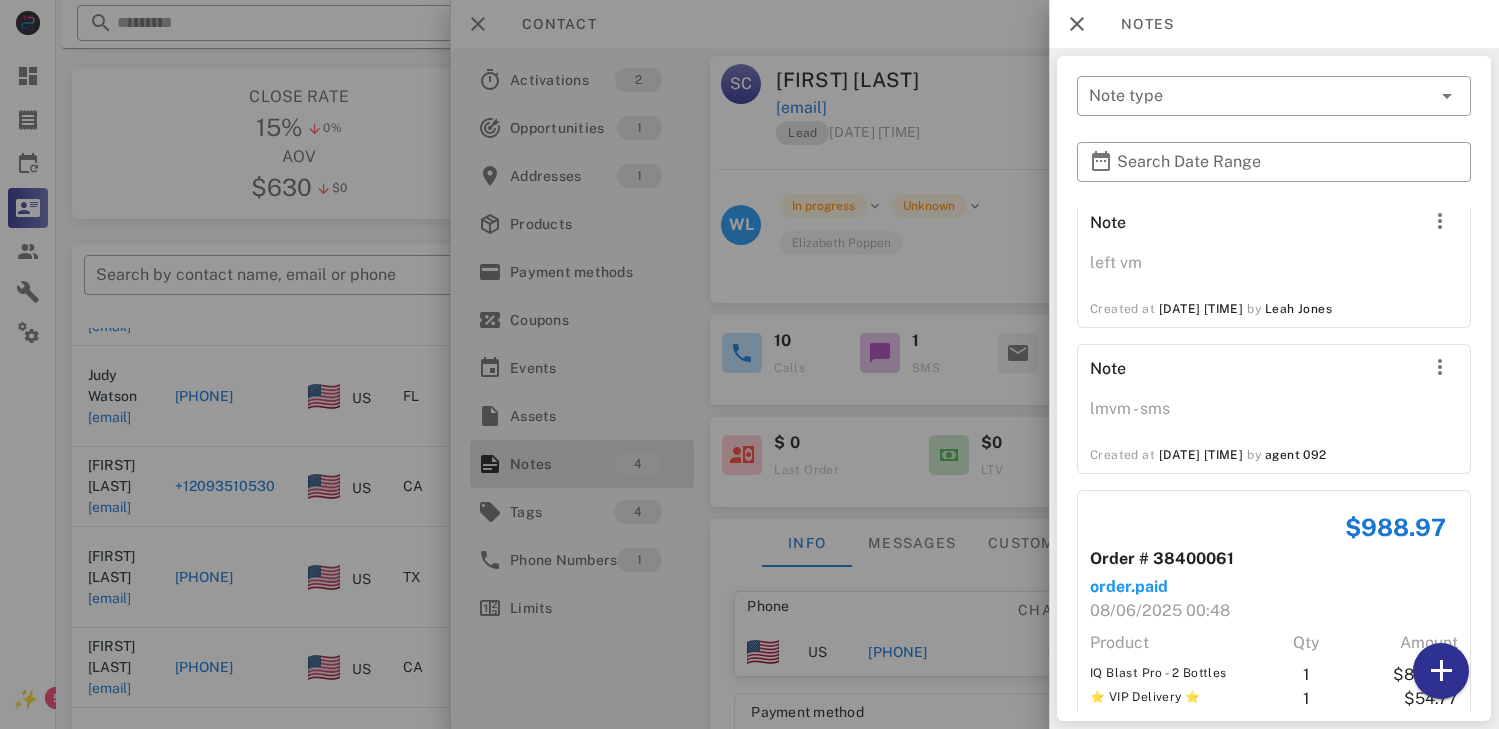 scroll, scrollTop: 0, scrollLeft: 0, axis: both 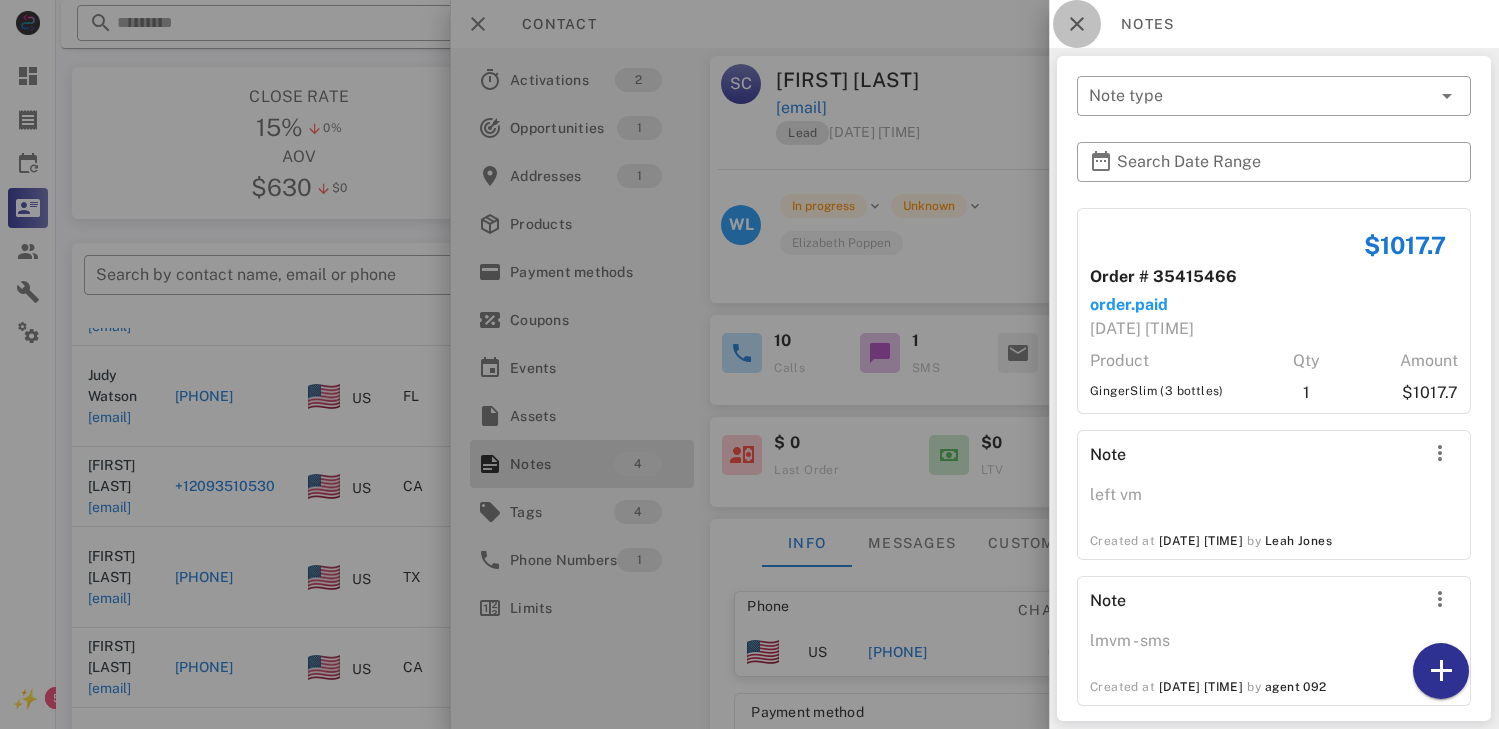 click at bounding box center (1077, 24) 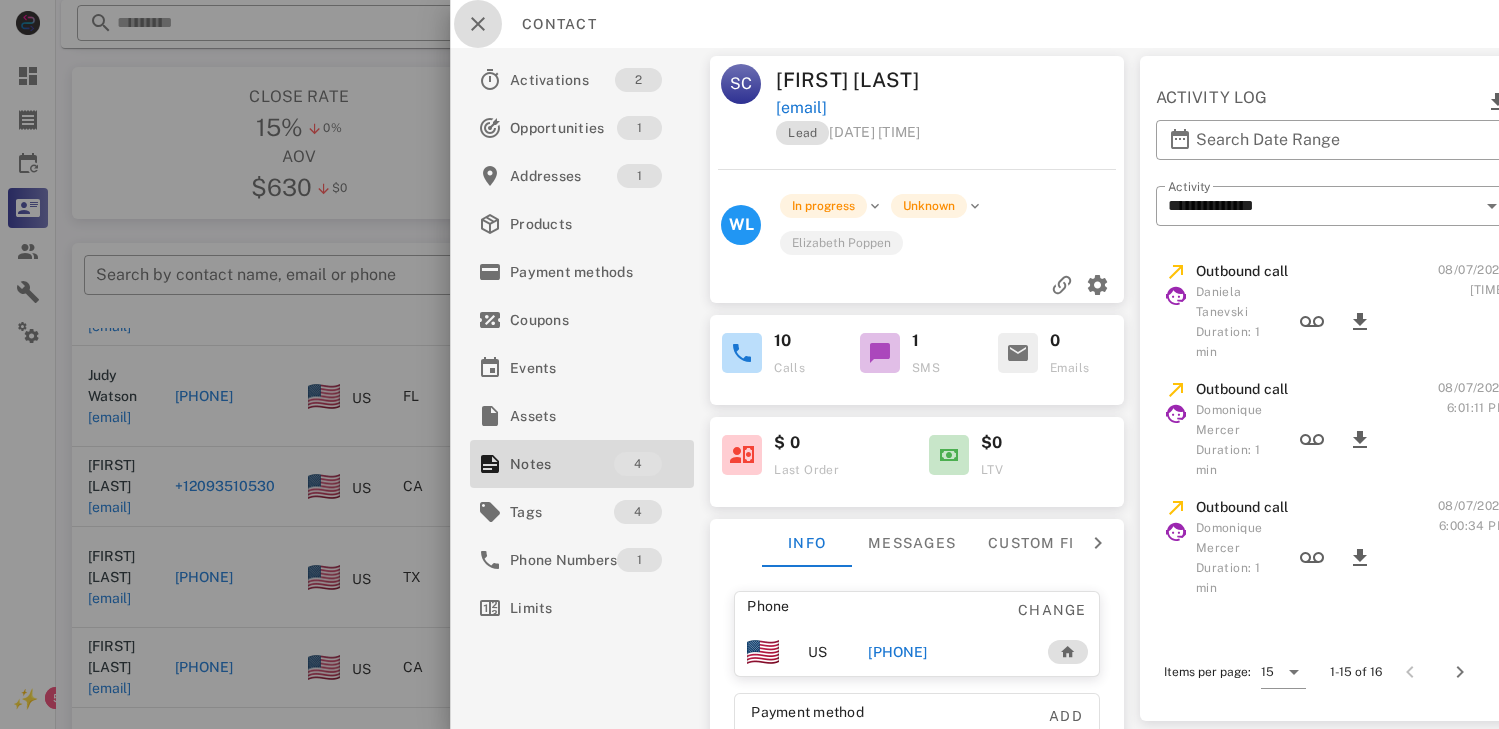 click at bounding box center (478, 24) 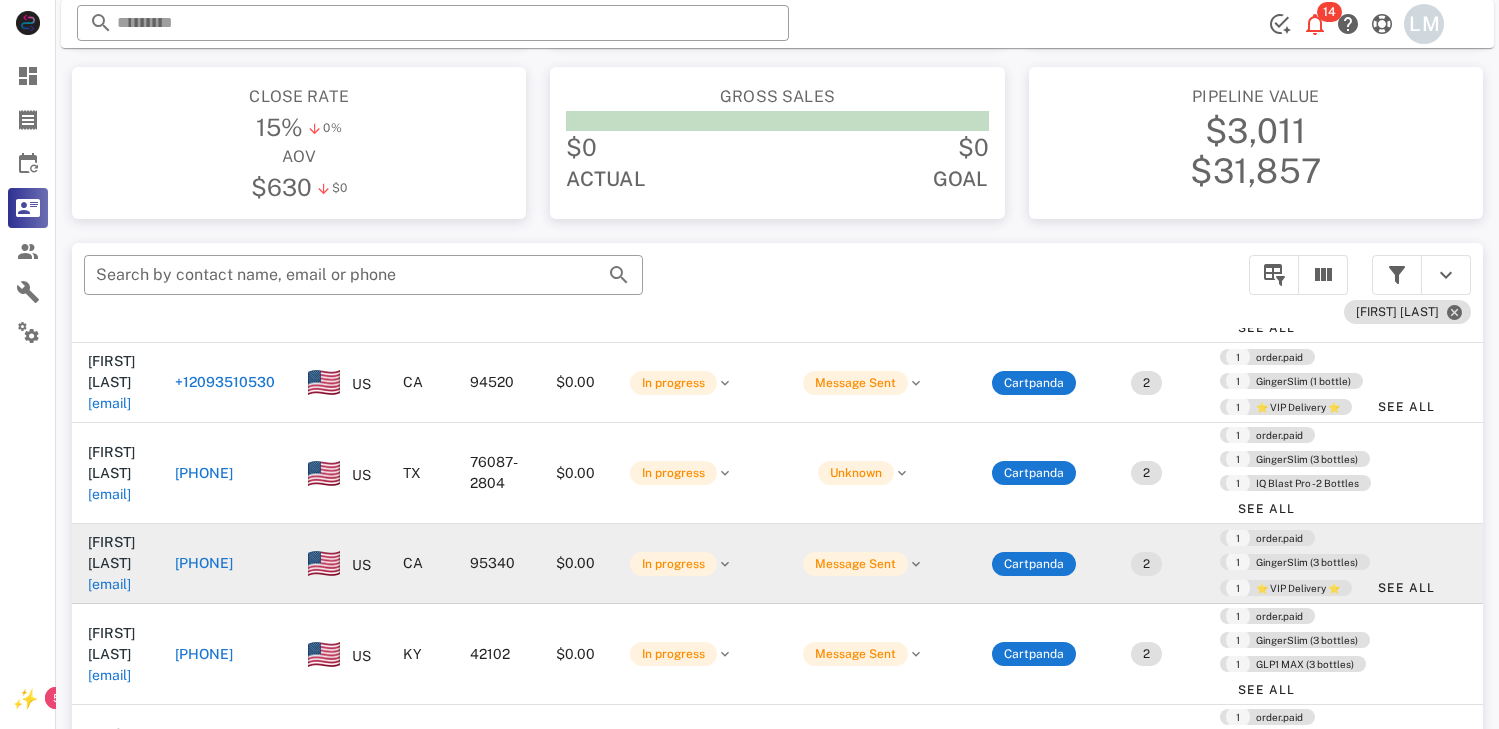 scroll, scrollTop: 585, scrollLeft: 0, axis: vertical 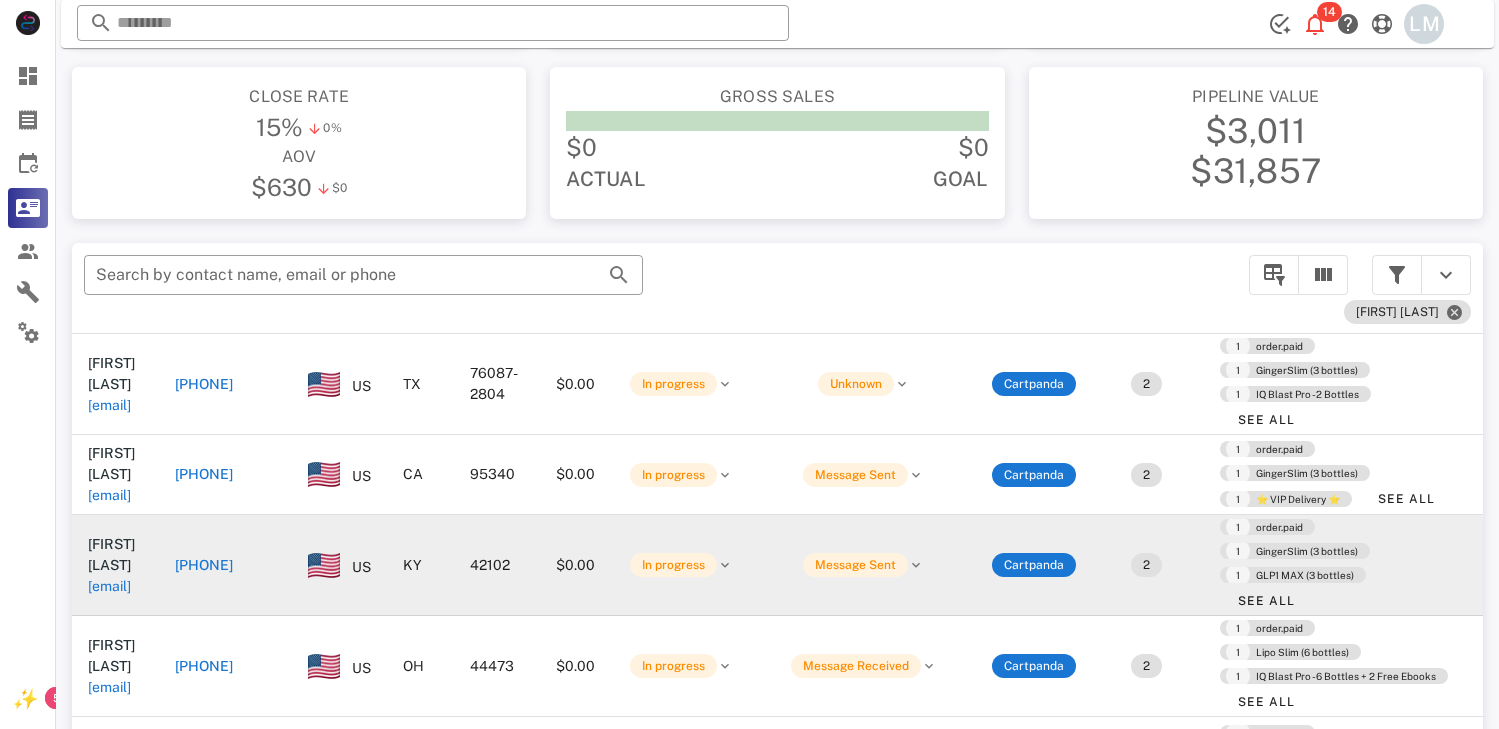 click on "[PHONE]" at bounding box center (204, 565) 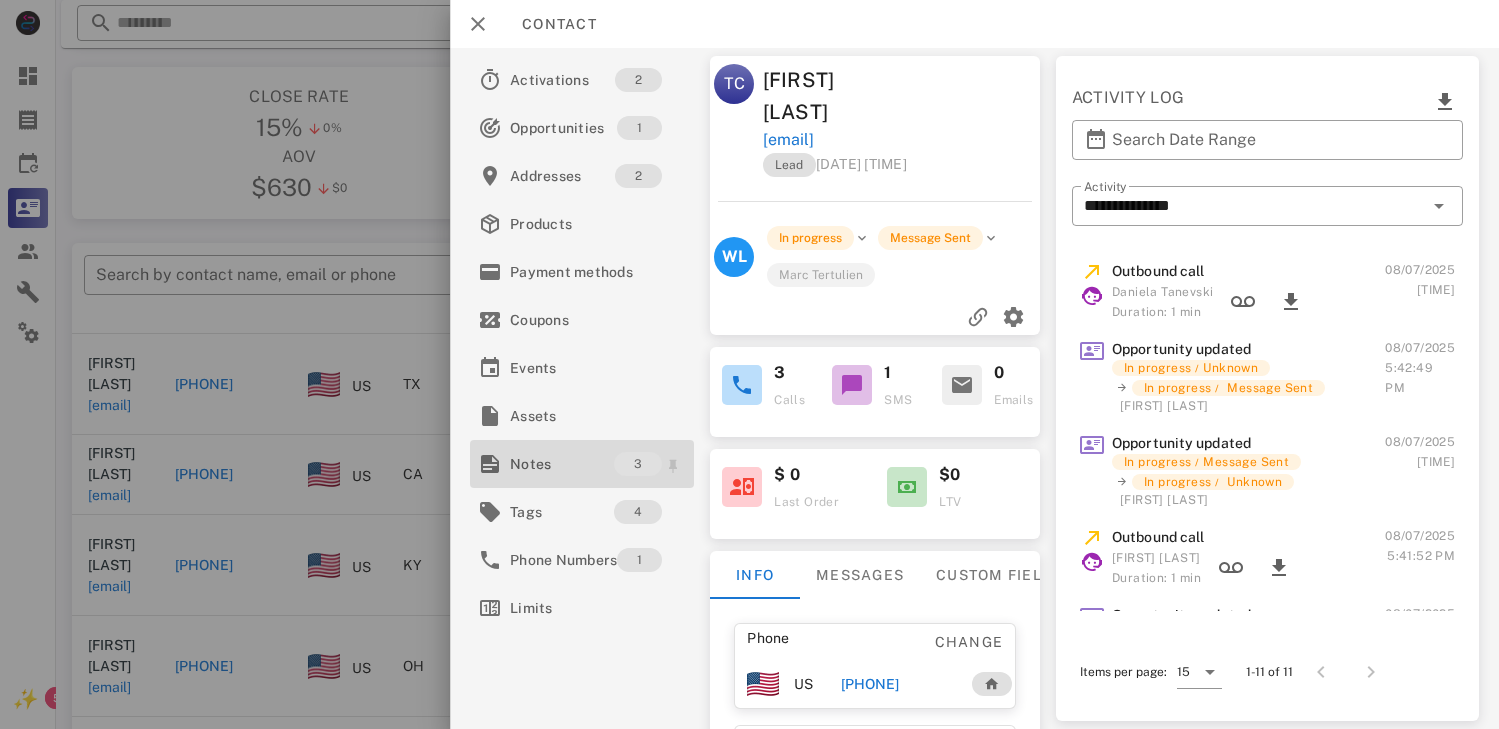 click on "Notes  3" at bounding box center (582, 464) 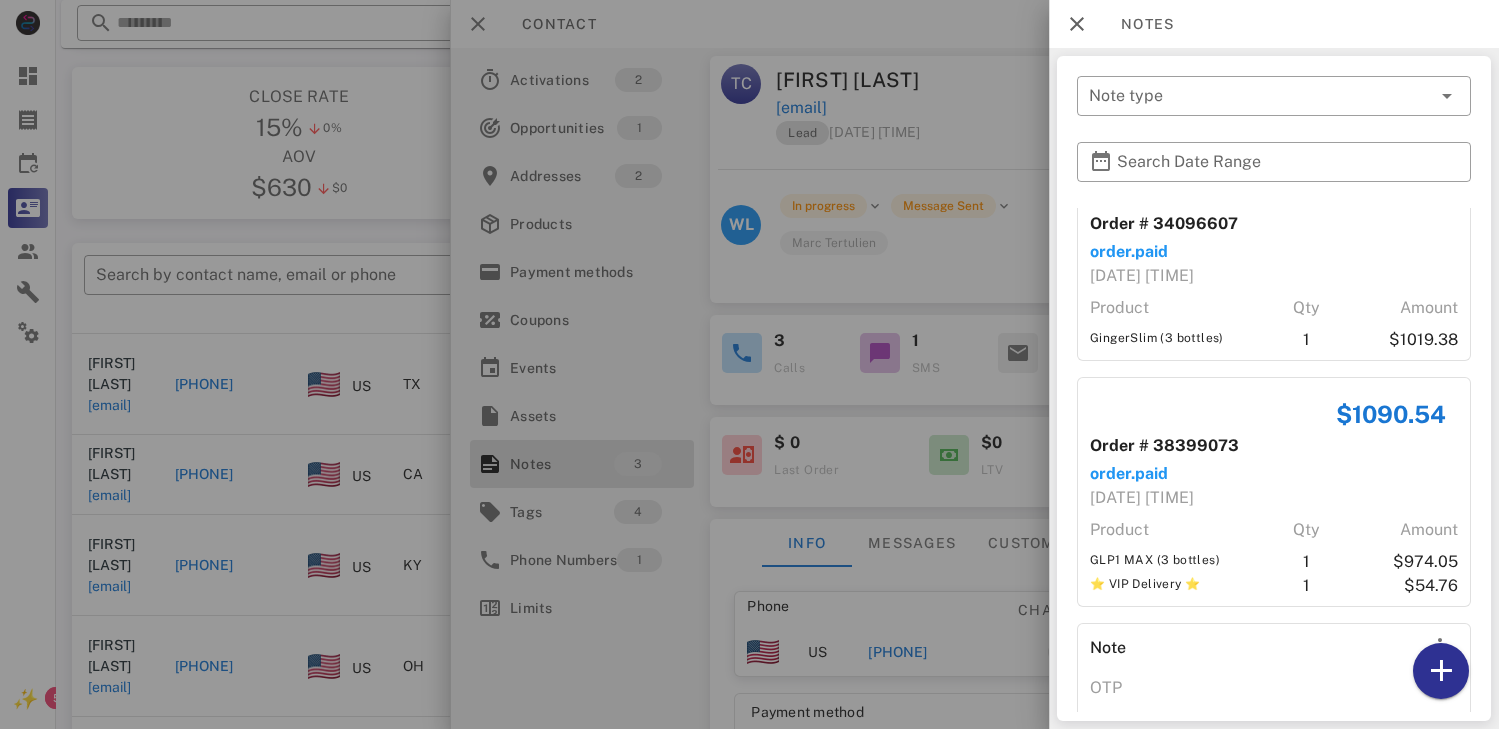scroll, scrollTop: 122, scrollLeft: 0, axis: vertical 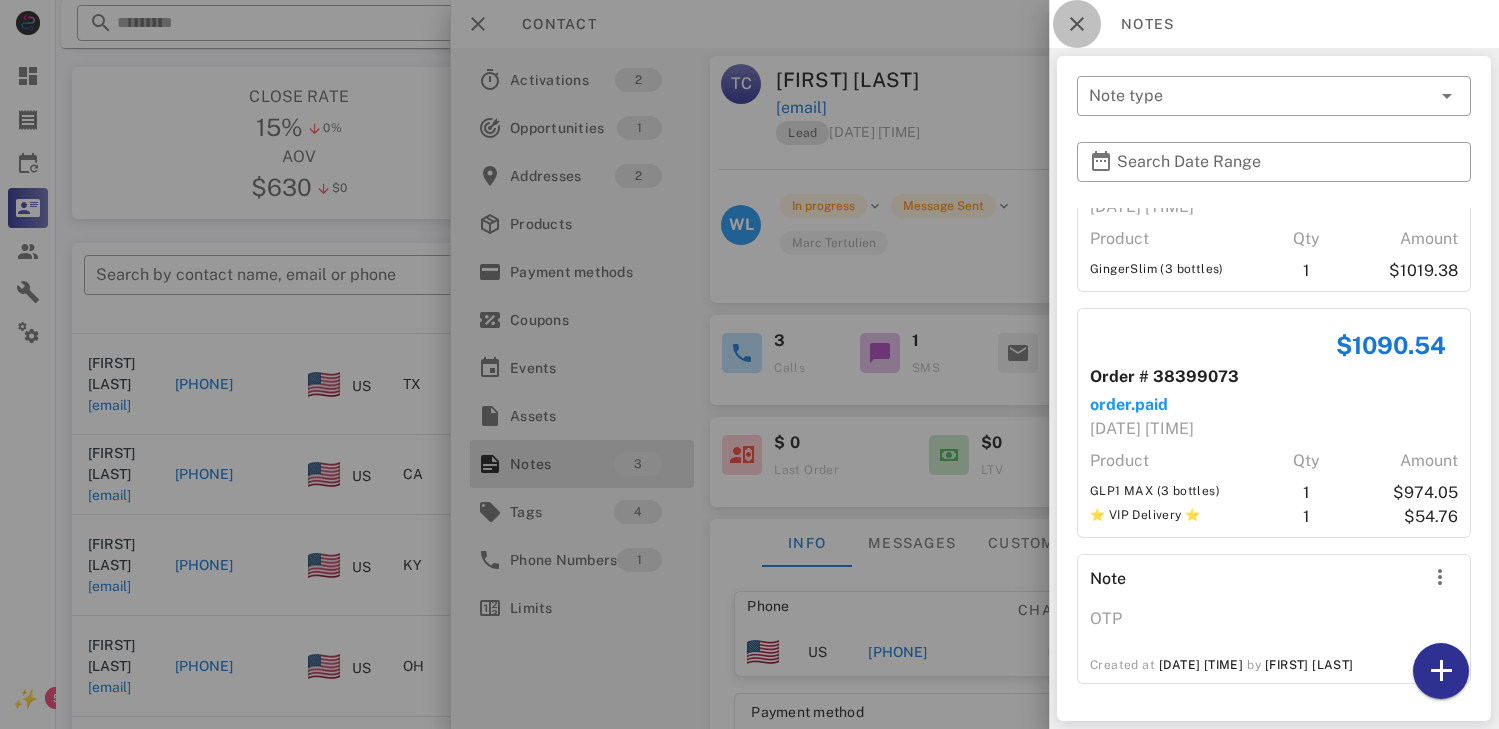 click at bounding box center [1077, 24] 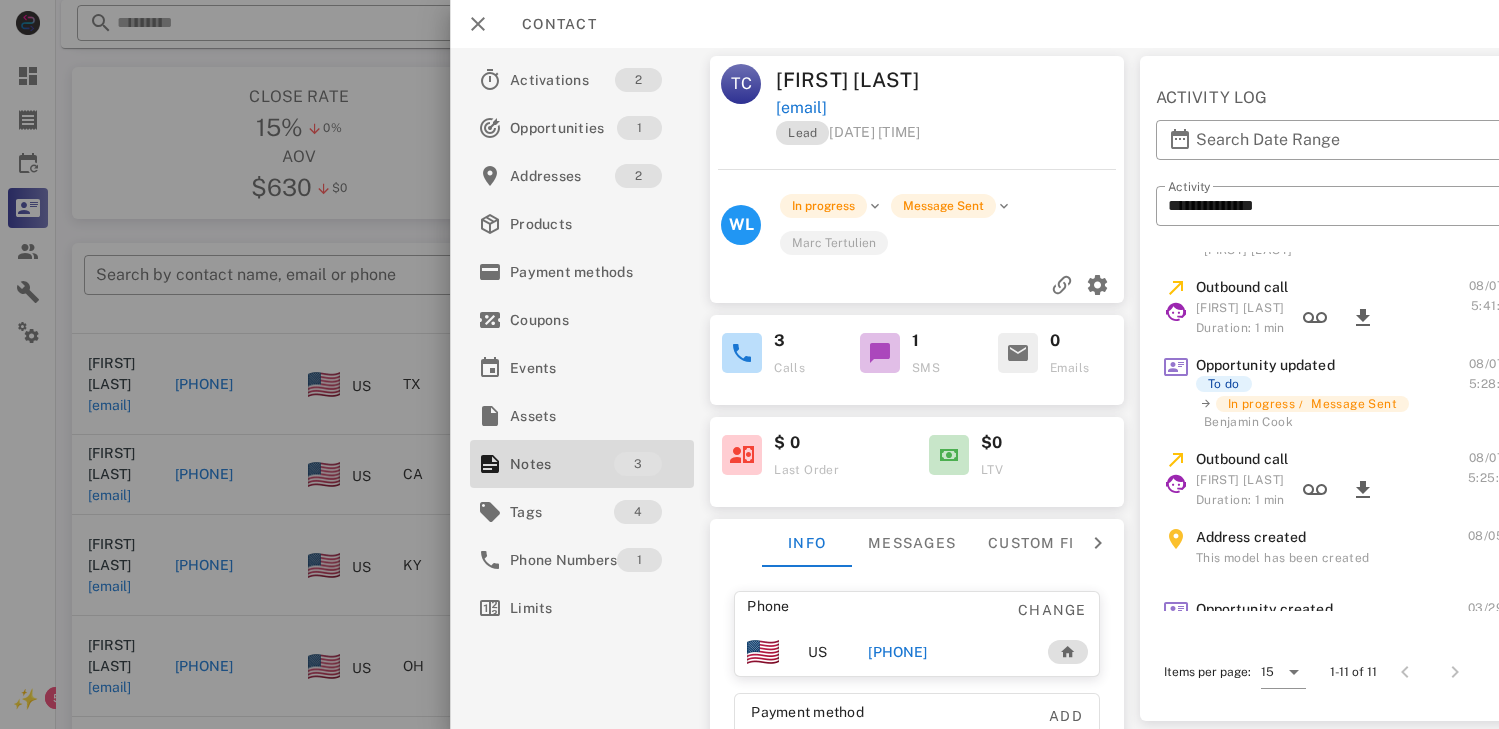 scroll, scrollTop: 221, scrollLeft: 0, axis: vertical 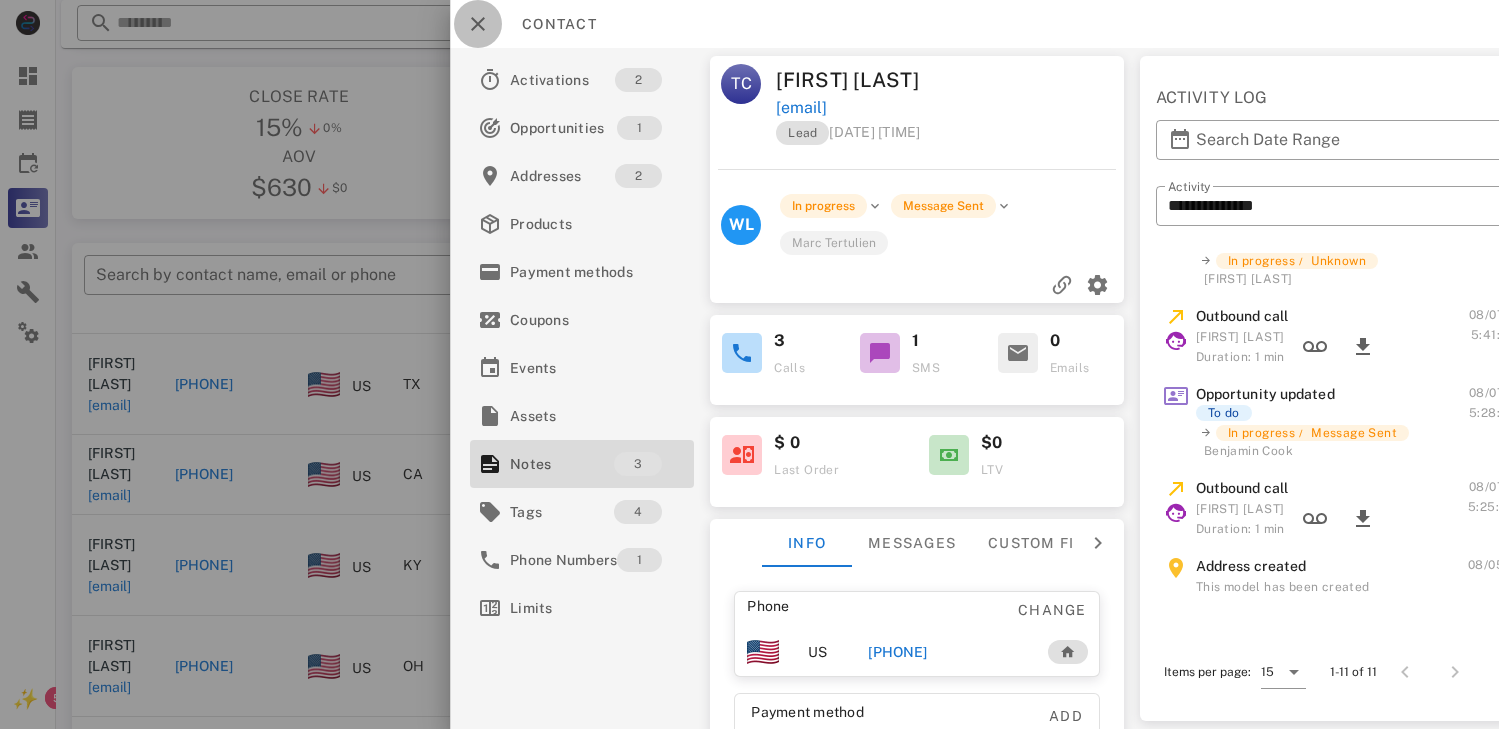 click at bounding box center [478, 24] 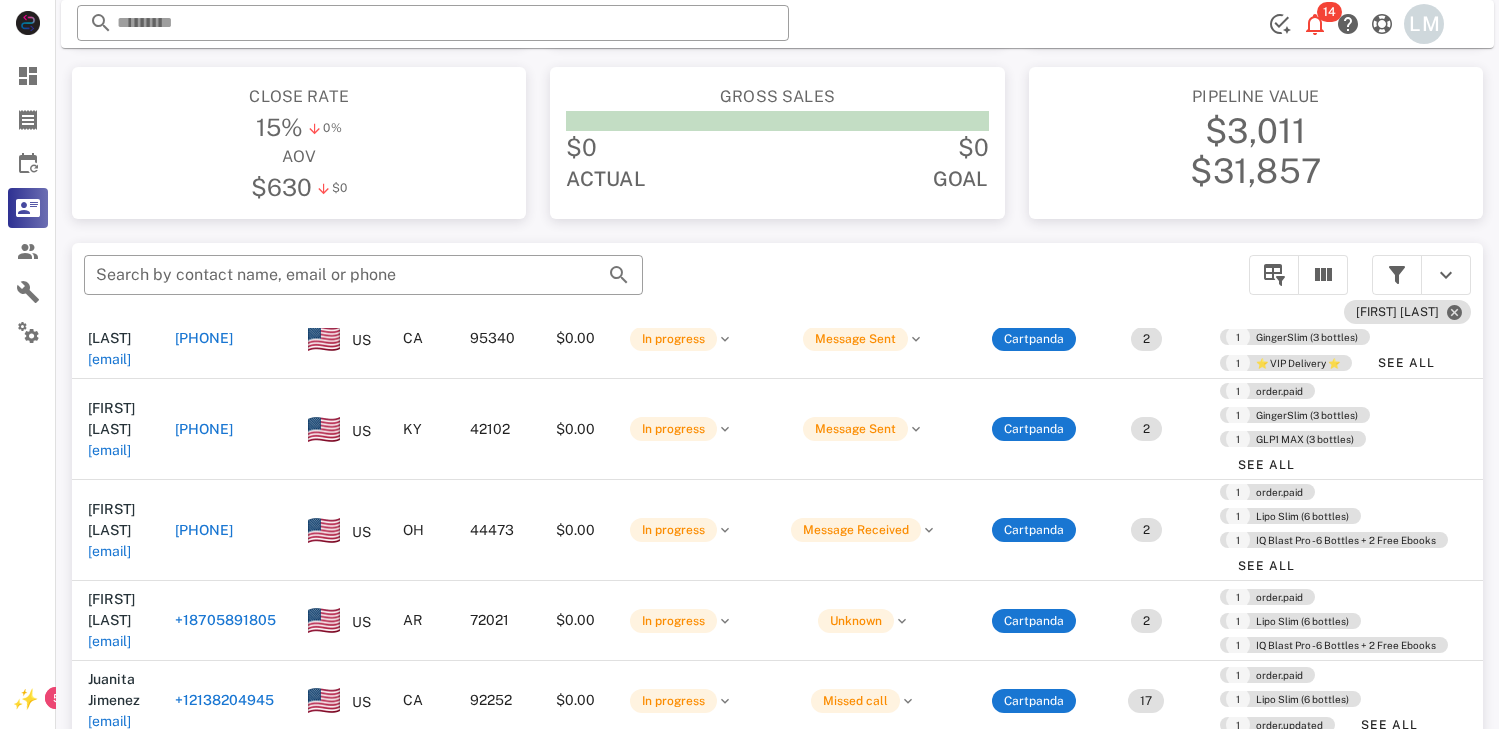 scroll, scrollTop: 723, scrollLeft: 0, axis: vertical 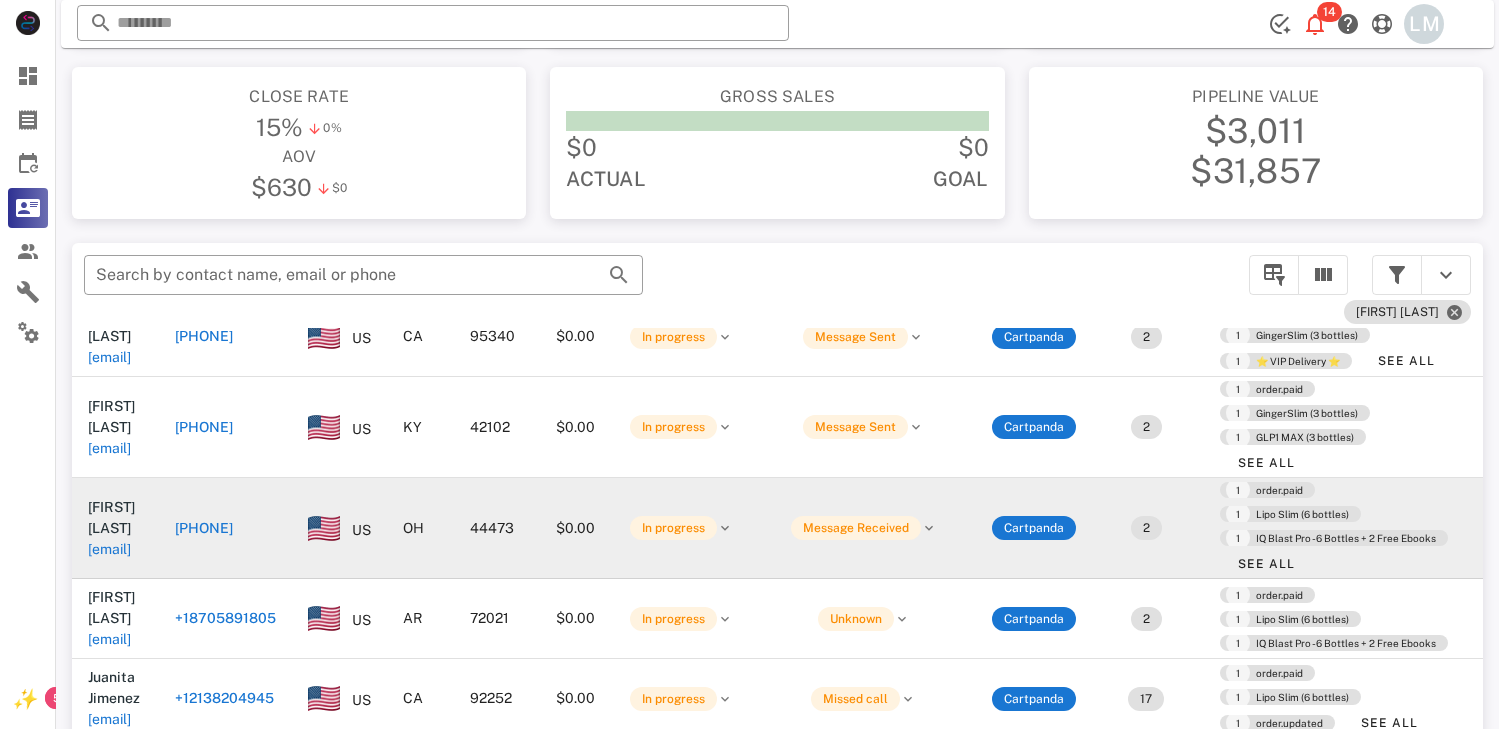 click on "[PHONE]" at bounding box center [204, 528] 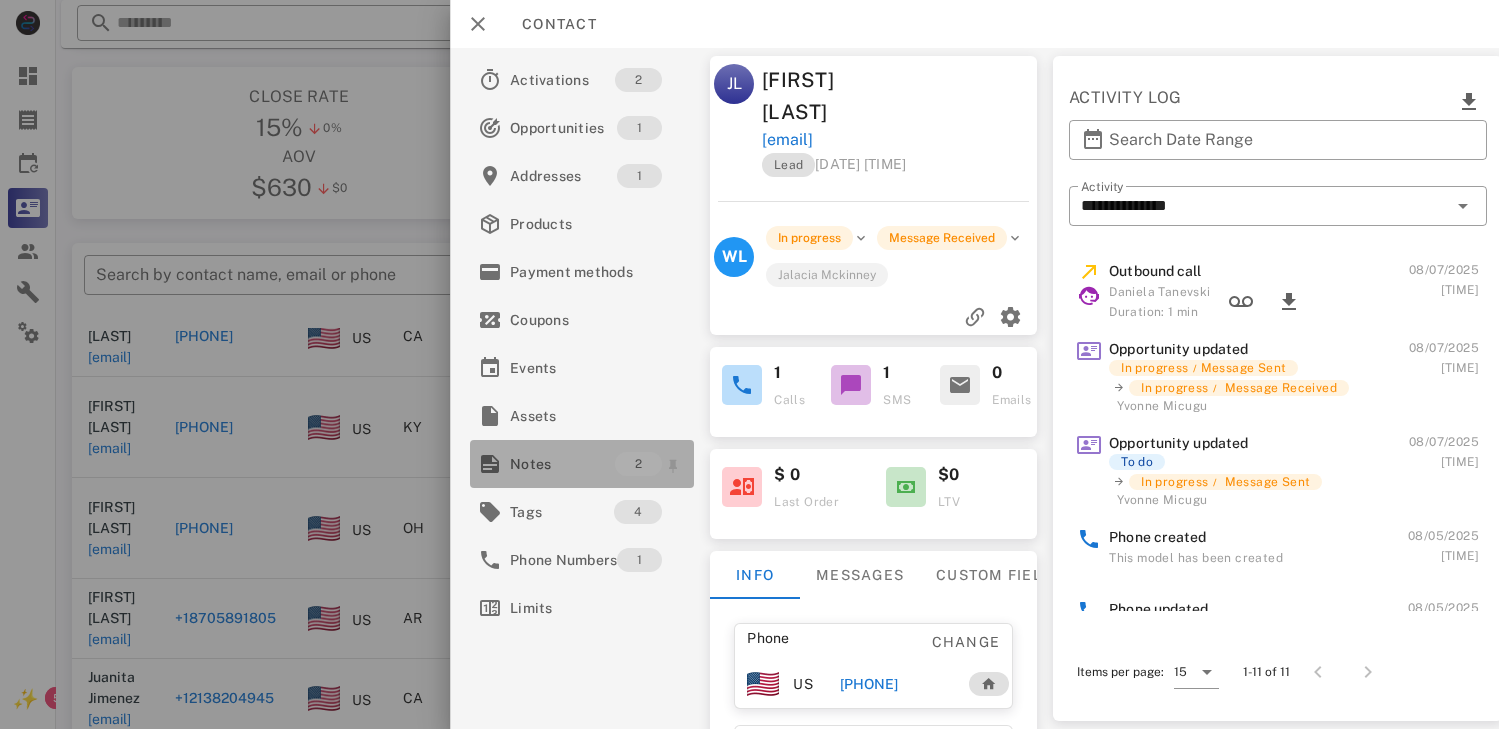 click on "Notes" at bounding box center (562, 464) 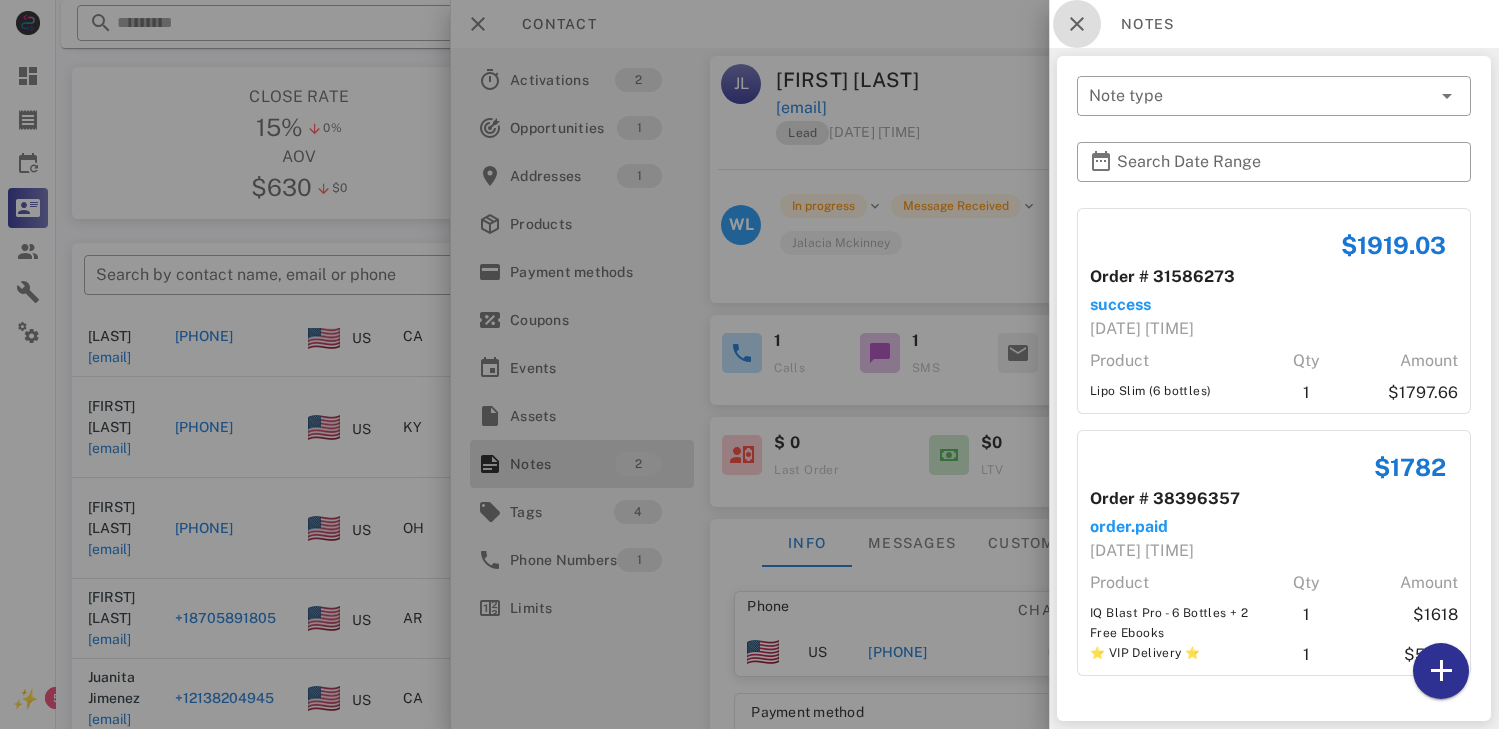 click at bounding box center (1077, 24) 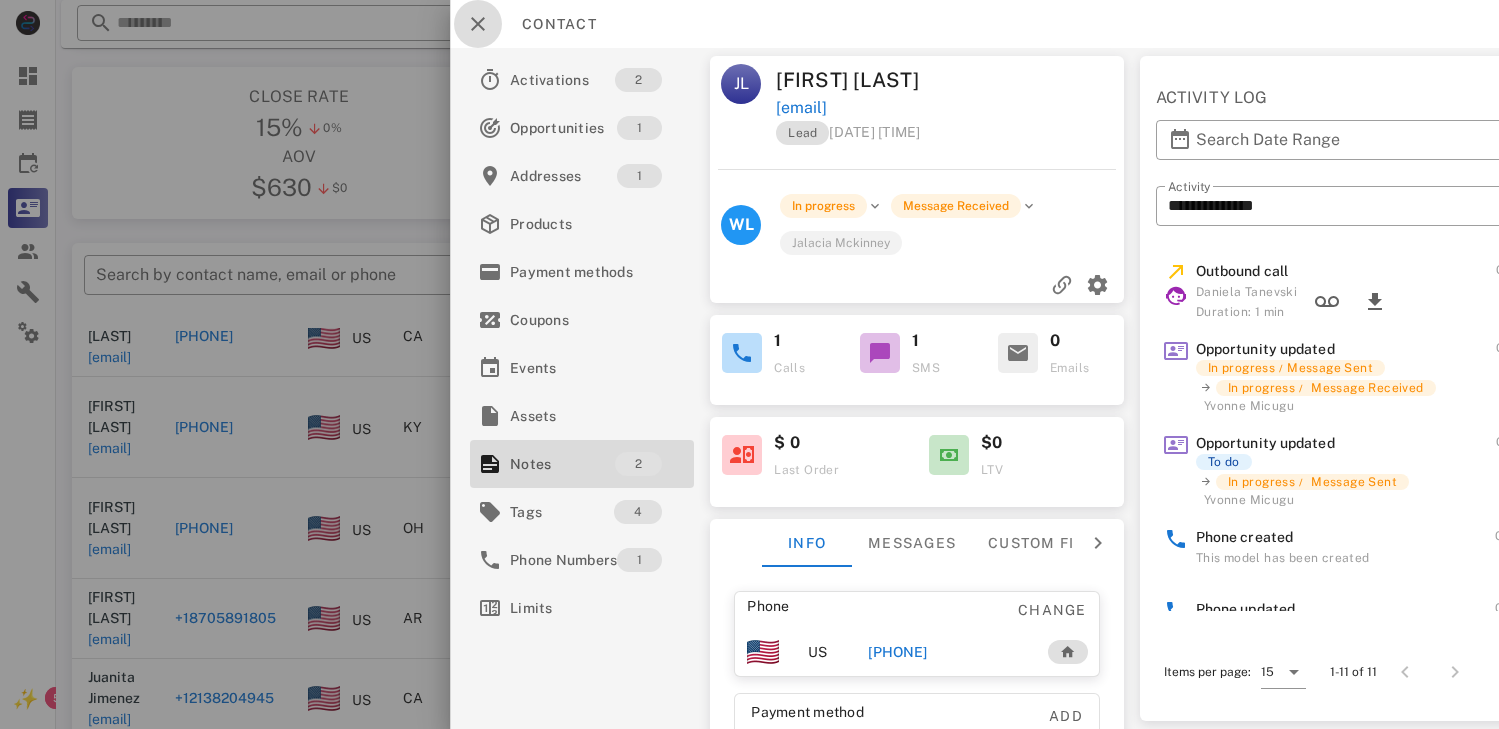 click at bounding box center [478, 24] 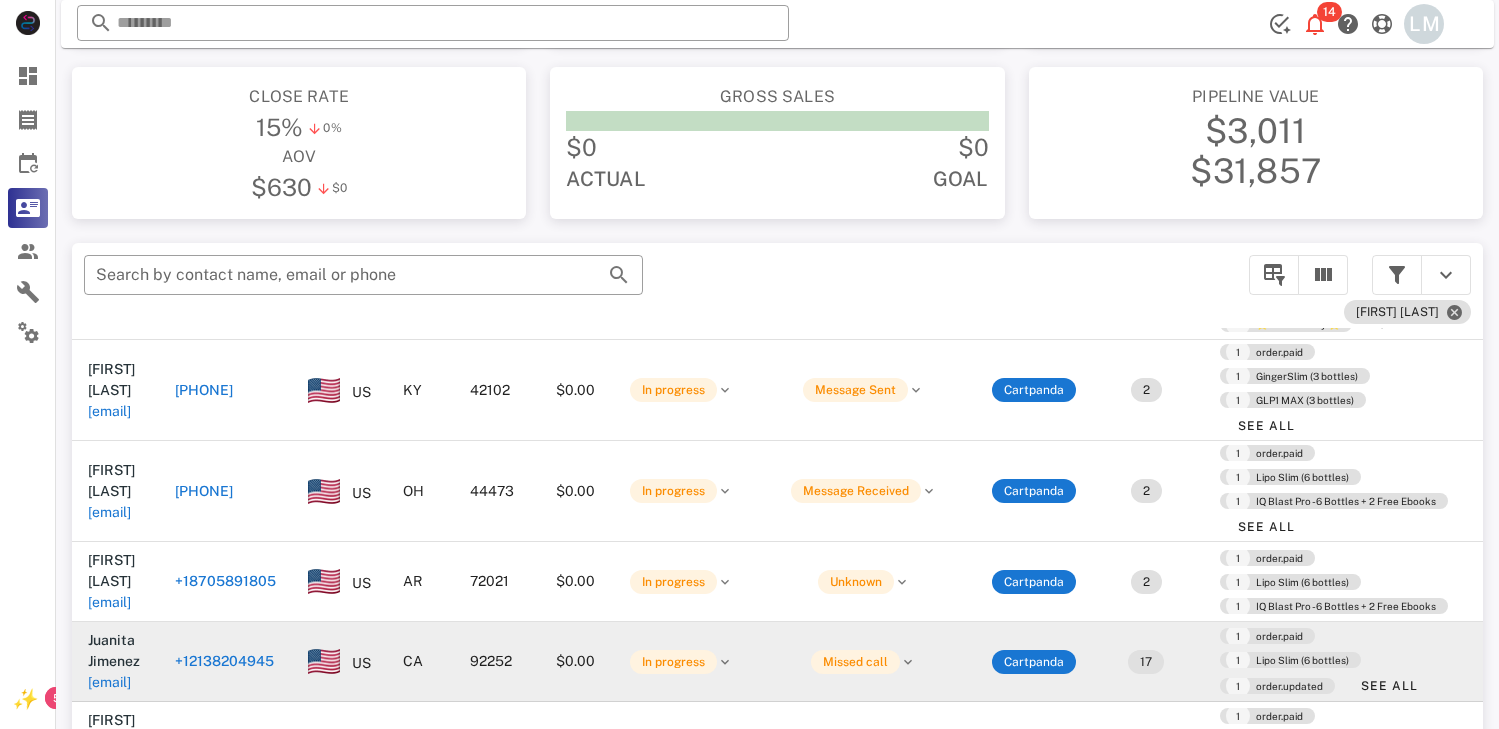 scroll, scrollTop: 797, scrollLeft: 0, axis: vertical 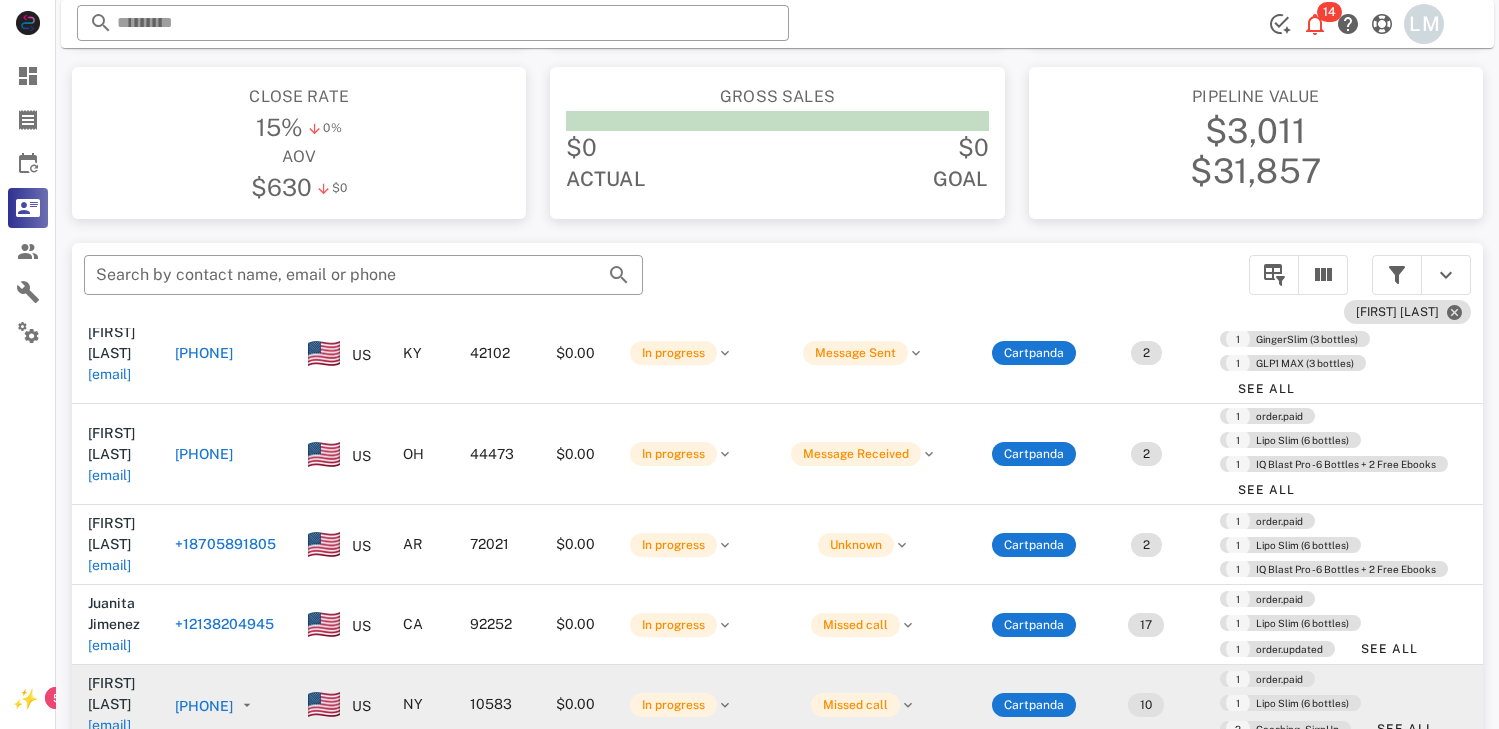 click on "[PHONE]" at bounding box center (204, 706) 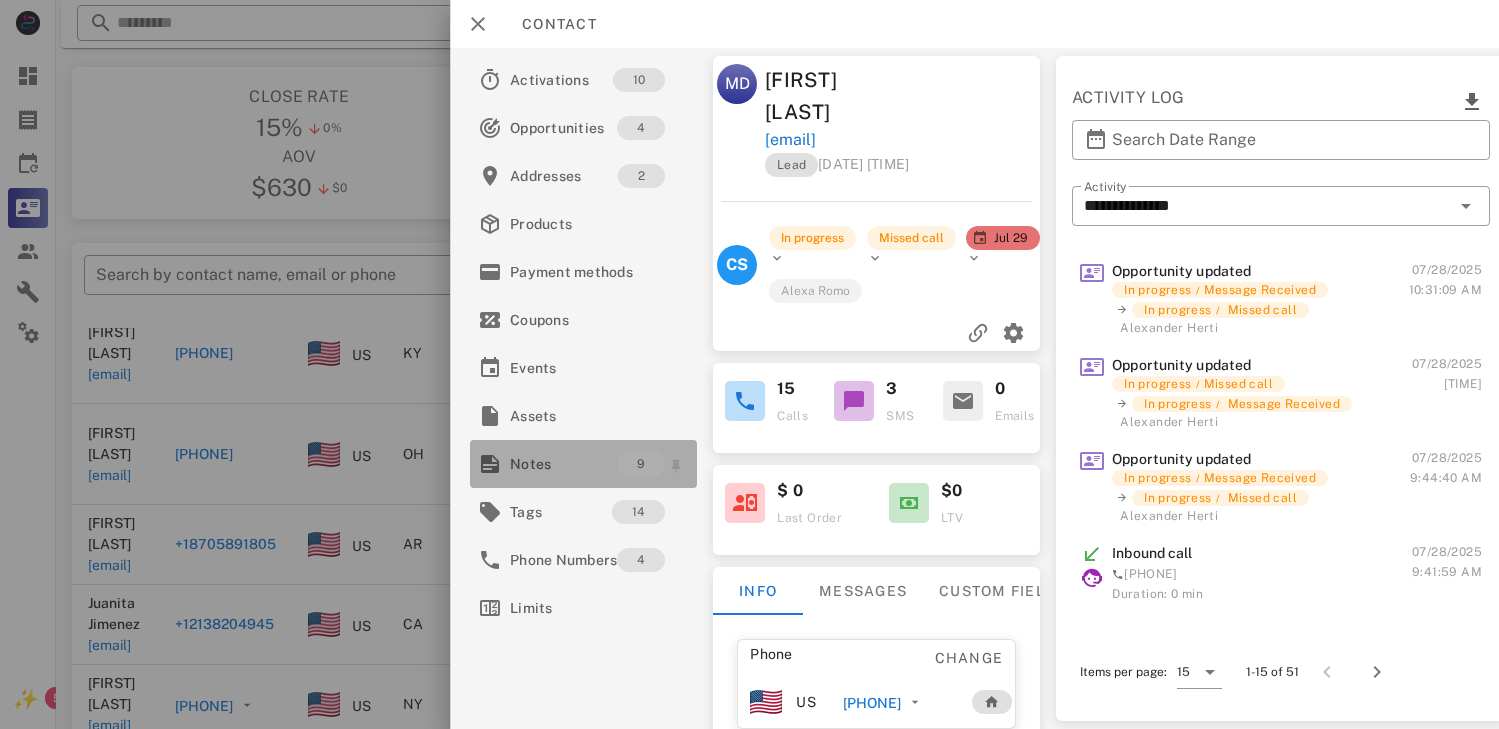 click on "Notes" at bounding box center (563, 464) 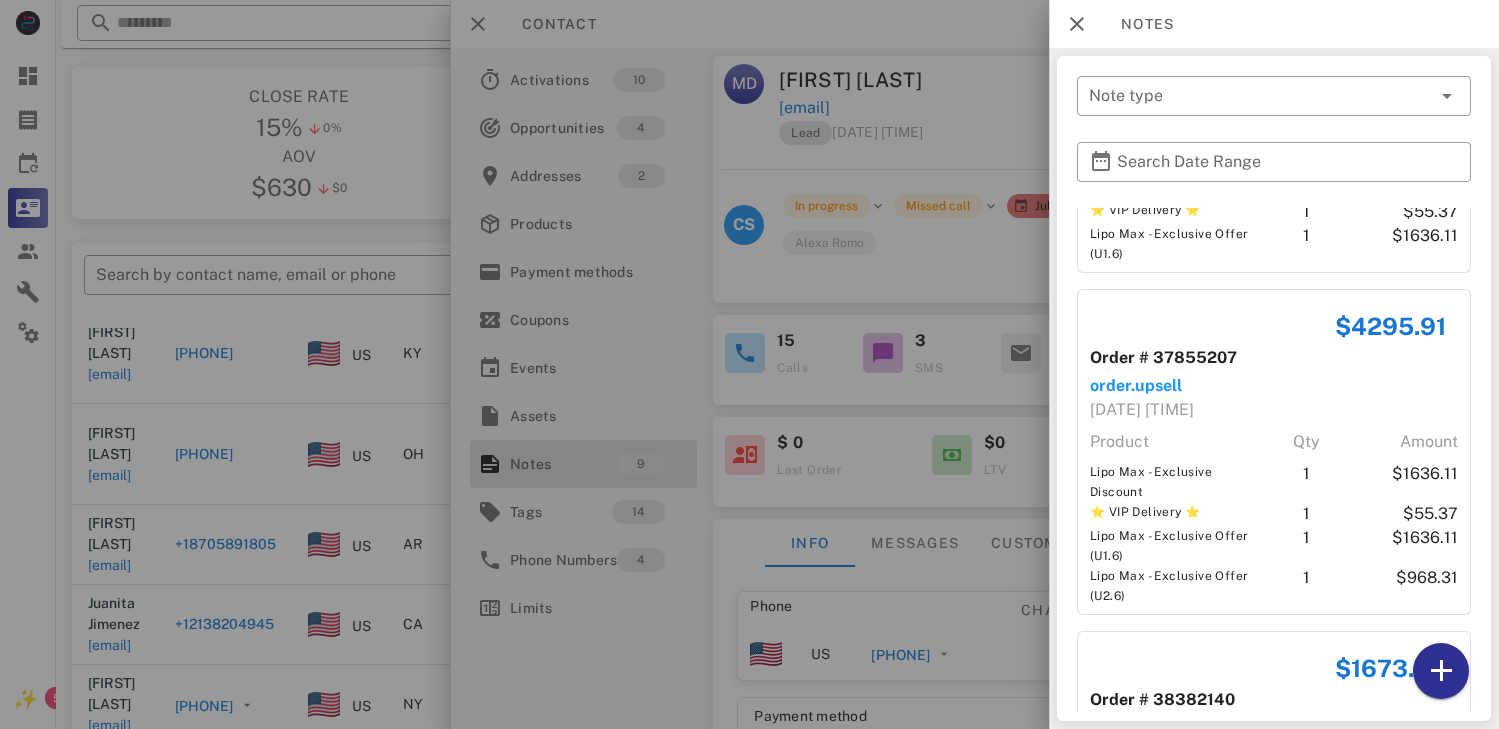 scroll, scrollTop: 1802, scrollLeft: 0, axis: vertical 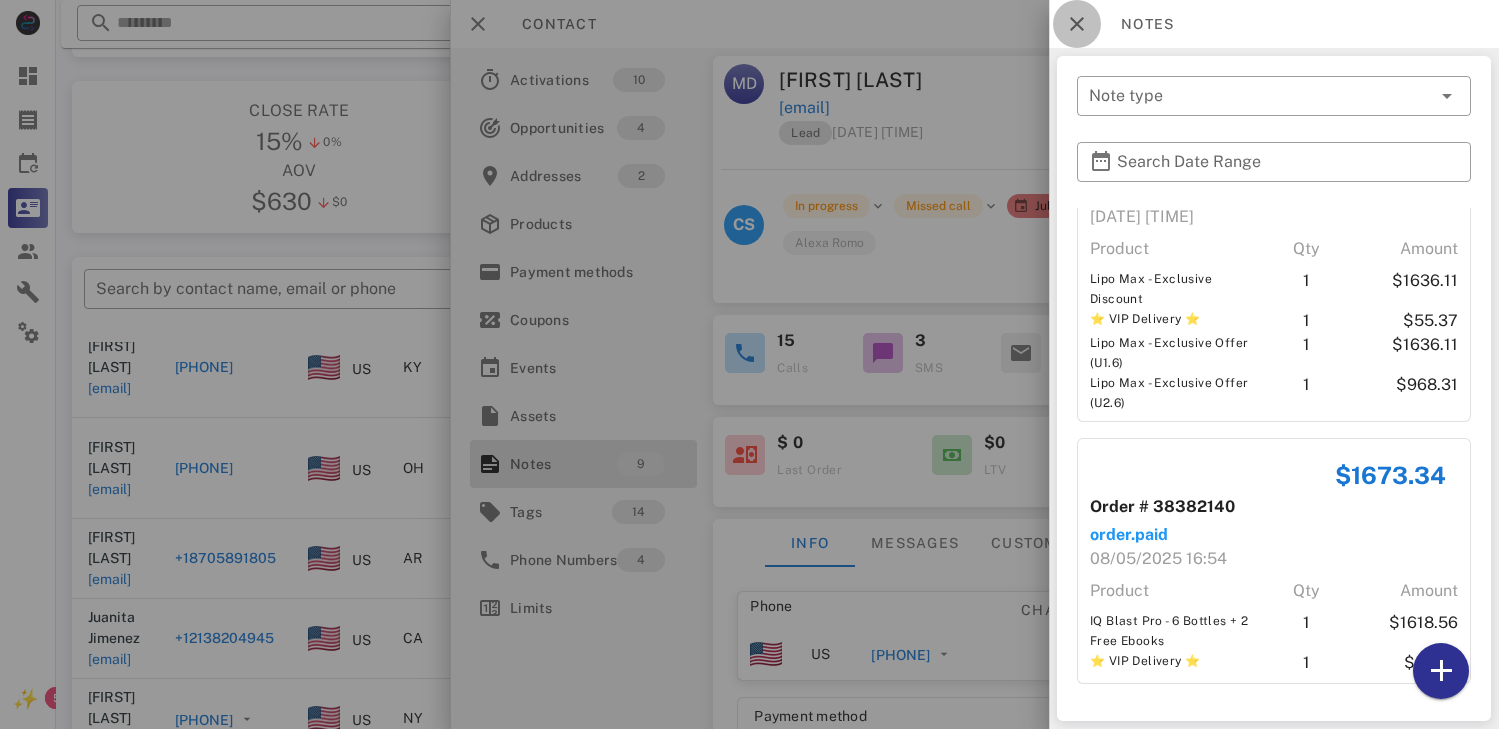 click at bounding box center (1077, 24) 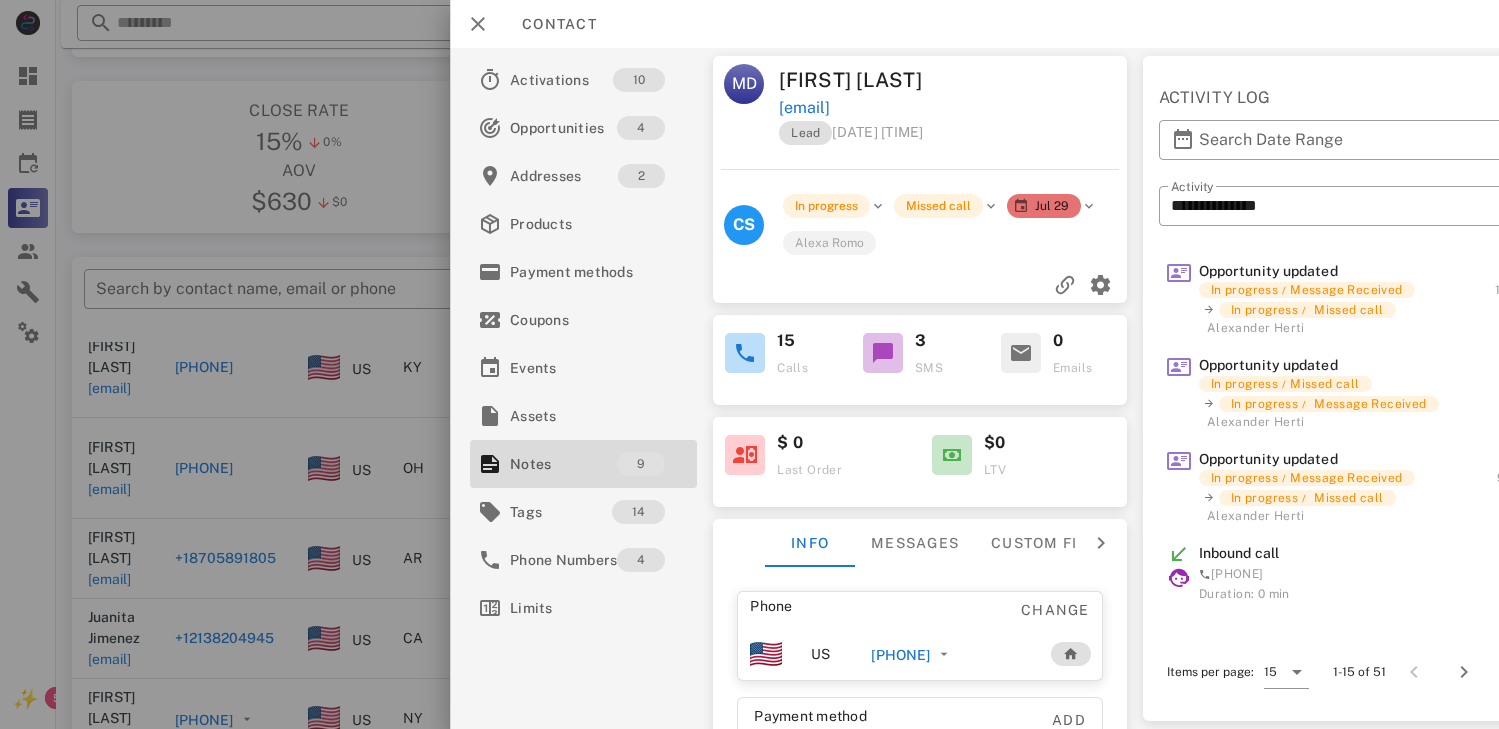 click at bounding box center [749, 364] 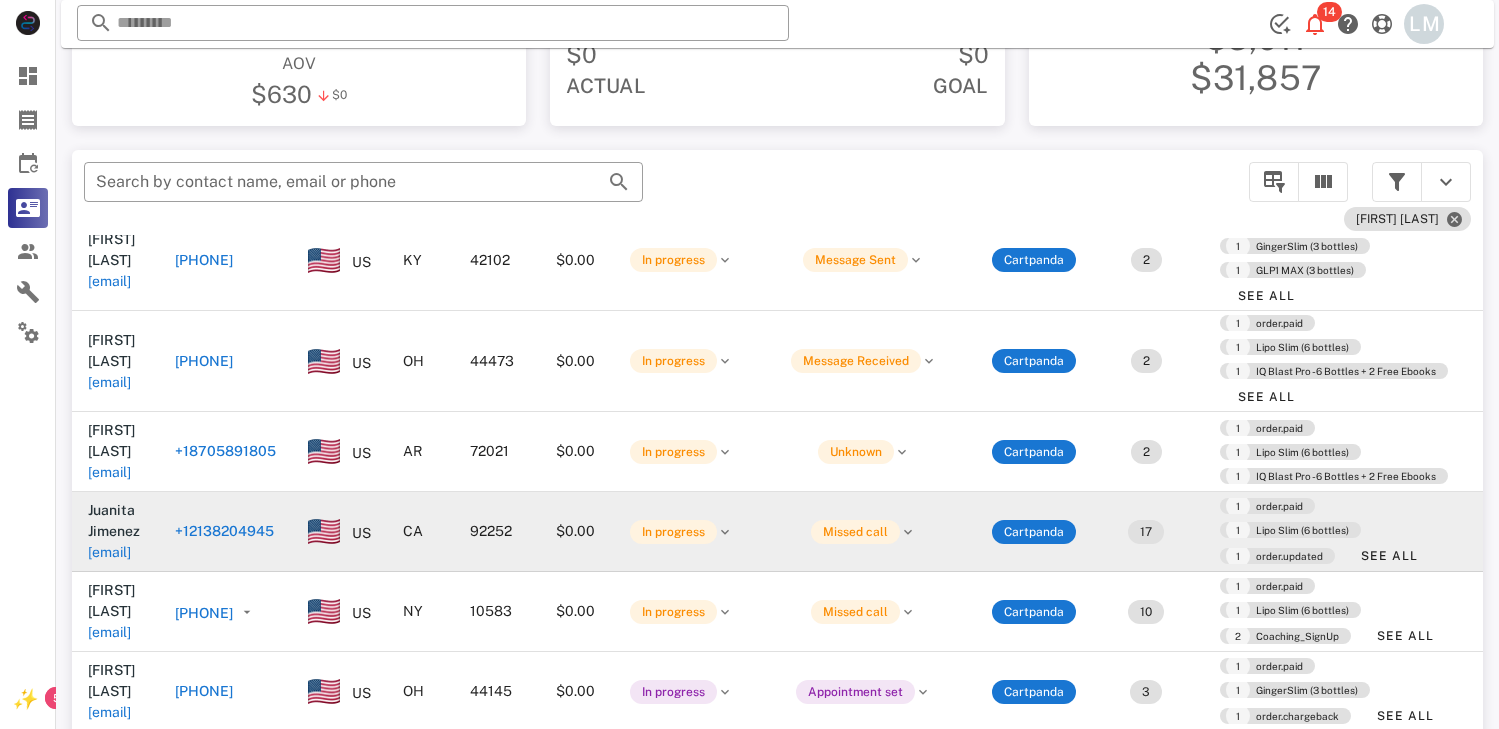 scroll, scrollTop: 380, scrollLeft: 0, axis: vertical 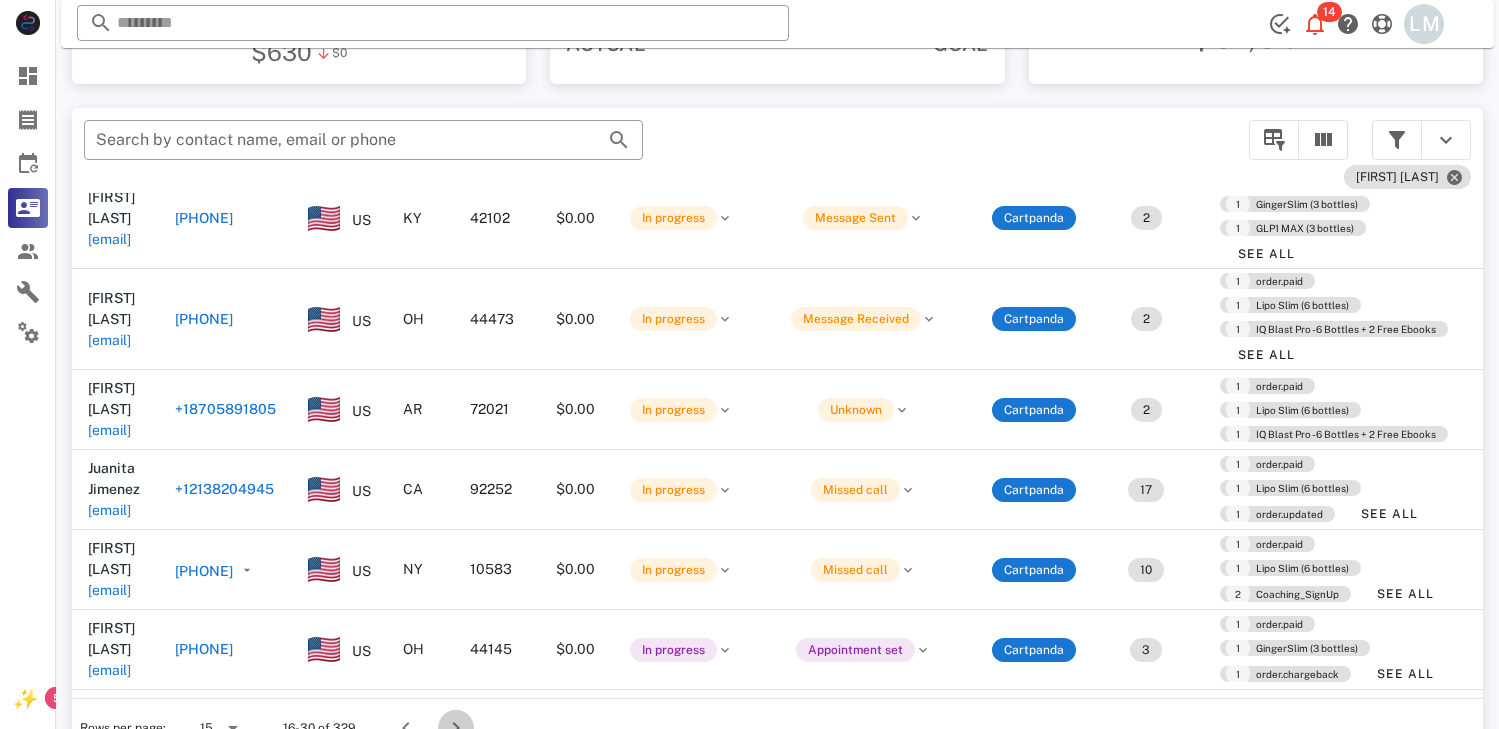 click at bounding box center [456, 728] 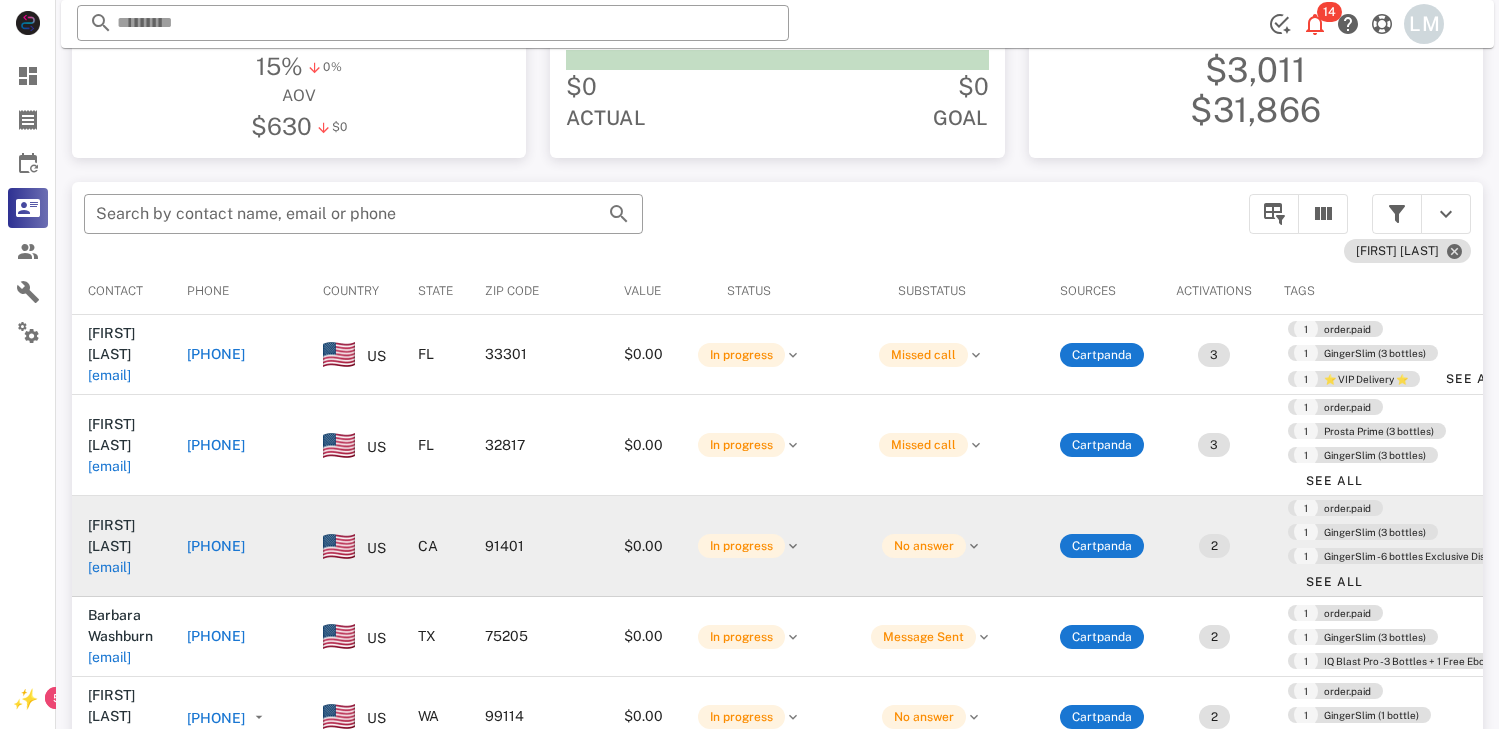 scroll, scrollTop: 316, scrollLeft: 0, axis: vertical 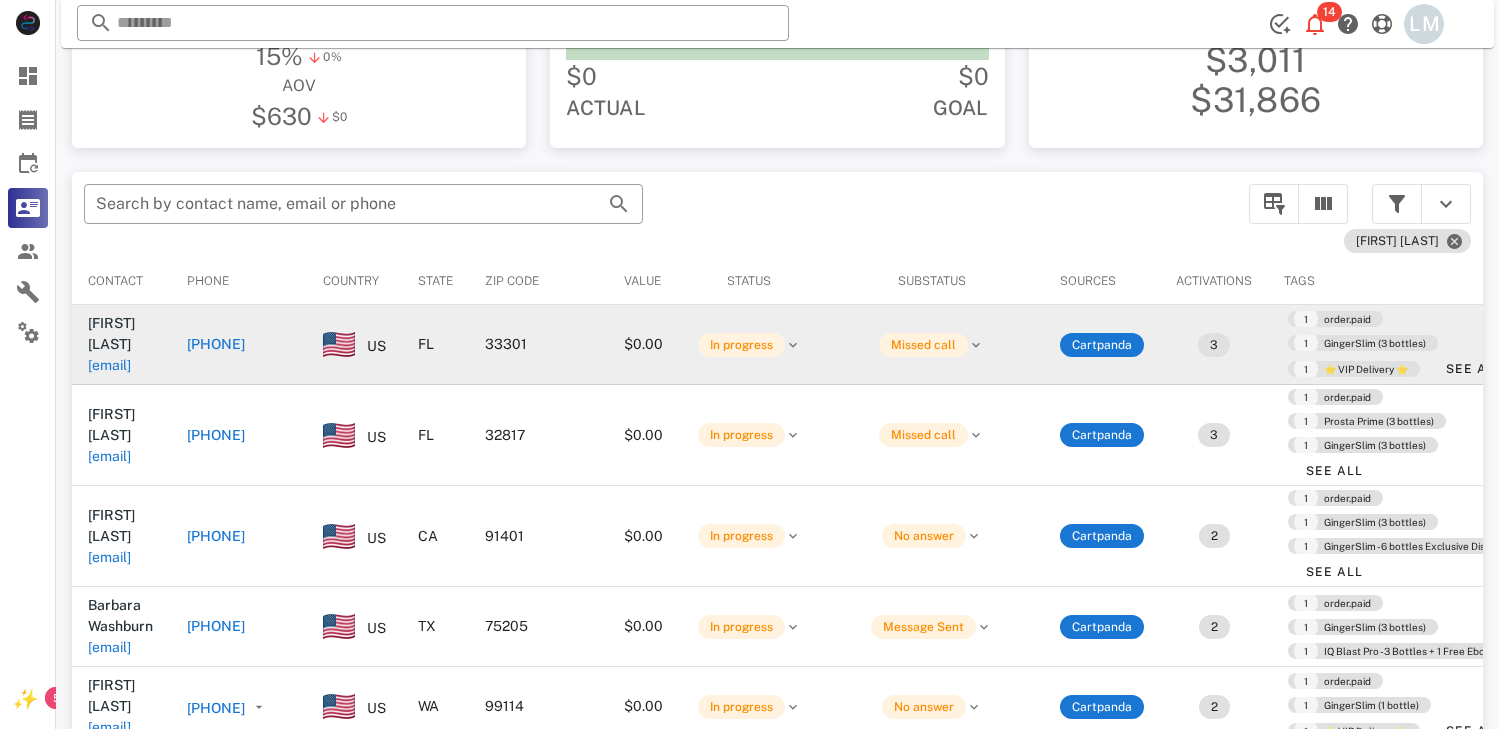click on "[PHONE]" at bounding box center (216, 344) 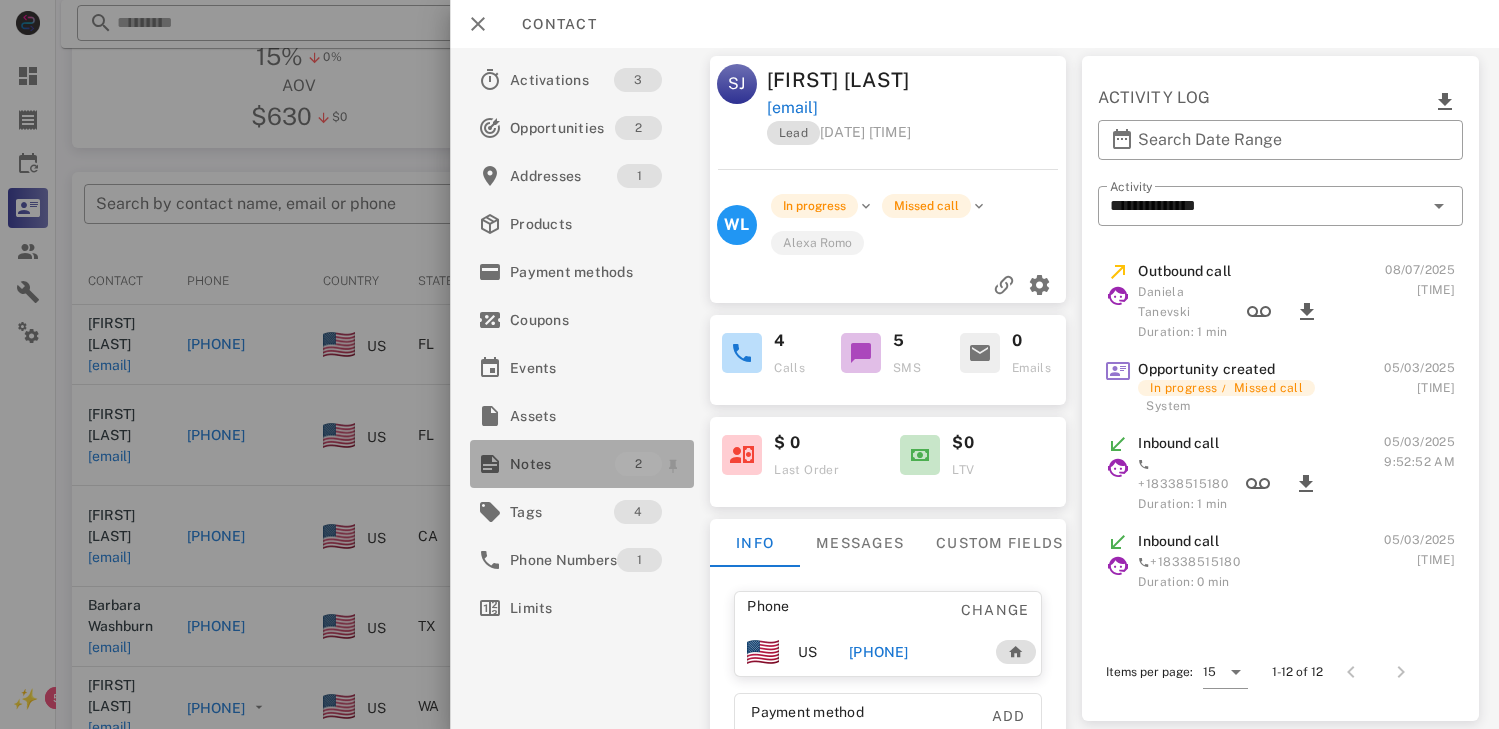 click on "Notes" at bounding box center [562, 464] 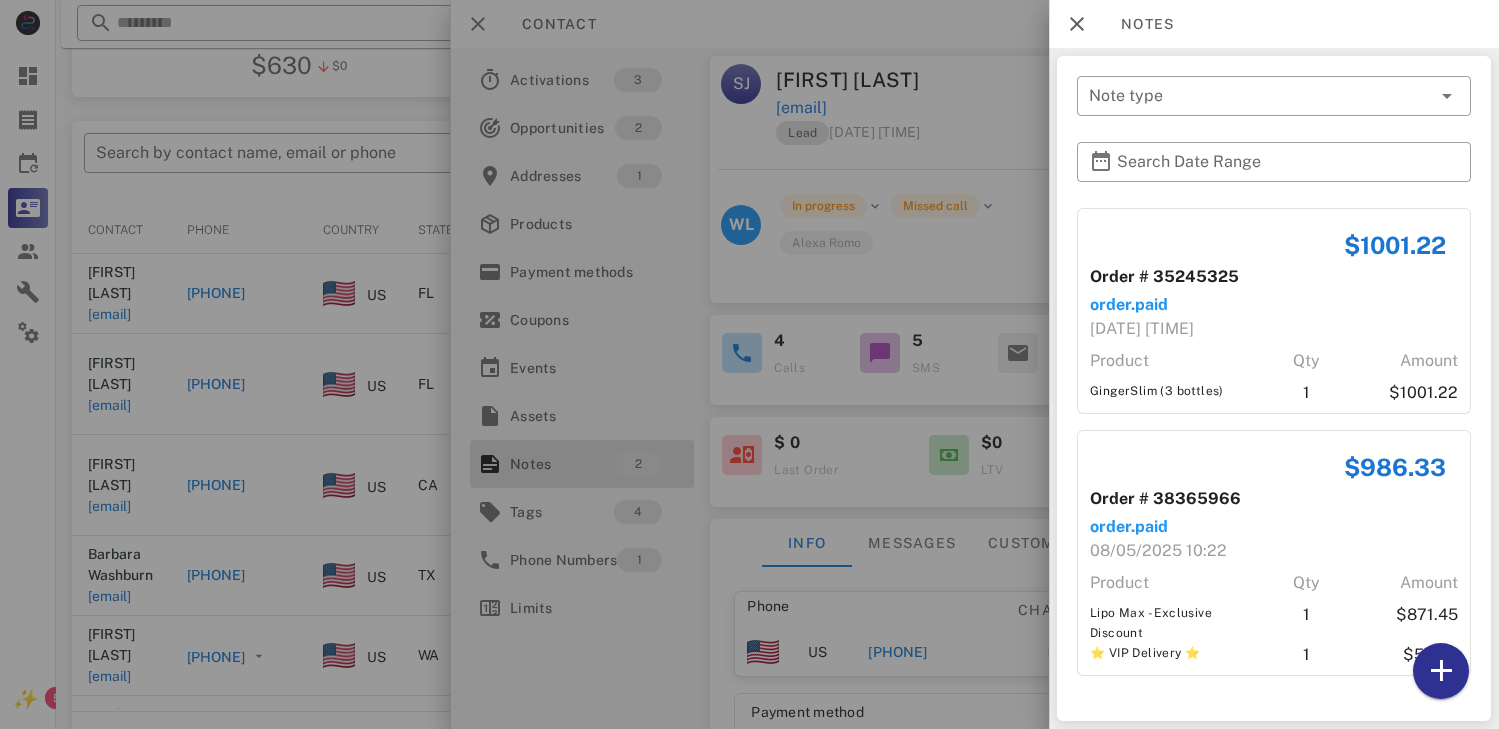 scroll, scrollTop: 323, scrollLeft: 0, axis: vertical 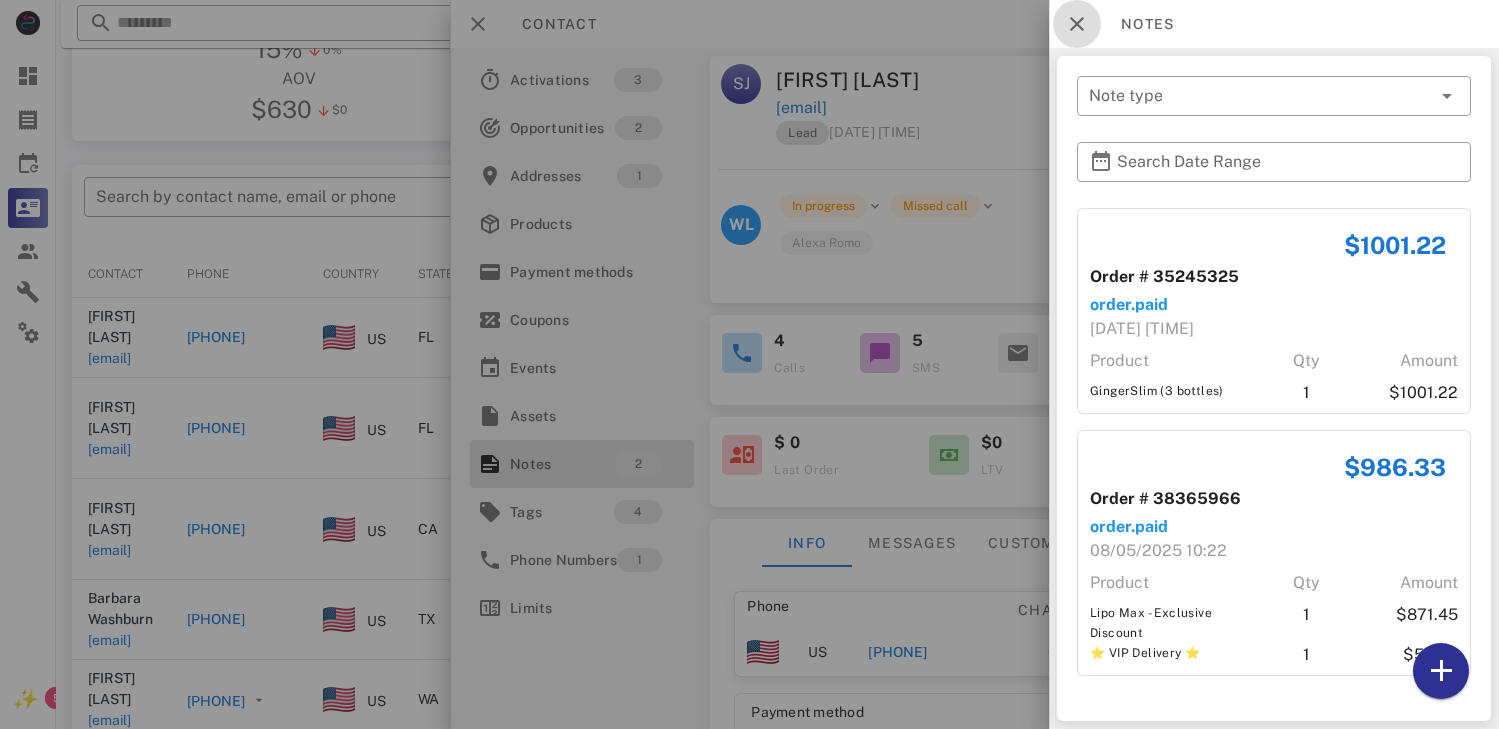 click at bounding box center (1077, 24) 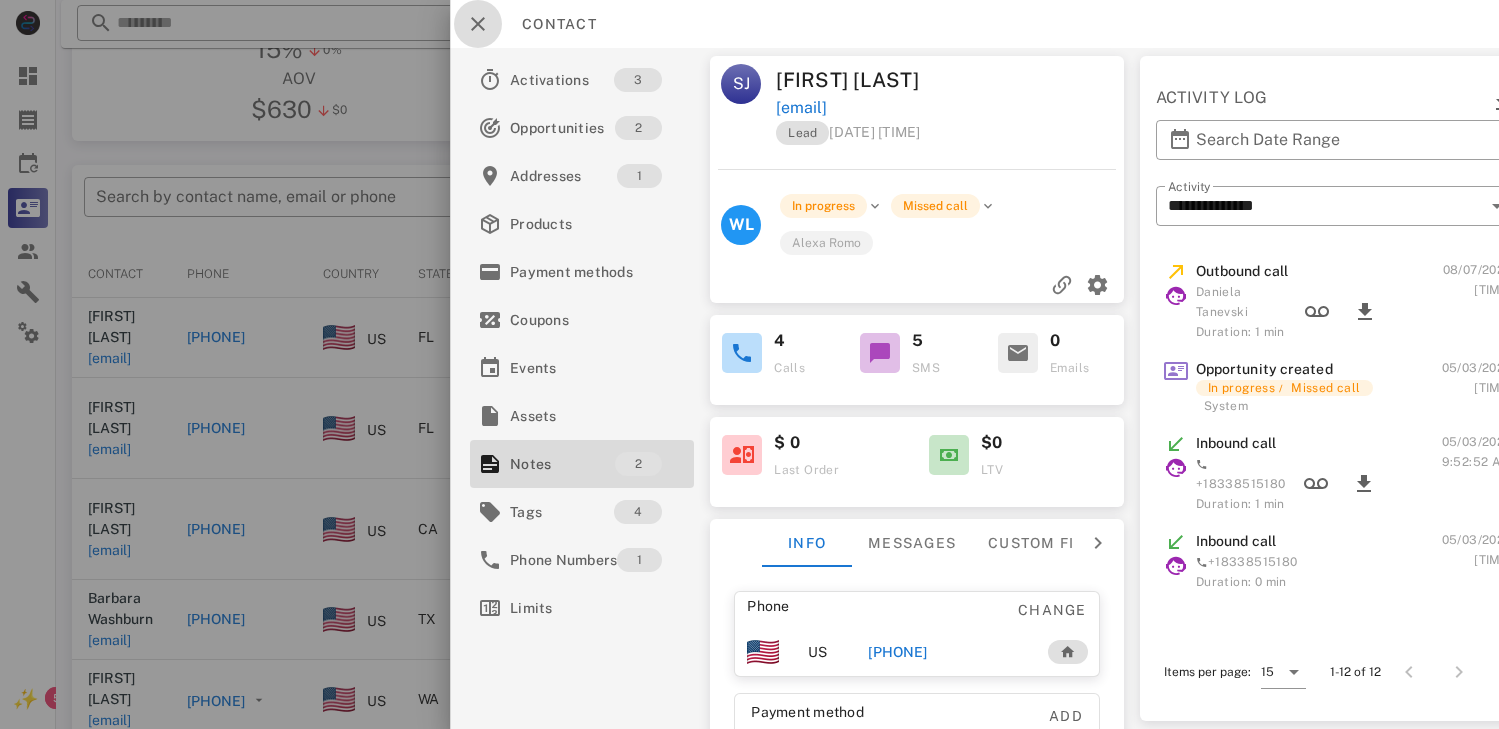 click at bounding box center (478, 24) 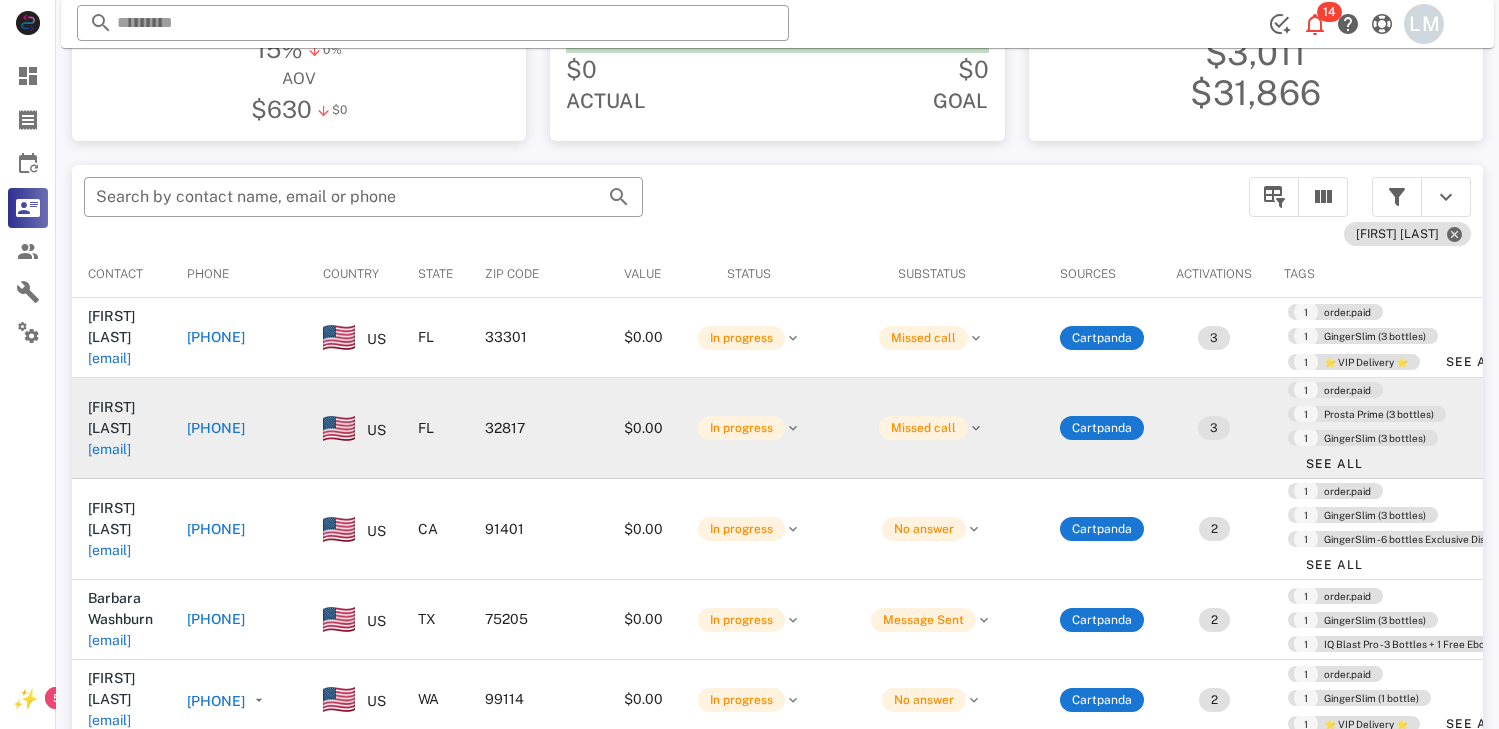 click on "[PHONE]" at bounding box center (216, 428) 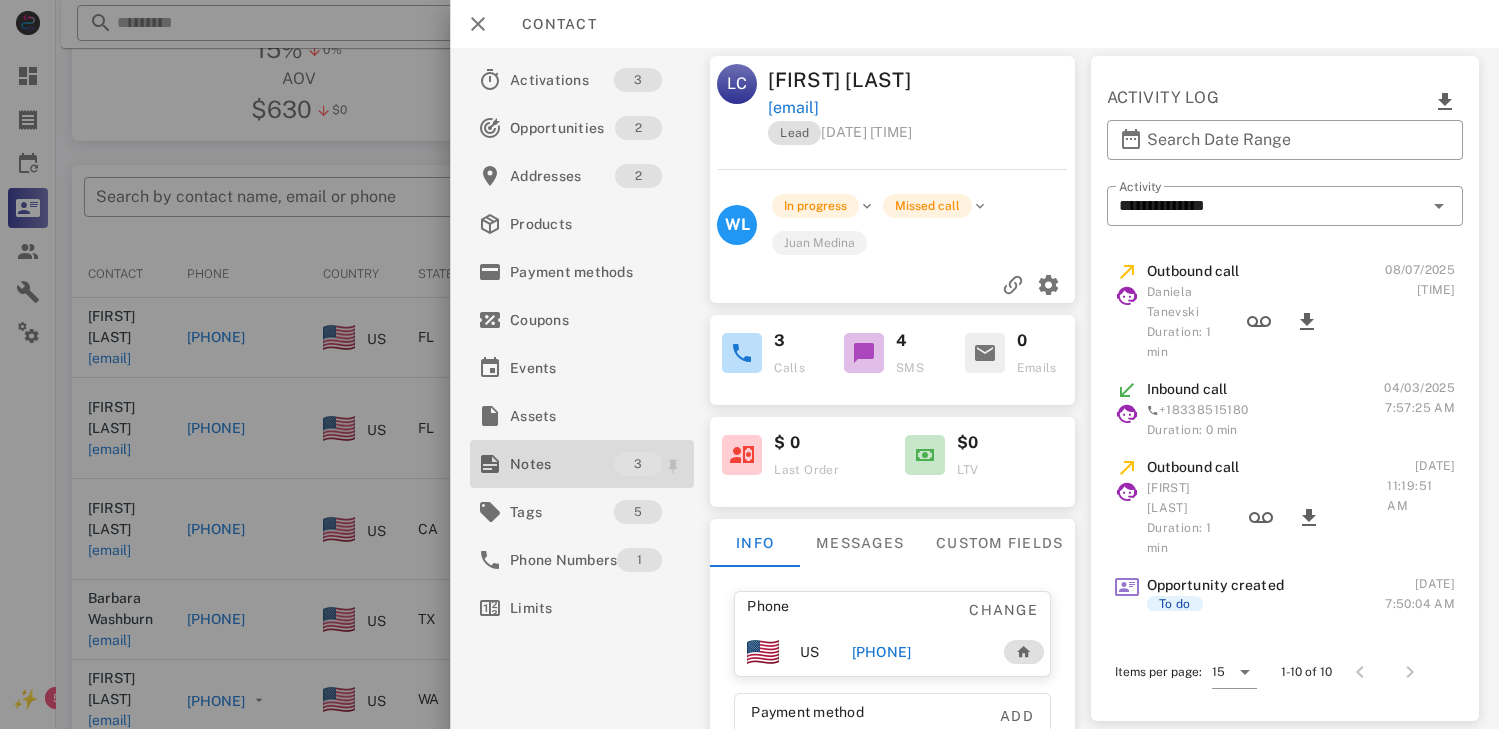 click on "Notes" at bounding box center [562, 464] 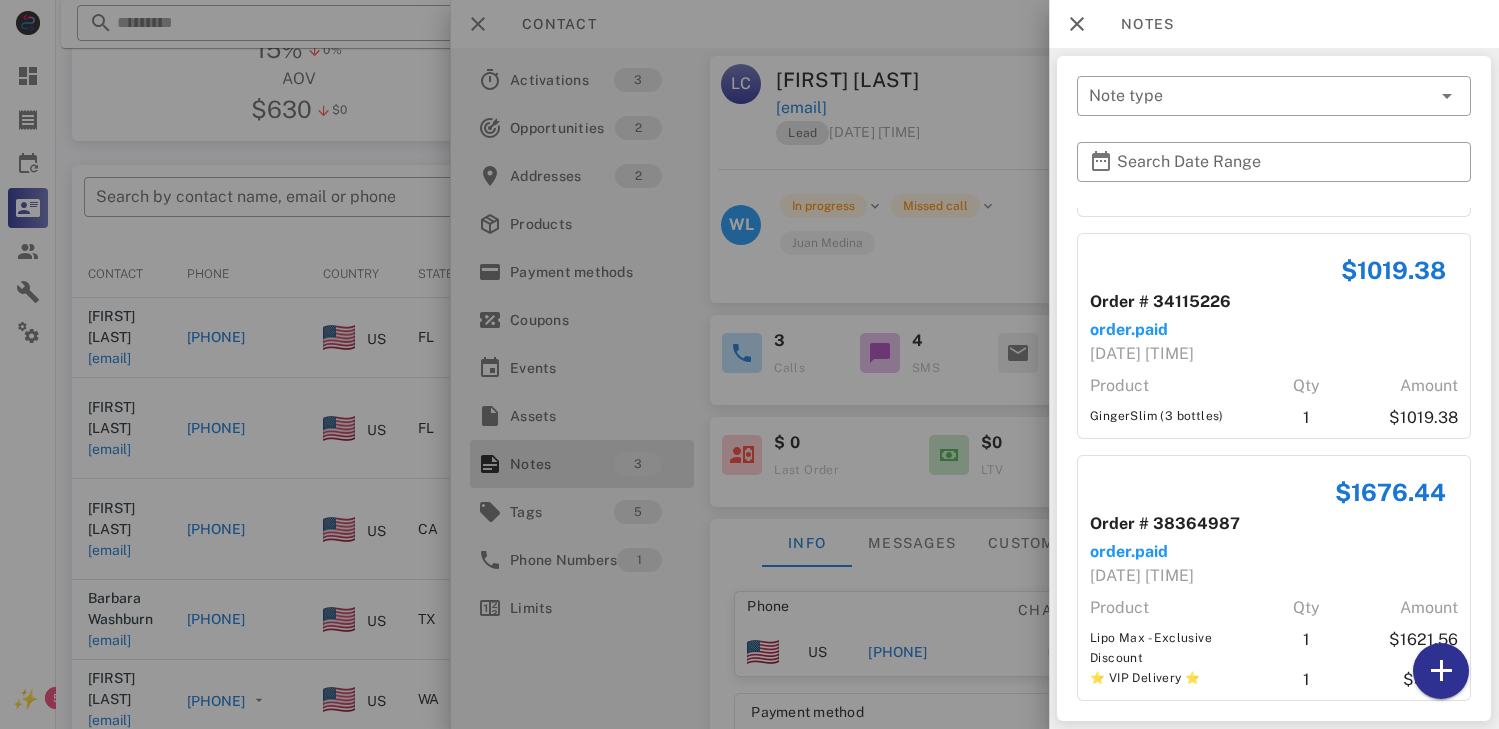 scroll, scrollTop: 214, scrollLeft: 0, axis: vertical 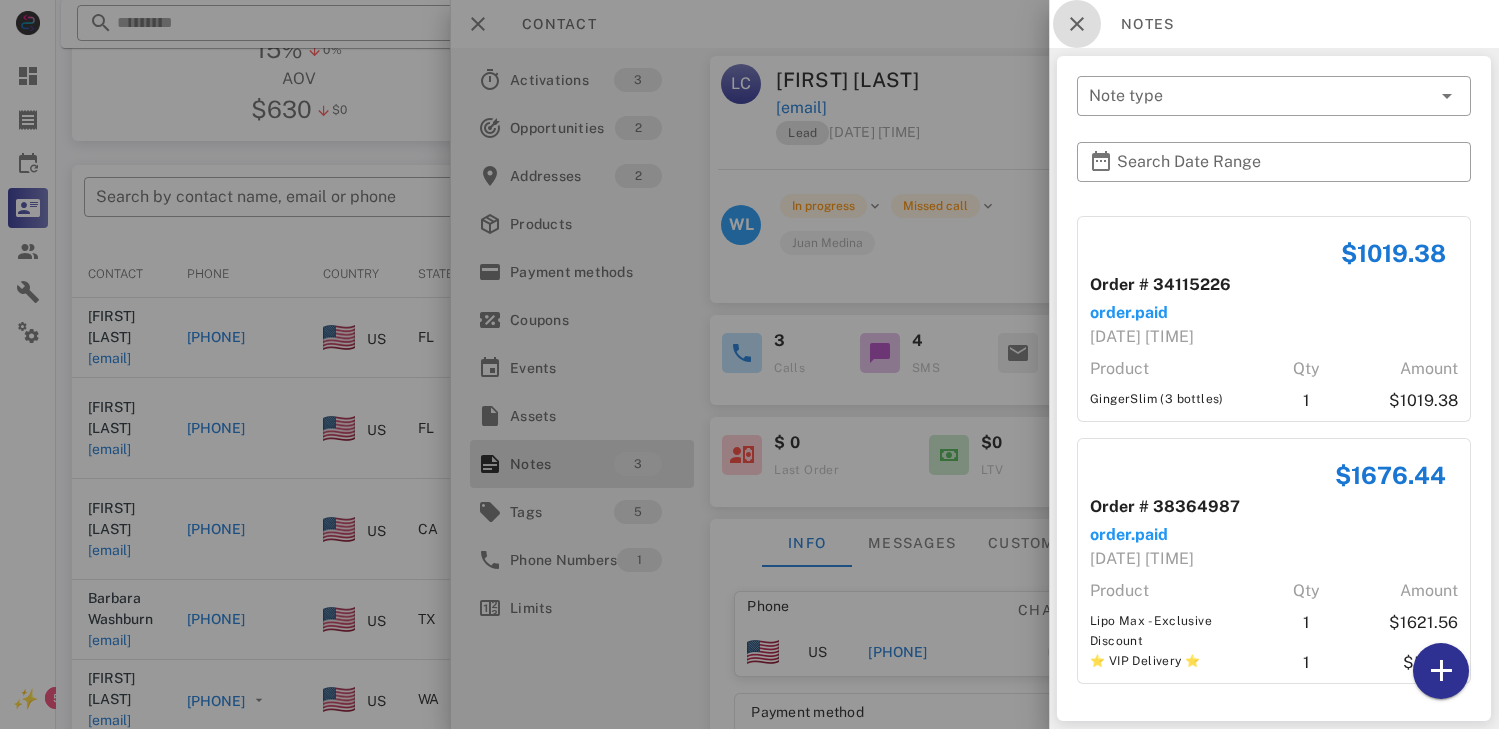 click at bounding box center (1077, 24) 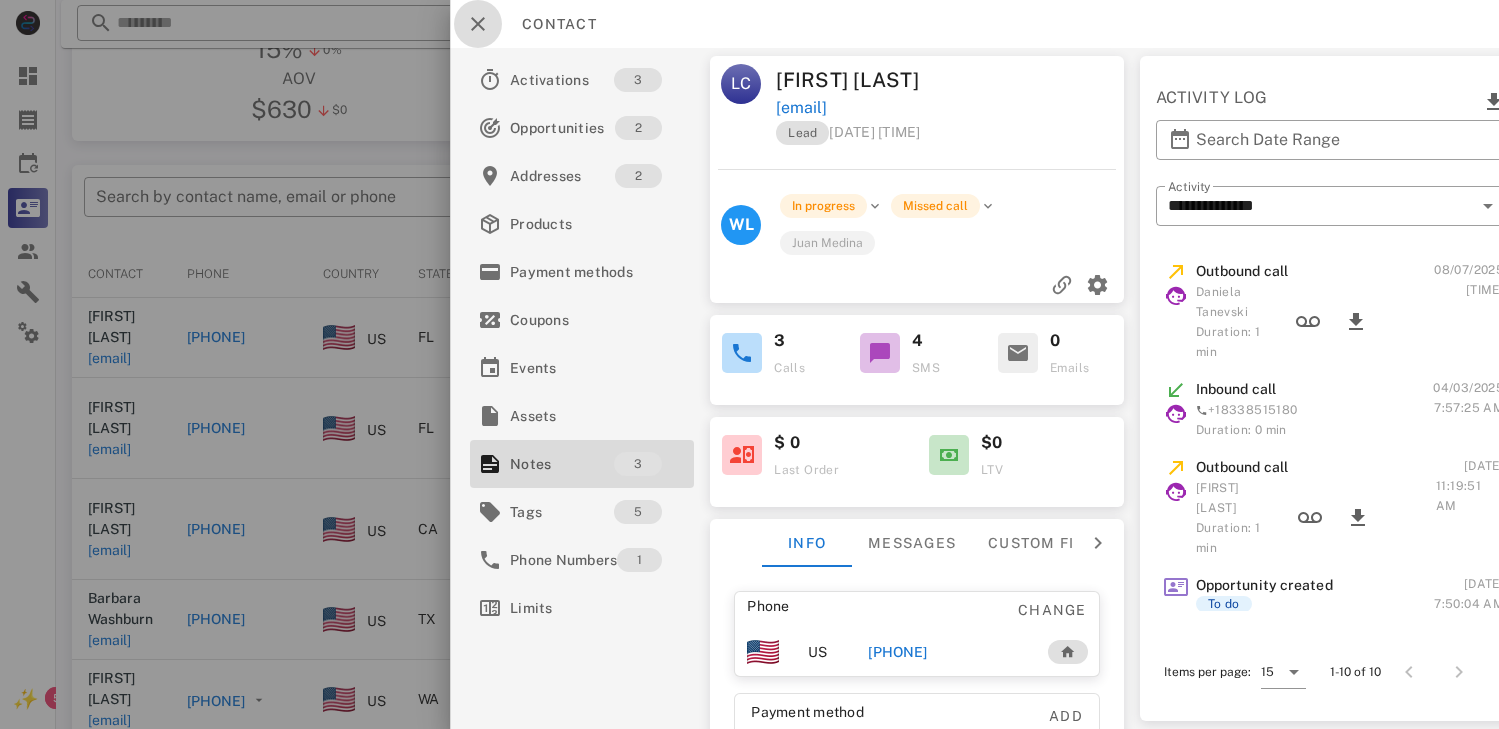 click at bounding box center (478, 24) 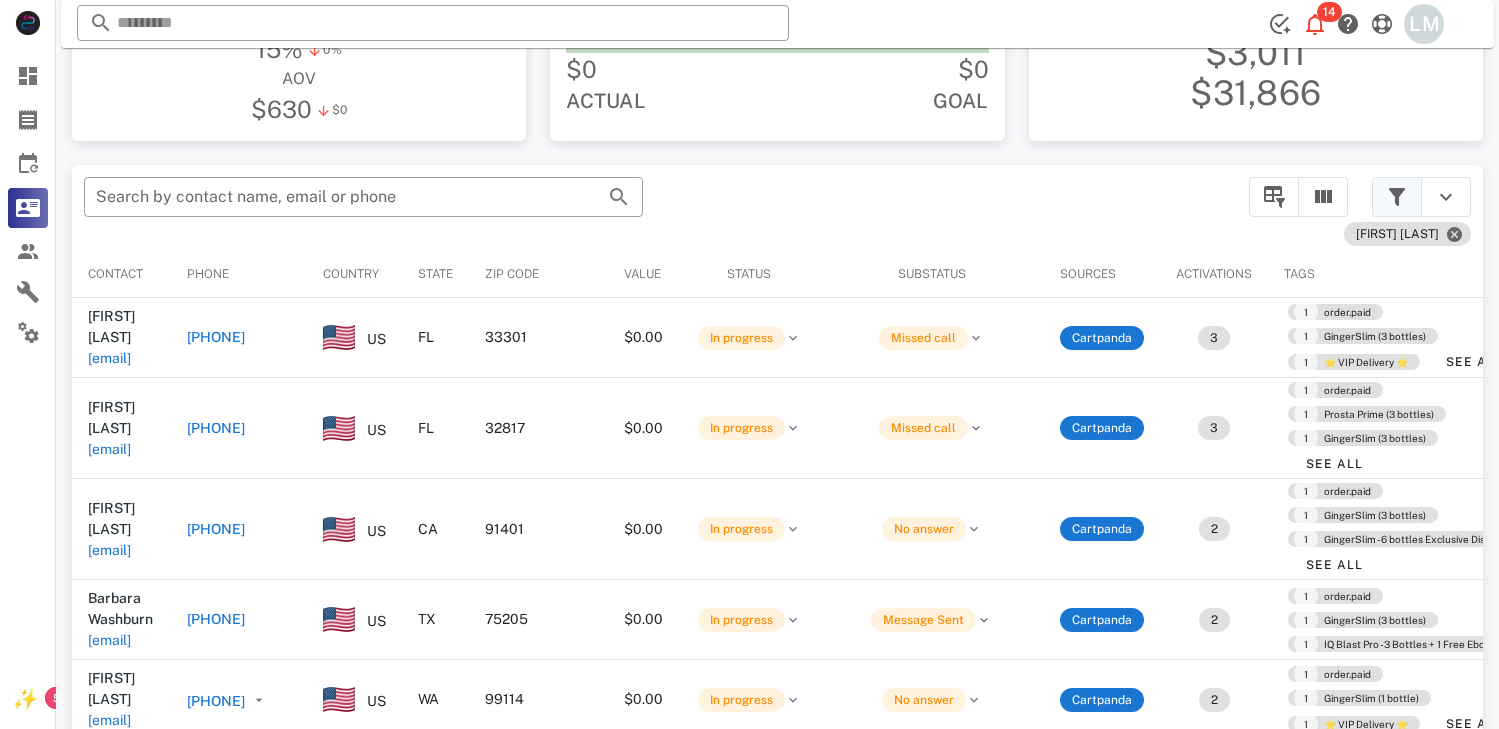 click at bounding box center (1397, 197) 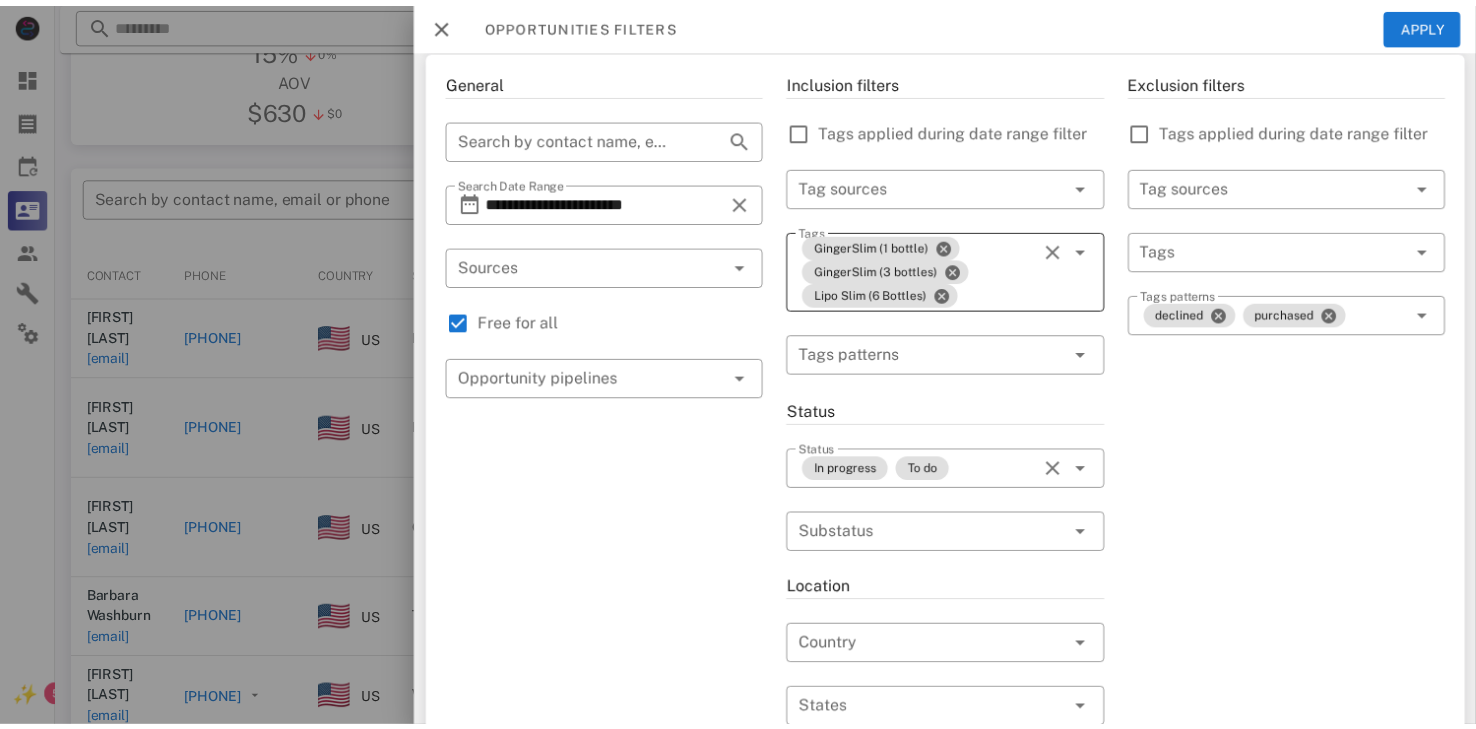 scroll, scrollTop: 77, scrollLeft: 0, axis: vertical 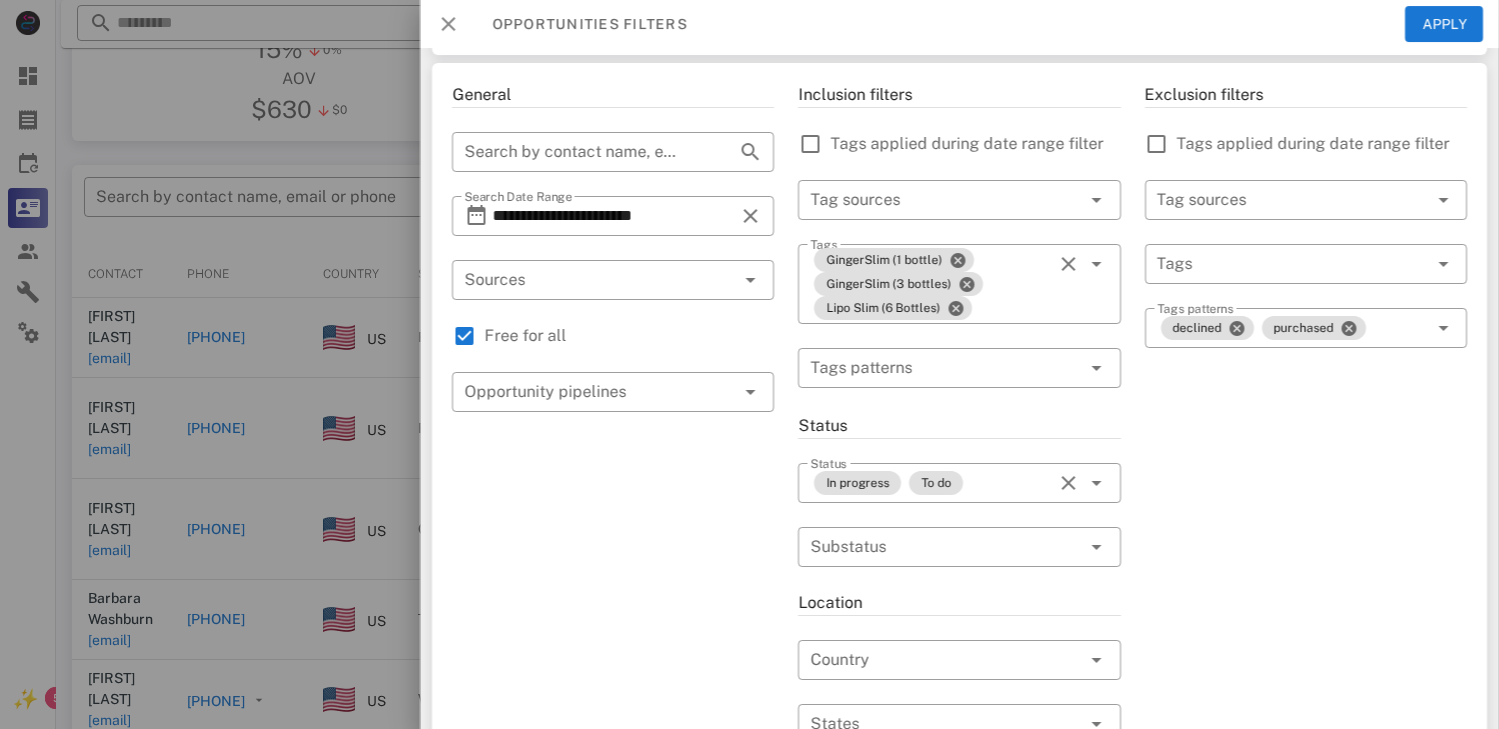 click at bounding box center (448, 24) 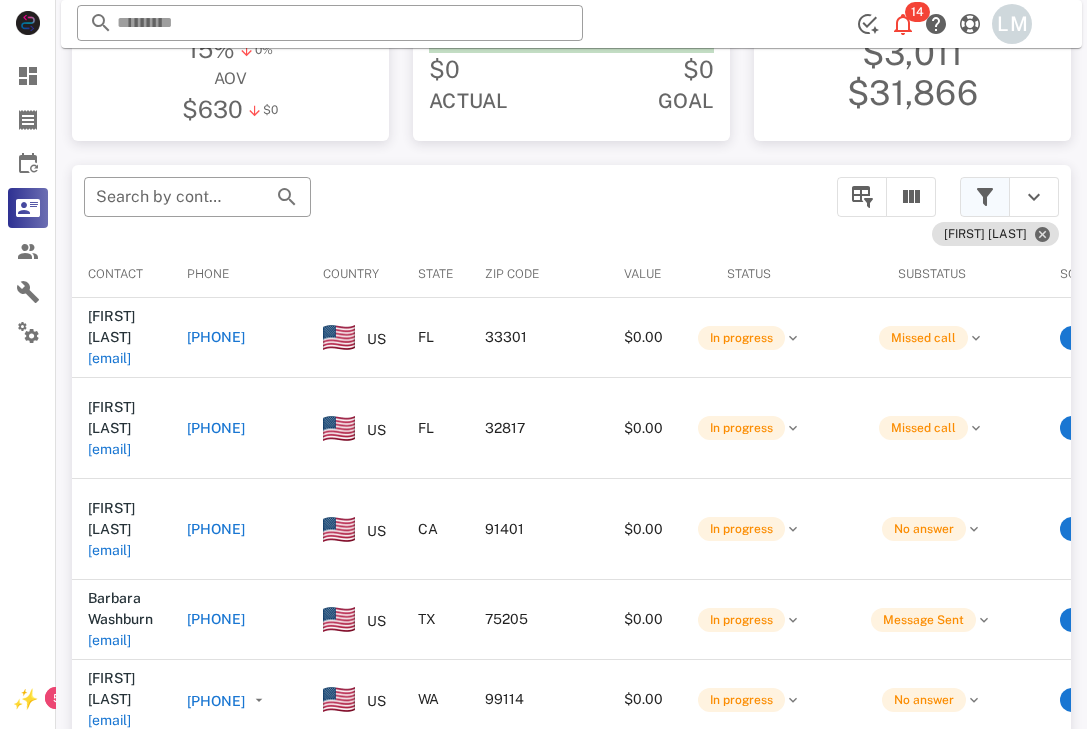 click at bounding box center (985, 197) 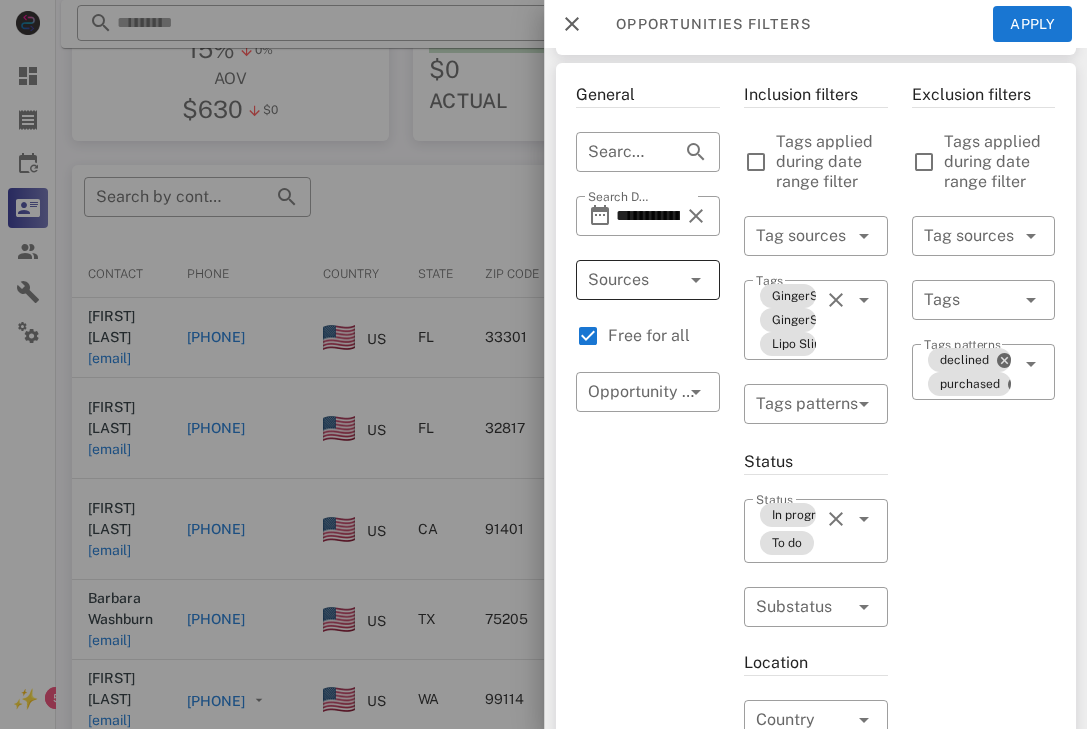 click at bounding box center (667, 280) 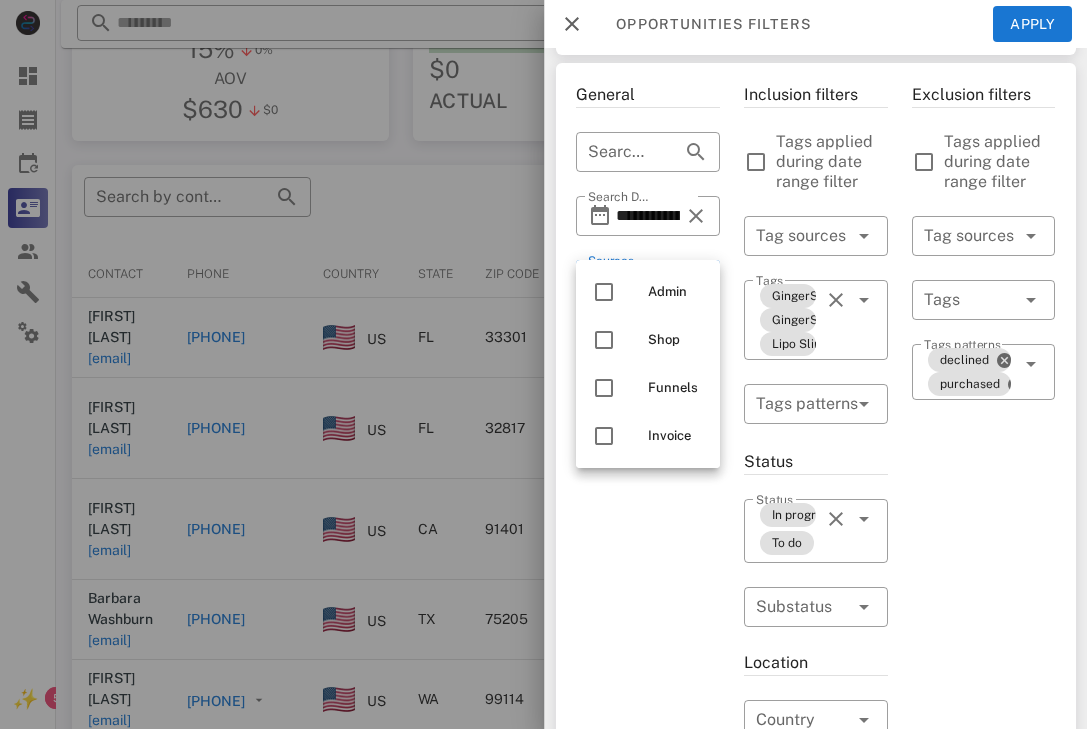 click on "**********" at bounding box center [648, 698] 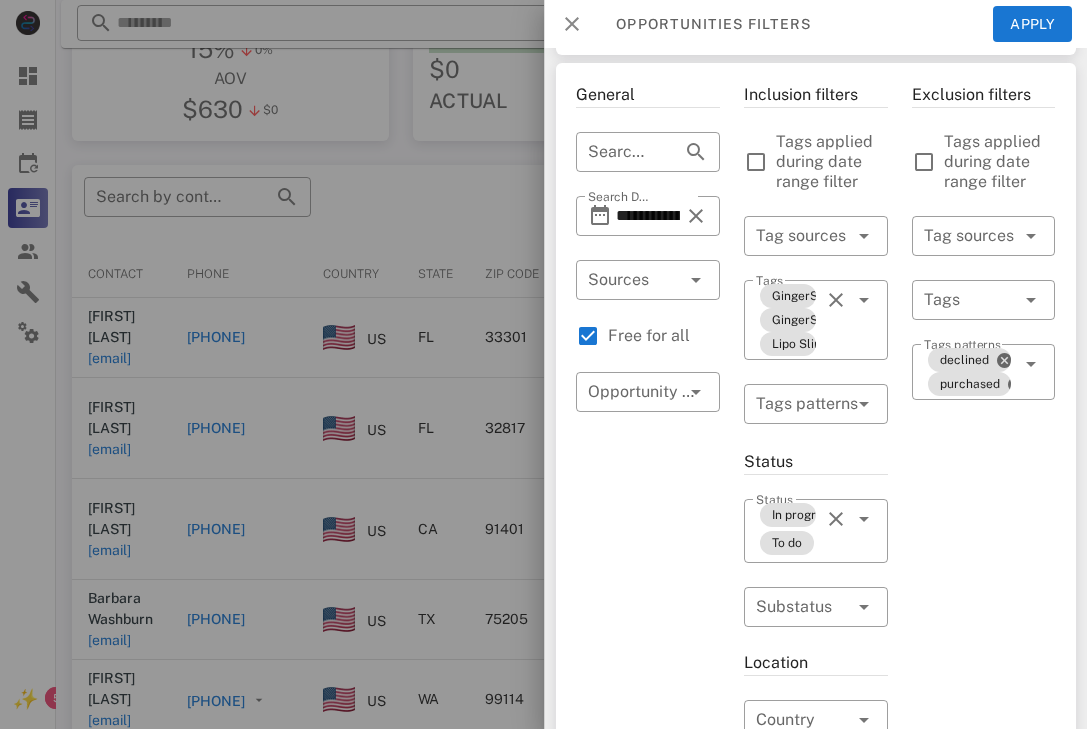 click at bounding box center [572, 24] 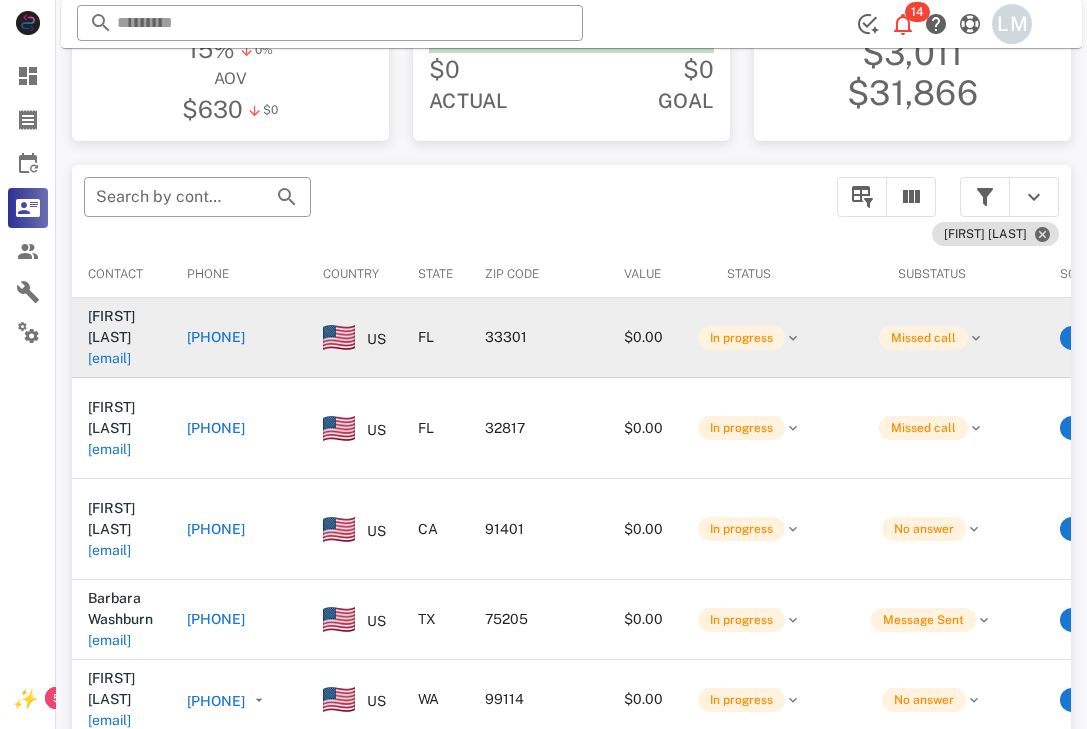 click on "[PHONE]" at bounding box center (216, 337) 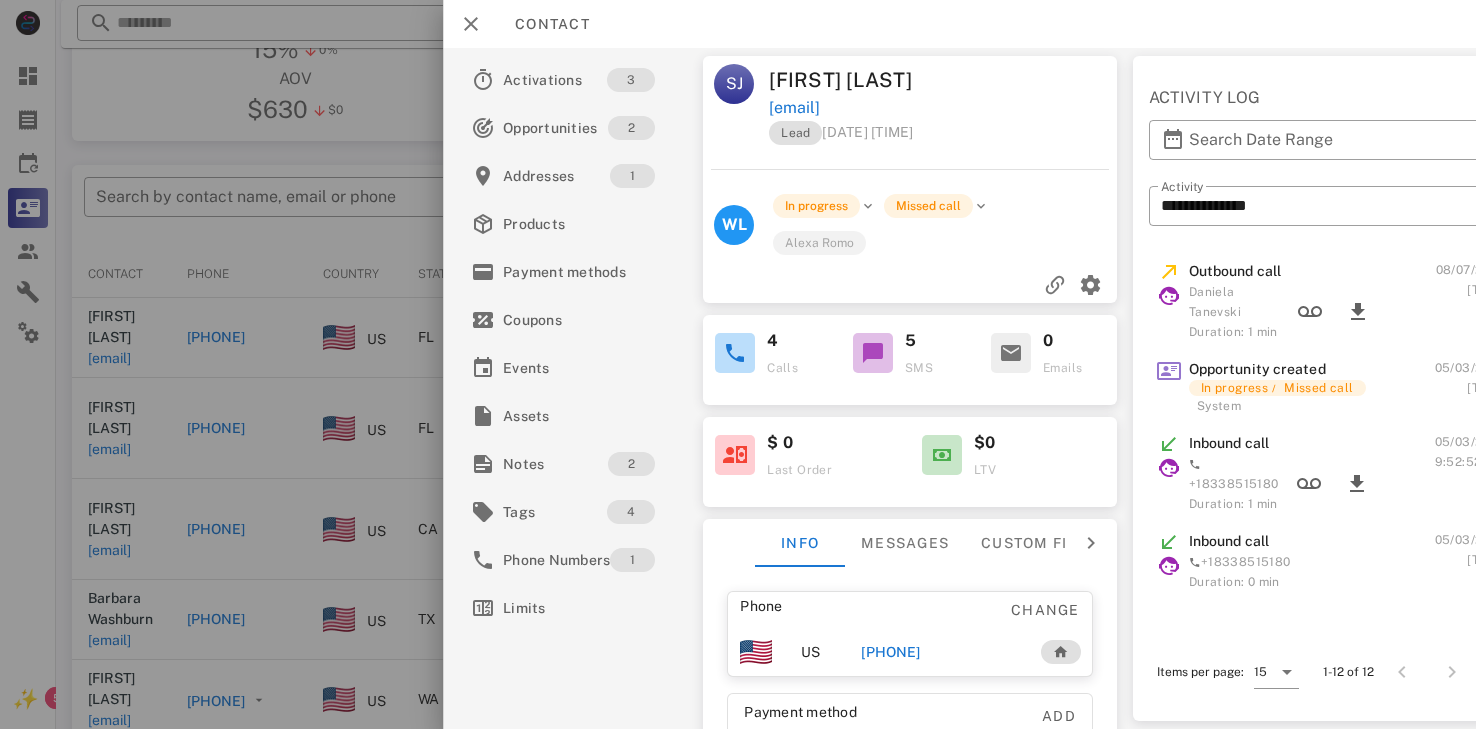 scroll, scrollTop: 13, scrollLeft: 0, axis: vertical 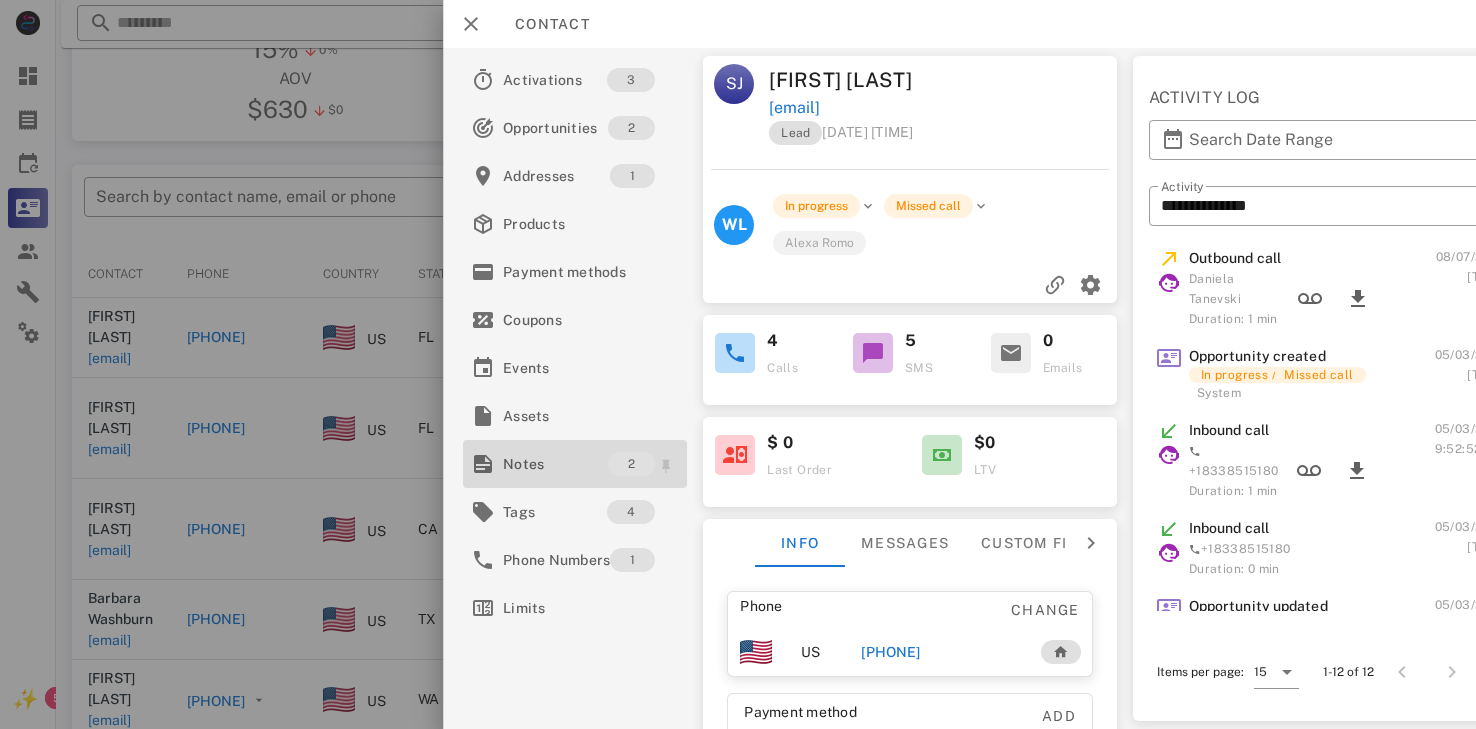 click on "Notes" at bounding box center (555, 464) 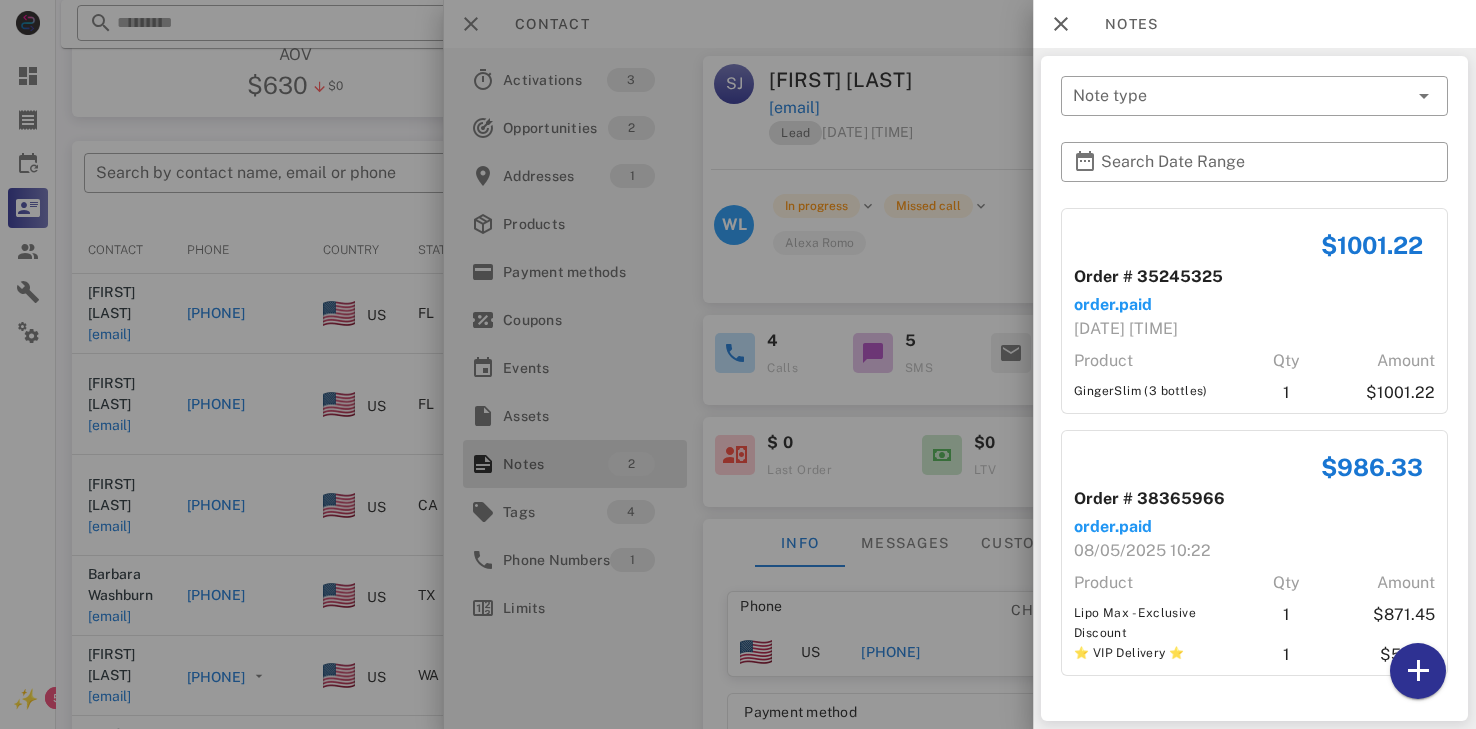 scroll, scrollTop: 339, scrollLeft: 0, axis: vertical 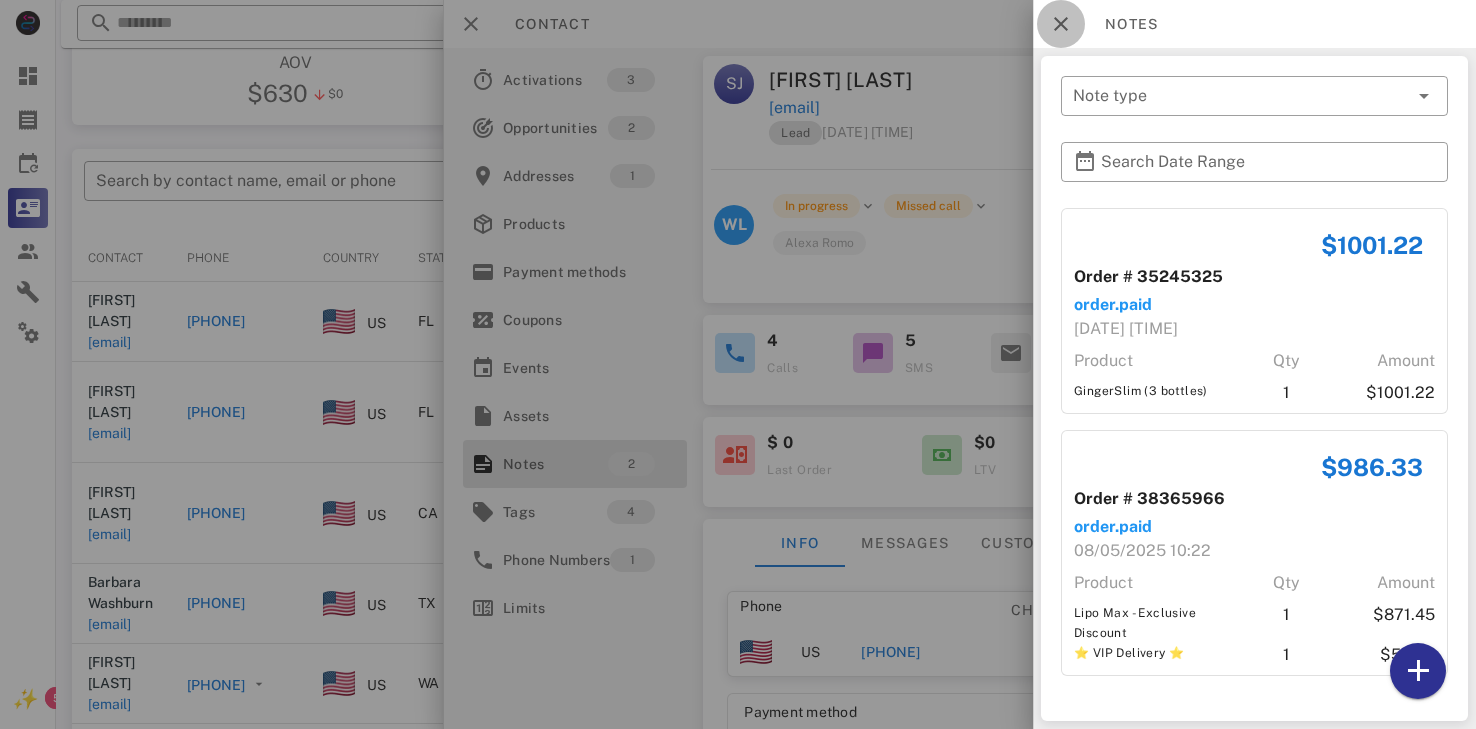 click at bounding box center (1061, 24) 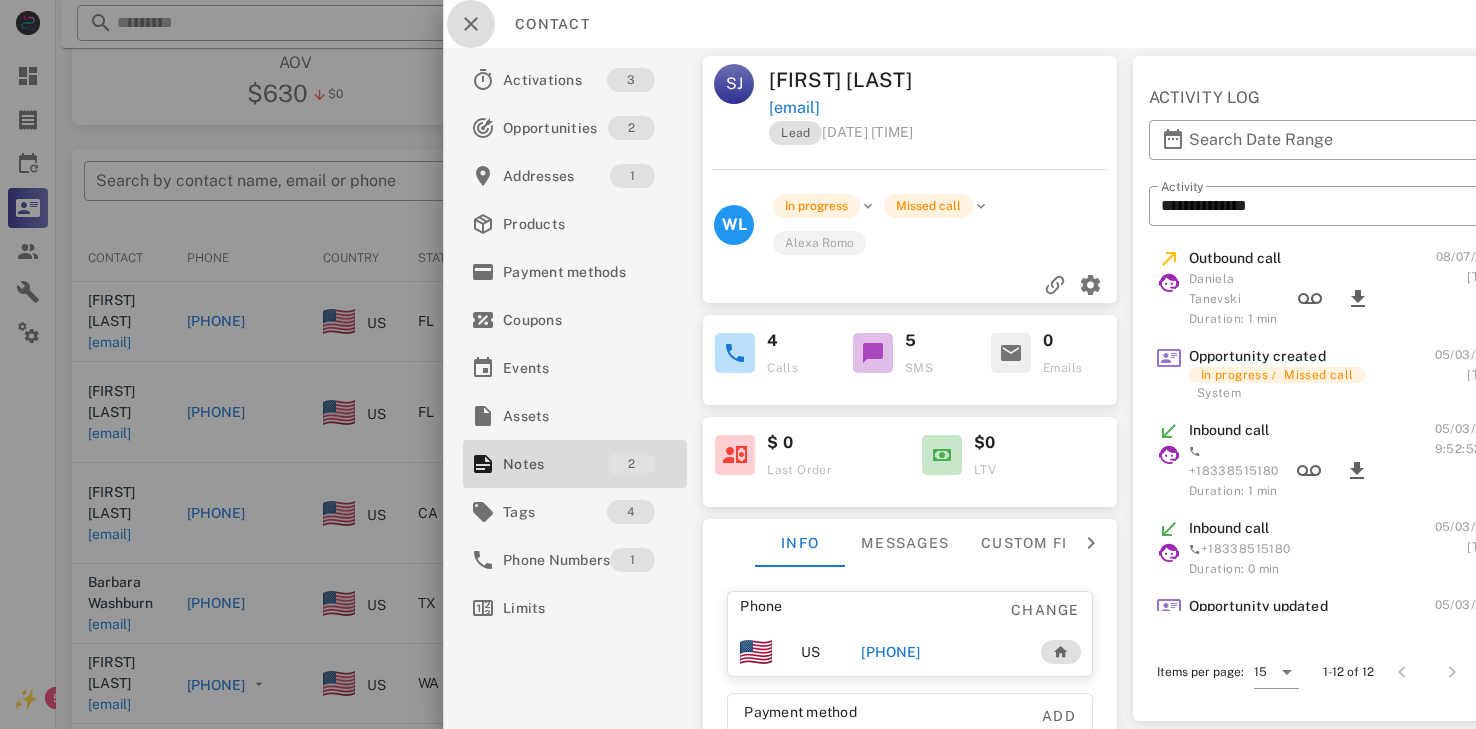 click at bounding box center [471, 24] 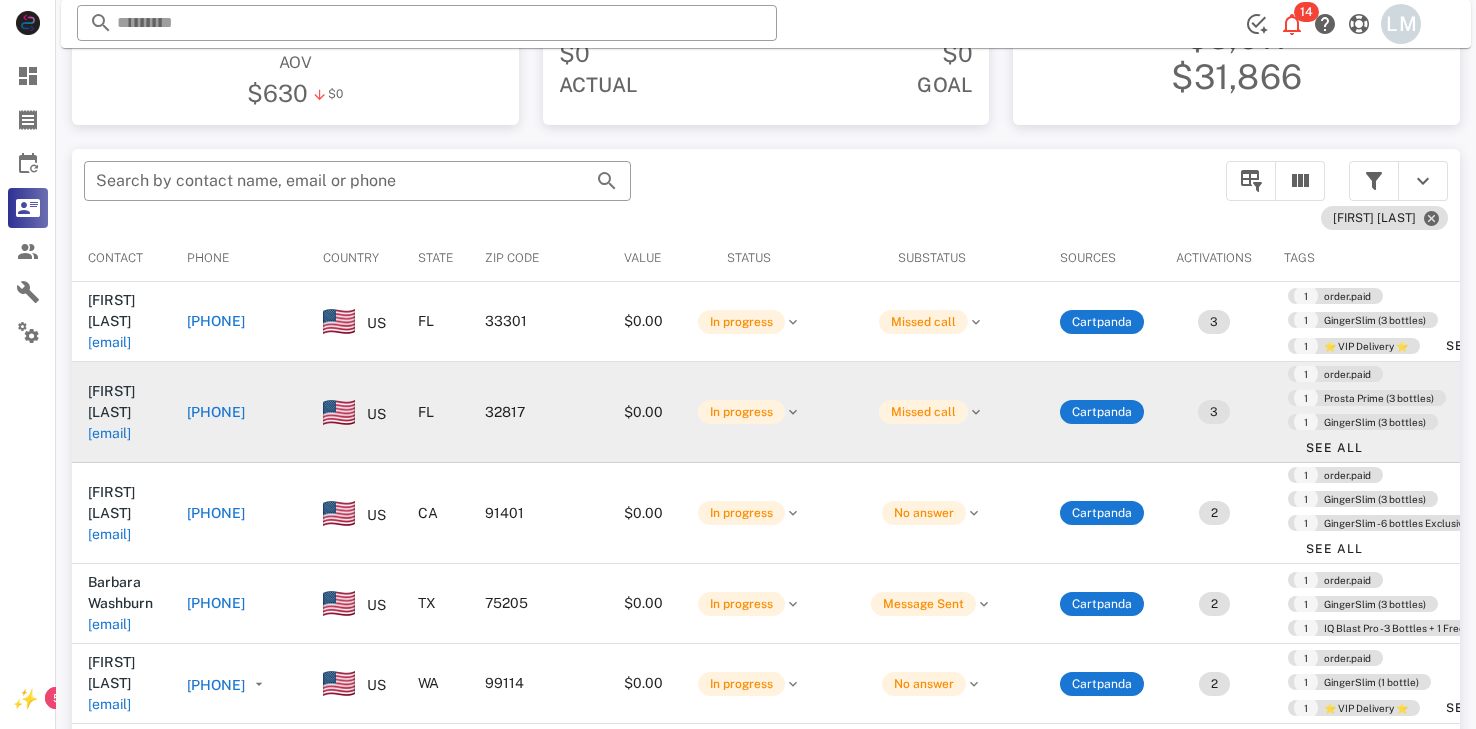 click on "[PHONE]" at bounding box center [216, 412] 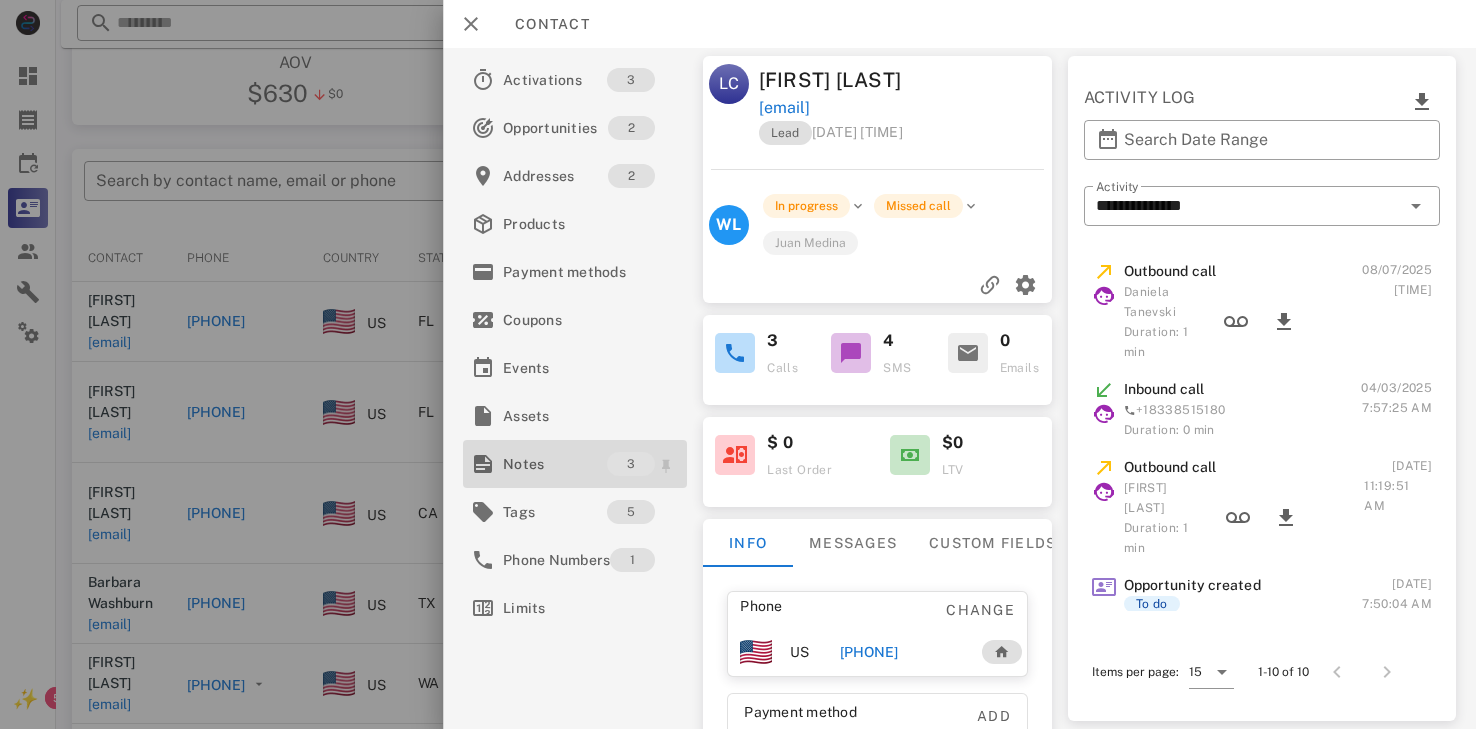 click on "Notes" at bounding box center [555, 464] 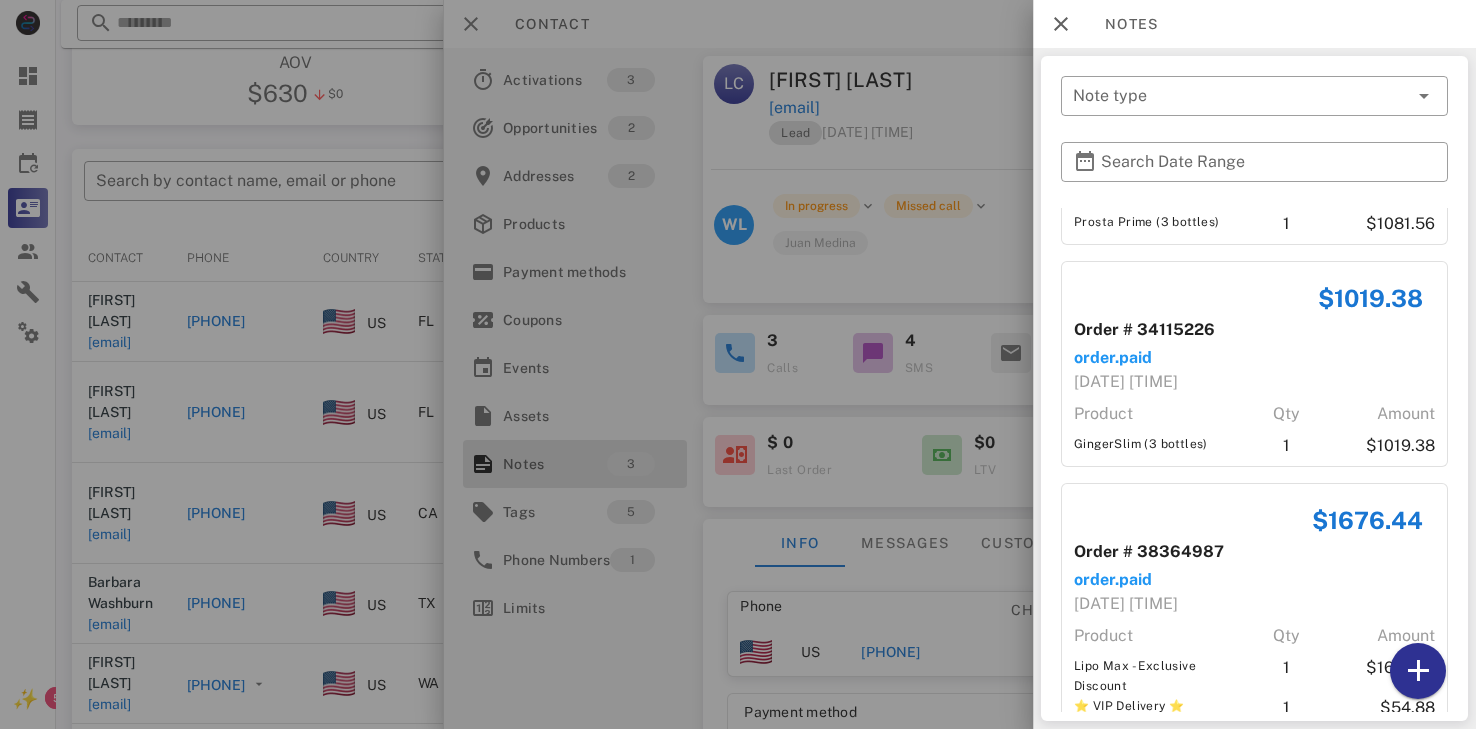scroll, scrollTop: 214, scrollLeft: 0, axis: vertical 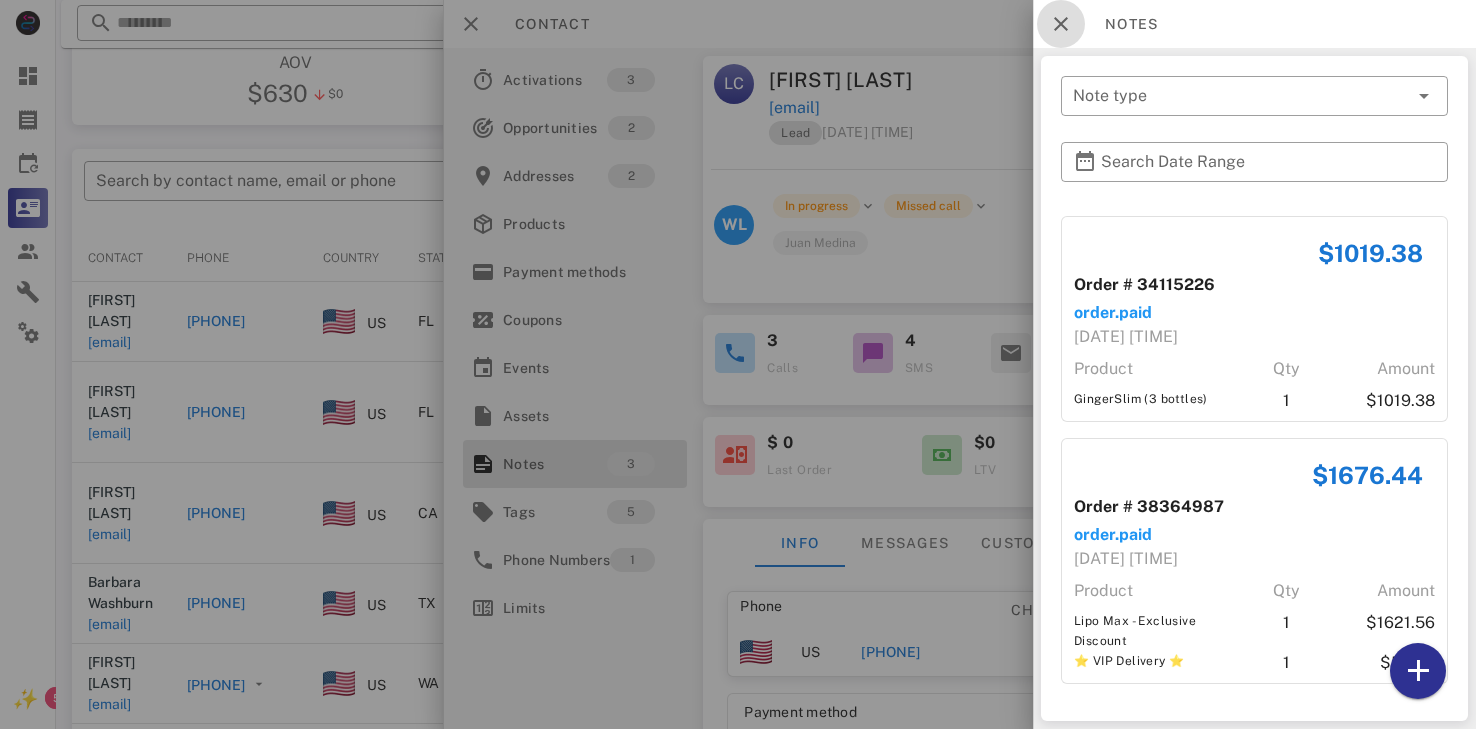 click at bounding box center (1061, 24) 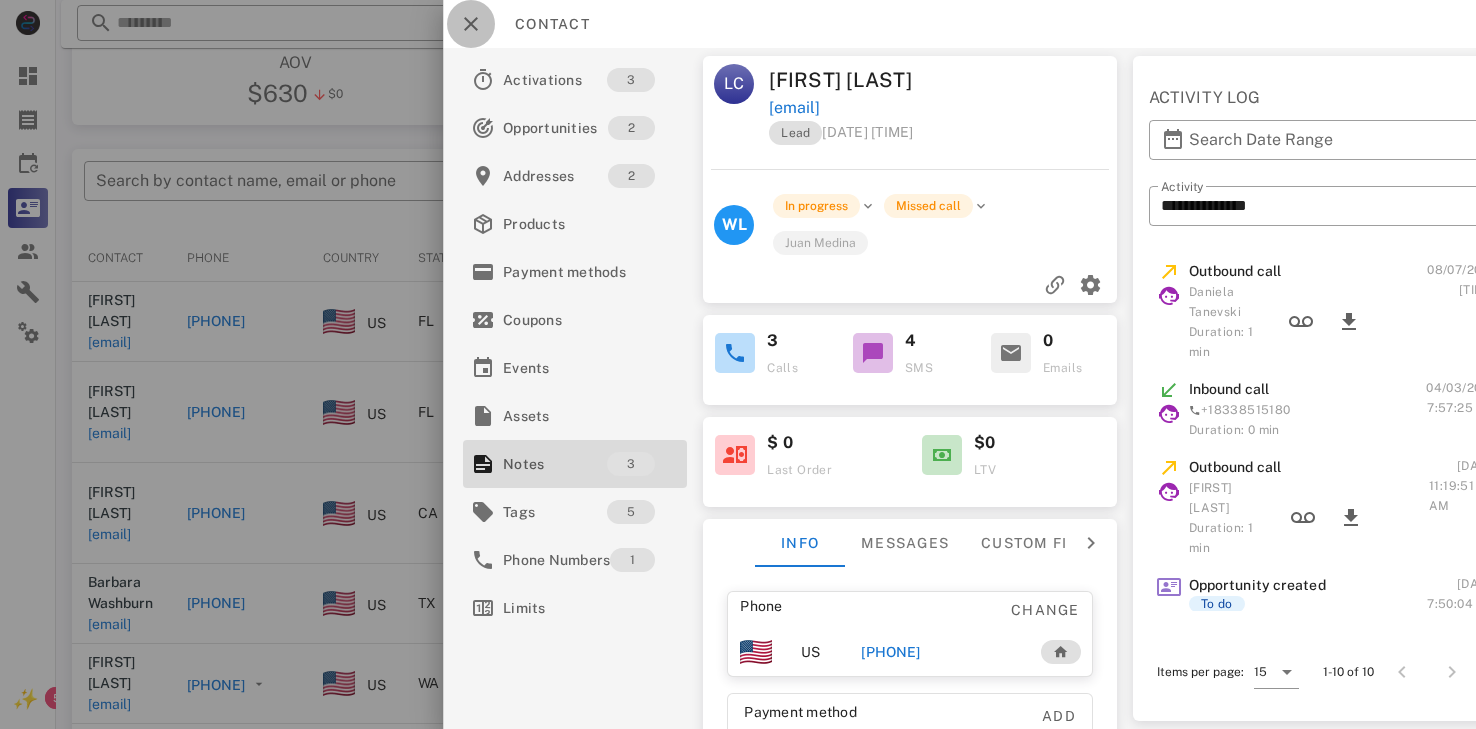 click at bounding box center (471, 24) 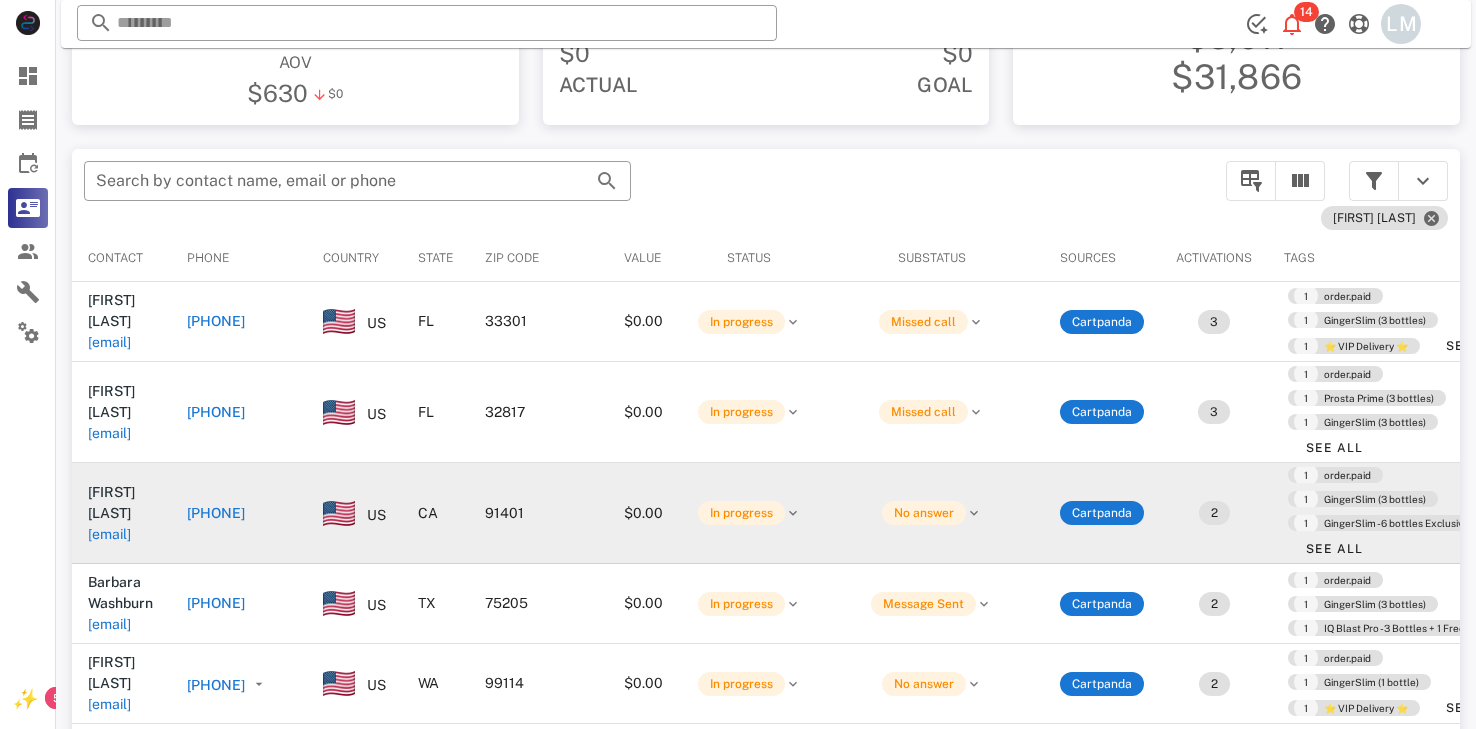 click on "[PHONE]" at bounding box center [216, 513] 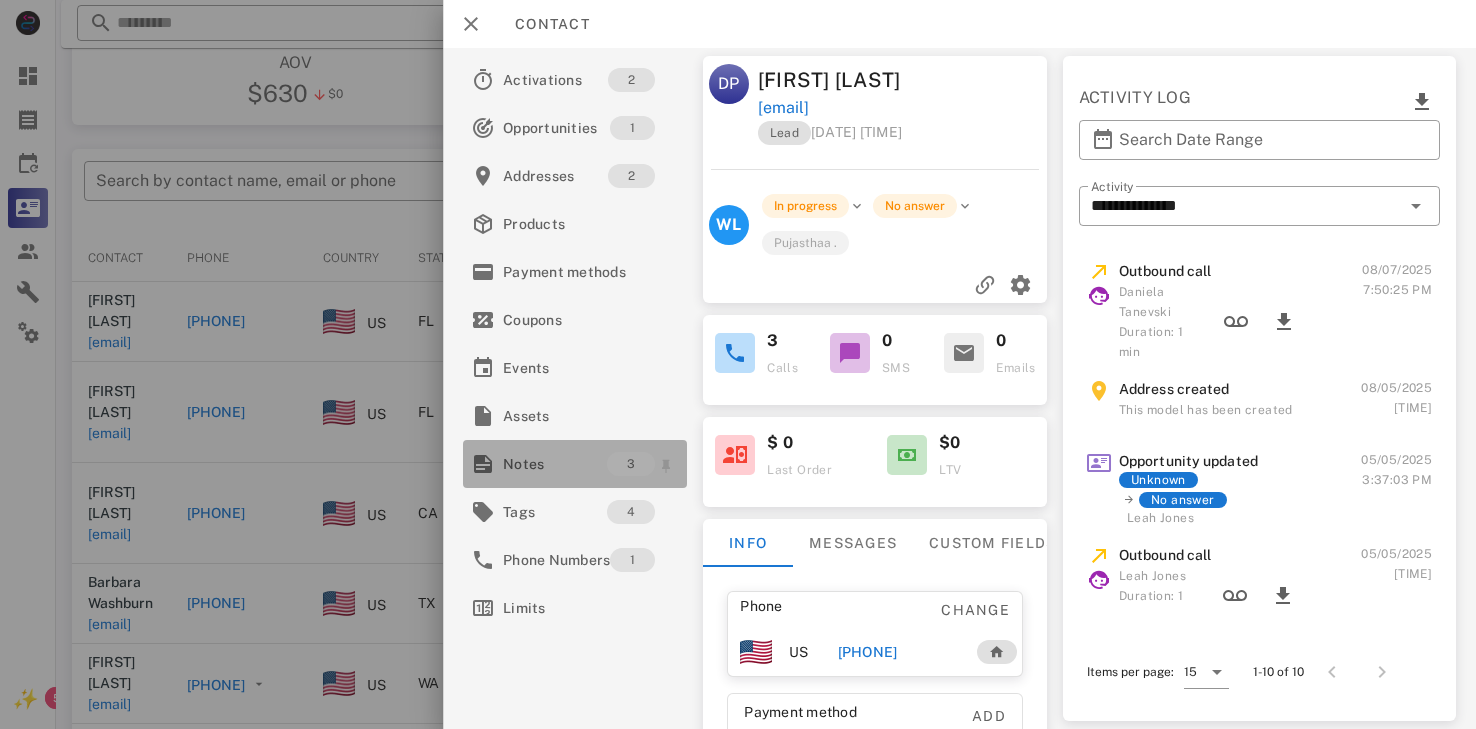 click on "Notes" at bounding box center [555, 464] 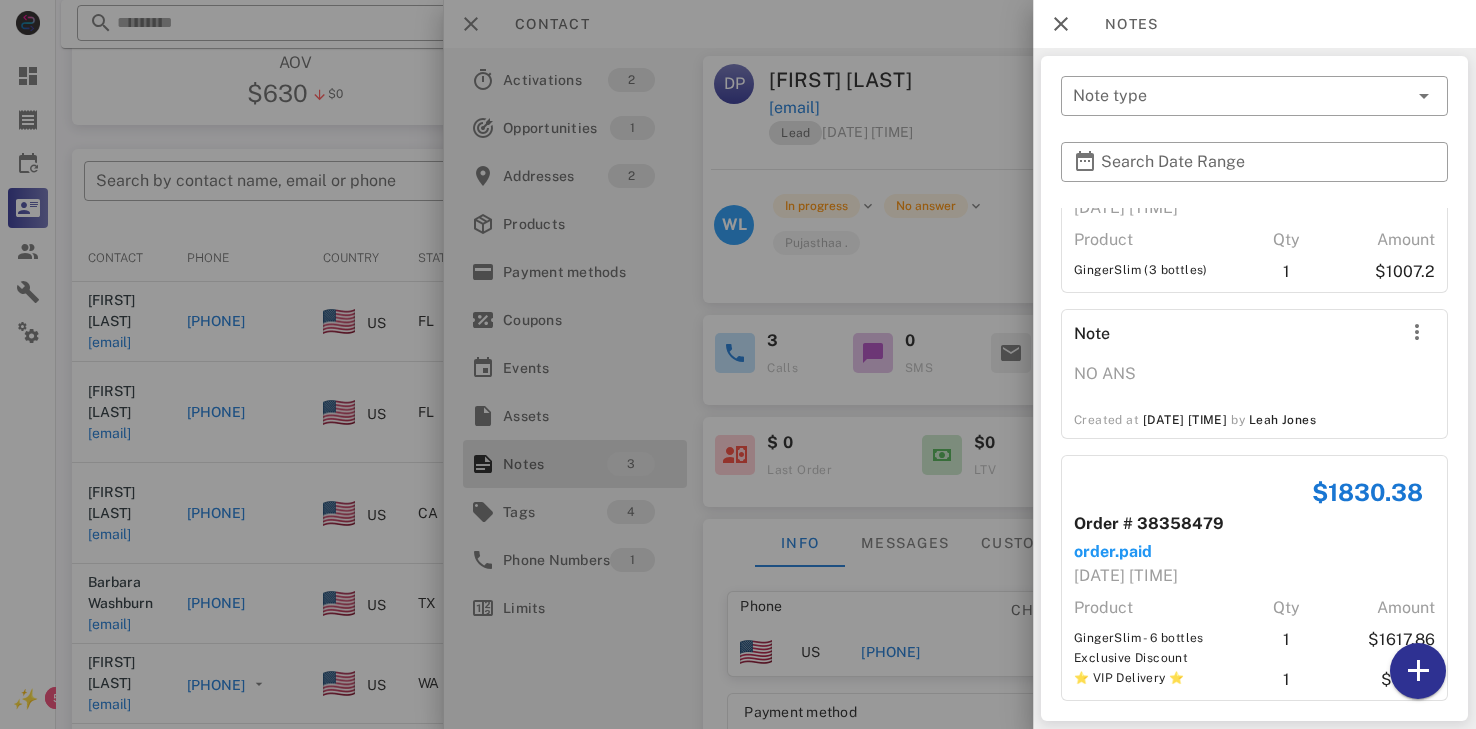 scroll, scrollTop: 118, scrollLeft: 0, axis: vertical 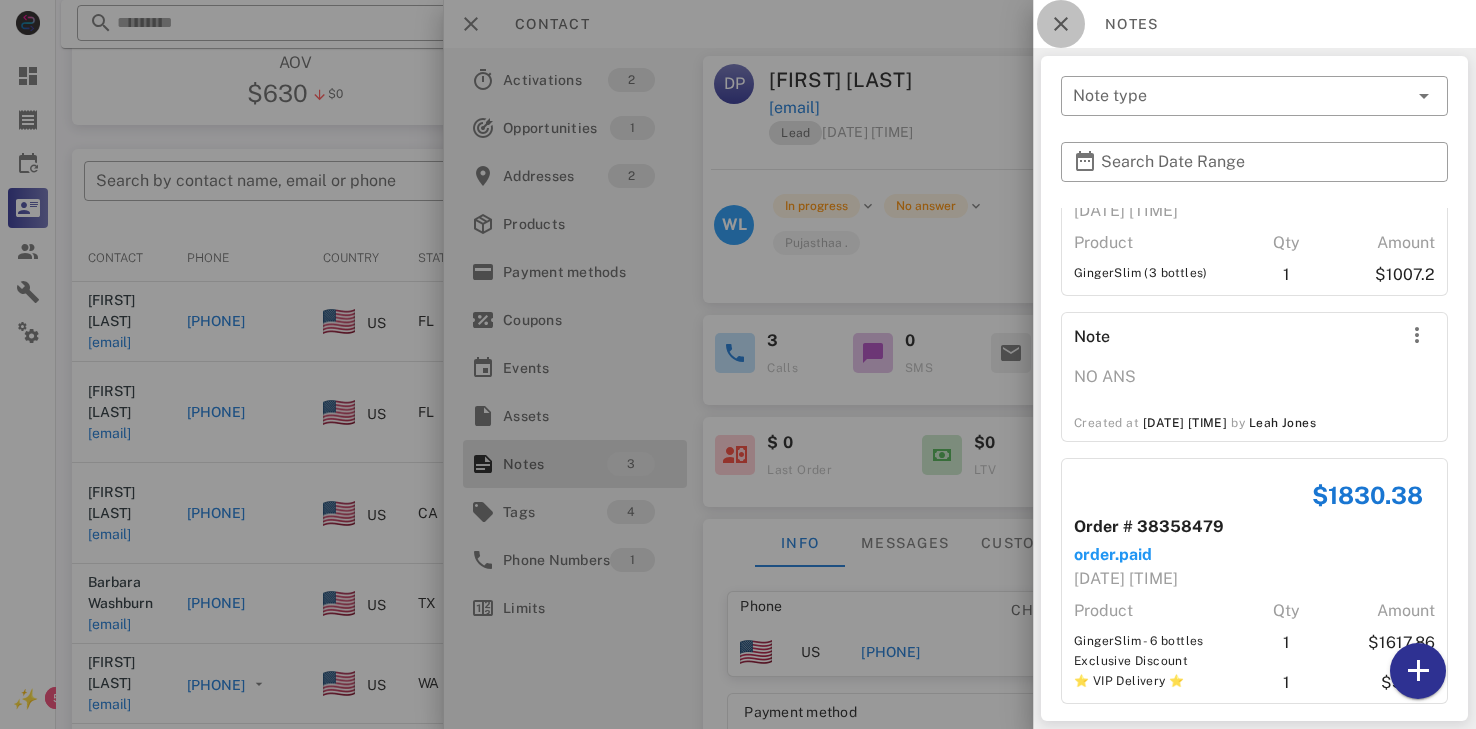 click at bounding box center [1061, 24] 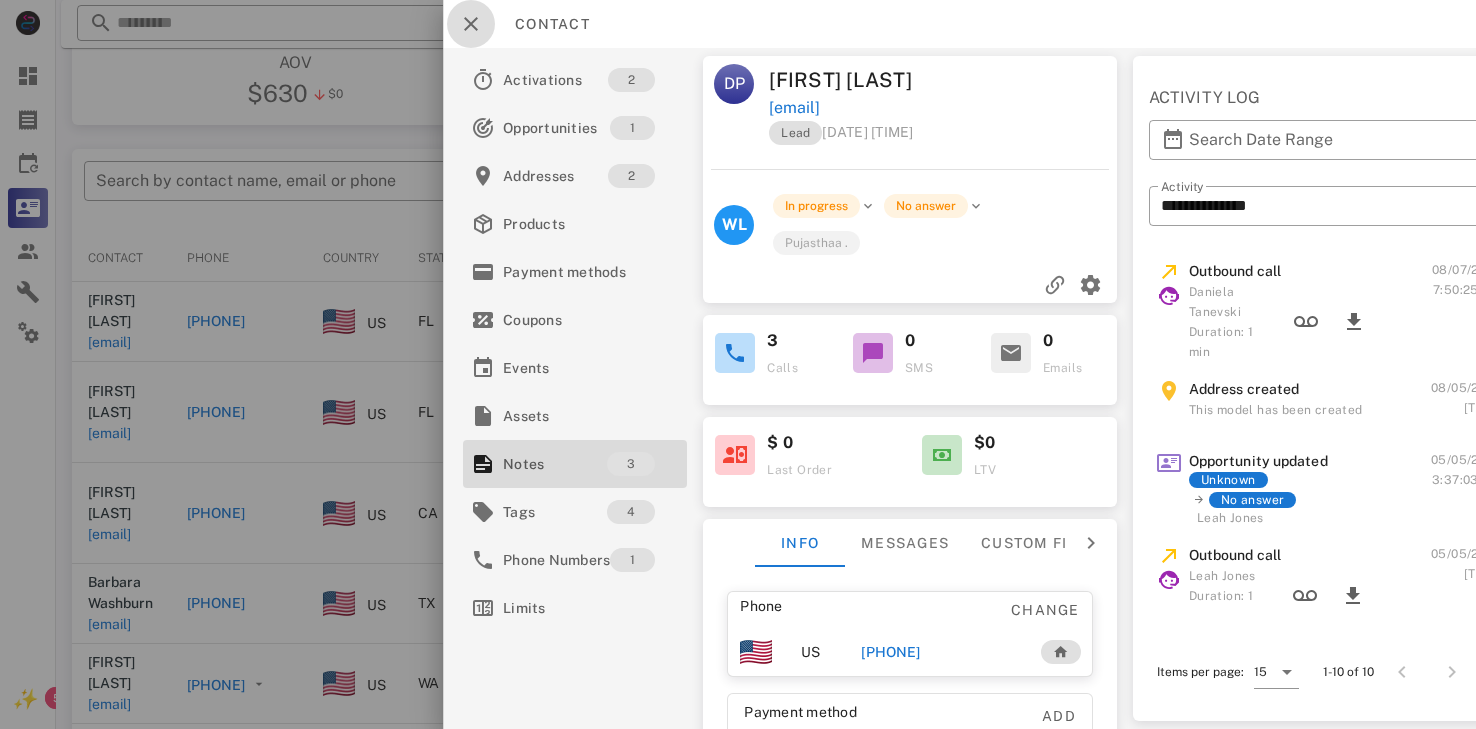click at bounding box center (471, 24) 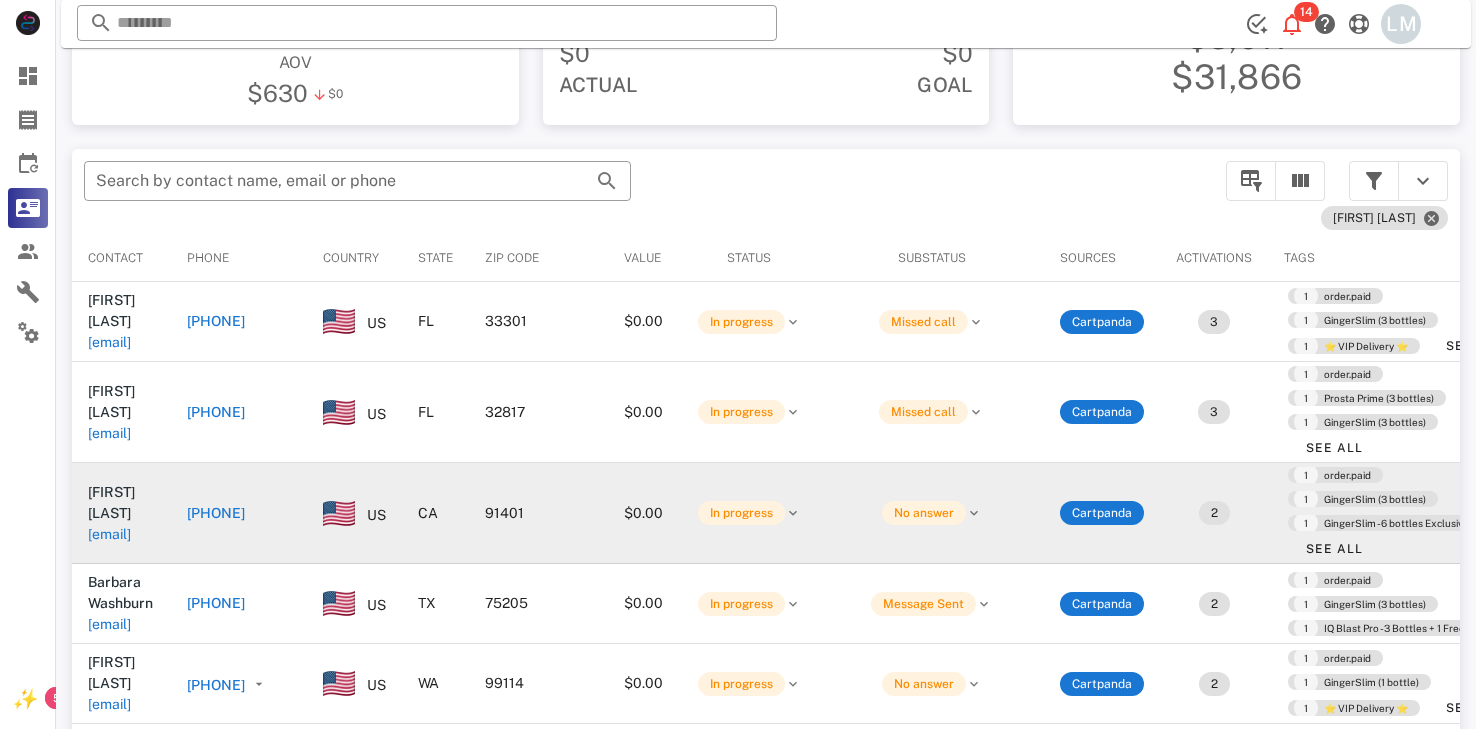 click on "[PHONE]" at bounding box center (216, 513) 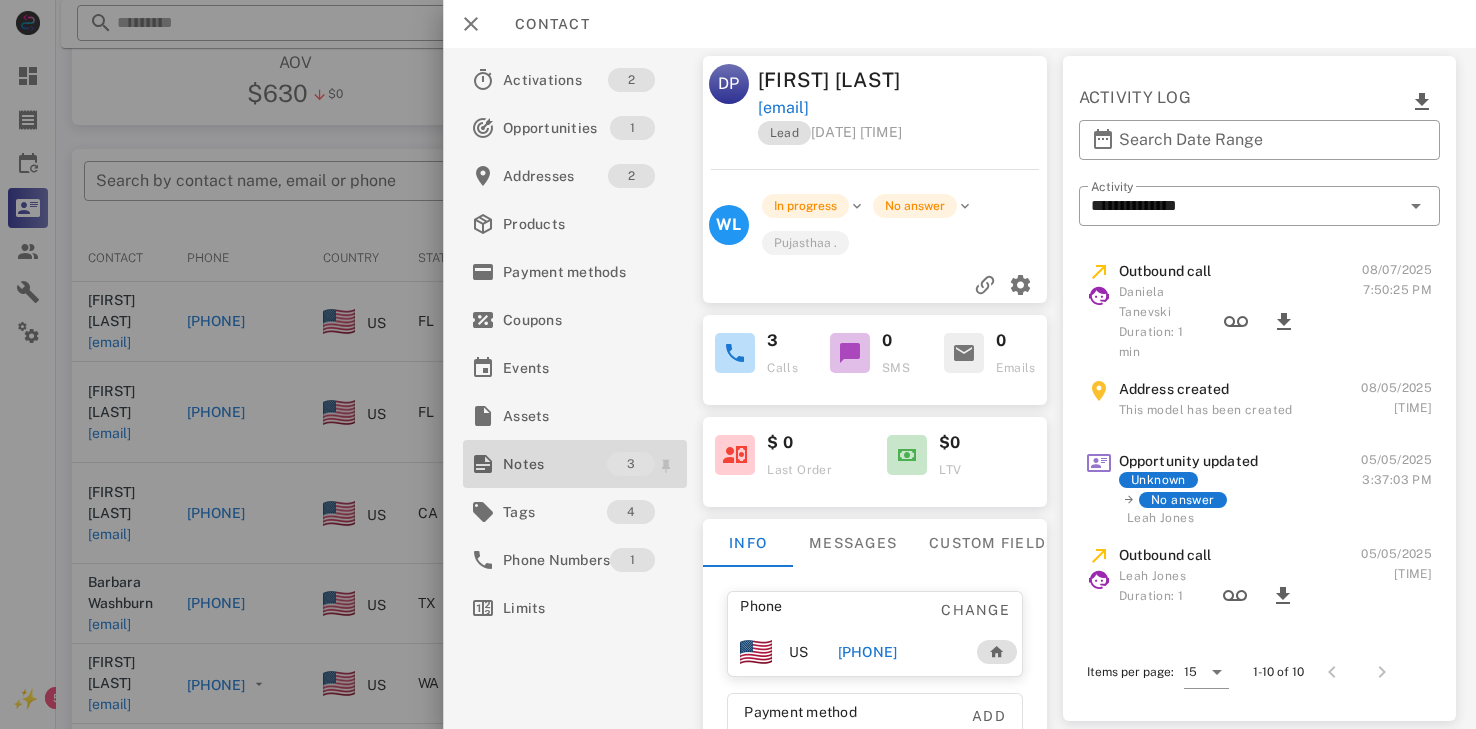 click on "Notes" at bounding box center [555, 464] 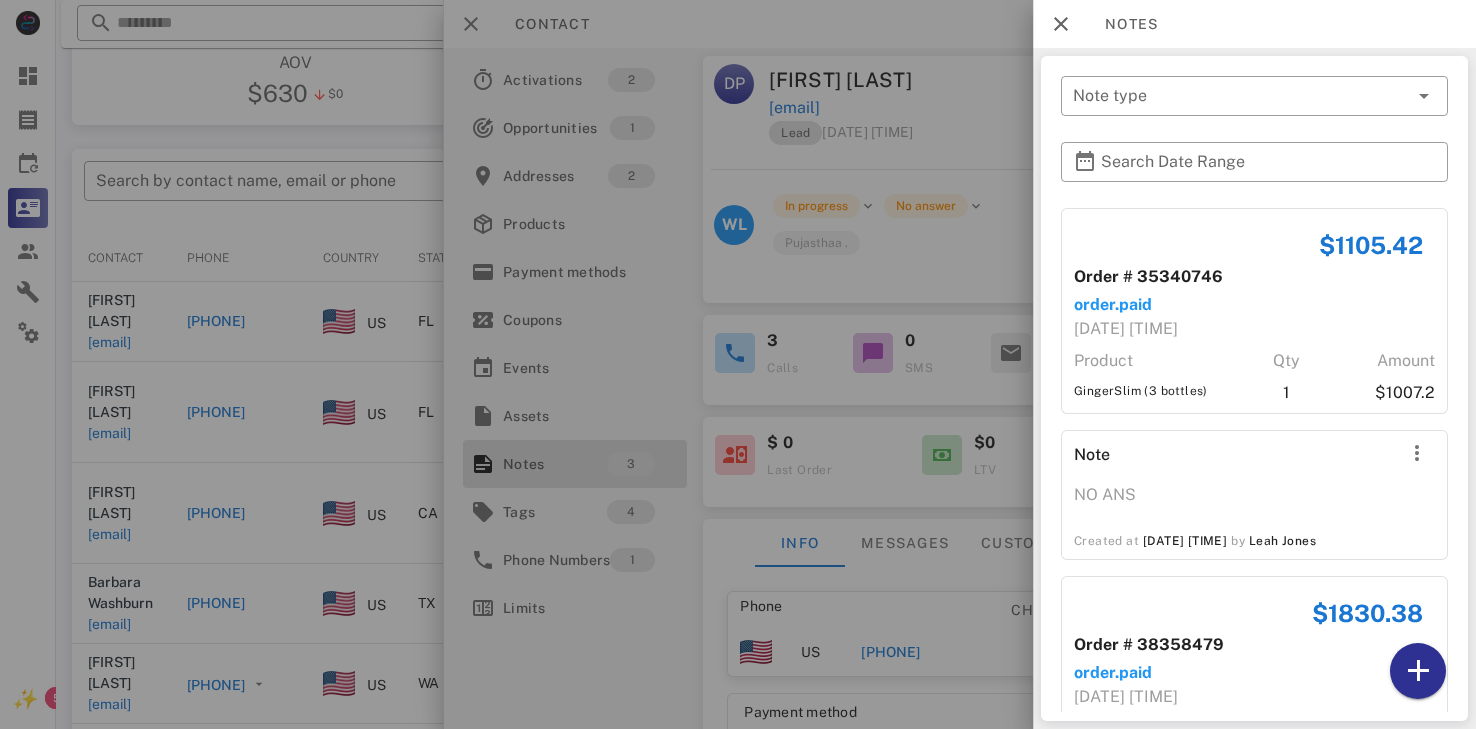 click at bounding box center [738, 364] 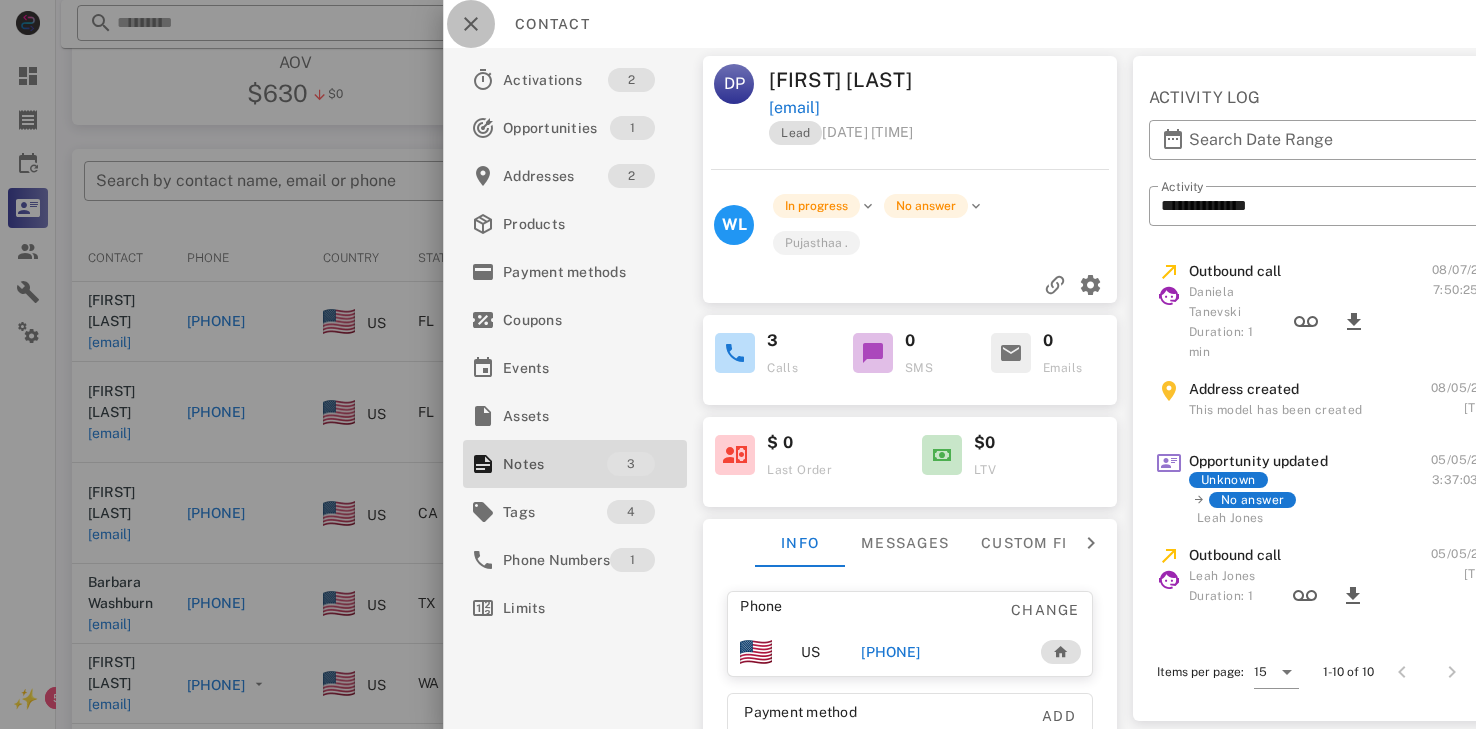 click at bounding box center [471, 24] 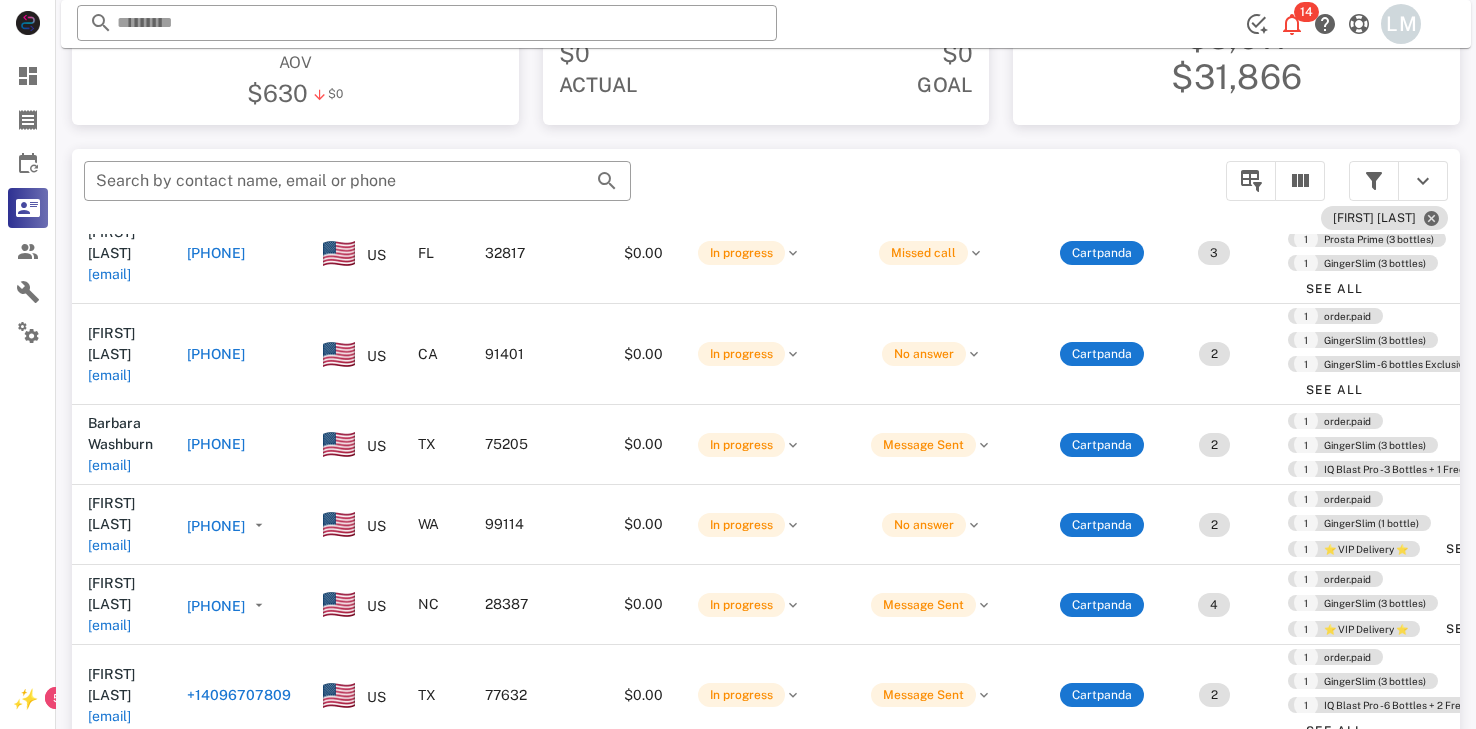 scroll, scrollTop: 162, scrollLeft: 0, axis: vertical 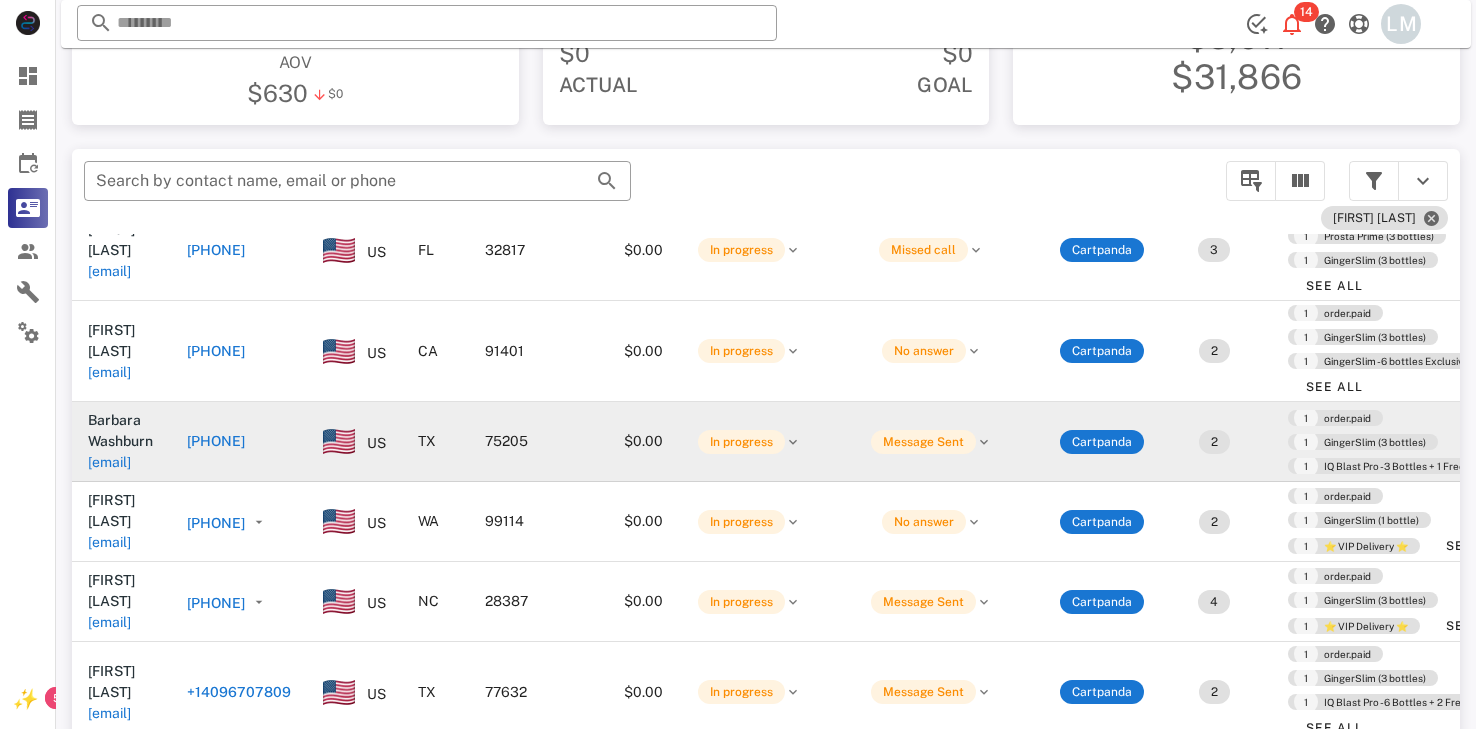 click on "[PHONE]" at bounding box center [216, 441] 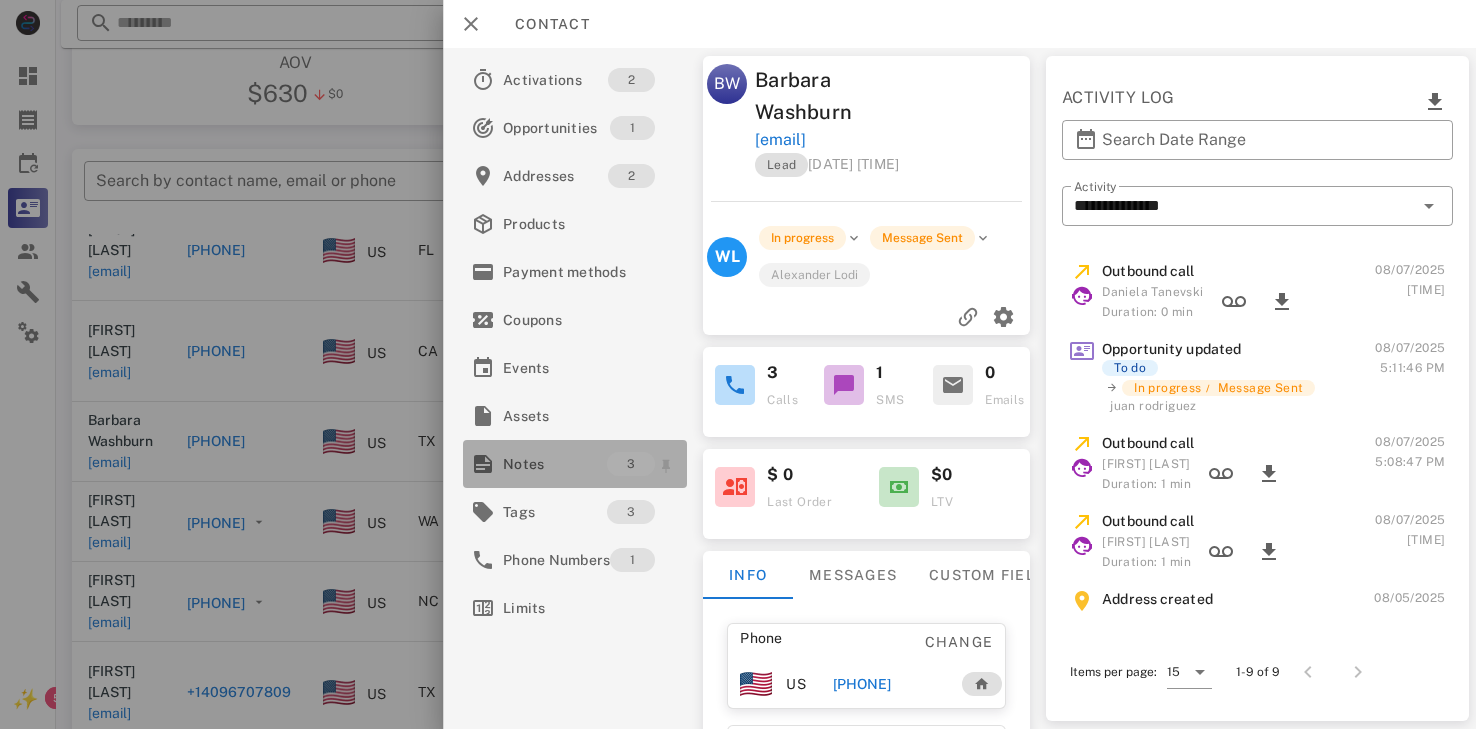 click on "Notes" at bounding box center (555, 464) 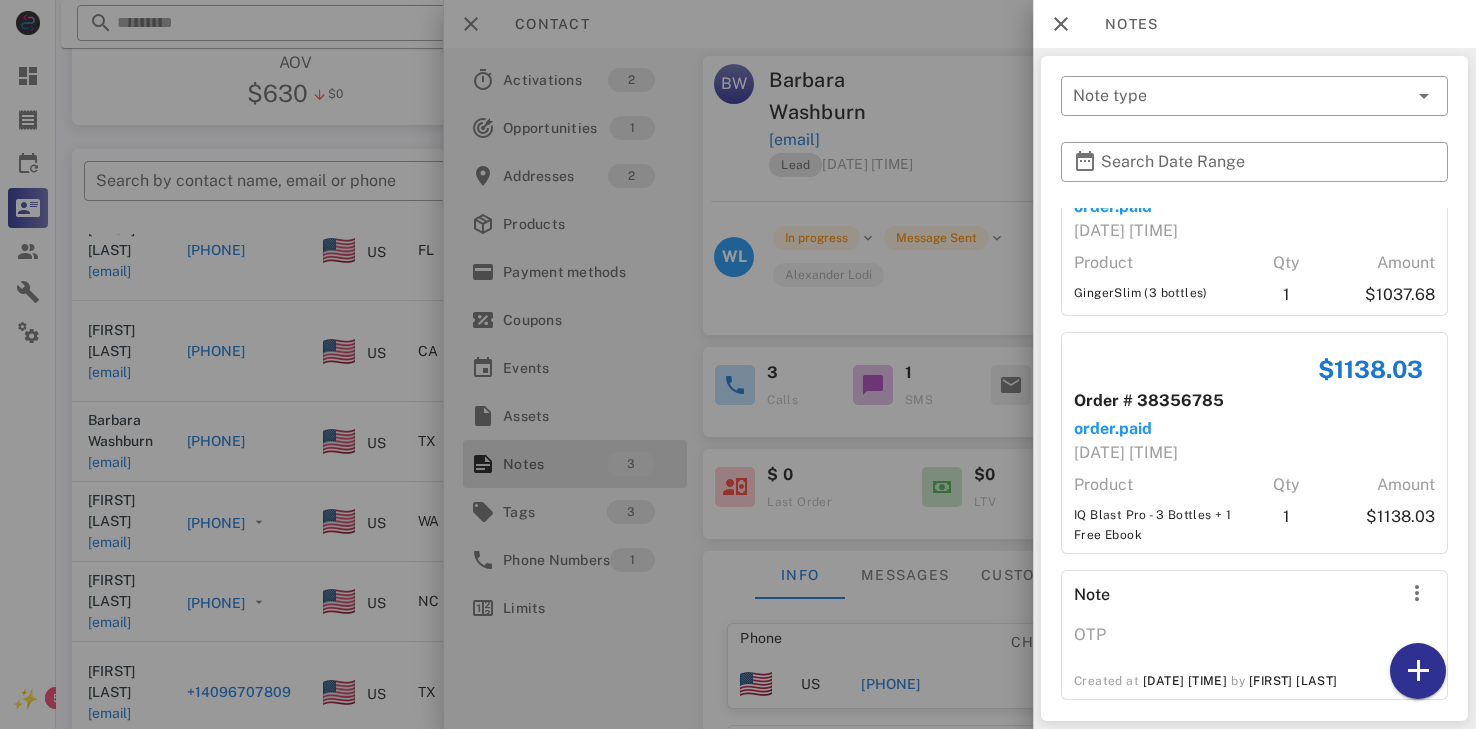 scroll, scrollTop: 96, scrollLeft: 0, axis: vertical 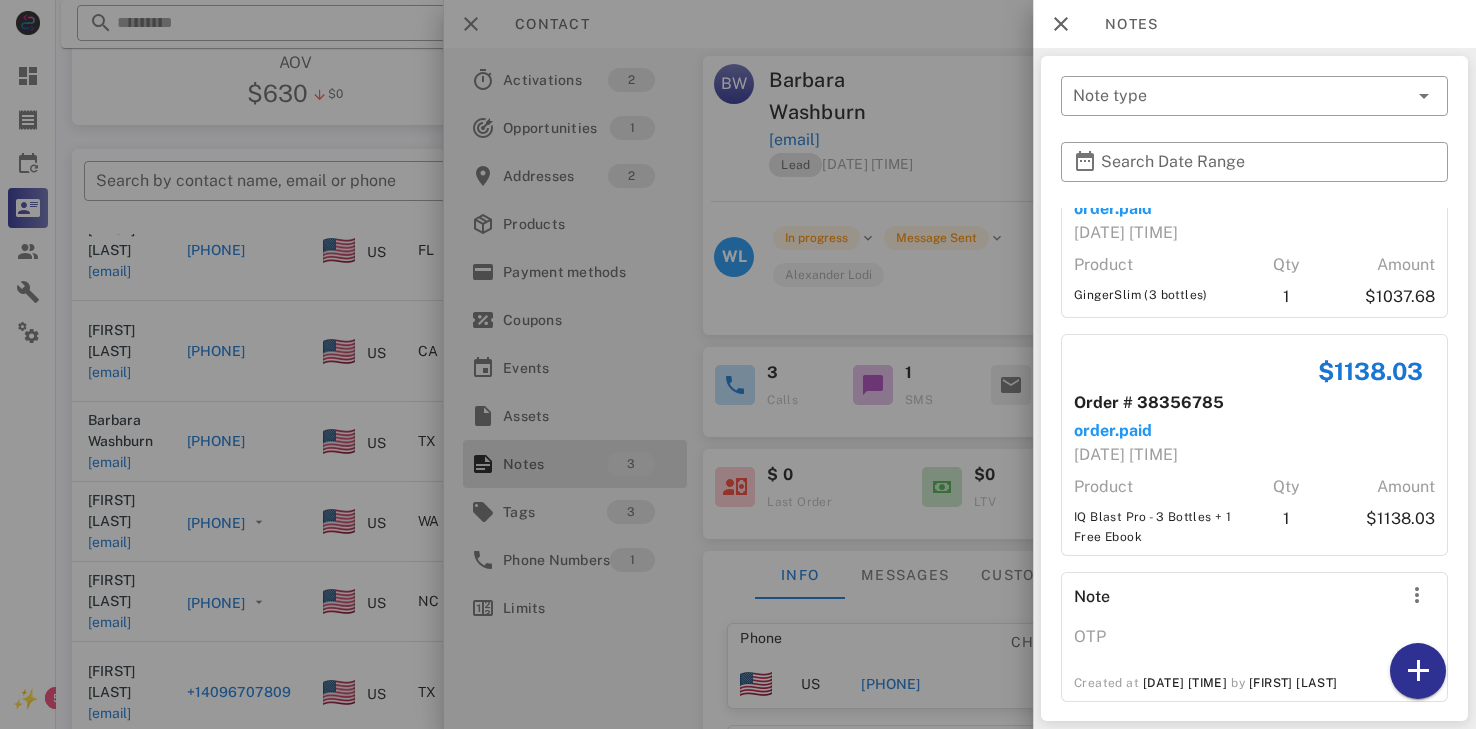 click at bounding box center [738, 364] 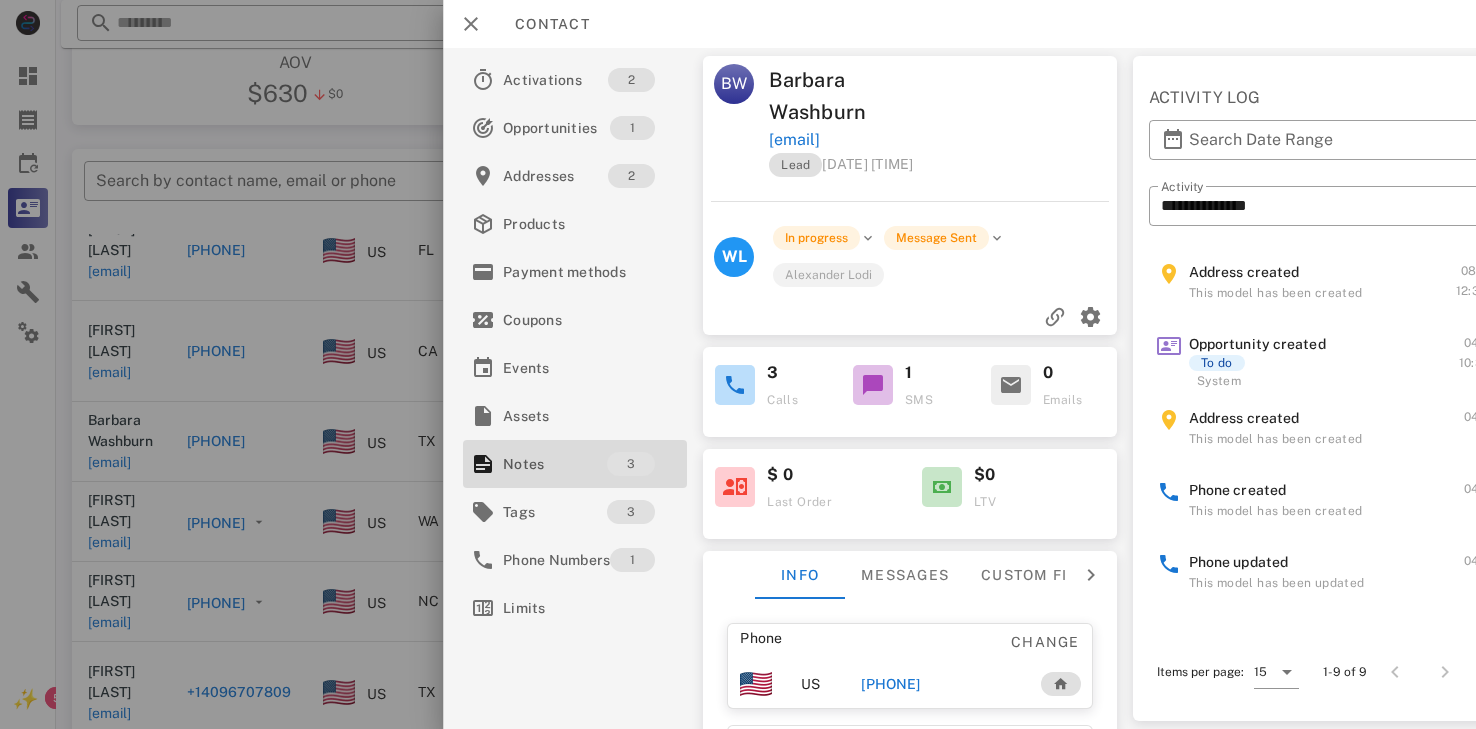 scroll, scrollTop: 331, scrollLeft: 0, axis: vertical 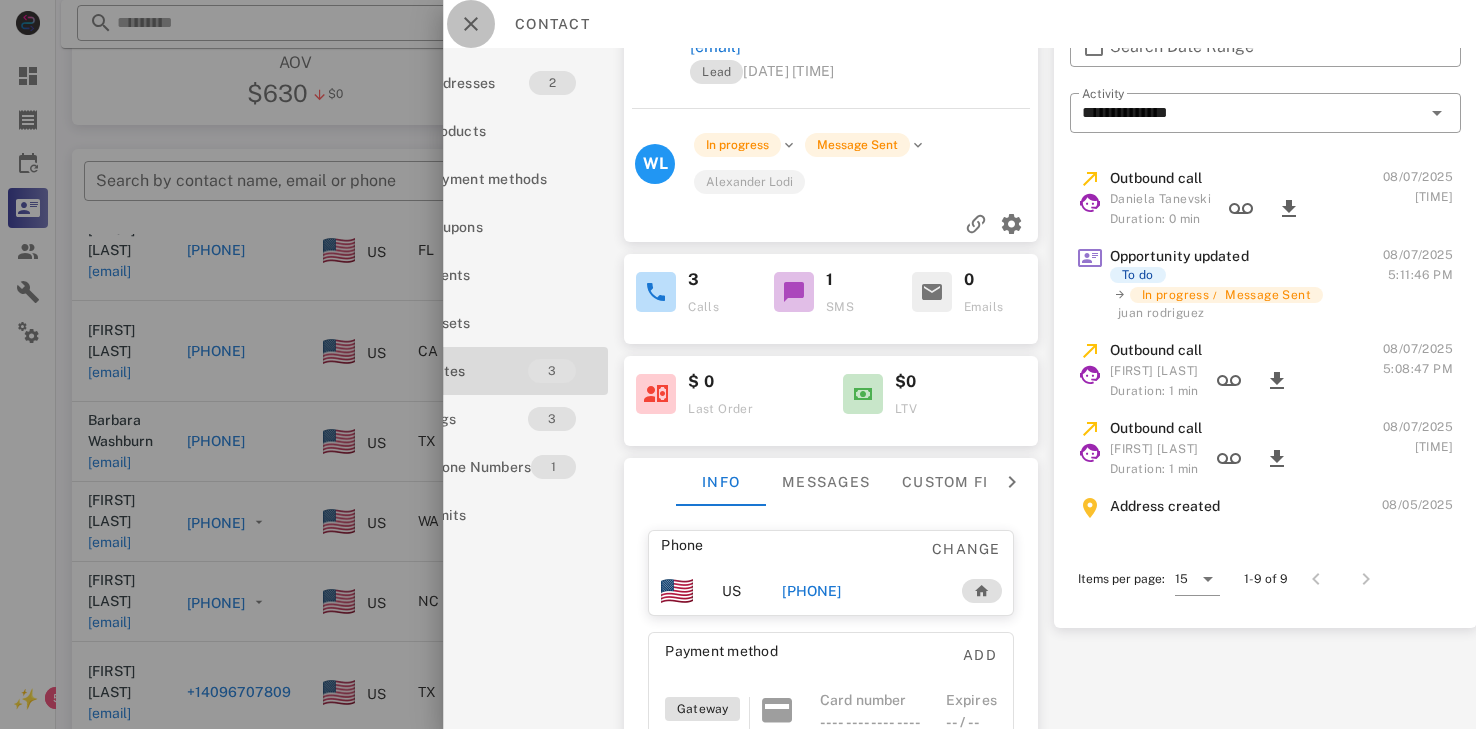 click at bounding box center [471, 24] 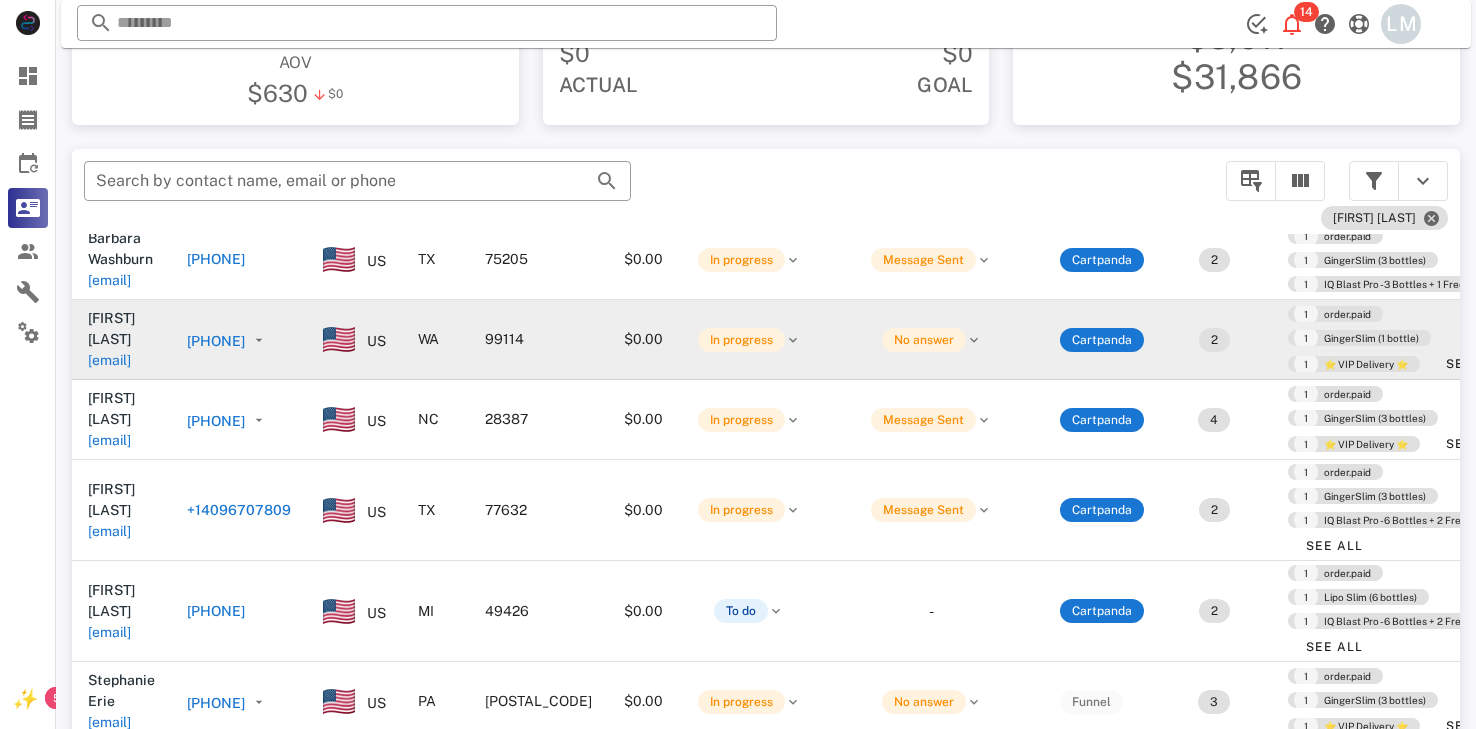 scroll, scrollTop: 342, scrollLeft: 0, axis: vertical 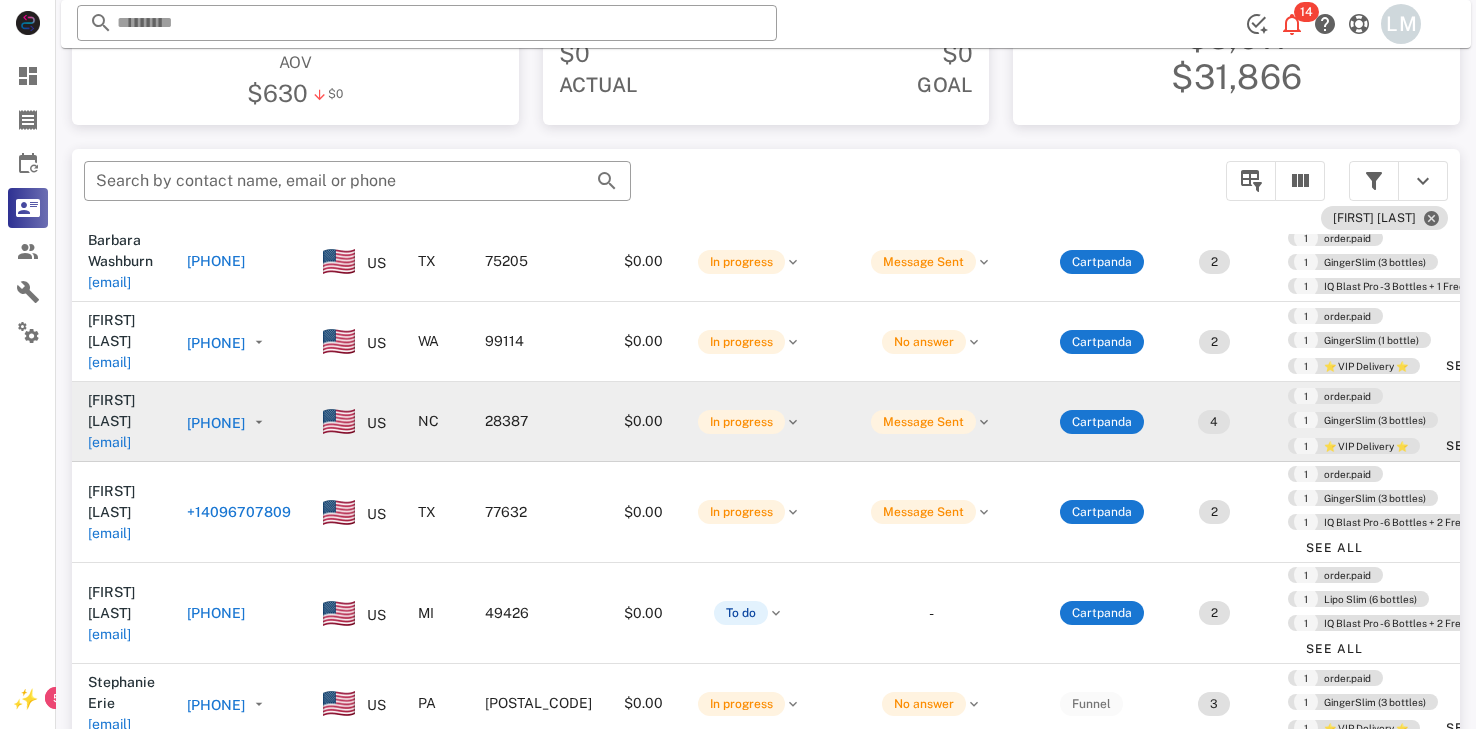 click on "[PHONE]" at bounding box center (216, 423) 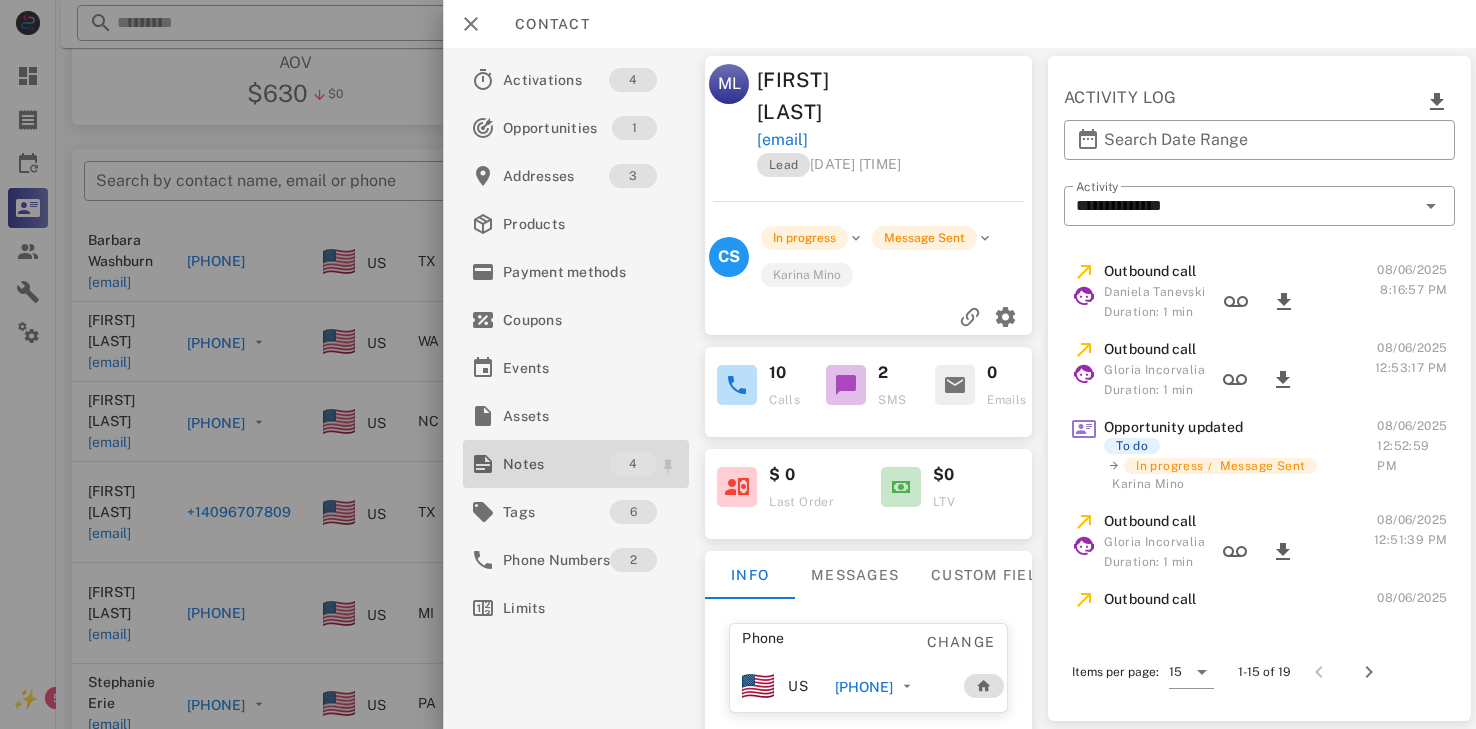click on "Notes" at bounding box center (556, 464) 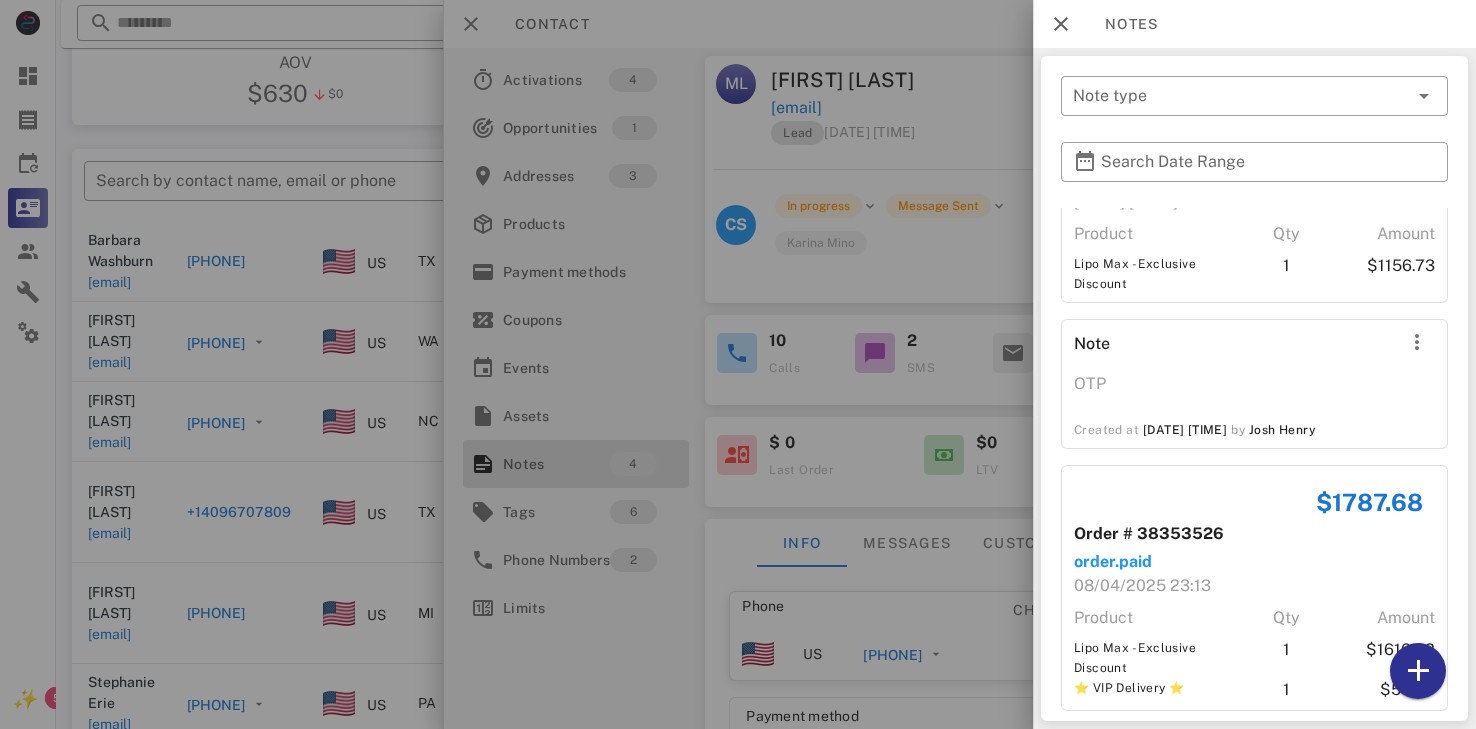scroll, scrollTop: 376, scrollLeft: 0, axis: vertical 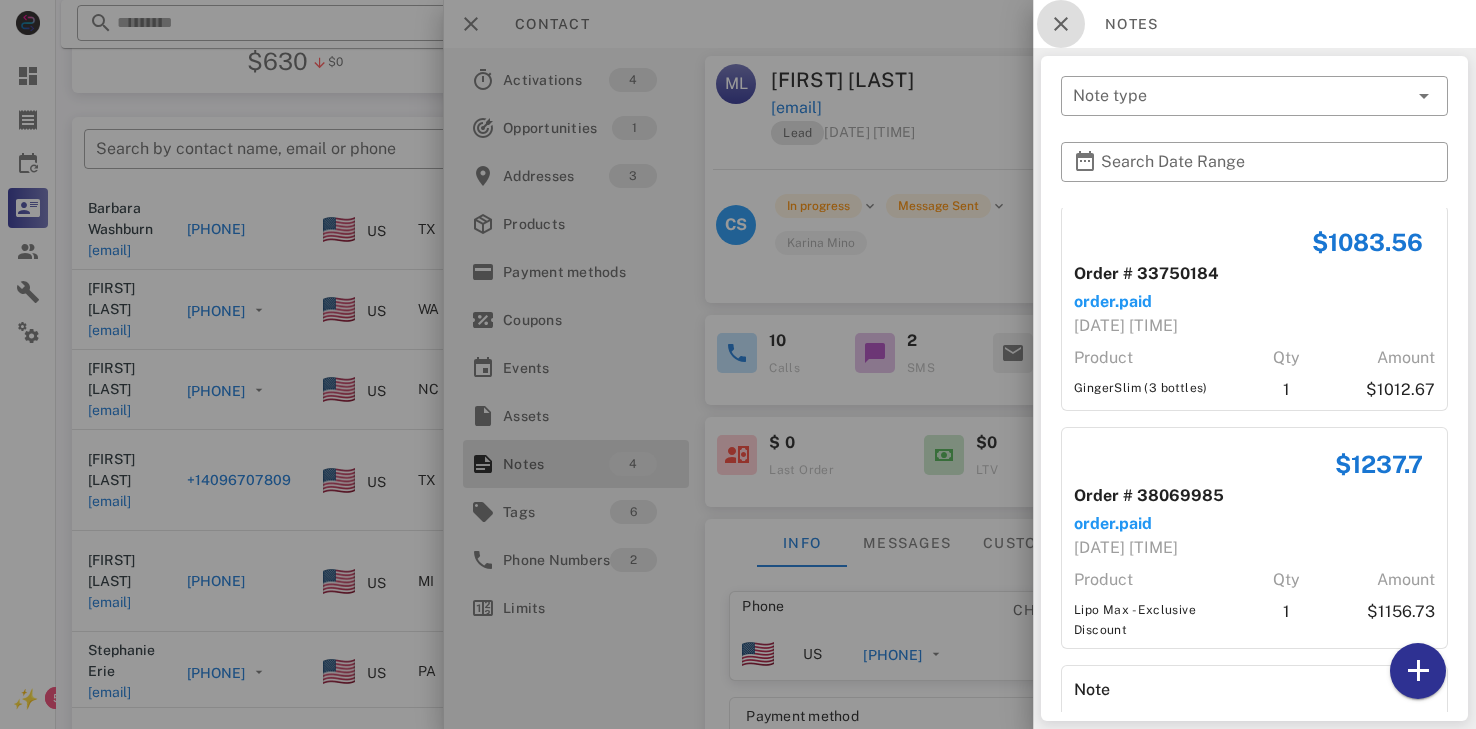 click at bounding box center (1061, 24) 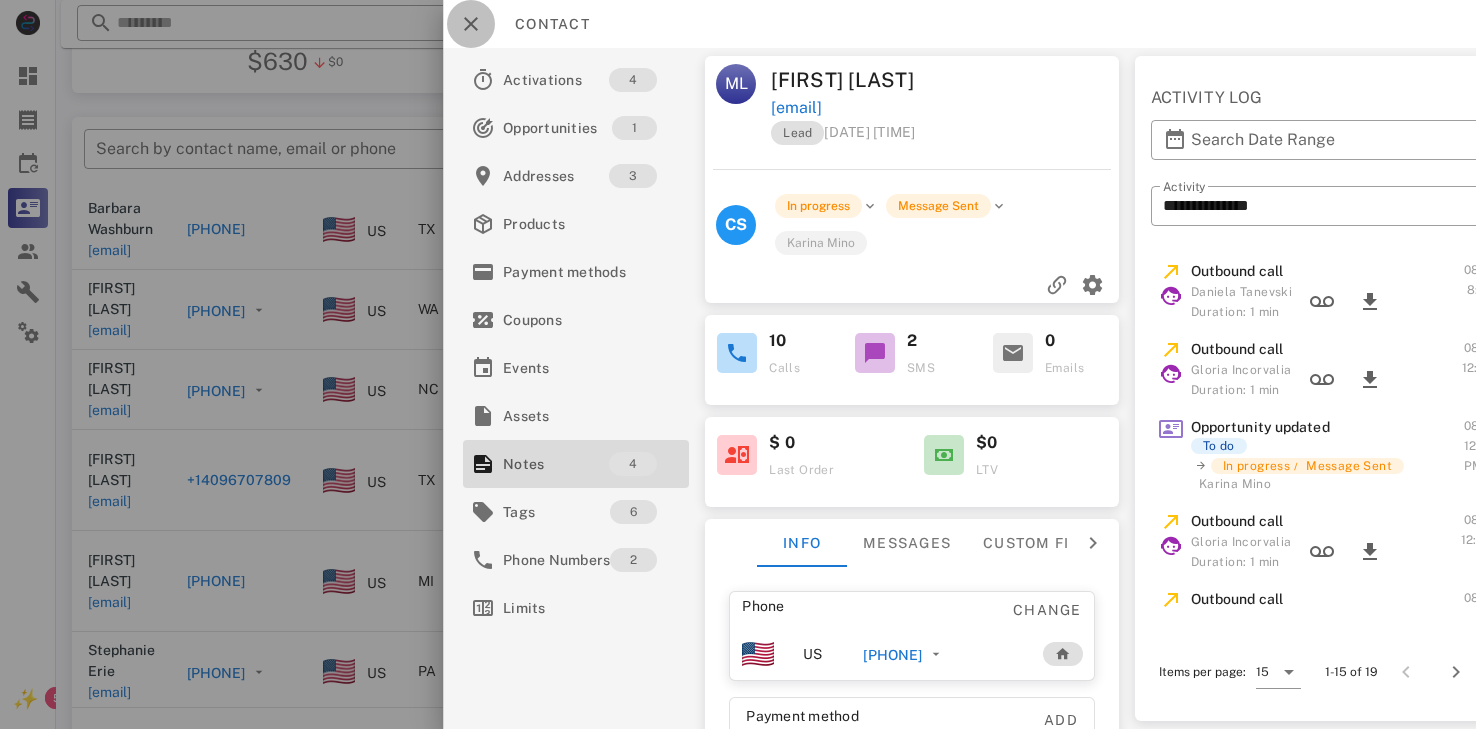 click at bounding box center [471, 24] 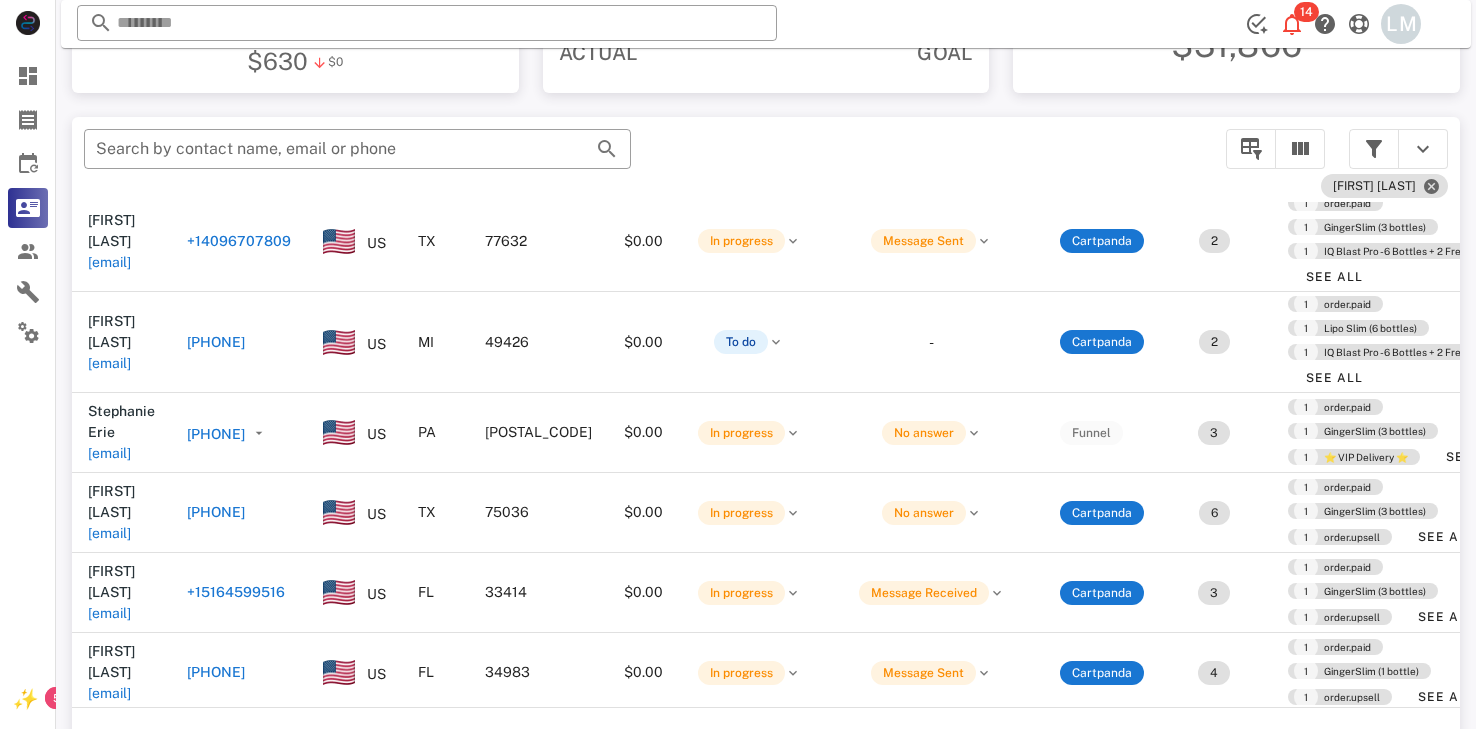 scroll, scrollTop: 583, scrollLeft: 0, axis: vertical 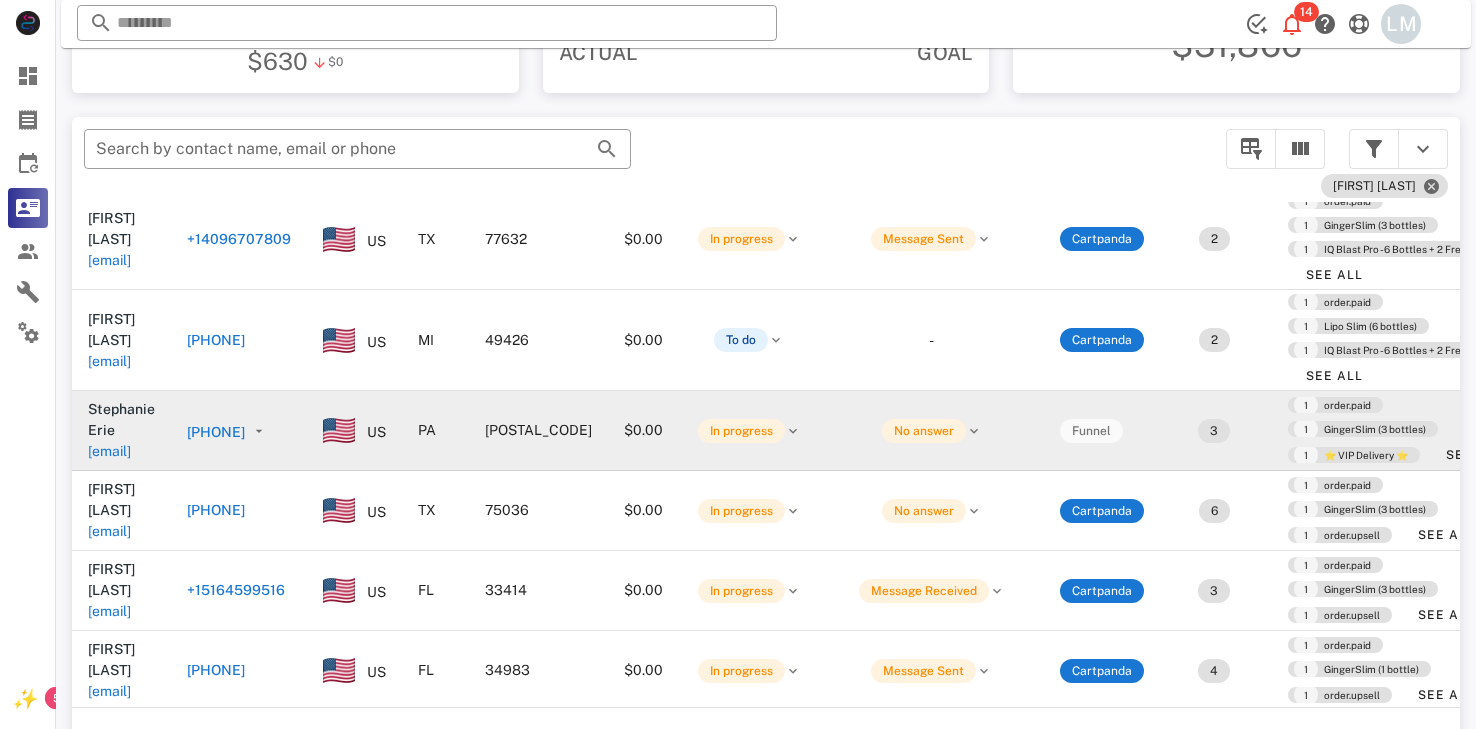 click on "[PHONE]" at bounding box center (216, 432) 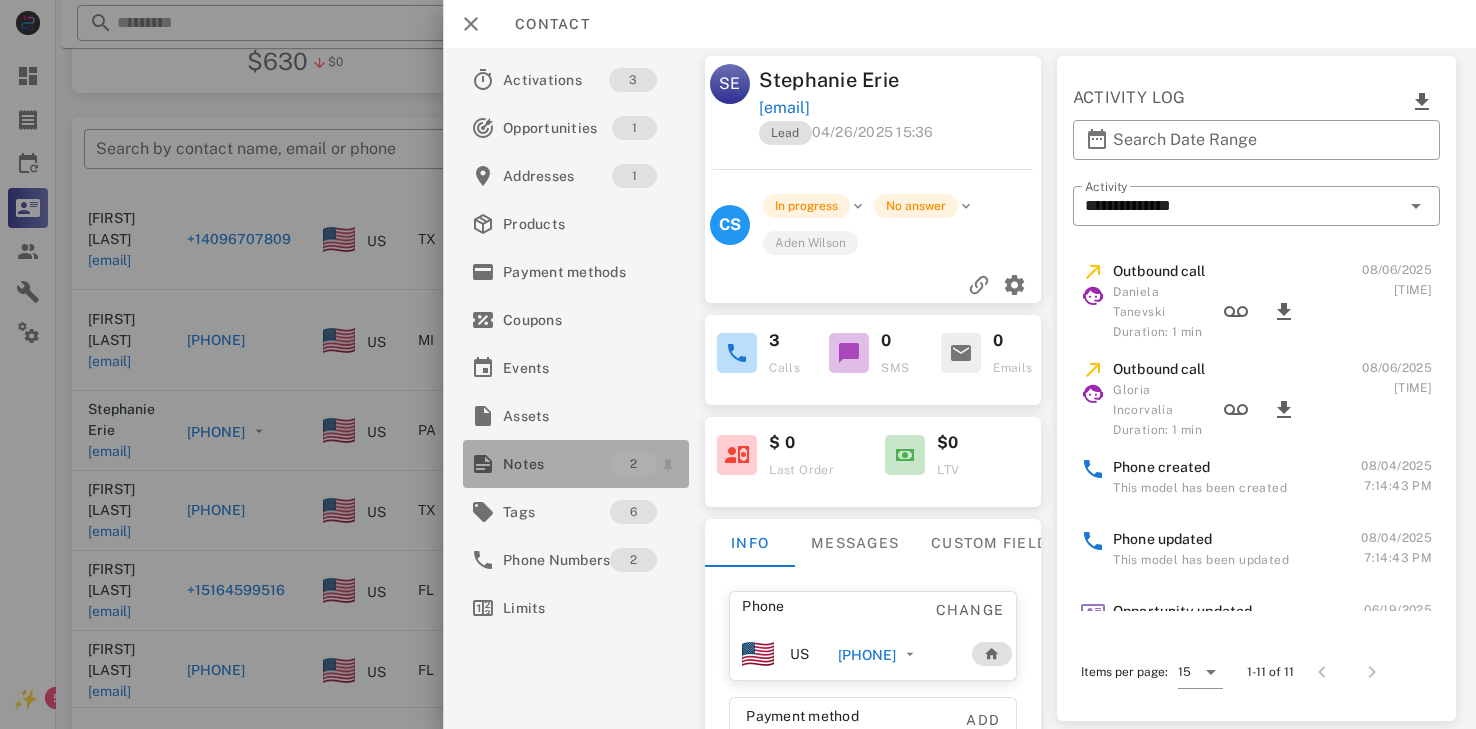 click on "Notes" at bounding box center [556, 464] 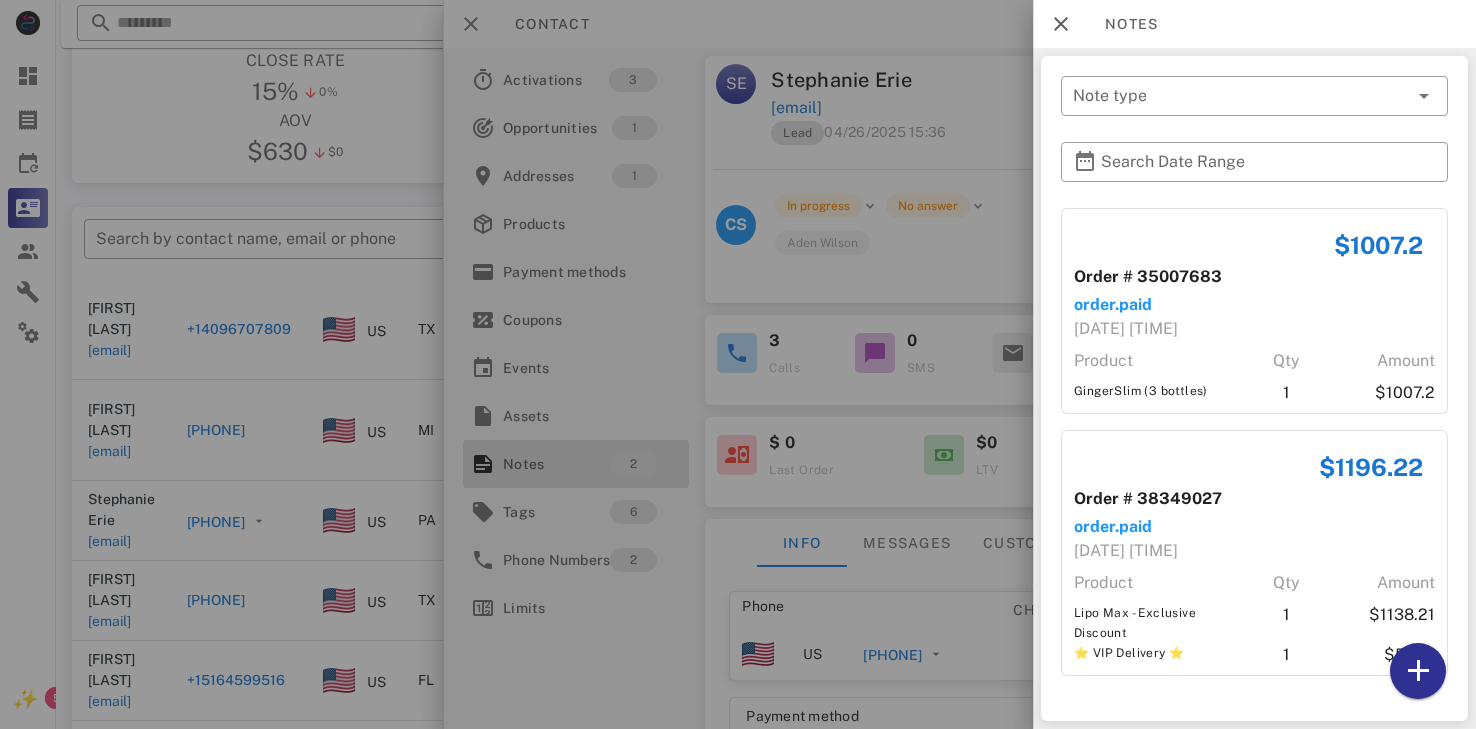 scroll, scrollTop: 283, scrollLeft: 0, axis: vertical 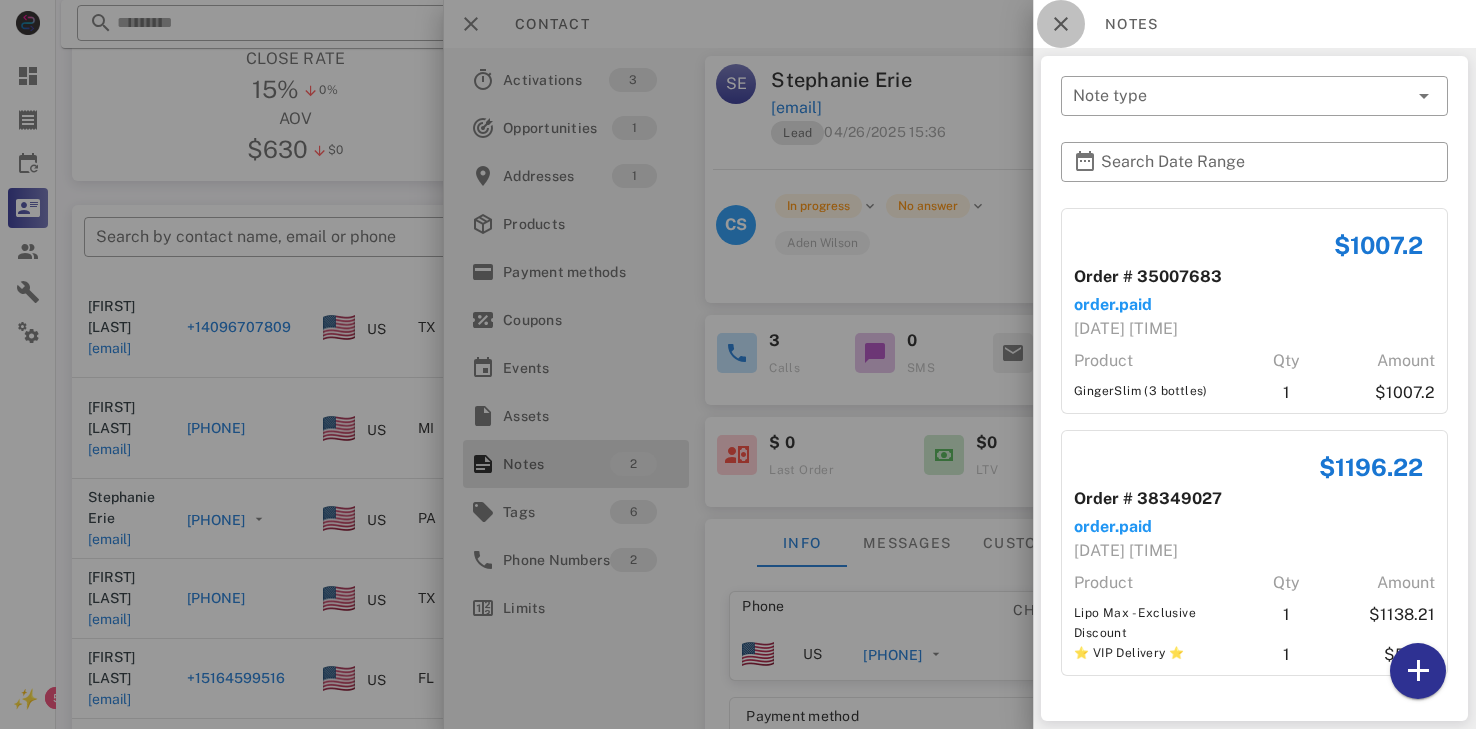 click at bounding box center [1061, 24] 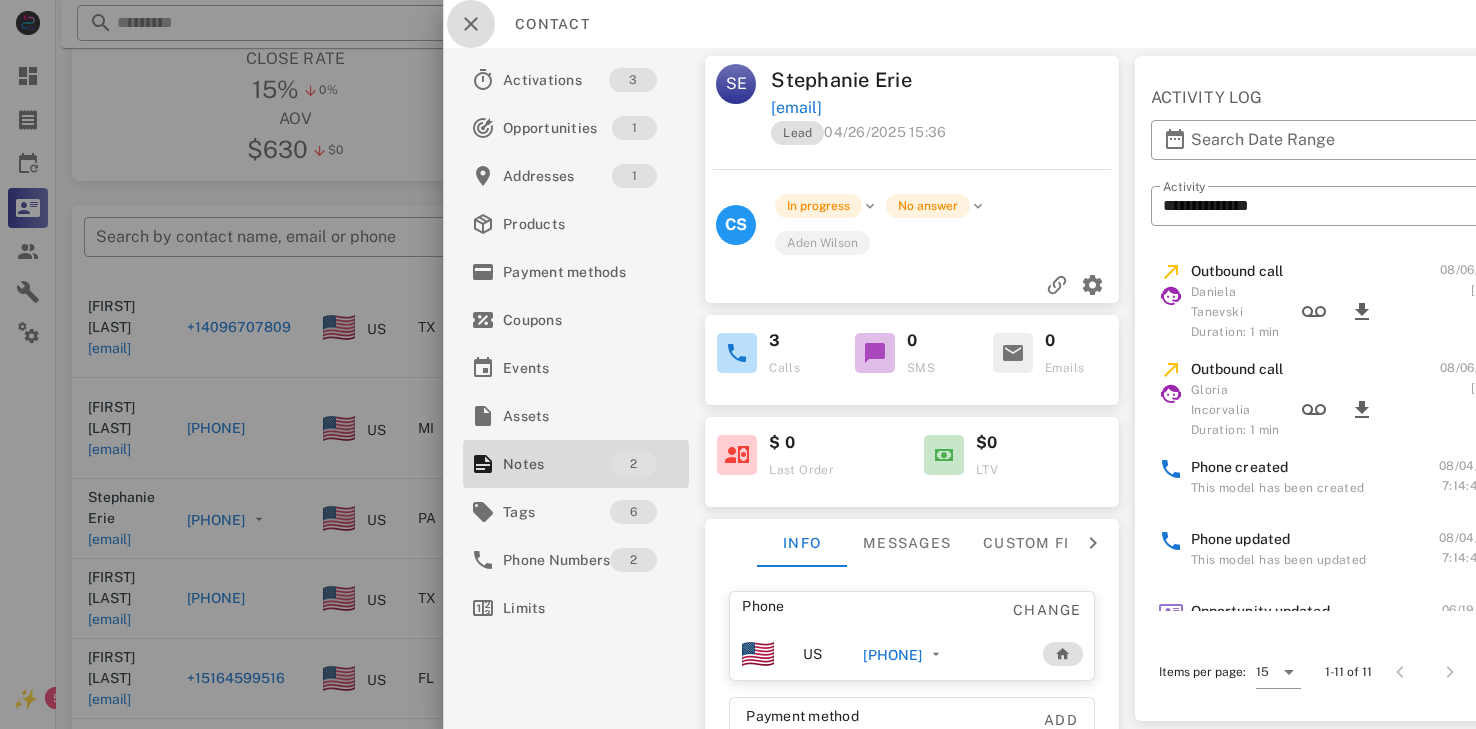 click at bounding box center (471, 24) 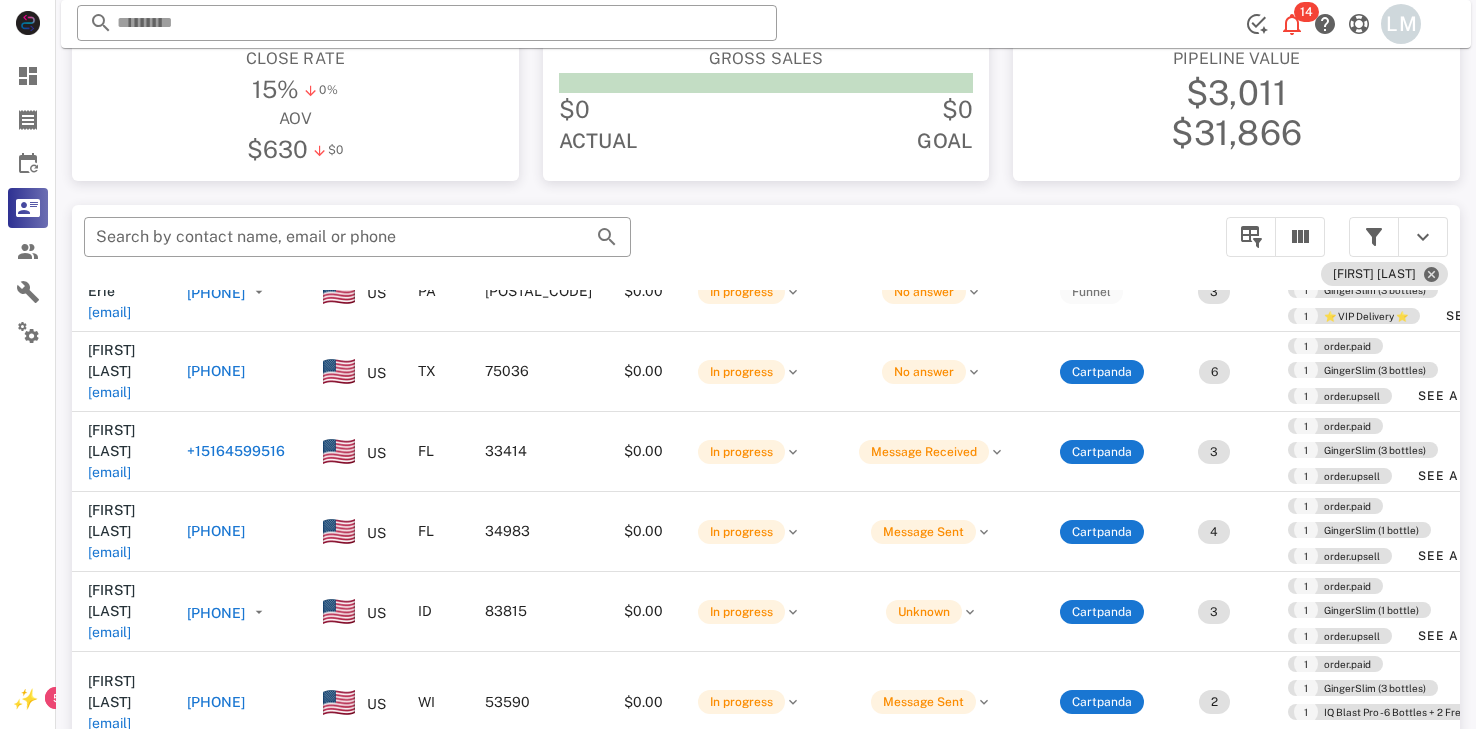 scroll, scrollTop: 807, scrollLeft: 0, axis: vertical 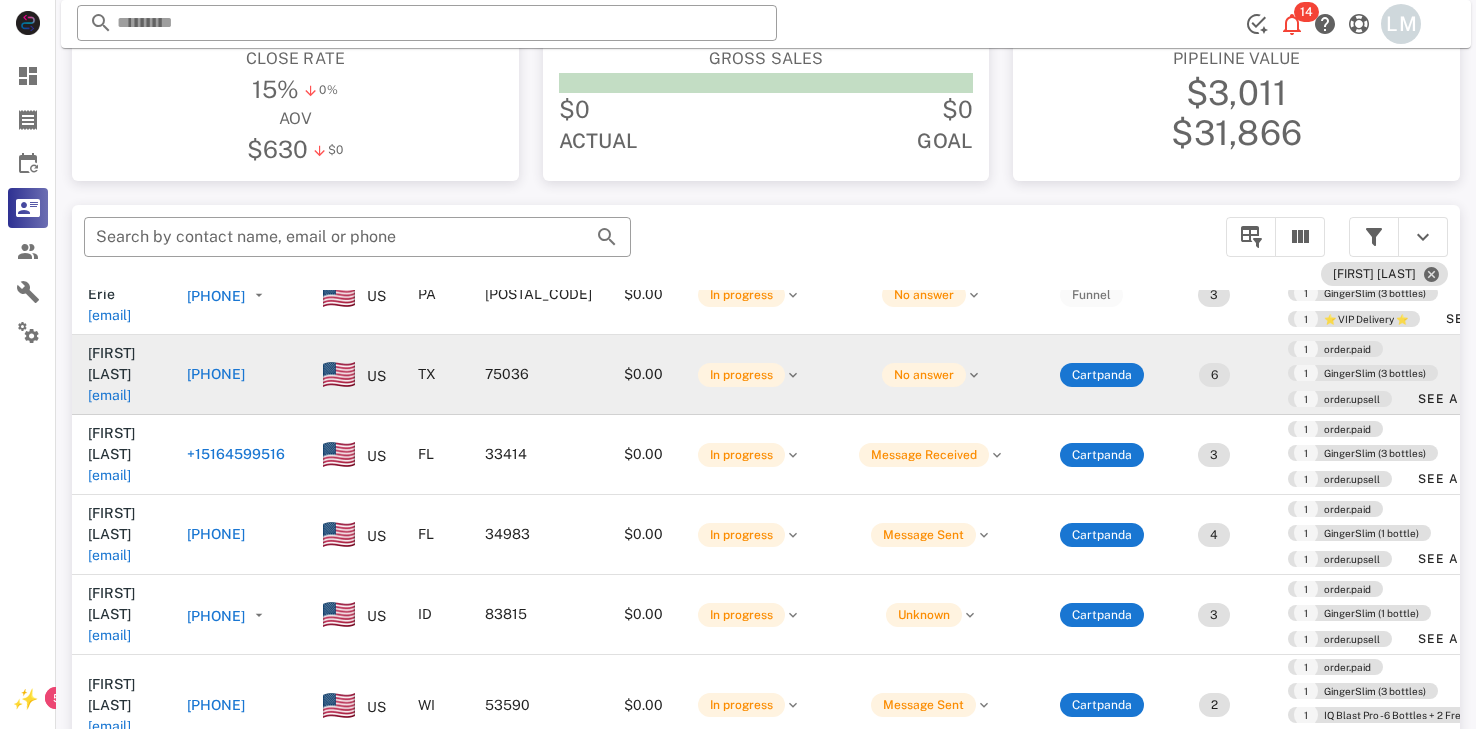 click on "[PHONE]" at bounding box center [216, 374] 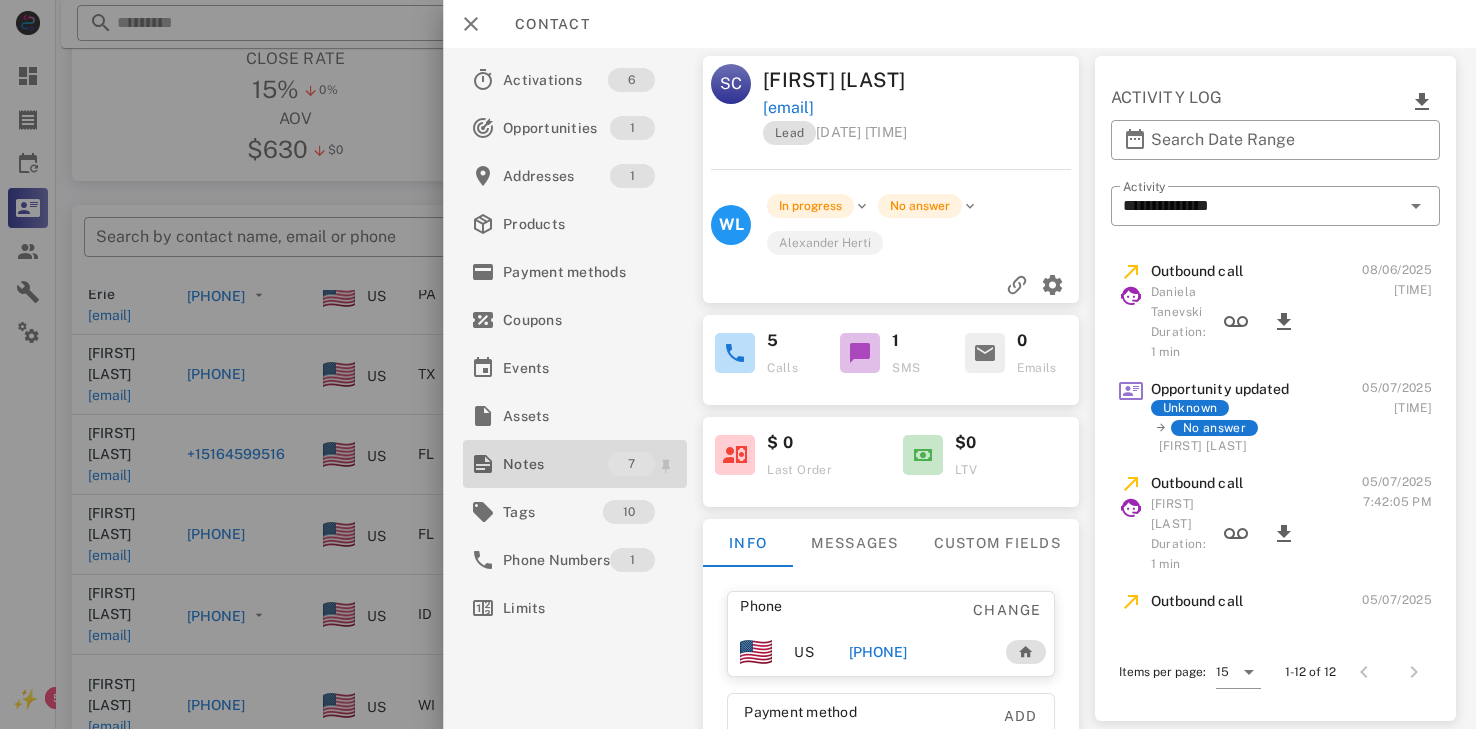 click on "Notes" at bounding box center (555, 464) 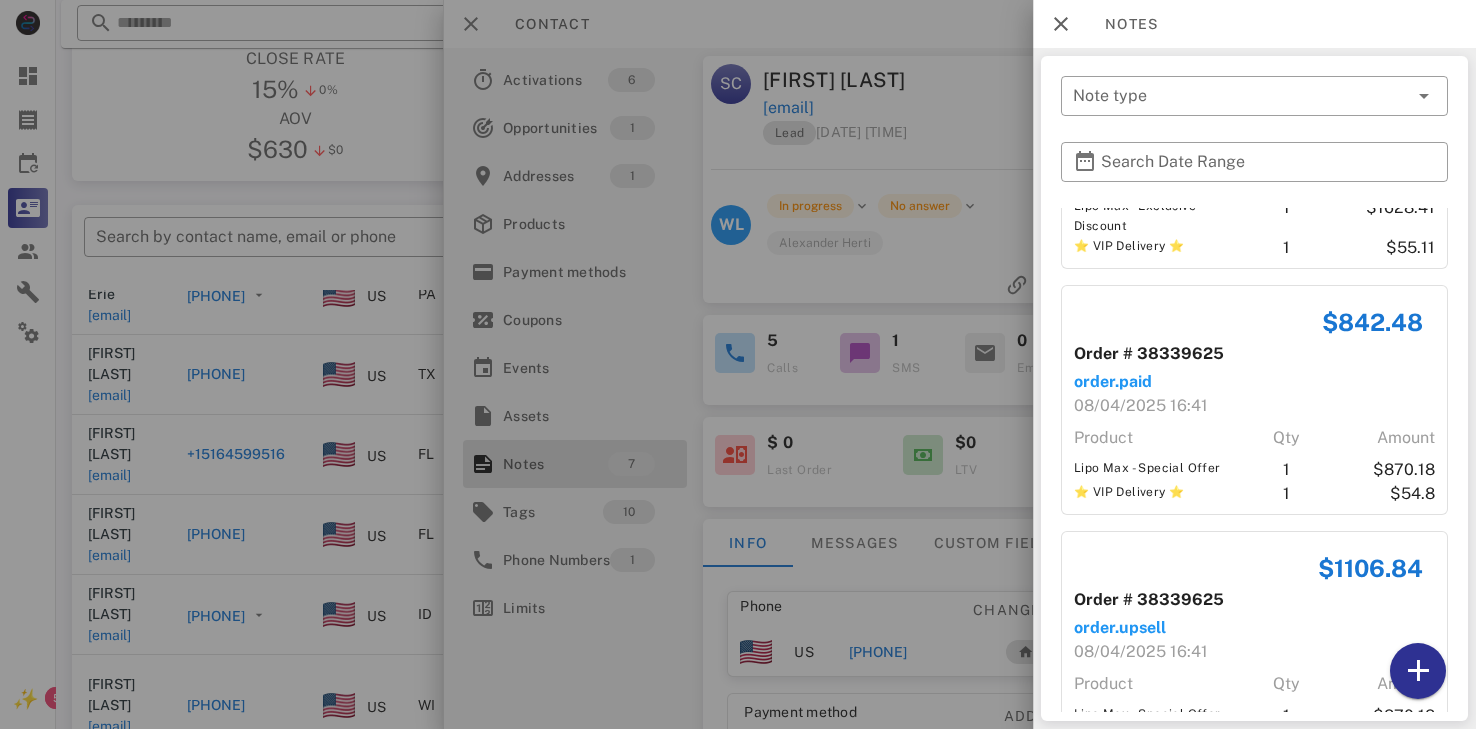 scroll, scrollTop: 909, scrollLeft: 0, axis: vertical 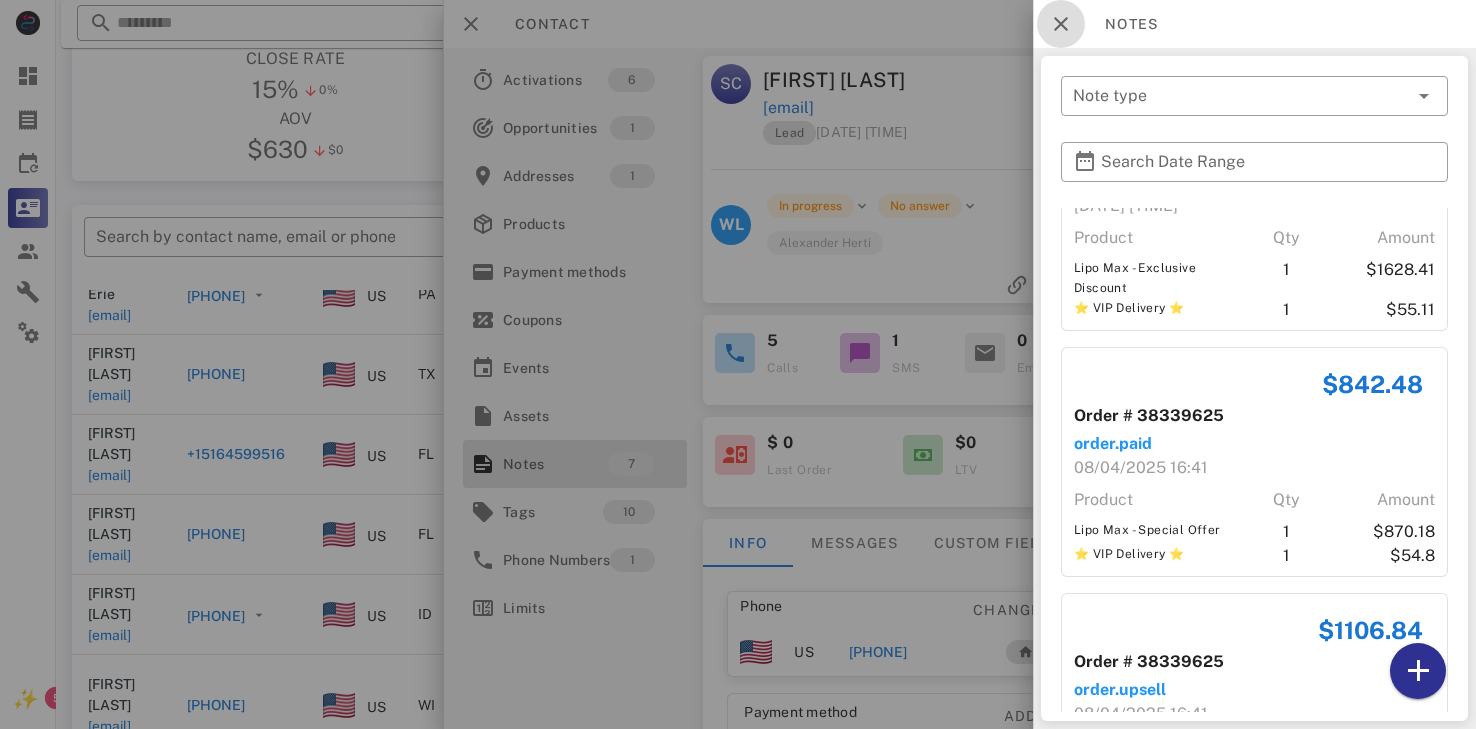 click at bounding box center [1061, 24] 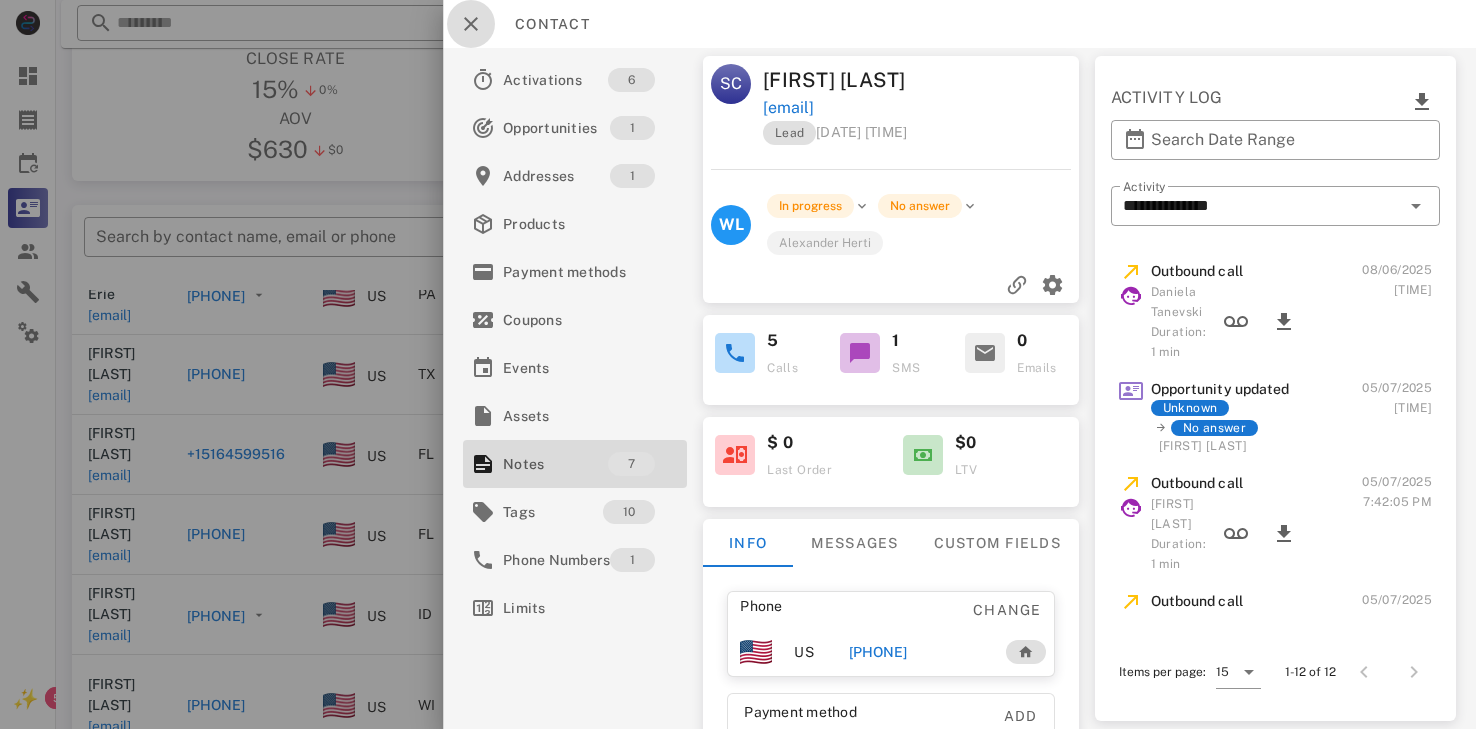 click at bounding box center (471, 24) 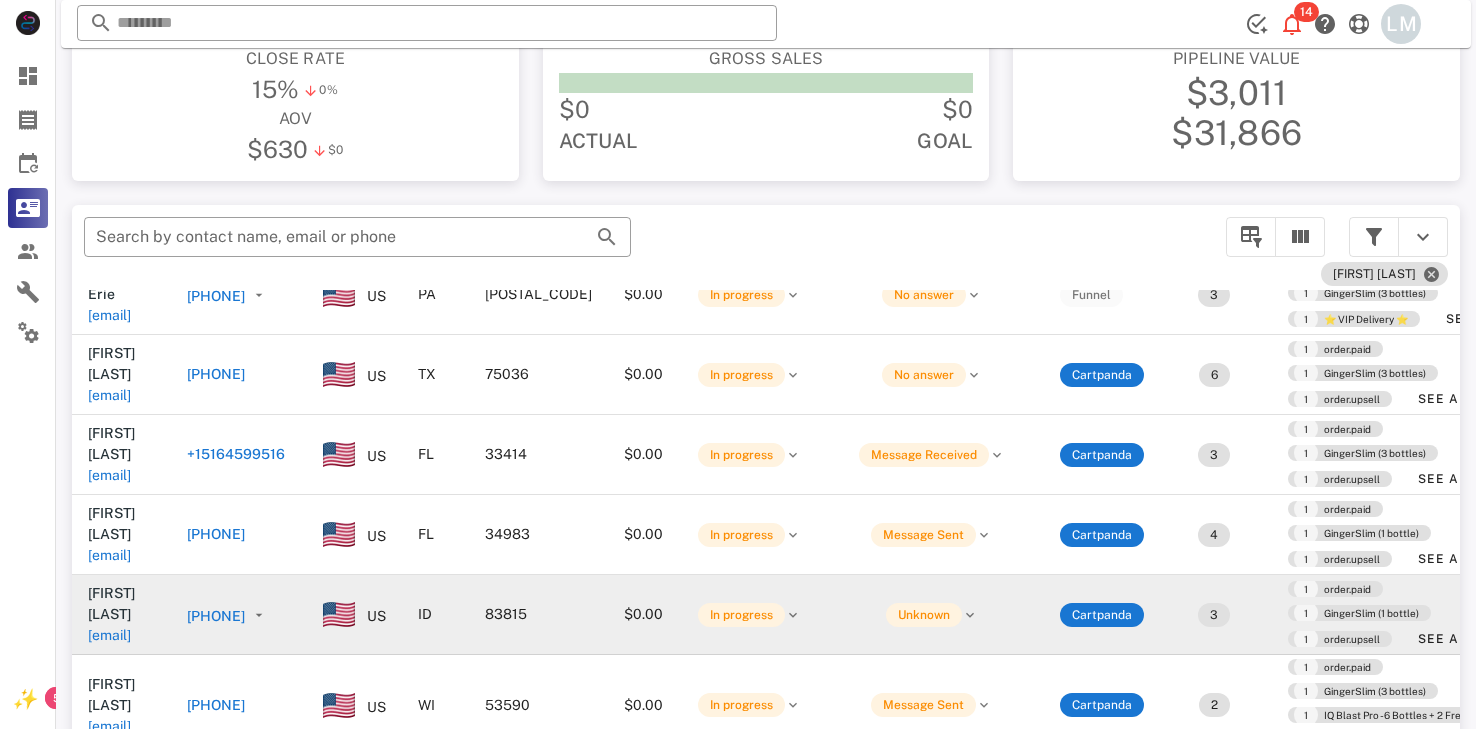 scroll, scrollTop: 815, scrollLeft: 0, axis: vertical 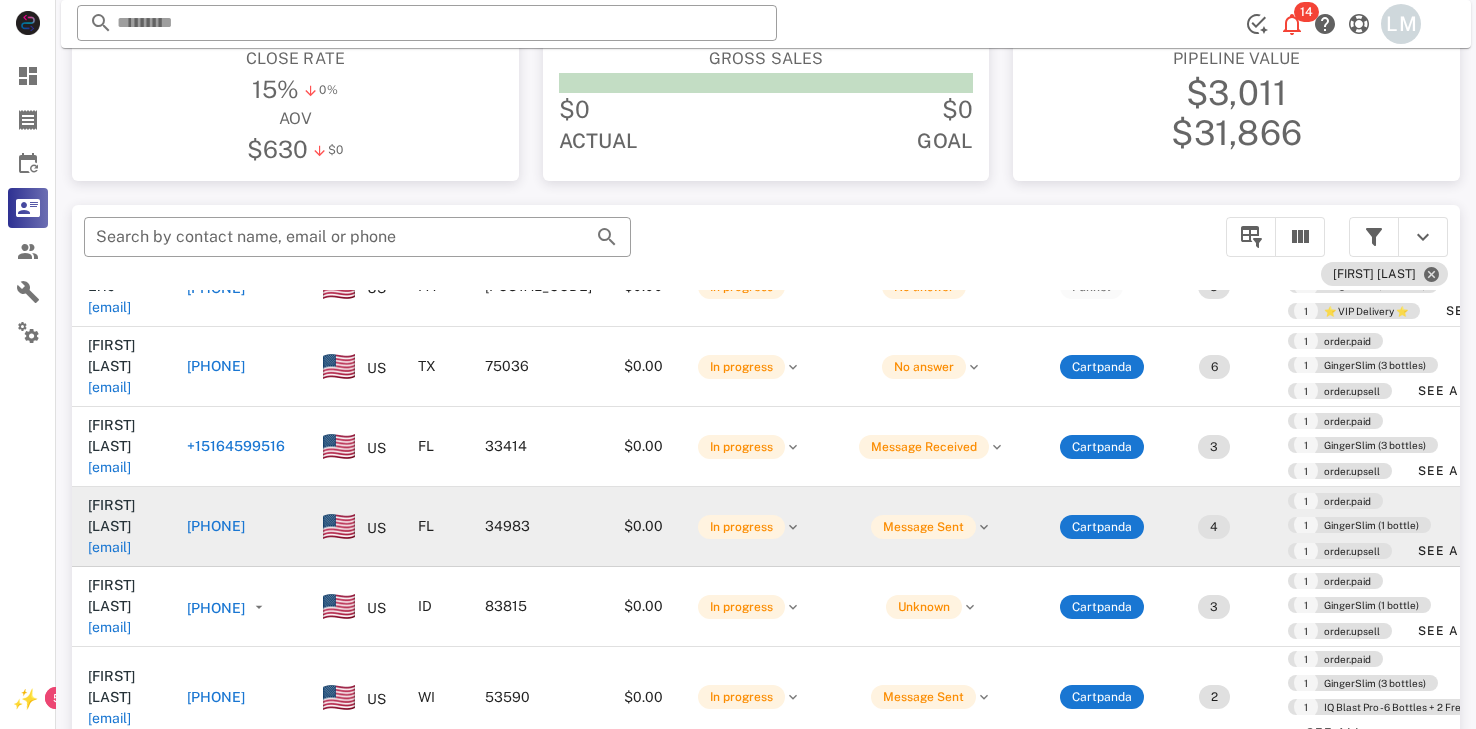 click on "[PHONE]" at bounding box center (216, 526) 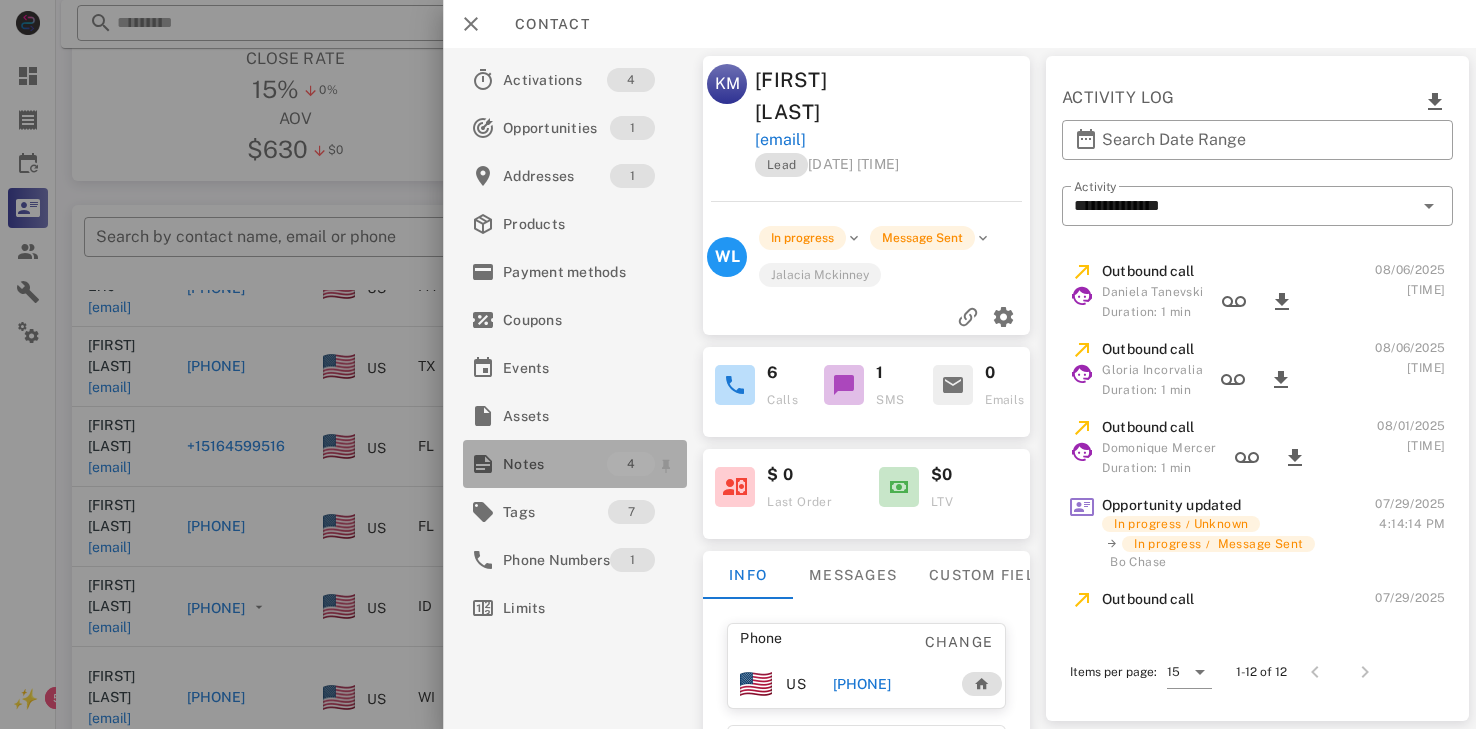 click on "Notes" at bounding box center (555, 464) 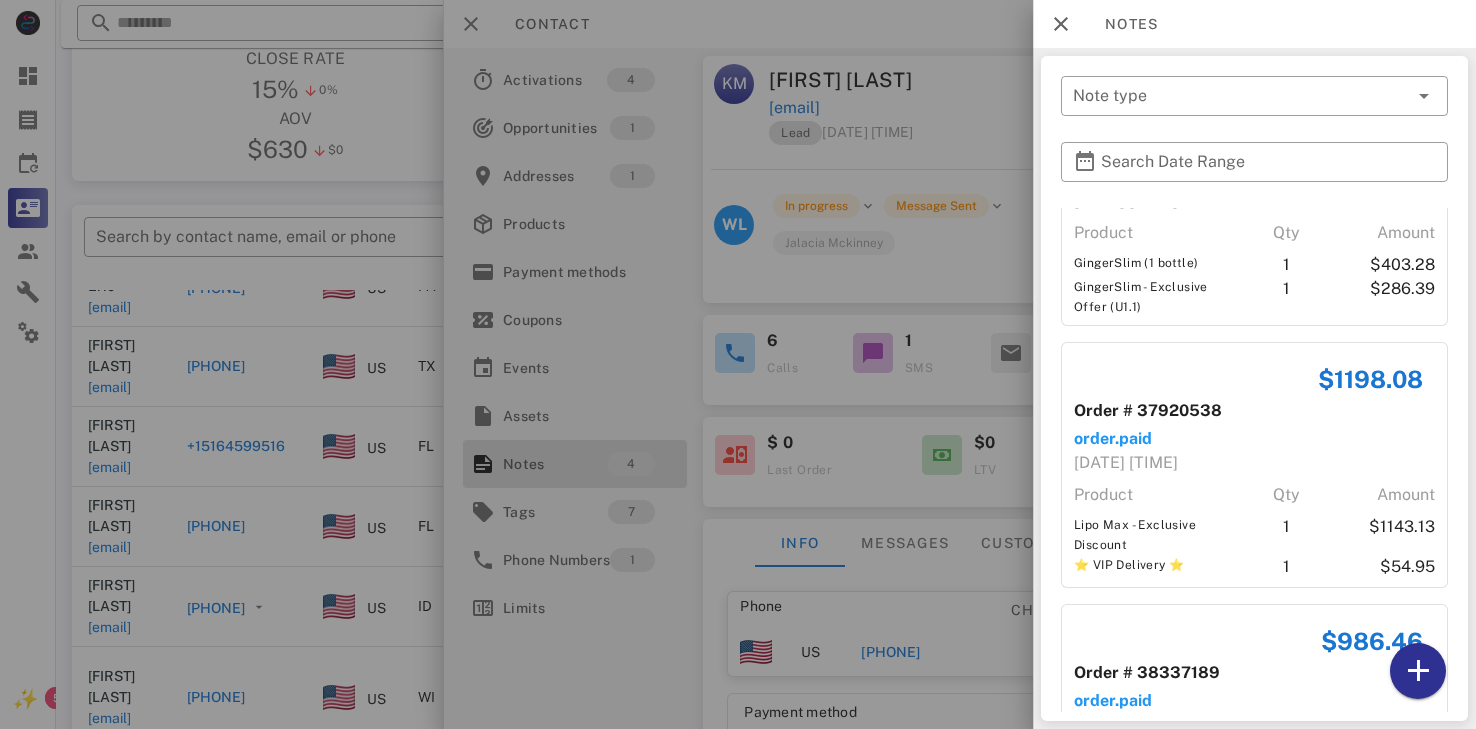 scroll, scrollTop: 500, scrollLeft: 0, axis: vertical 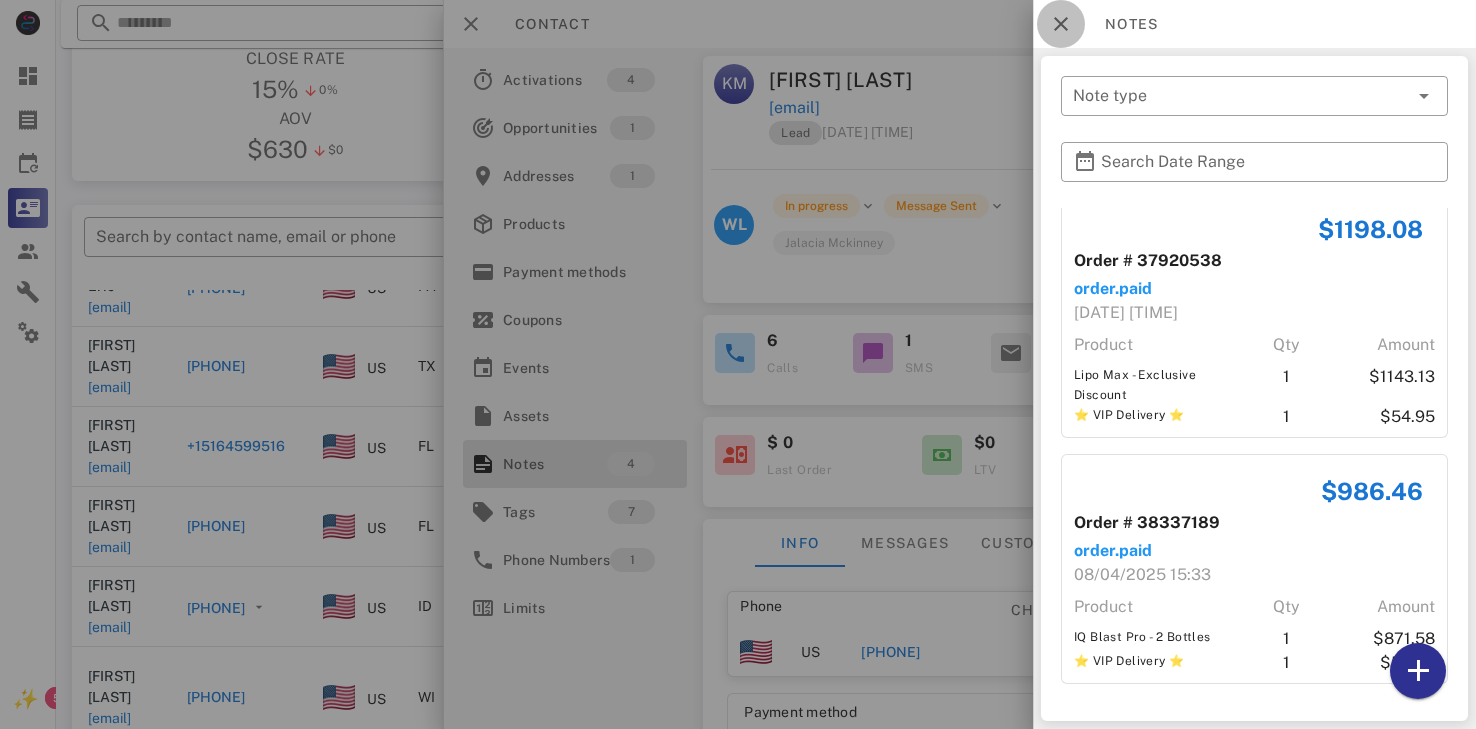 click at bounding box center [1061, 24] 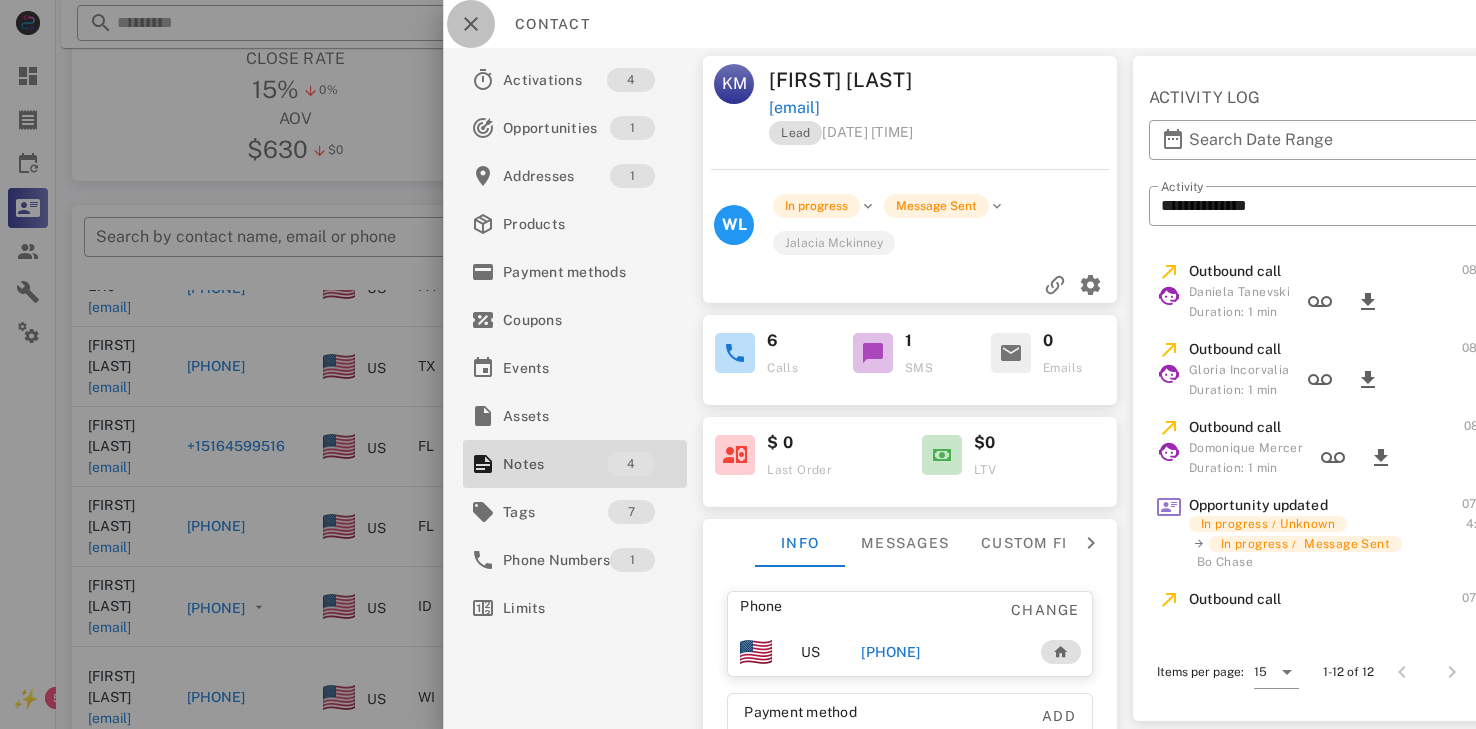 click at bounding box center (471, 24) 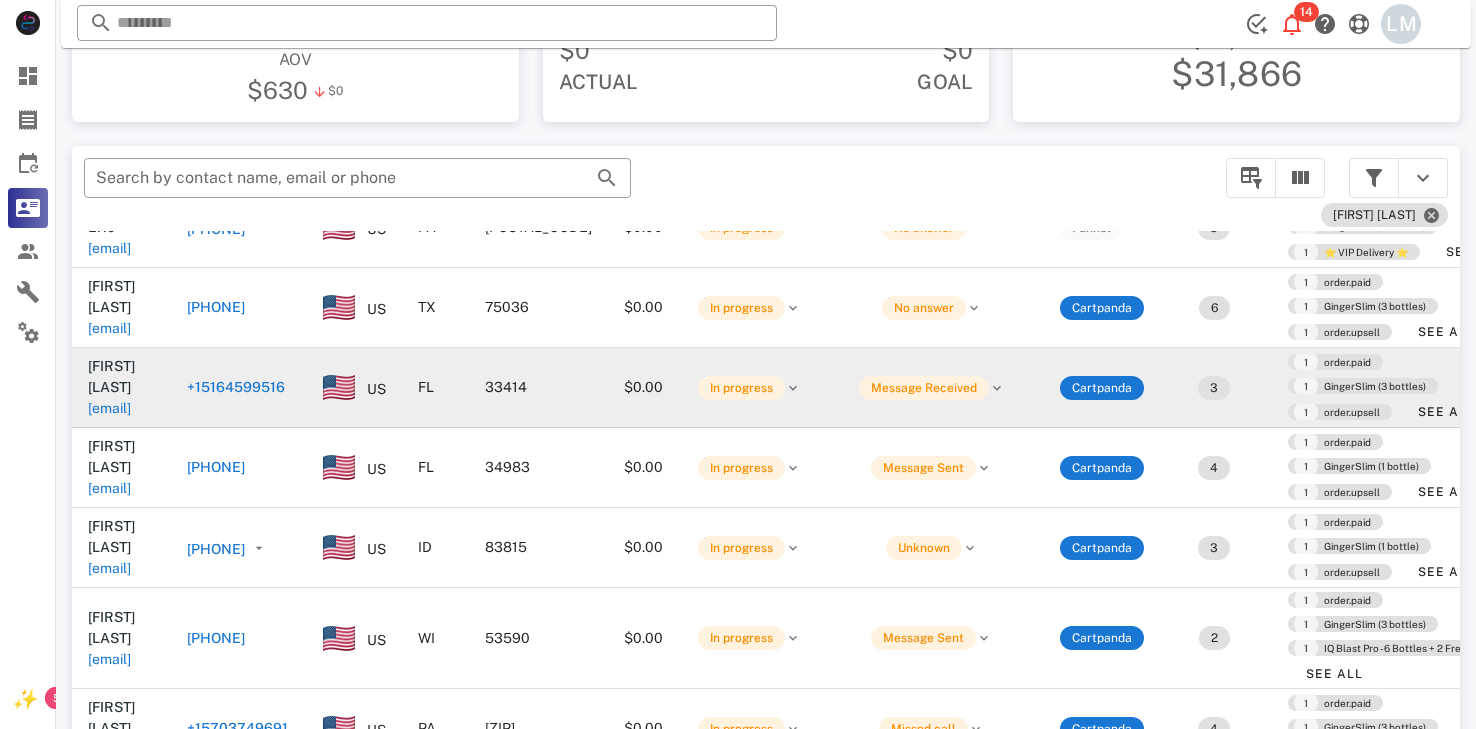scroll, scrollTop: 380, scrollLeft: 0, axis: vertical 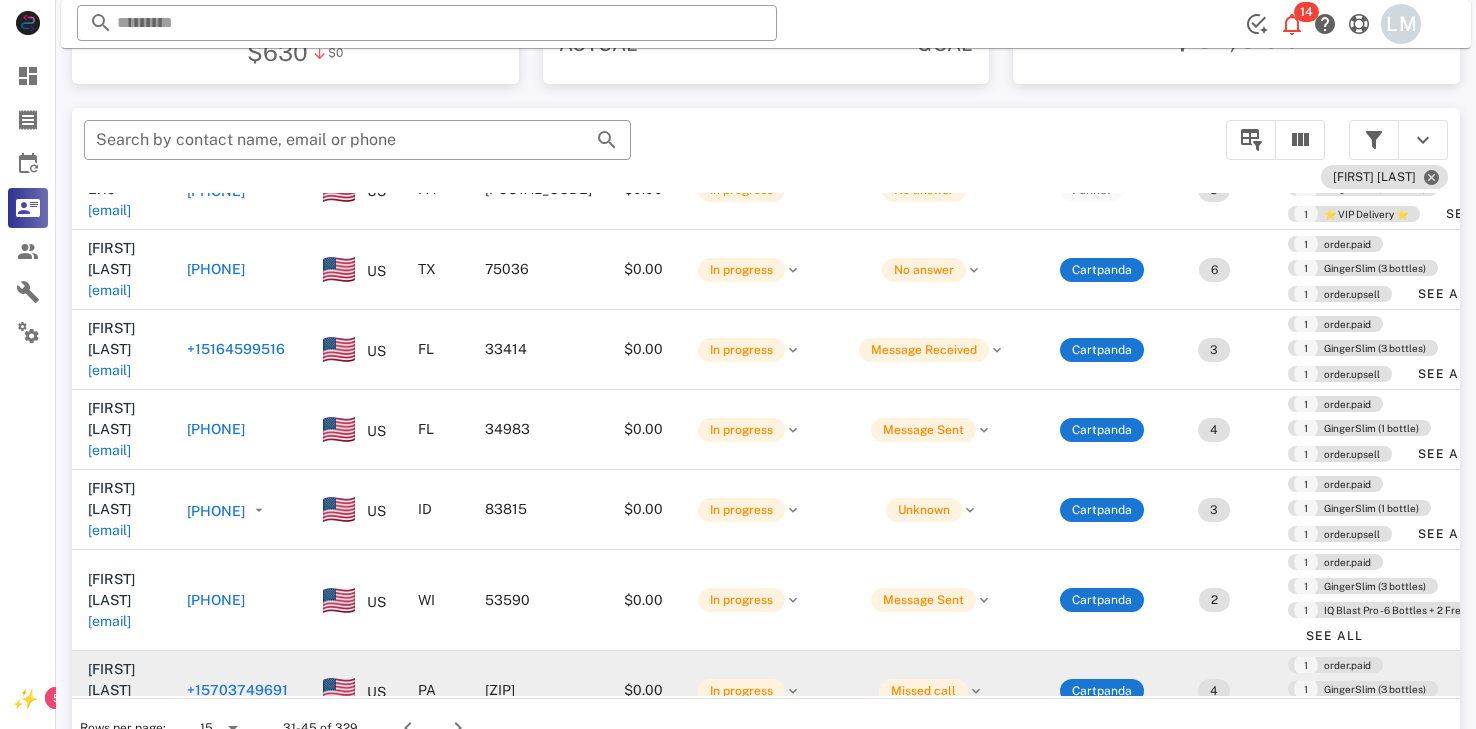 click on "+15703749691" at bounding box center (237, 690) 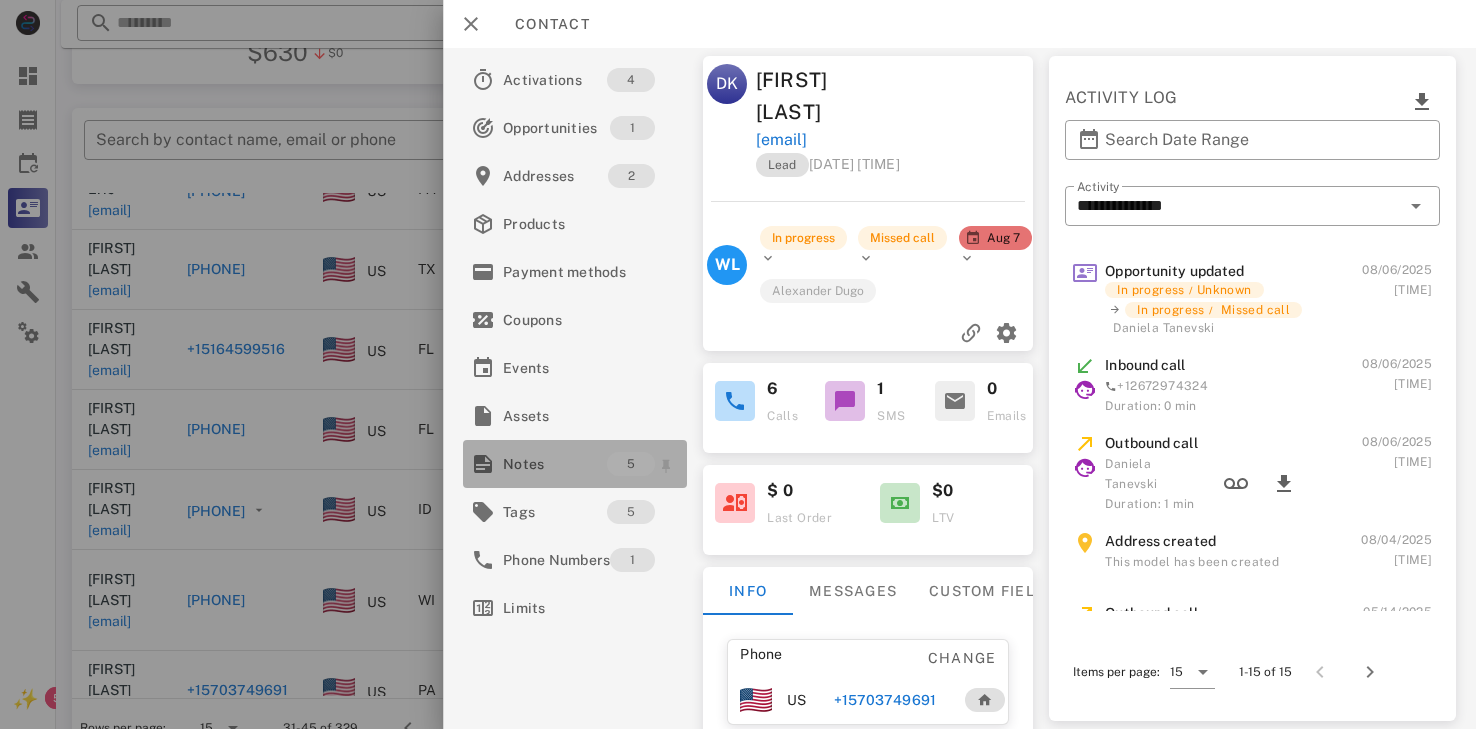 click on "Notes" at bounding box center (555, 464) 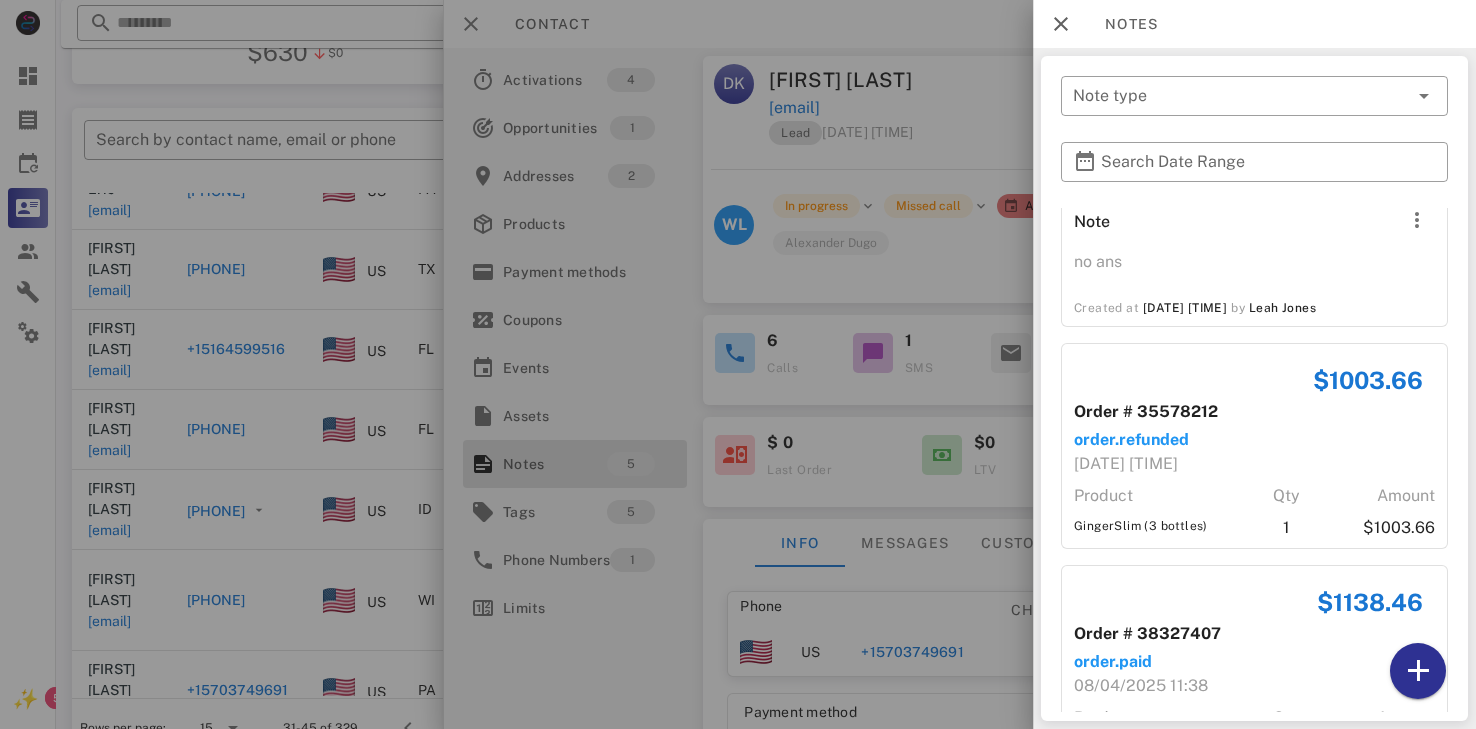 scroll, scrollTop: 226, scrollLeft: 0, axis: vertical 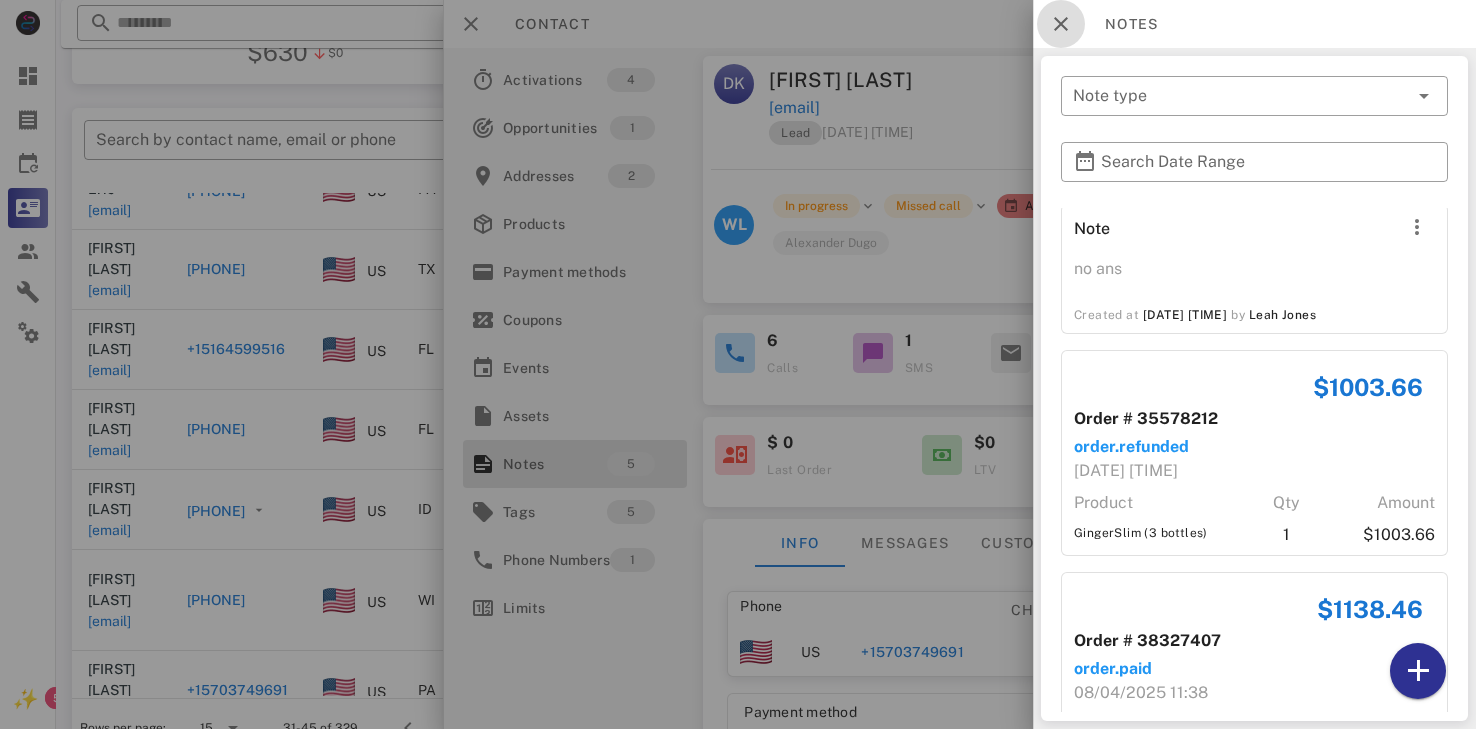 click at bounding box center [1061, 24] 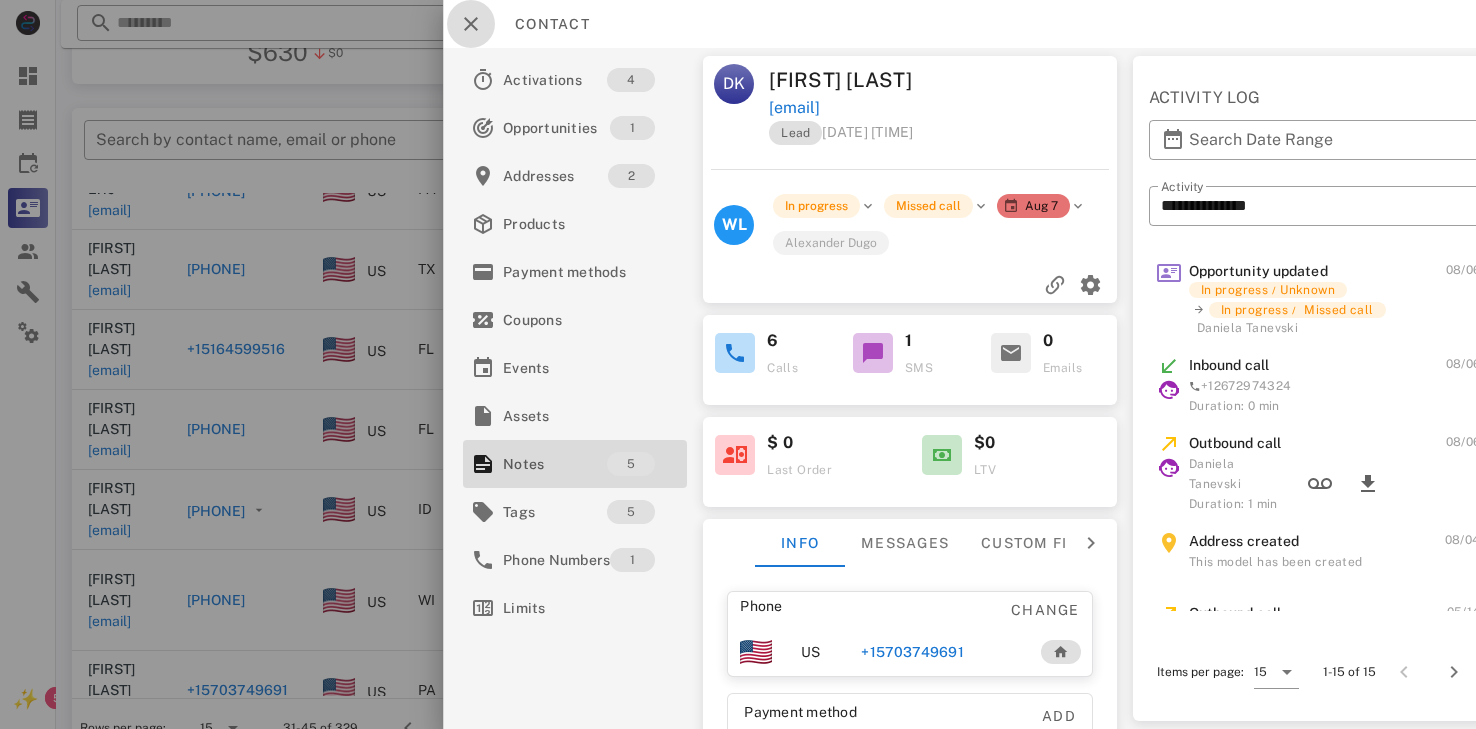 click at bounding box center [471, 24] 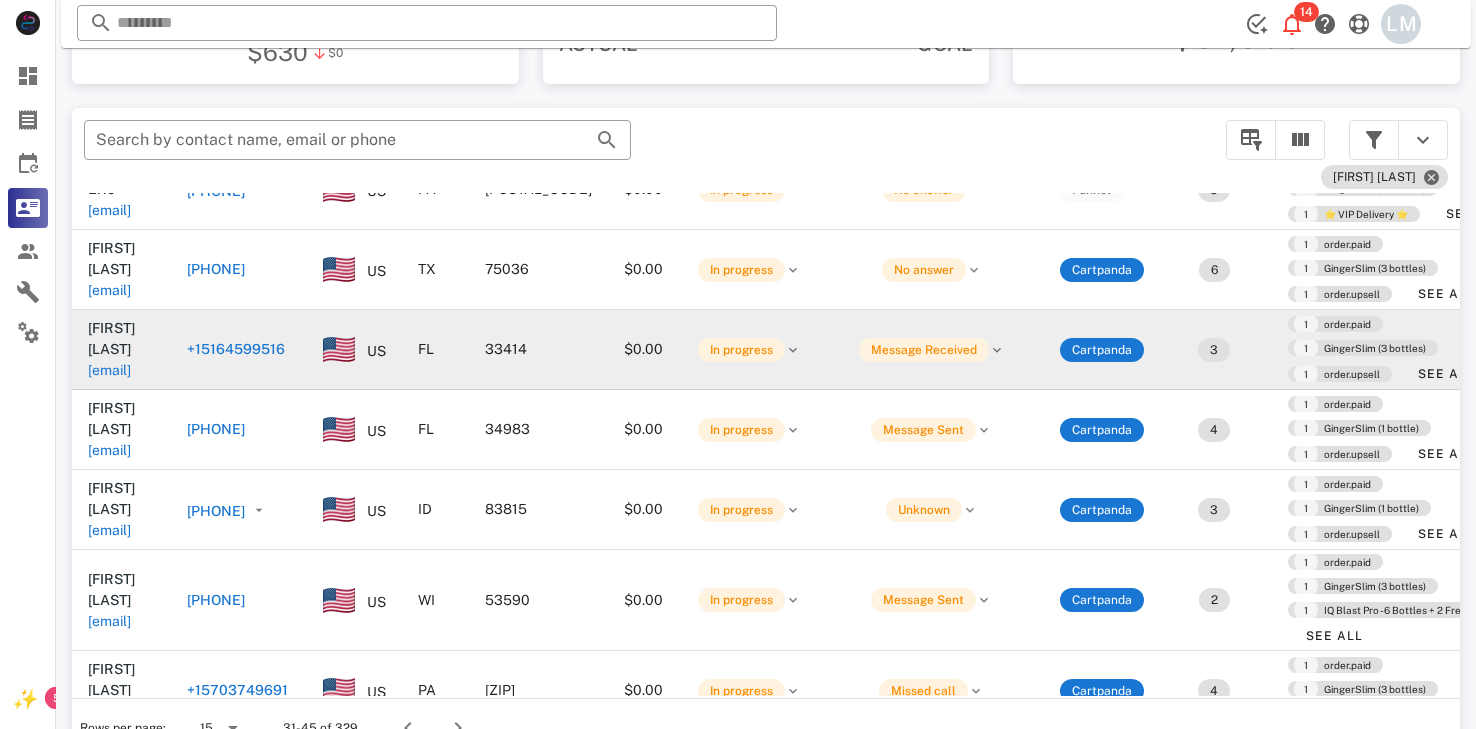 scroll, scrollTop: 795, scrollLeft: 0, axis: vertical 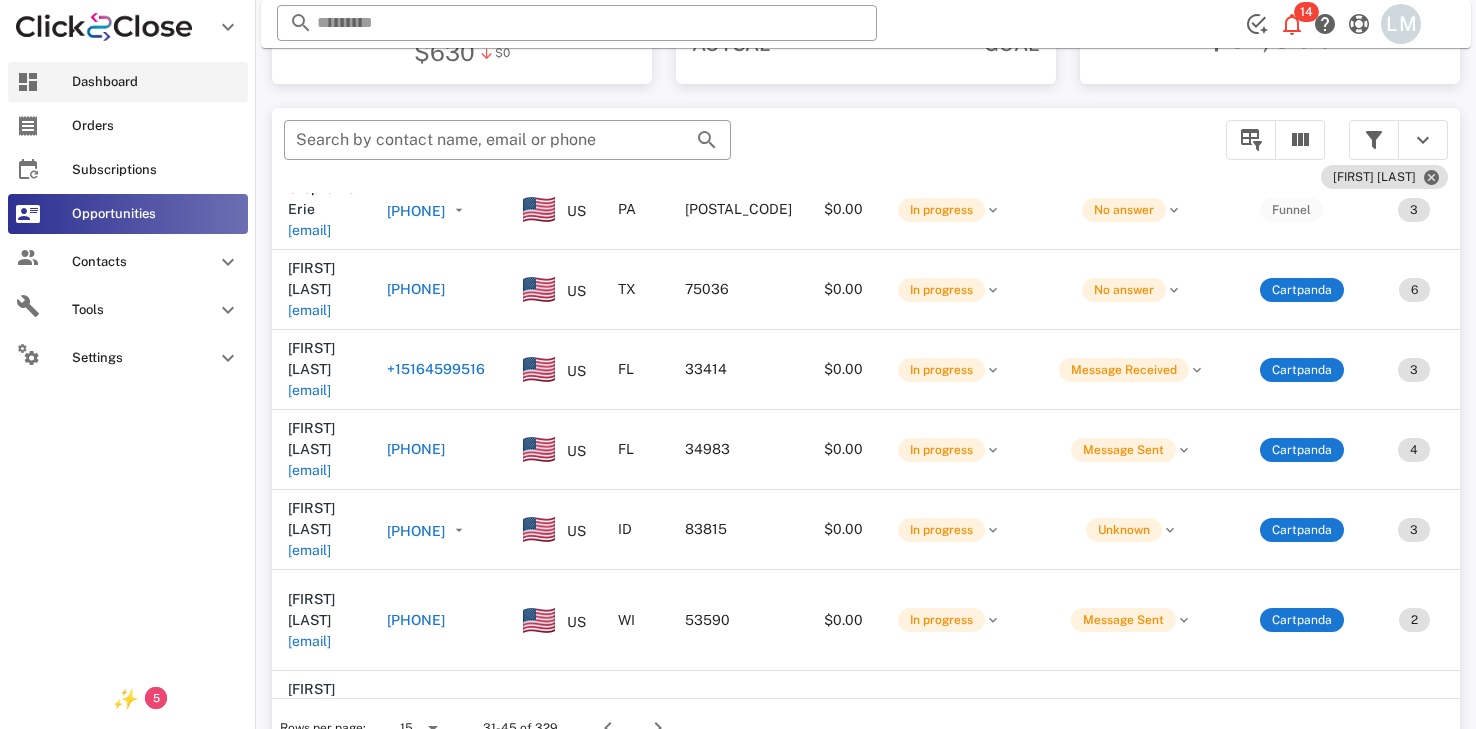 click on "Dashboard" at bounding box center (156, 82) 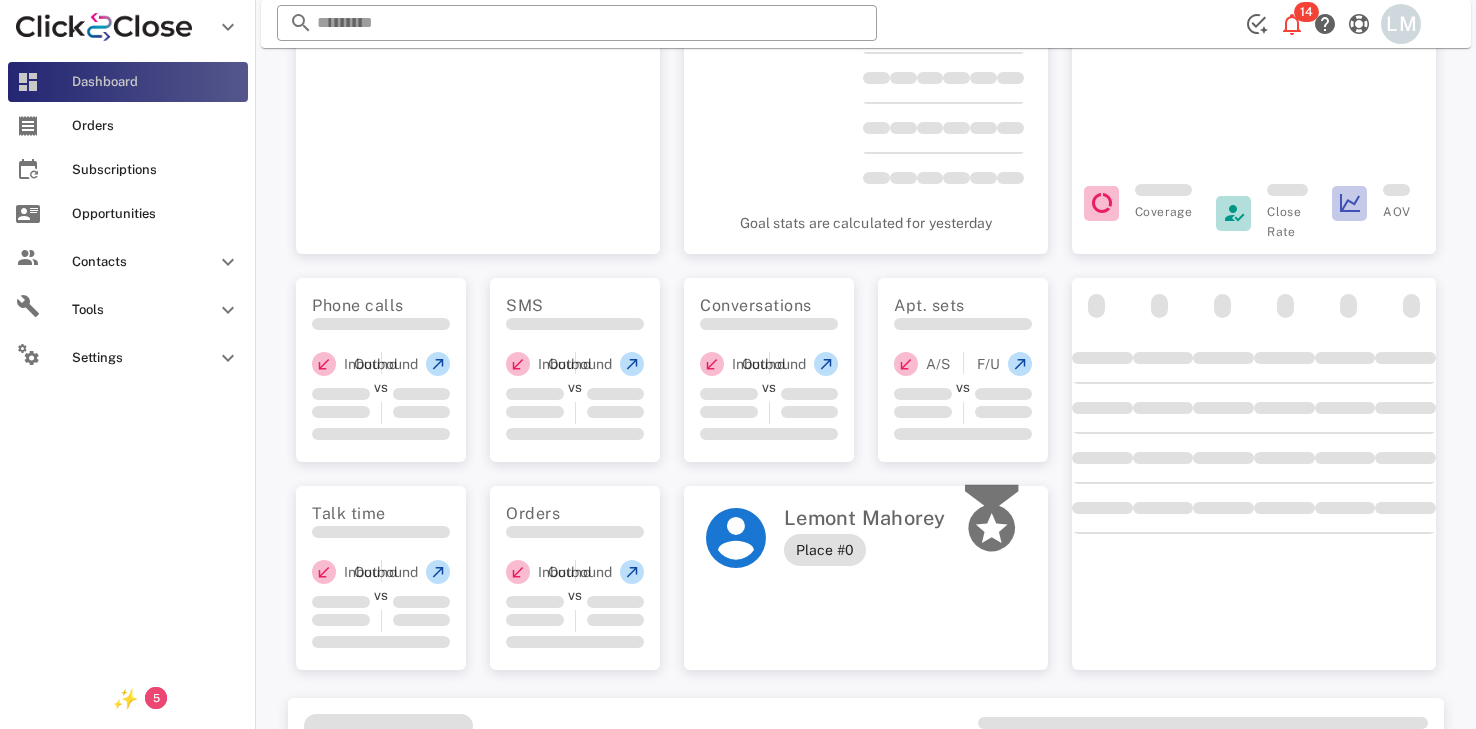 scroll, scrollTop: 0, scrollLeft: 0, axis: both 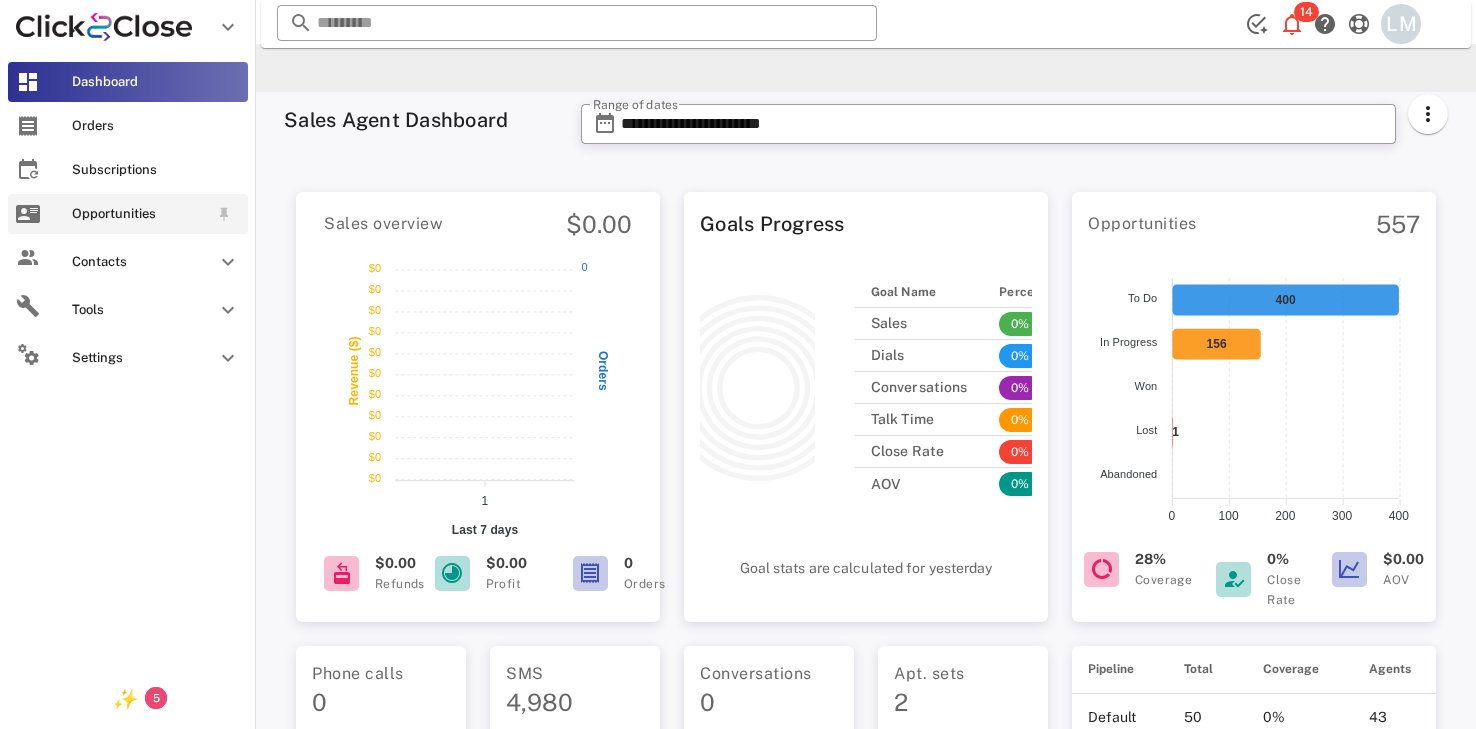 click on "Opportunities" at bounding box center (140, 214) 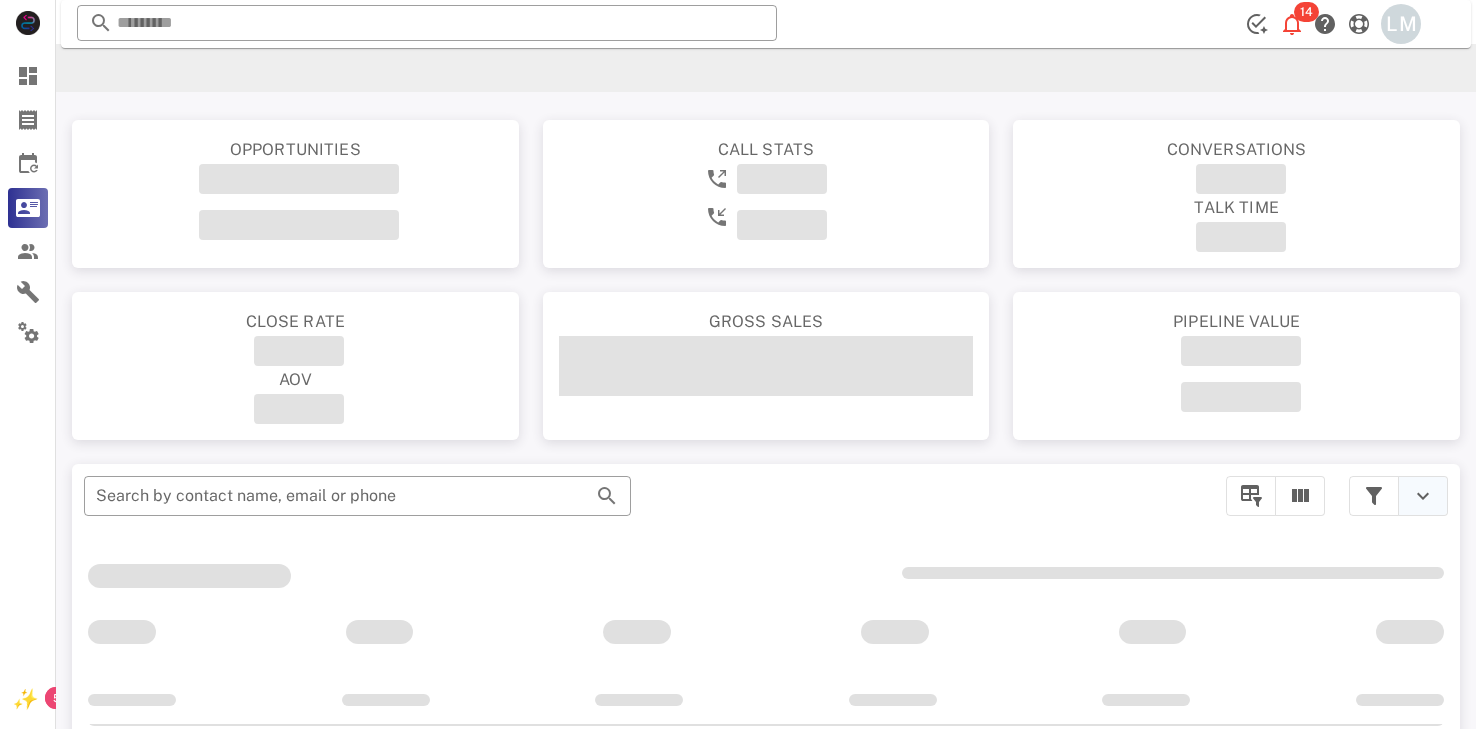 click at bounding box center (1423, 496) 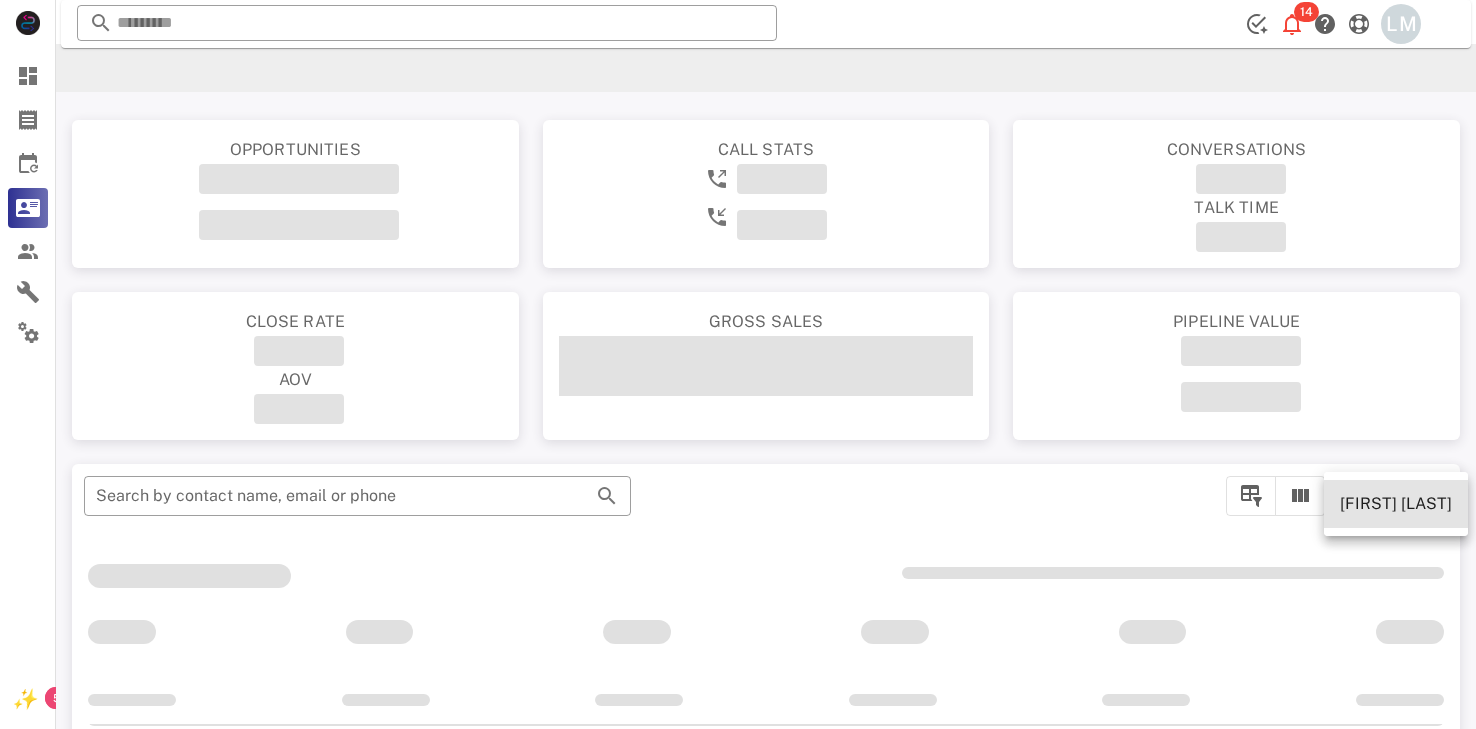 click on "[FIRST] [LAST]" at bounding box center [1396, 503] 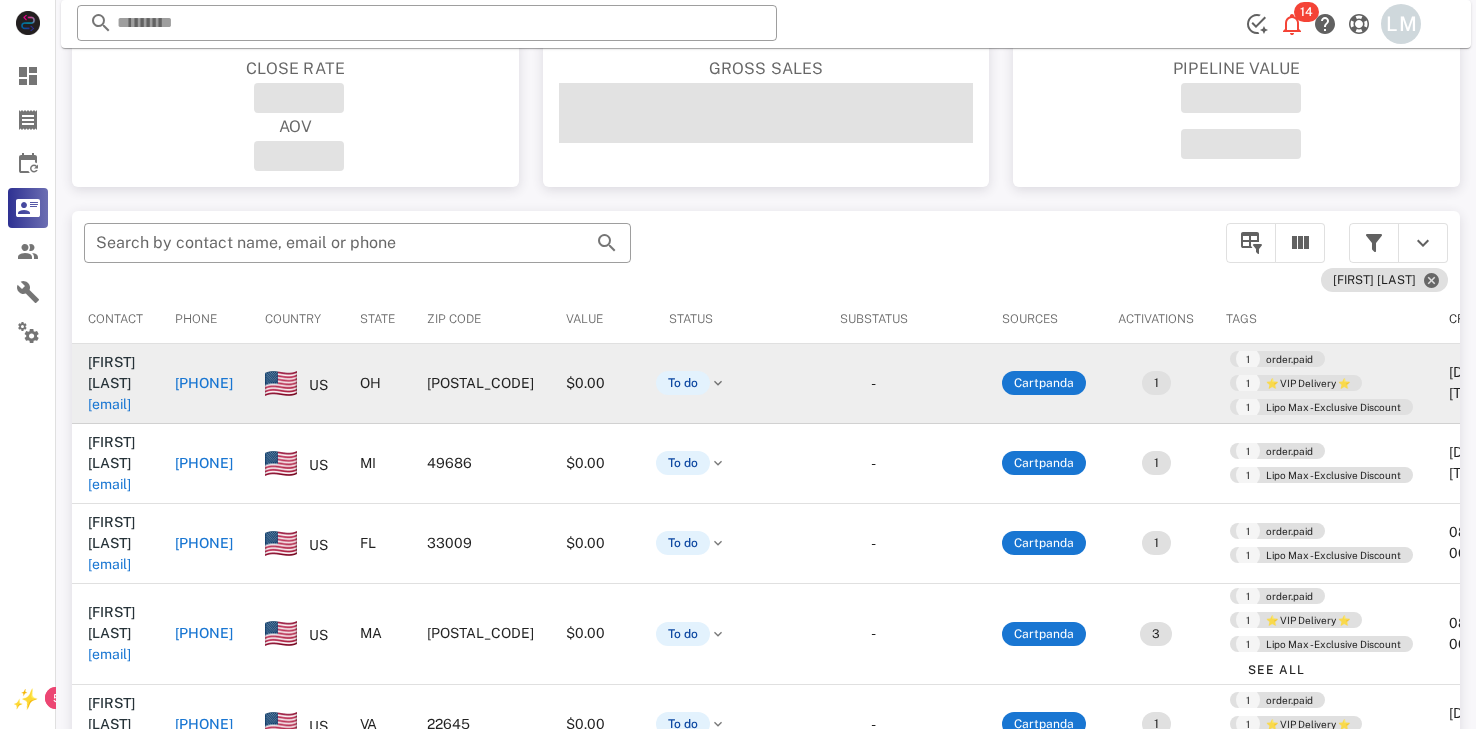 scroll, scrollTop: 273, scrollLeft: 0, axis: vertical 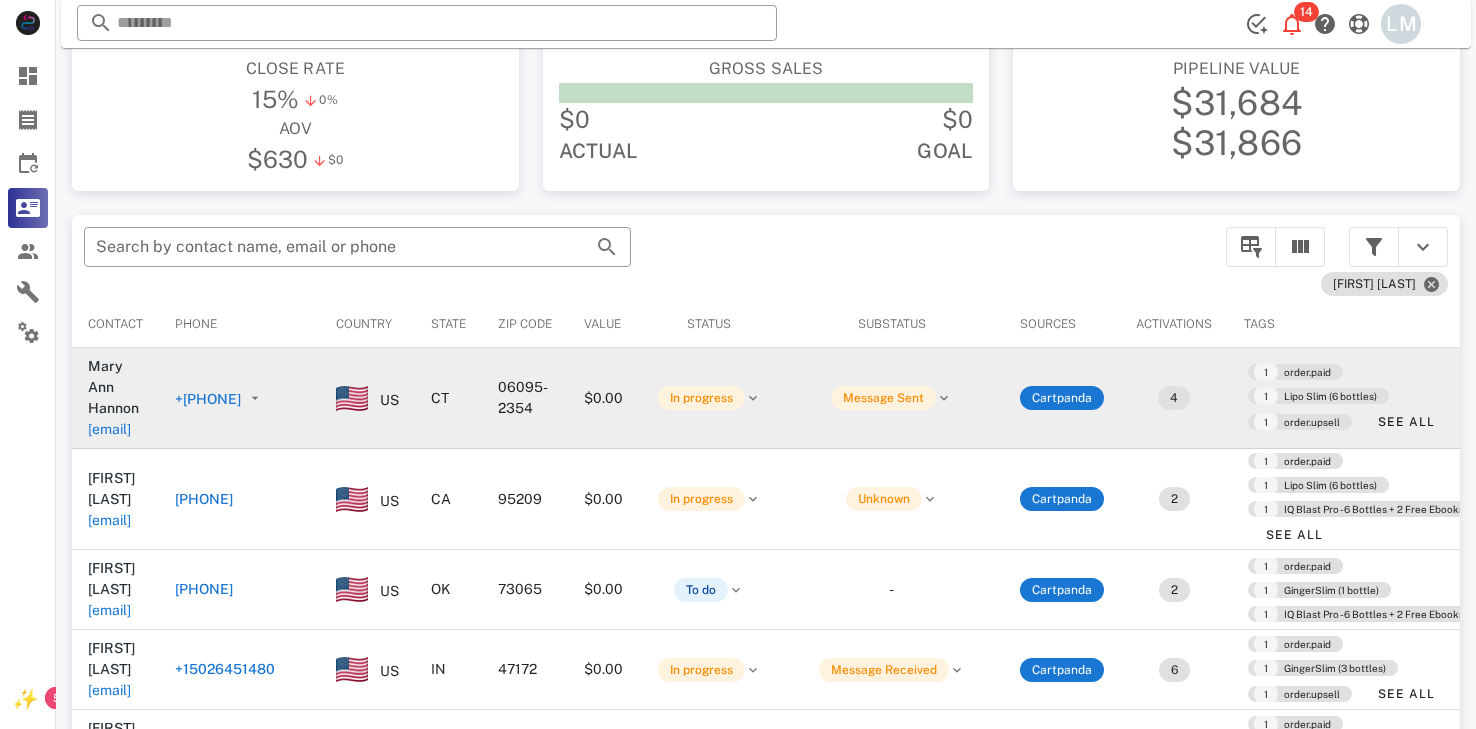 click on "+[PHONE]" at bounding box center [208, 399] 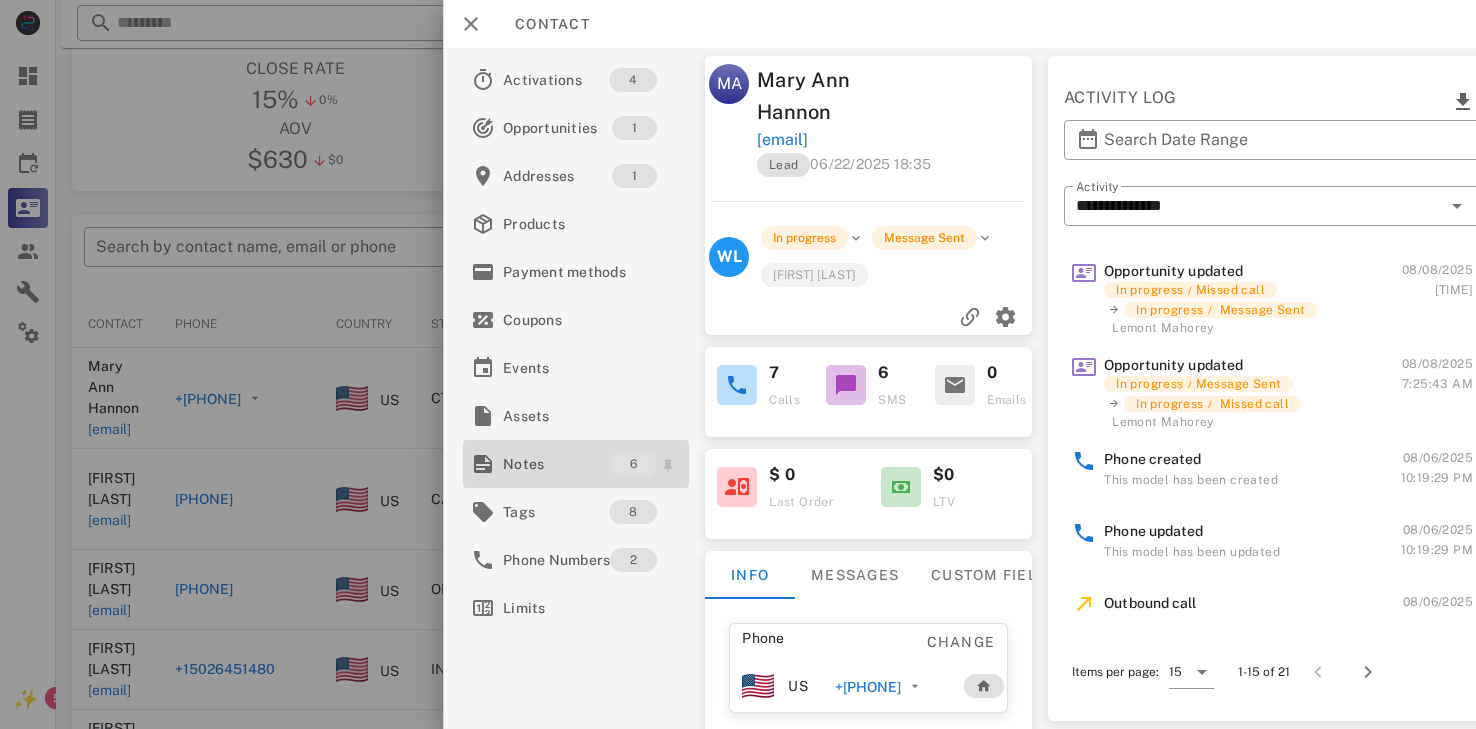 click on "Notes" at bounding box center (556, 464) 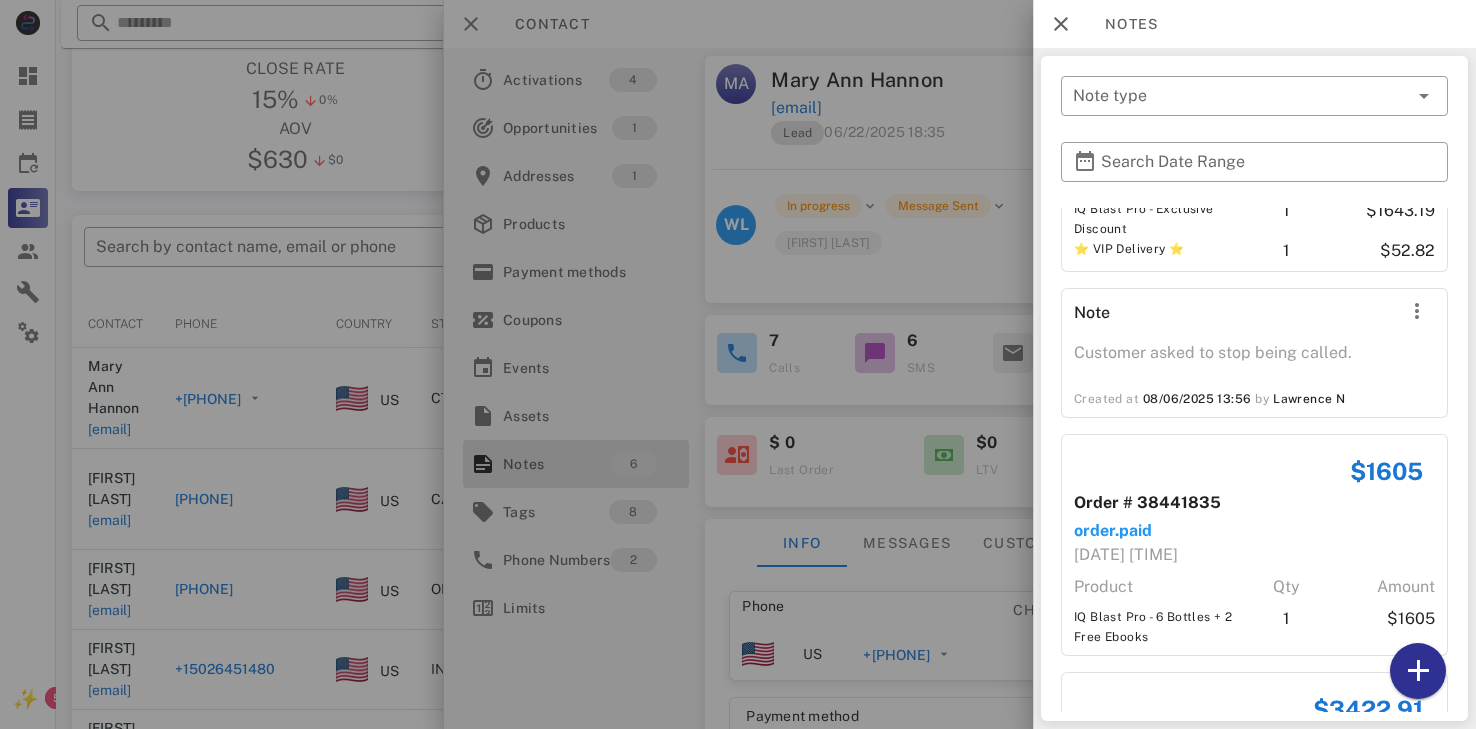 scroll, scrollTop: 964, scrollLeft: 0, axis: vertical 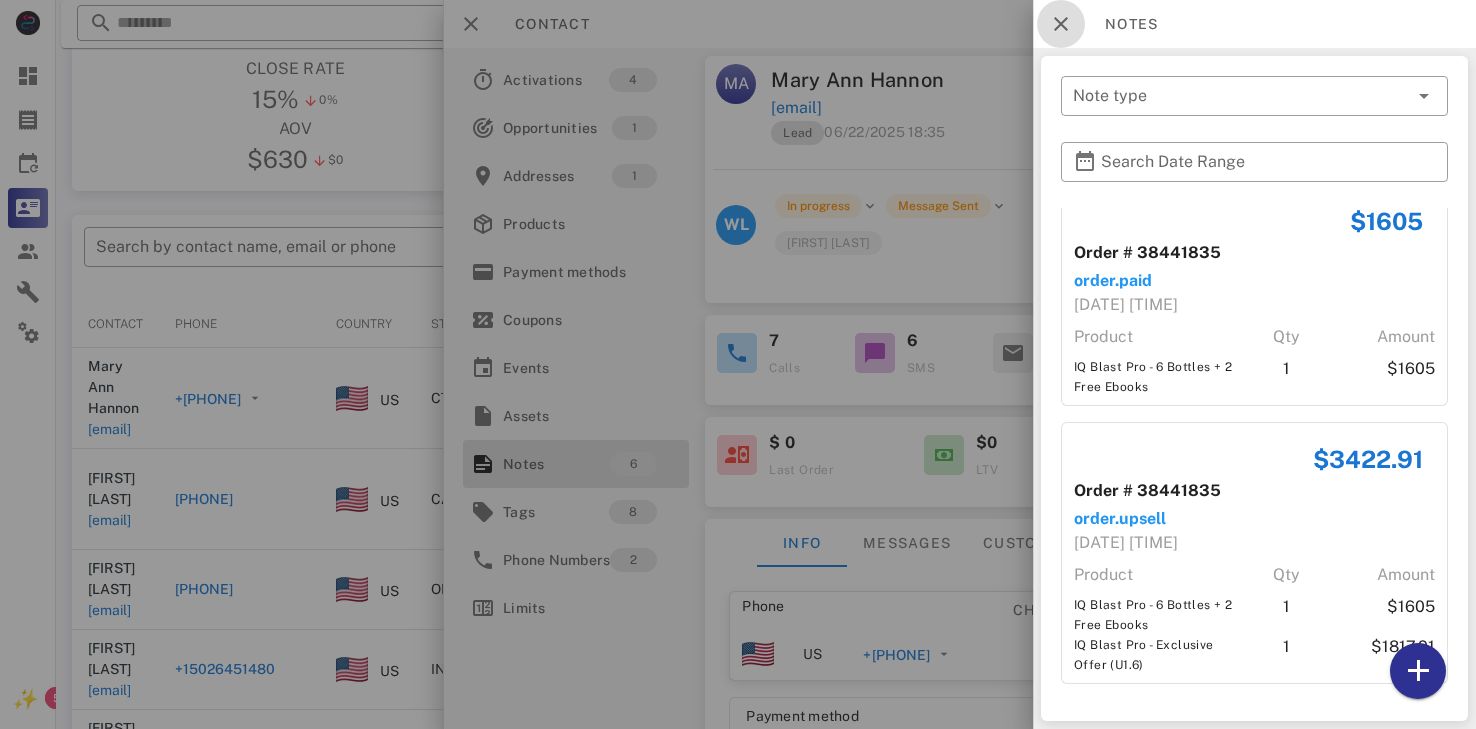 click at bounding box center [1061, 24] 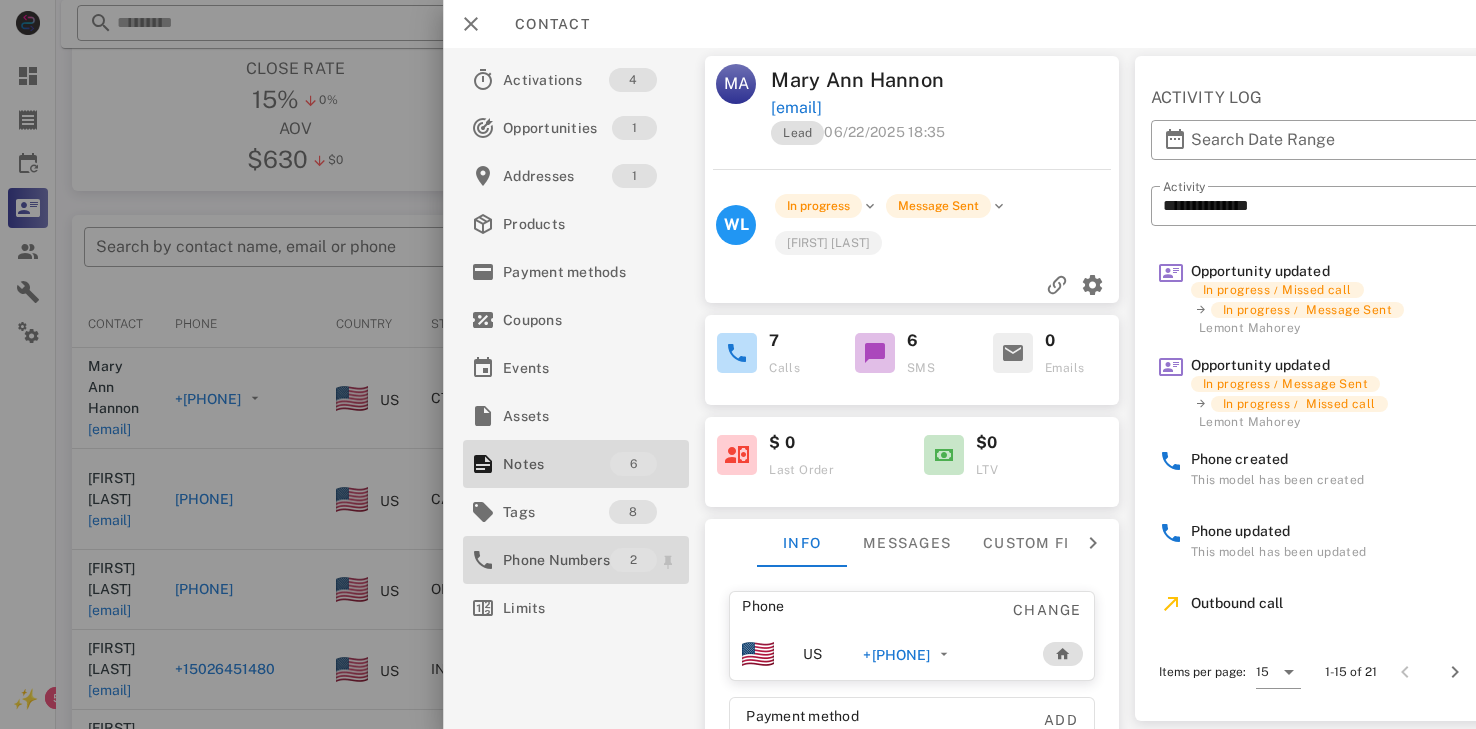 click on "Phone Numbers" at bounding box center [556, 560] 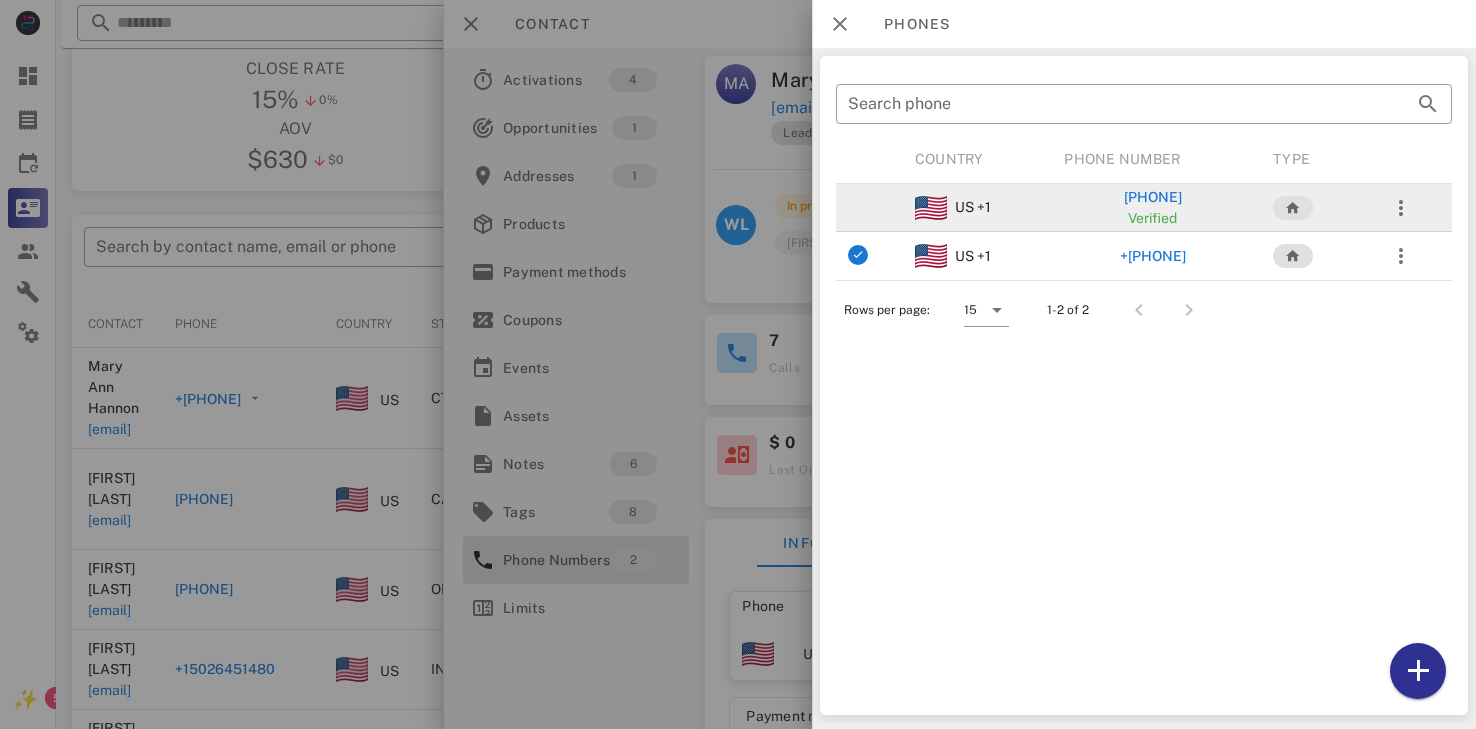 click on "[PHONE]" at bounding box center (1153, 197) 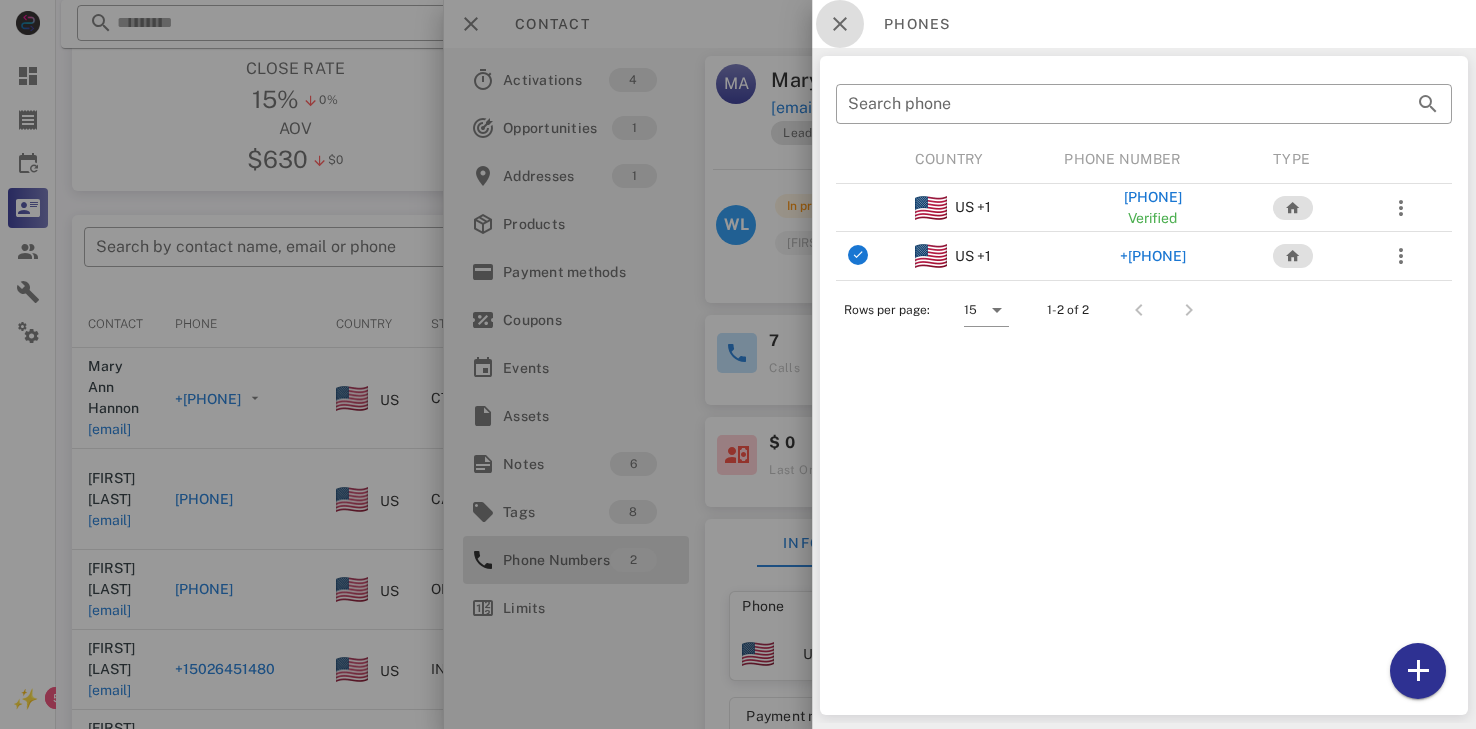click at bounding box center (840, 24) 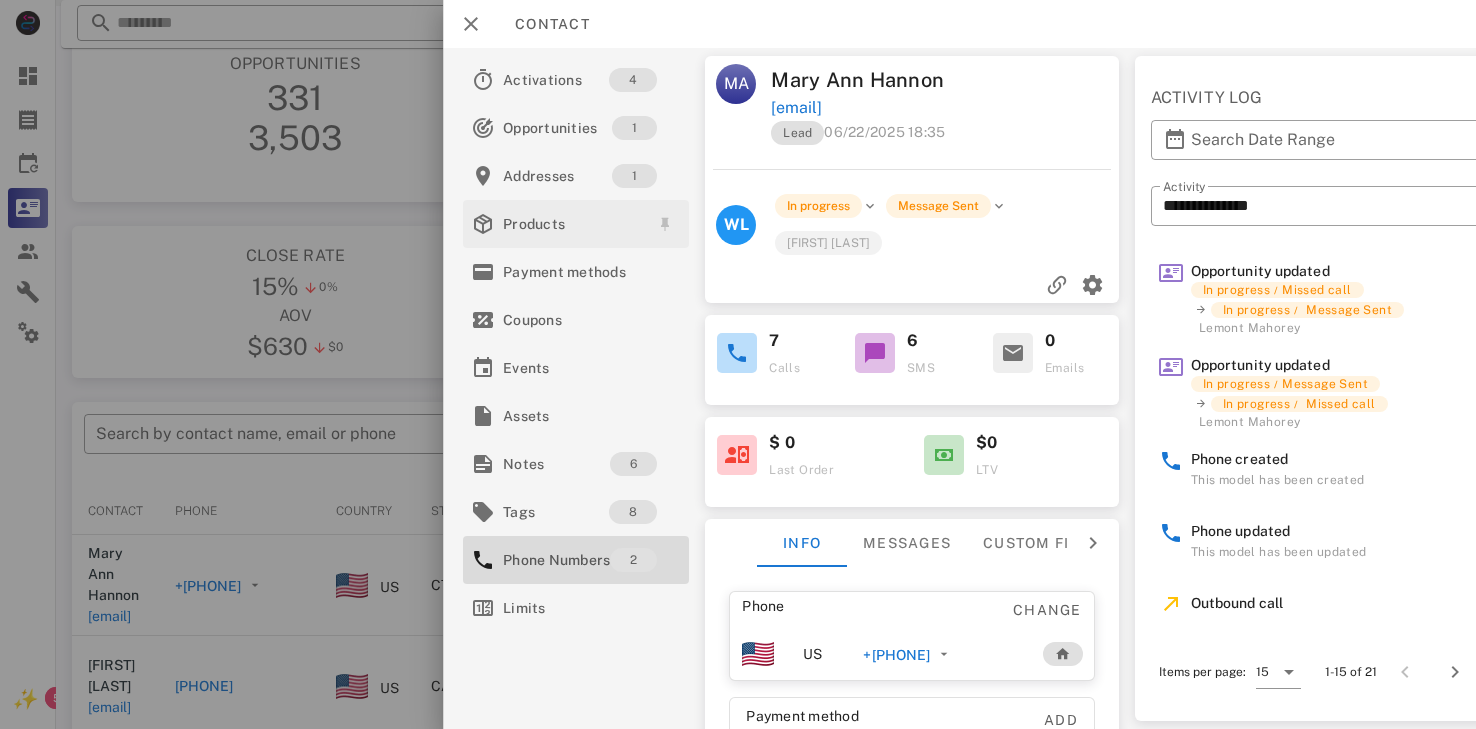 scroll, scrollTop: 59, scrollLeft: 0, axis: vertical 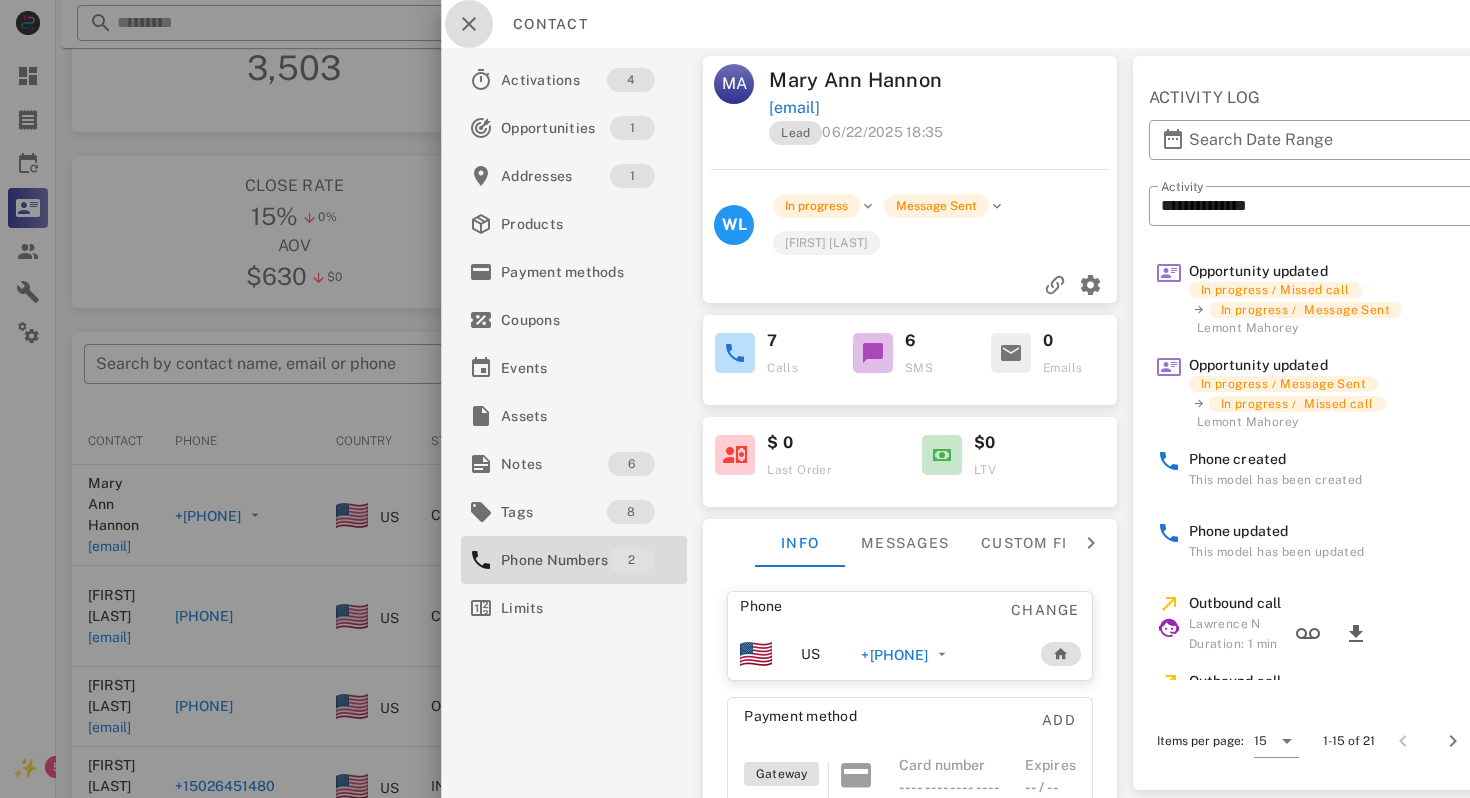 click at bounding box center [469, 24] 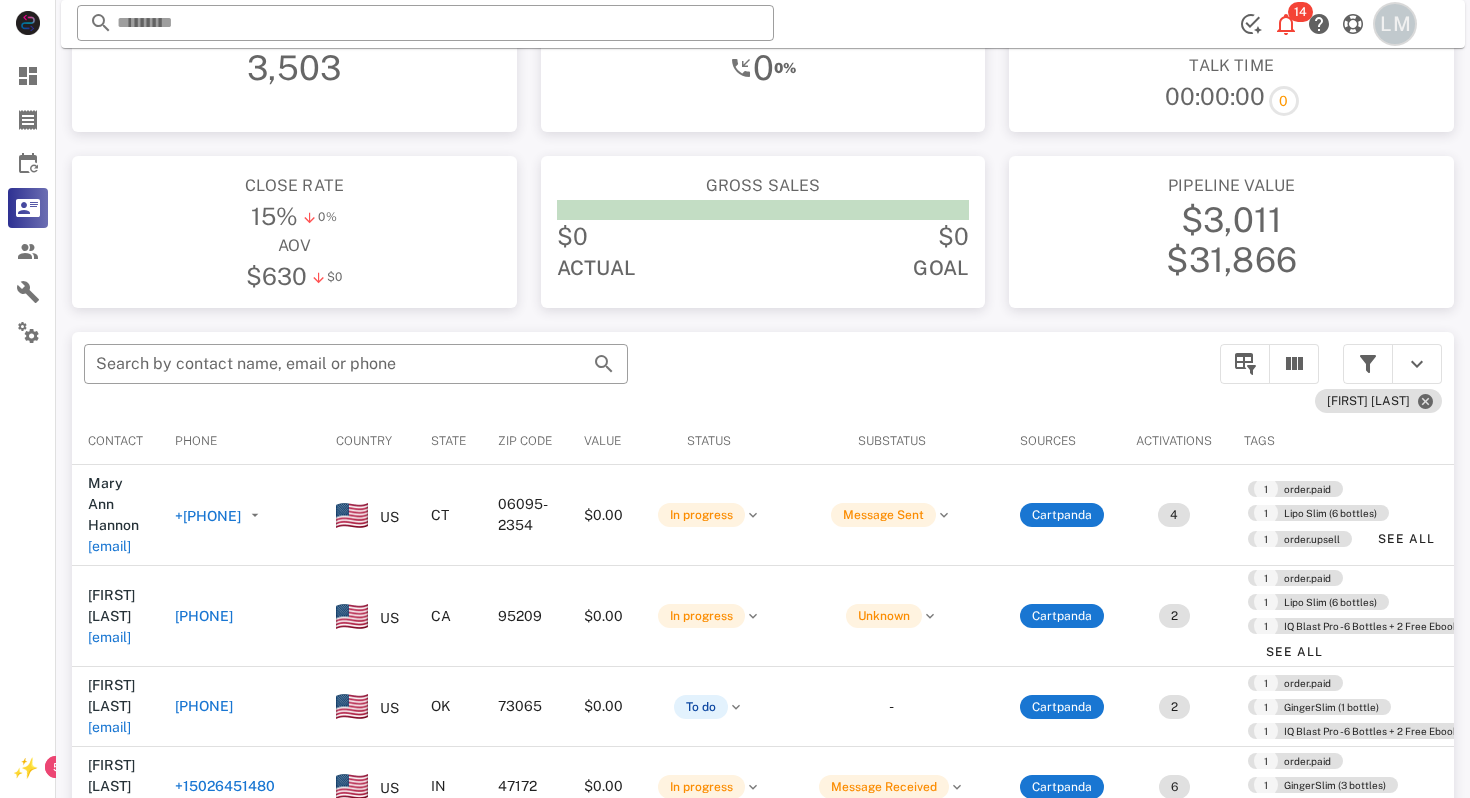 click on "LM" at bounding box center (1395, 24) 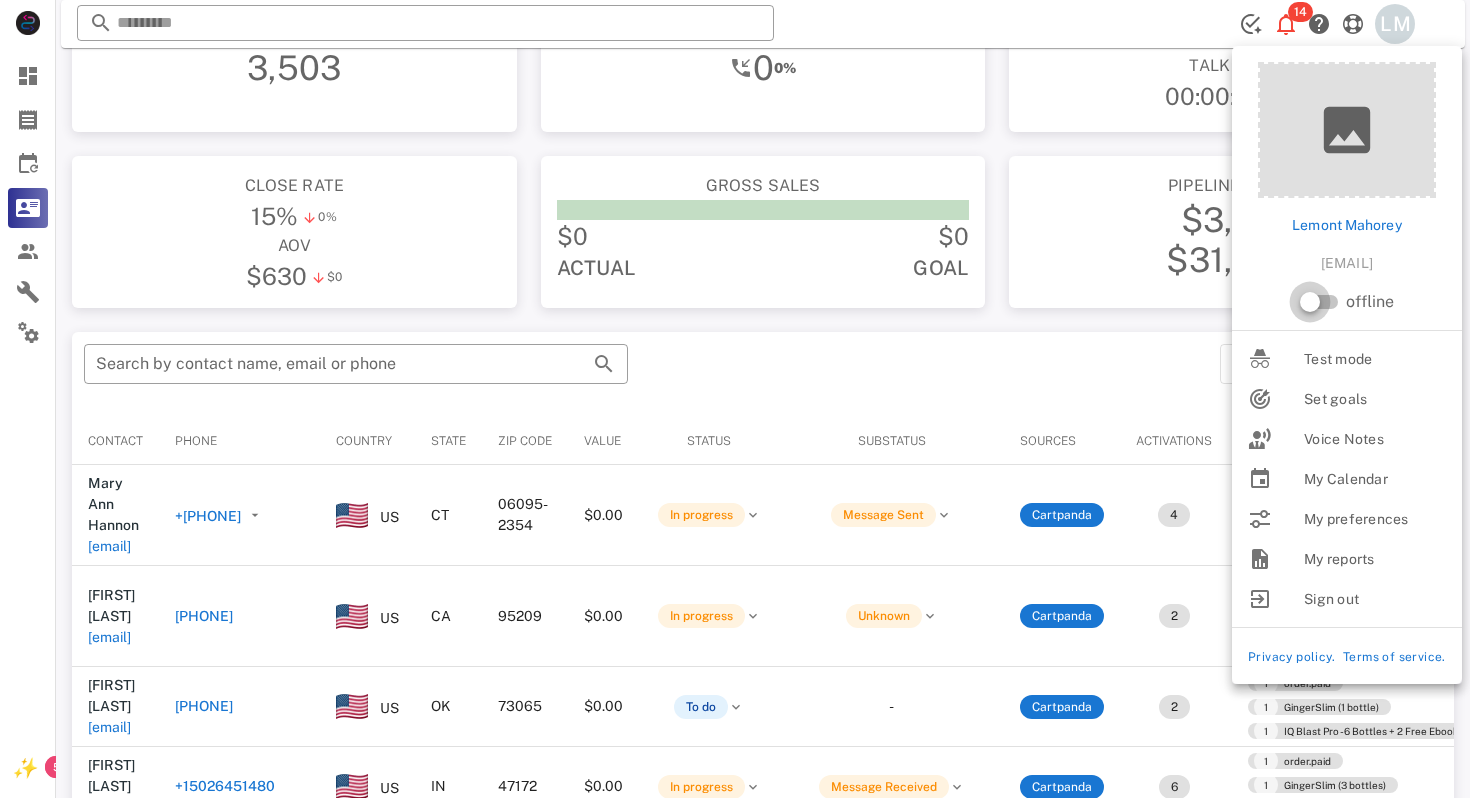 click at bounding box center [1310, 302] 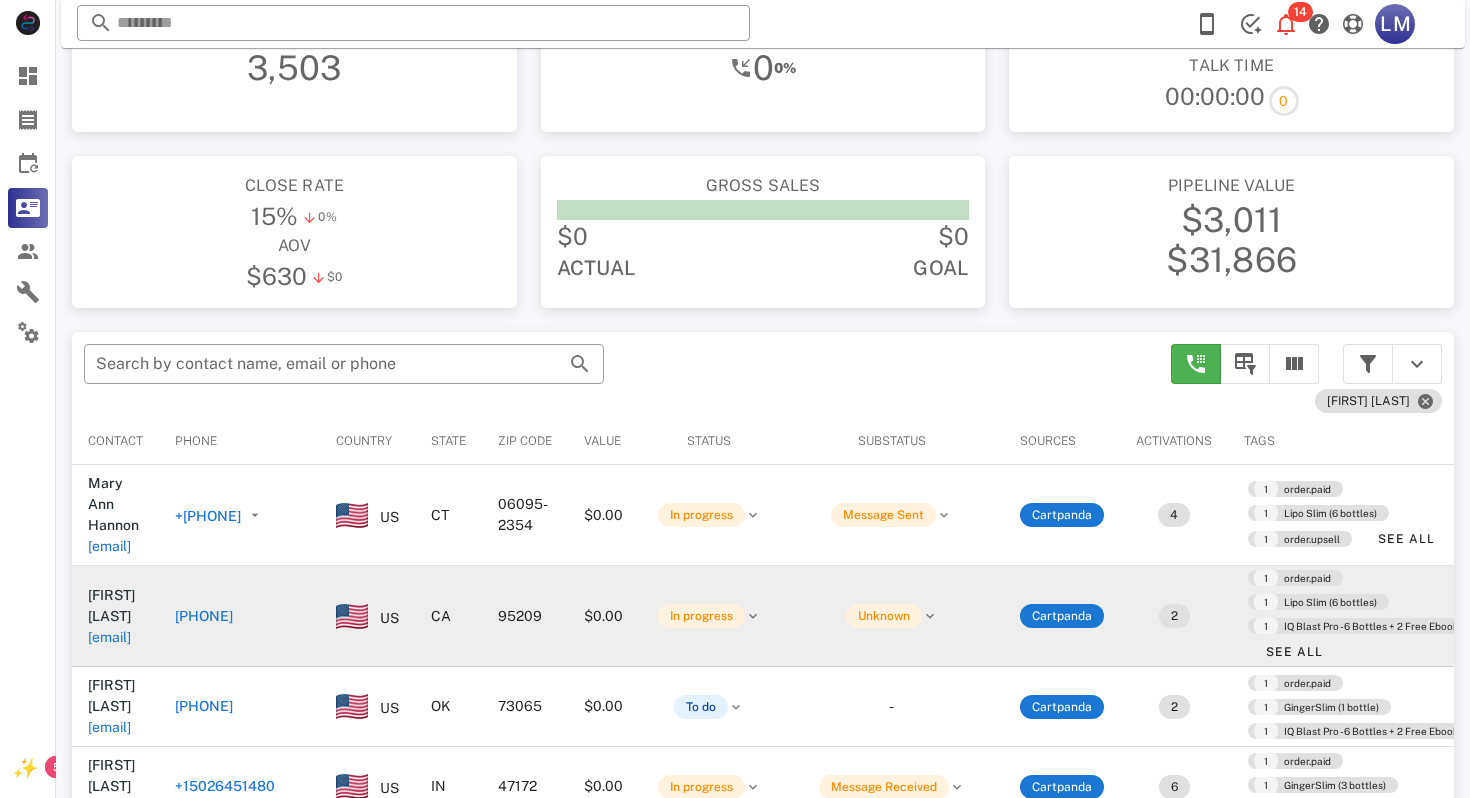 click on "[PHONE]" at bounding box center (204, 616) 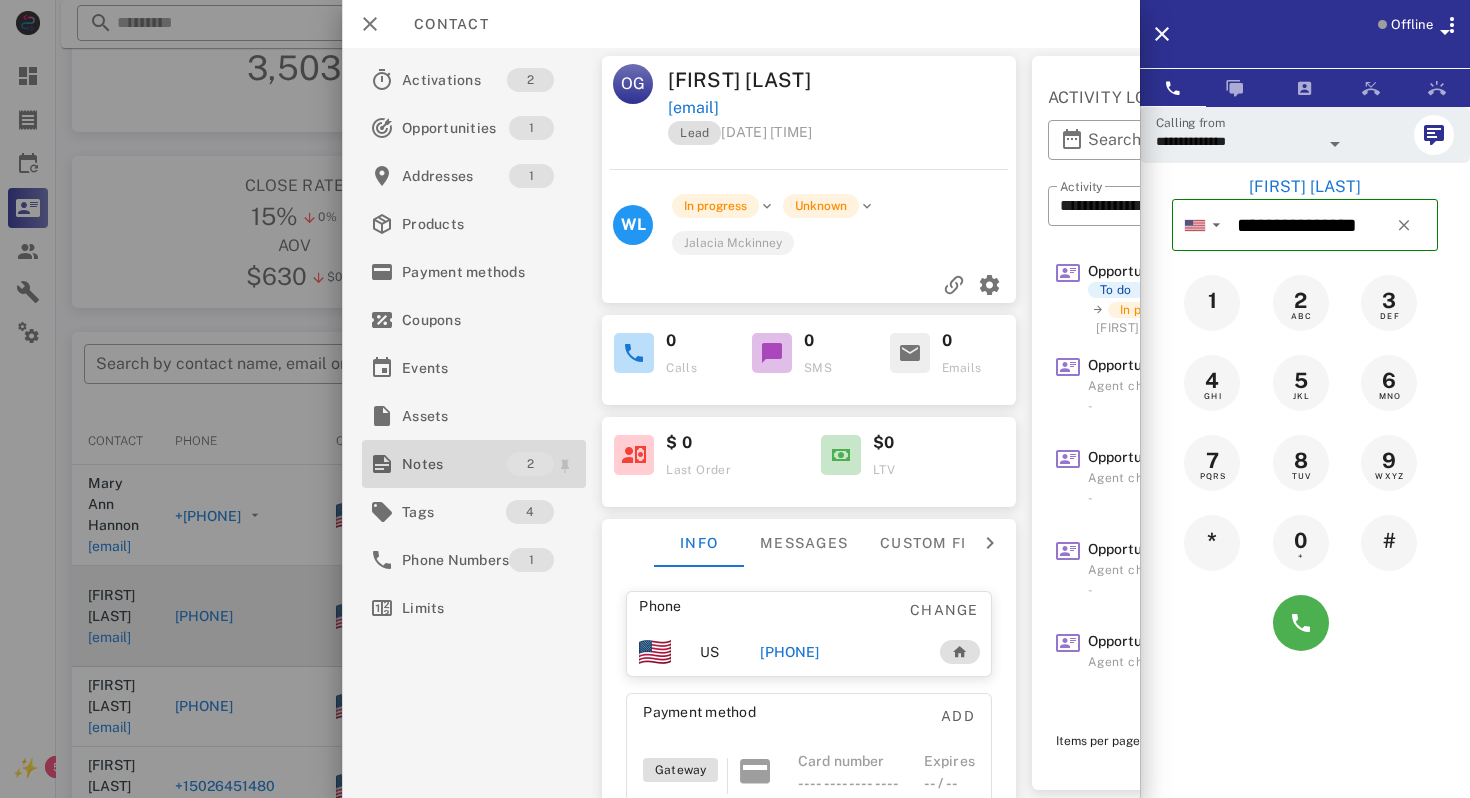click on "Notes" at bounding box center [454, 464] 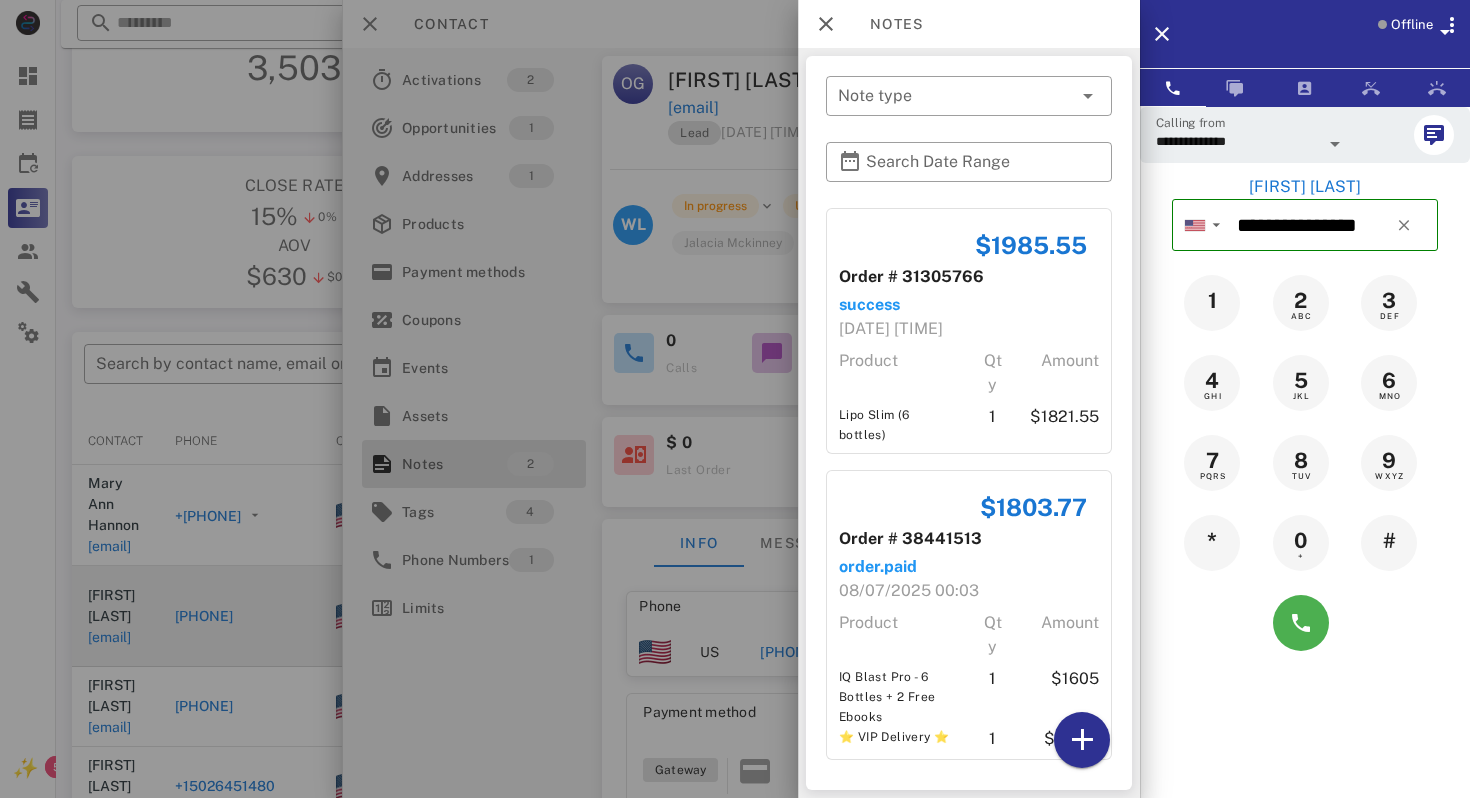 scroll, scrollTop: 7, scrollLeft: 0, axis: vertical 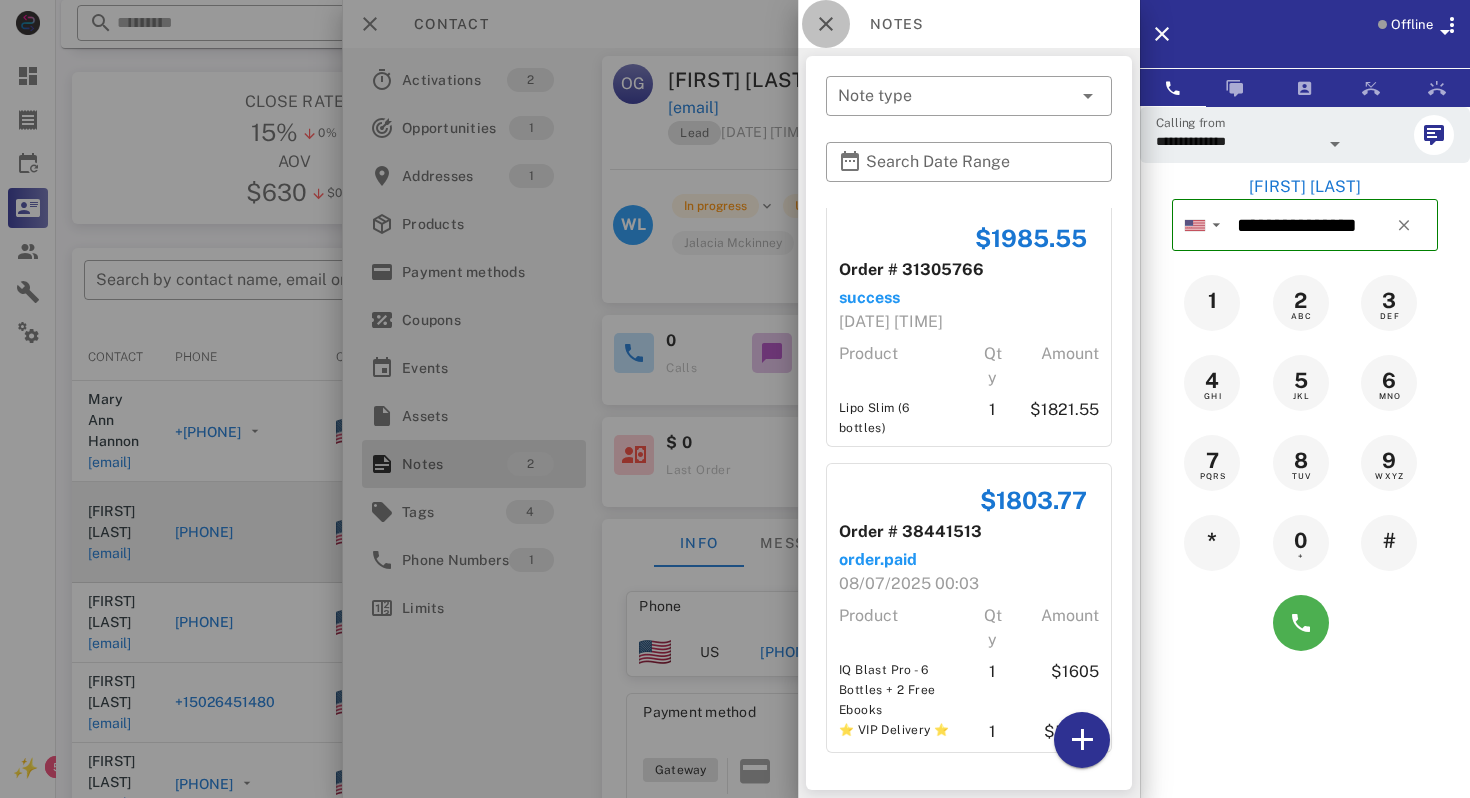 click at bounding box center [826, 24] 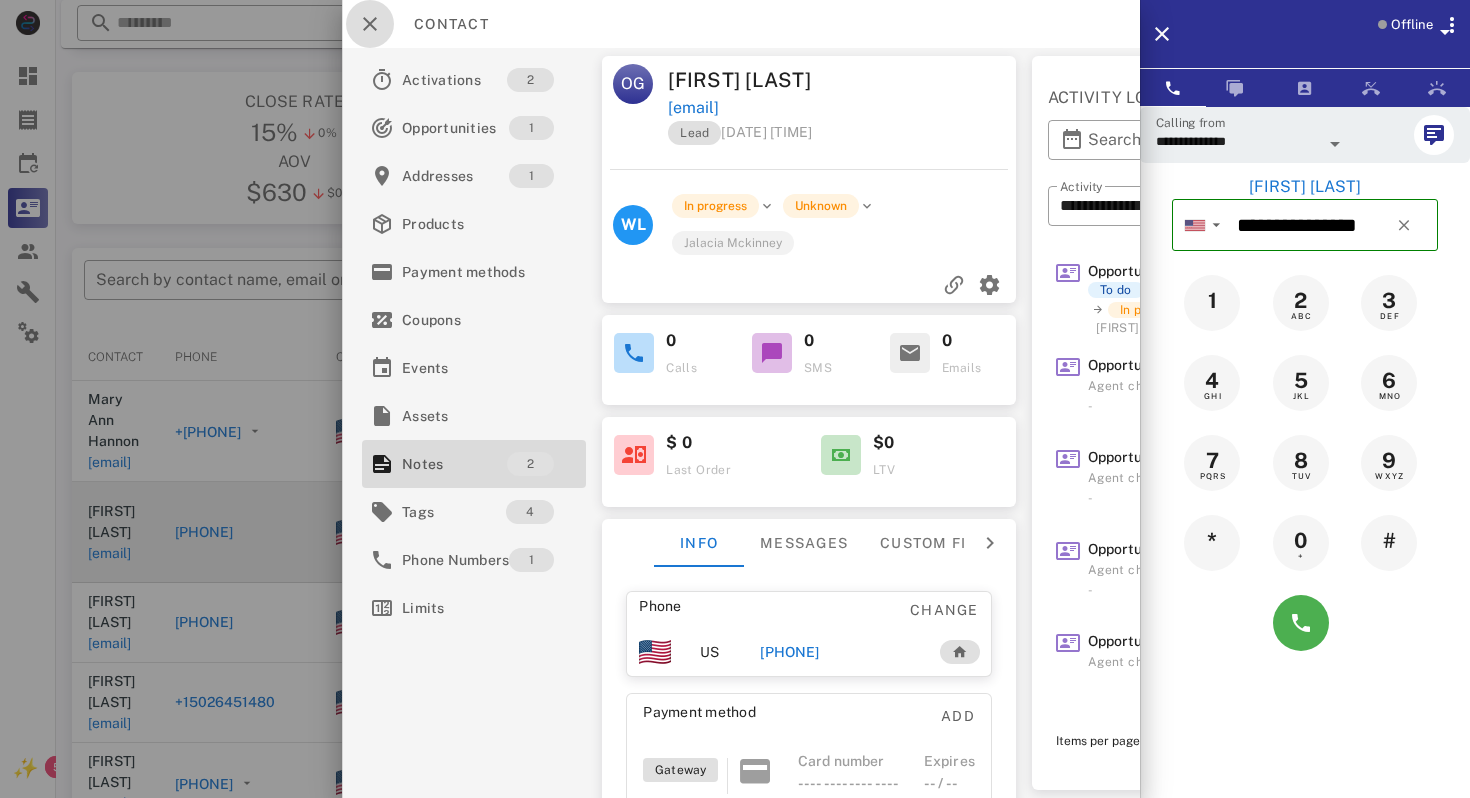 click at bounding box center (370, 24) 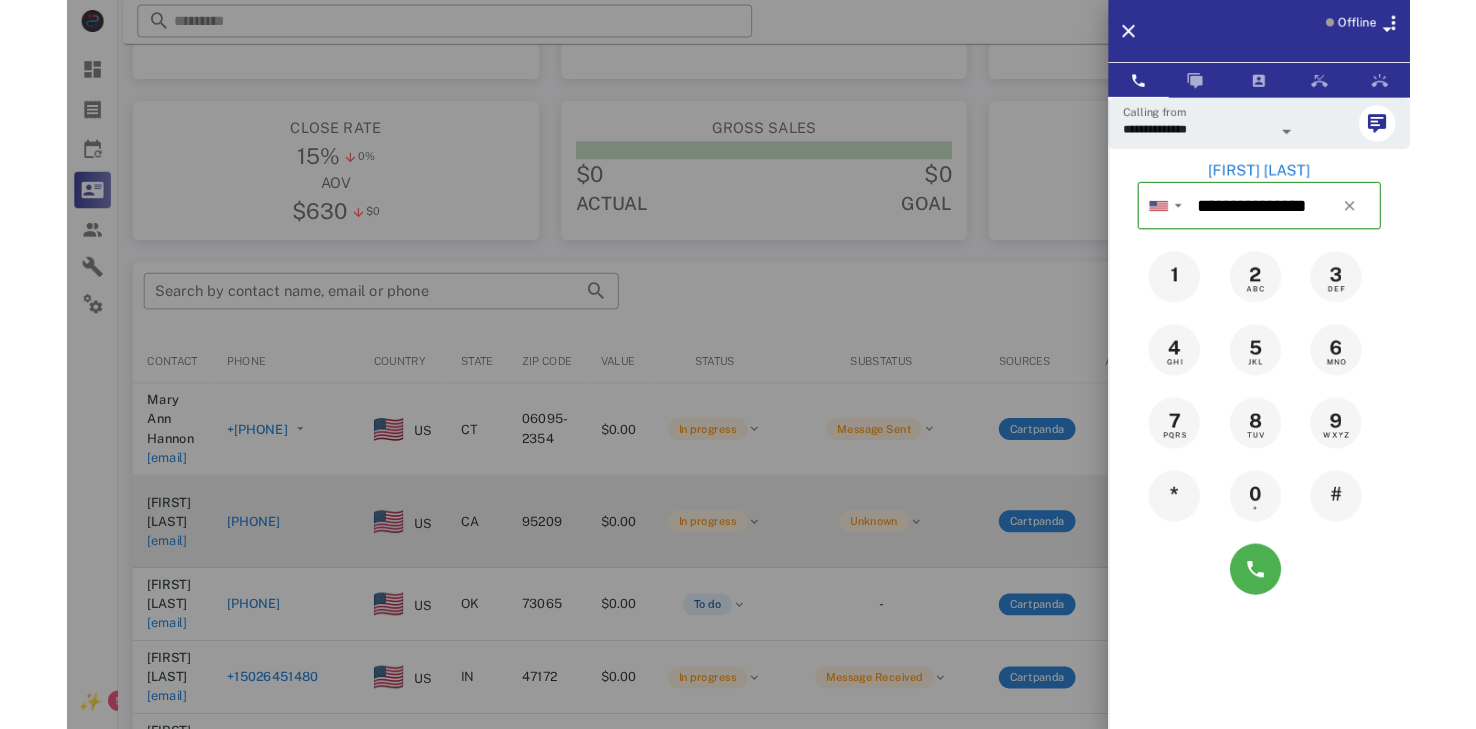 scroll, scrollTop: 193, scrollLeft: 0, axis: vertical 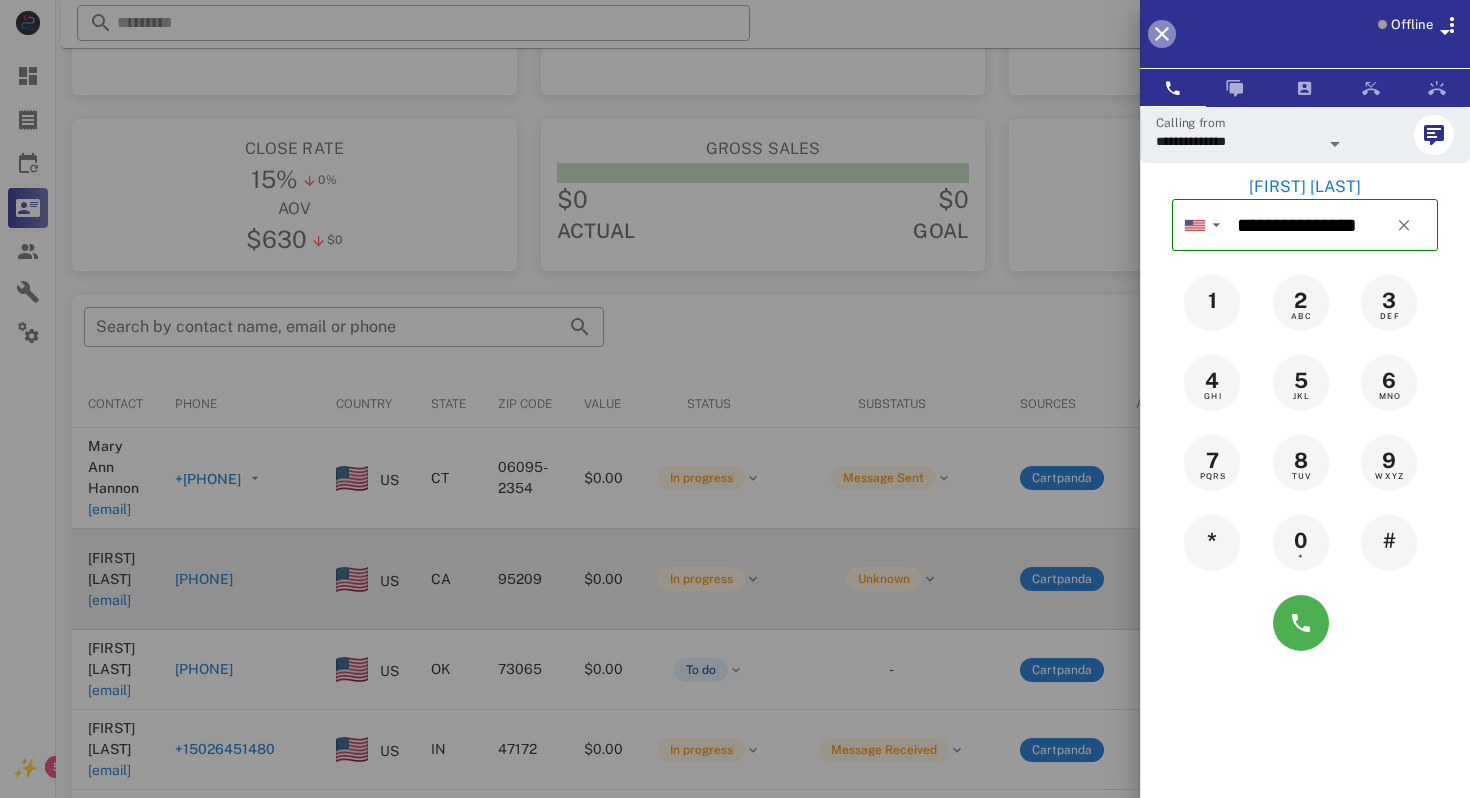 click at bounding box center (1162, 34) 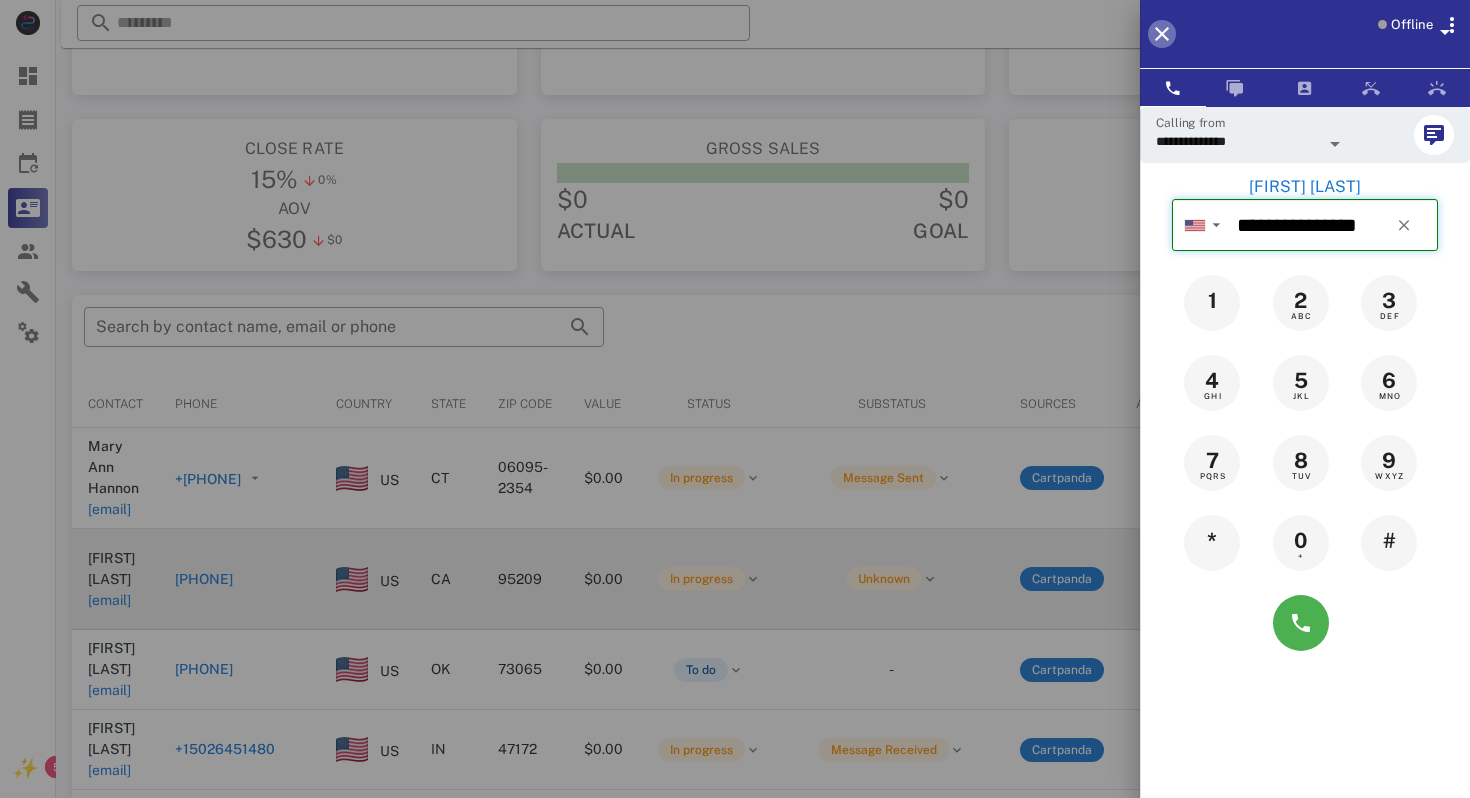 type 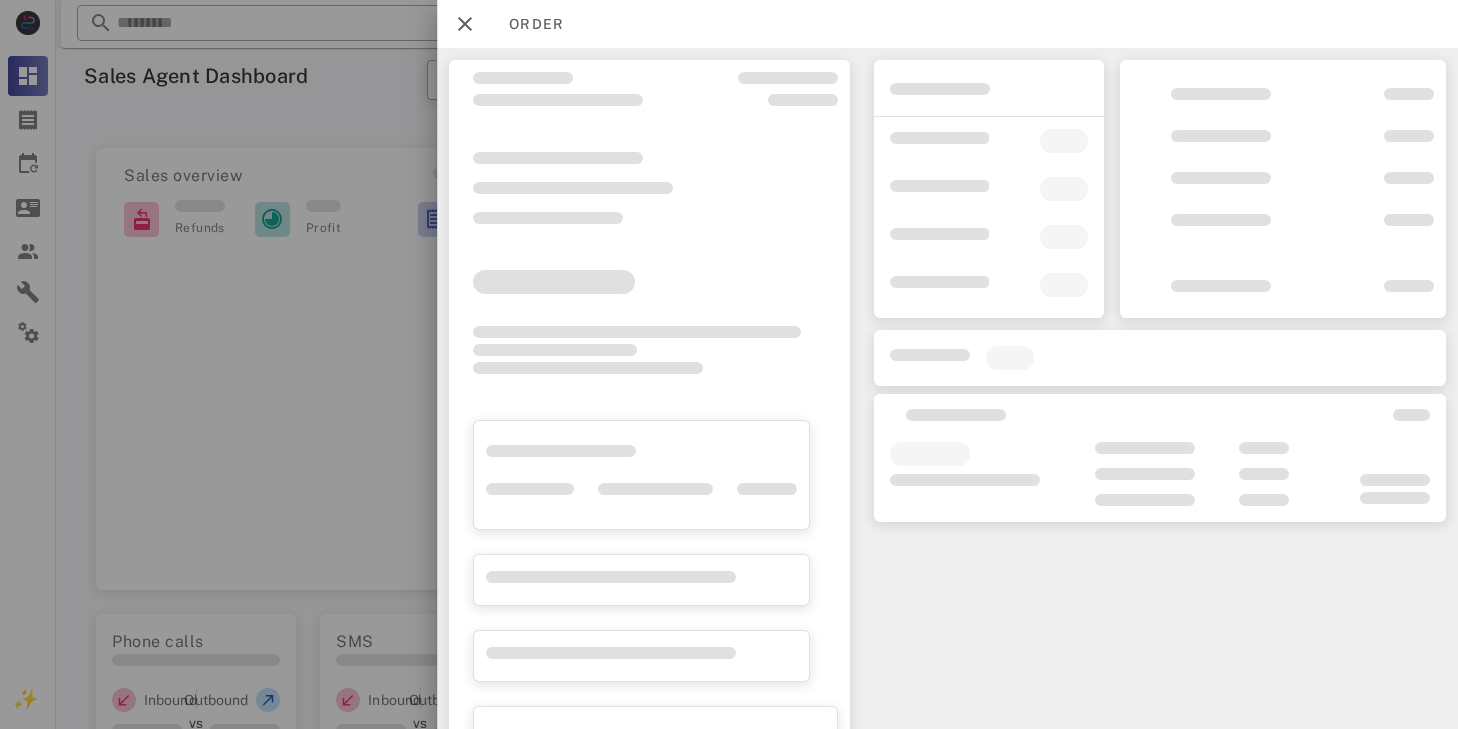 scroll, scrollTop: 0, scrollLeft: 0, axis: both 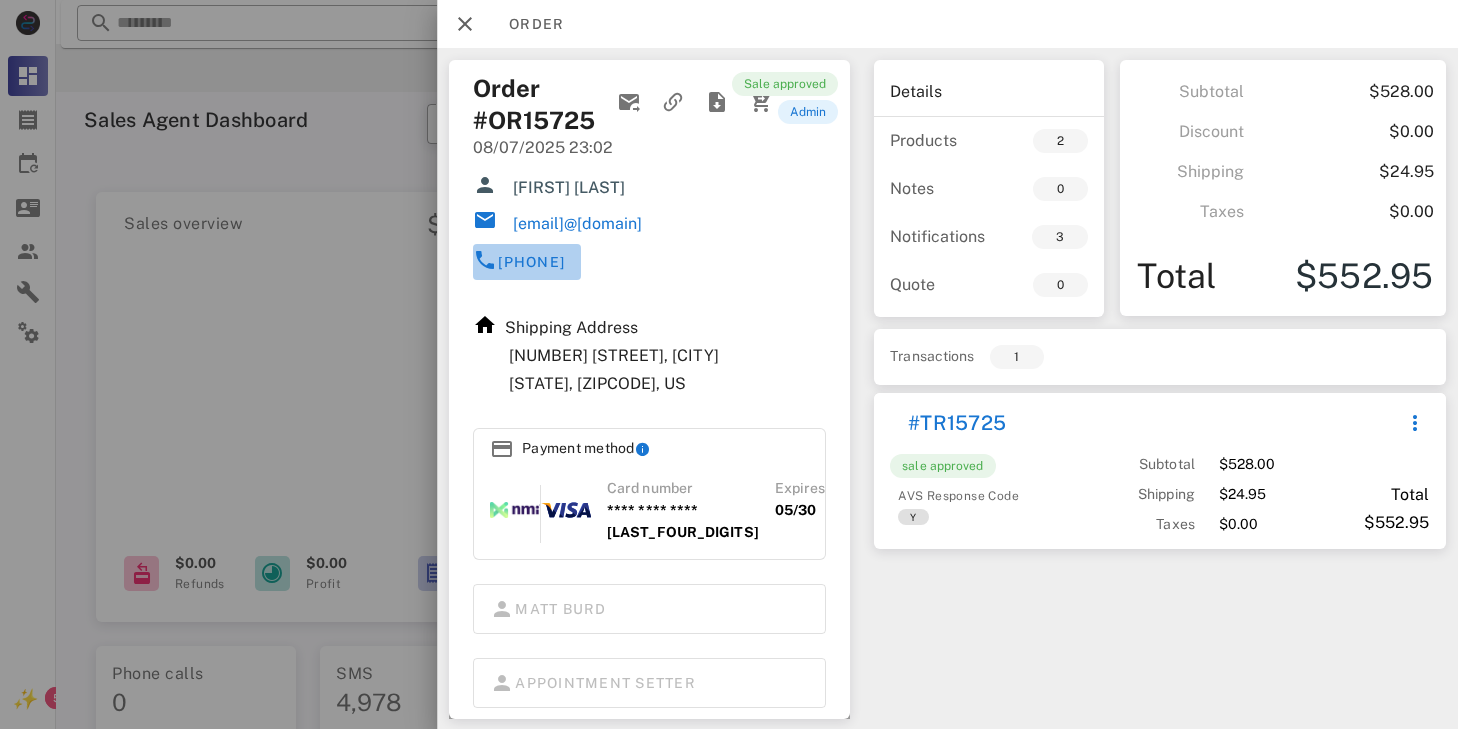 click on "+12532312656" at bounding box center (531, 262) 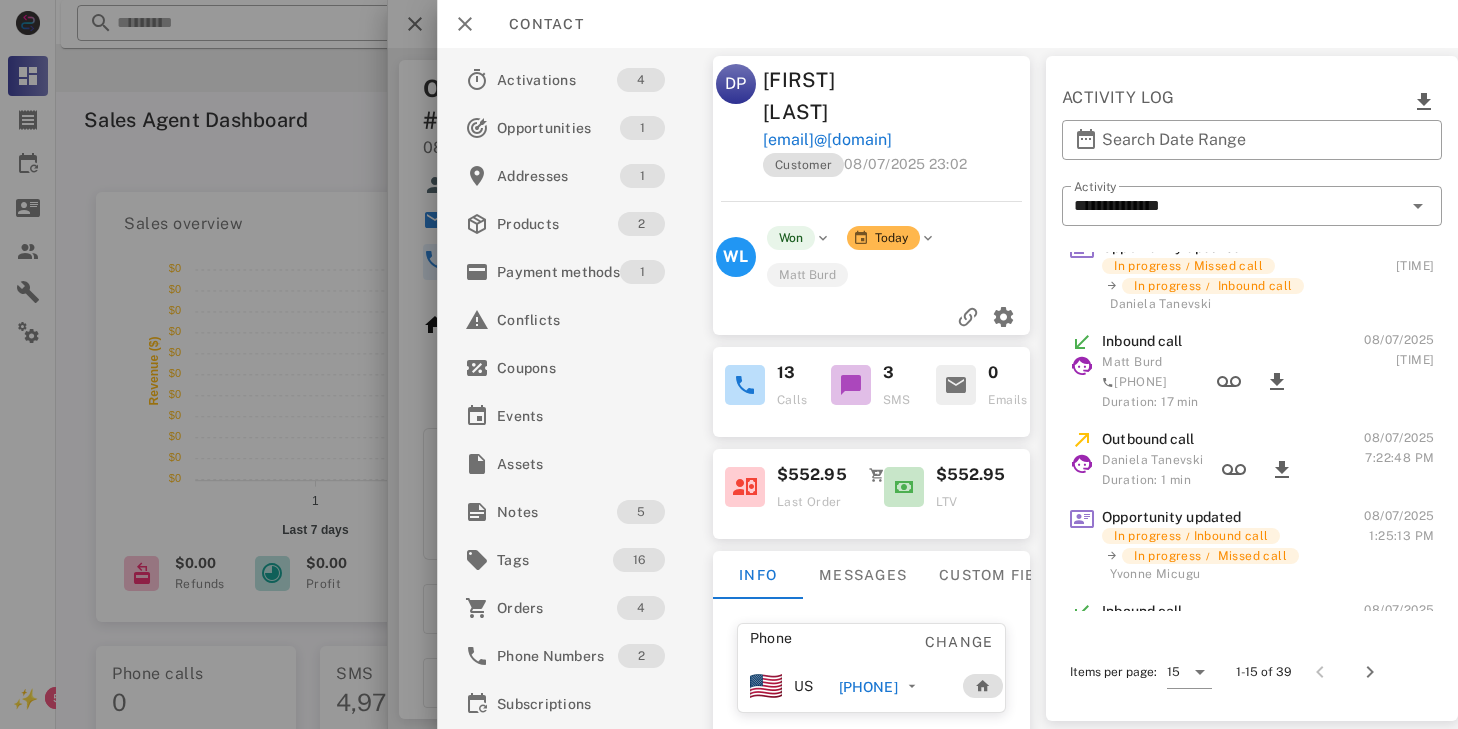 scroll, scrollTop: 851, scrollLeft: 0, axis: vertical 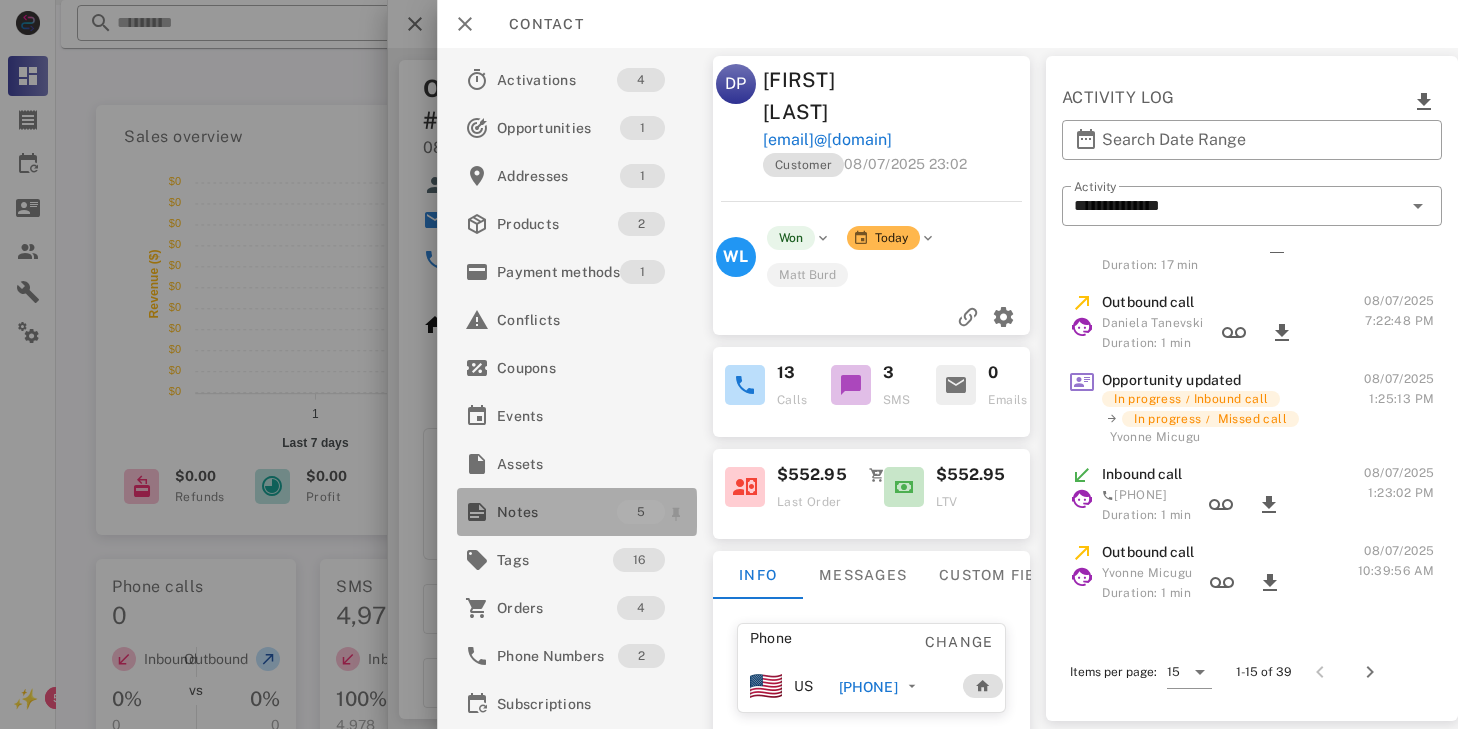 click on "Notes" at bounding box center [557, 512] 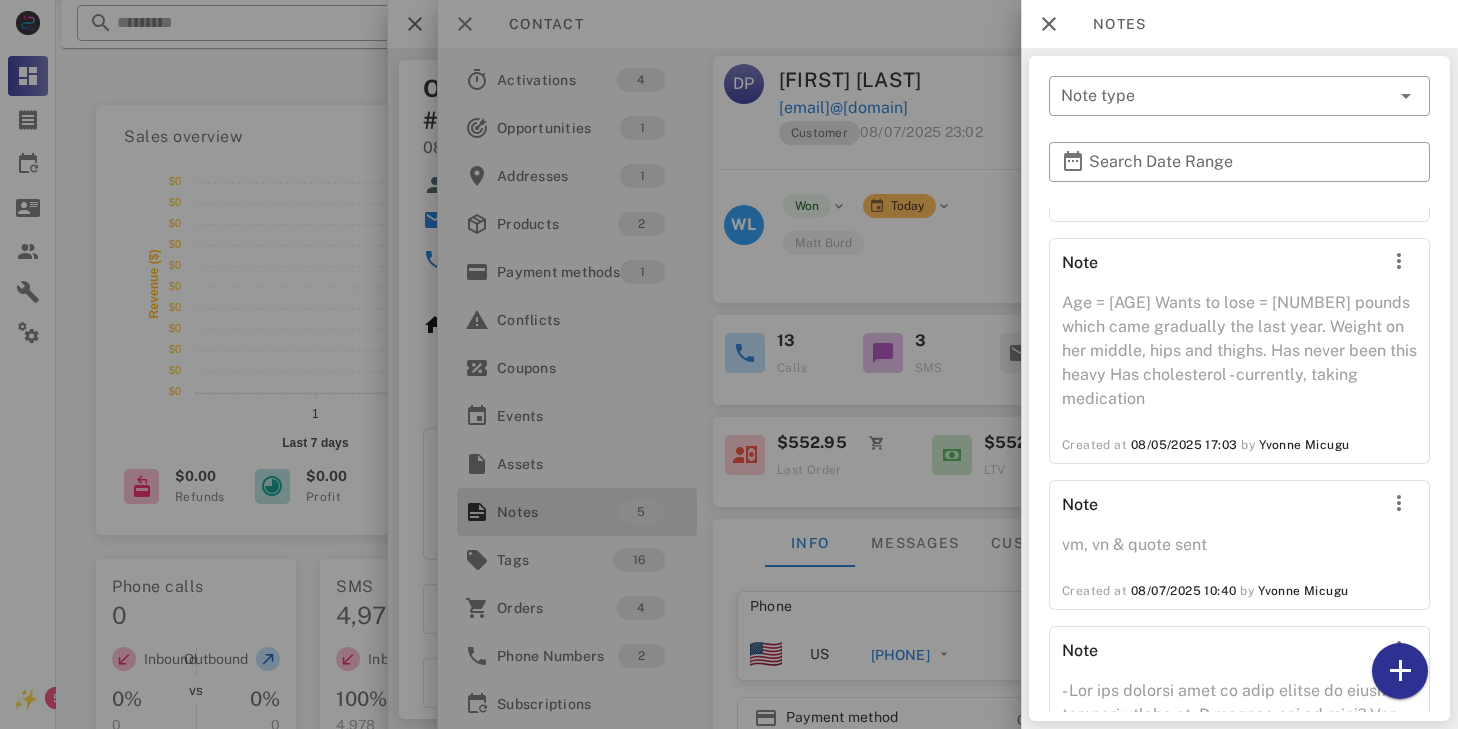 scroll, scrollTop: 447, scrollLeft: 0, axis: vertical 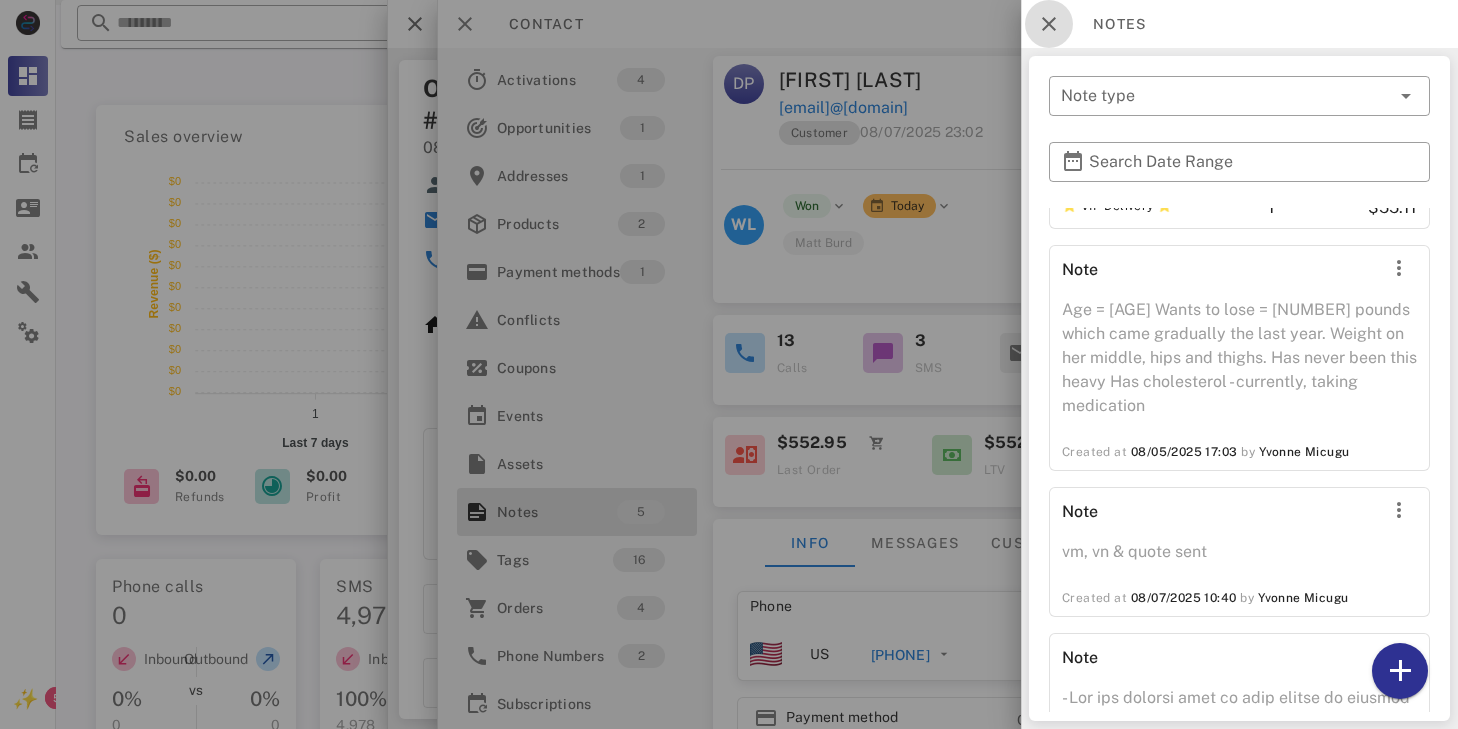click at bounding box center (1049, 24) 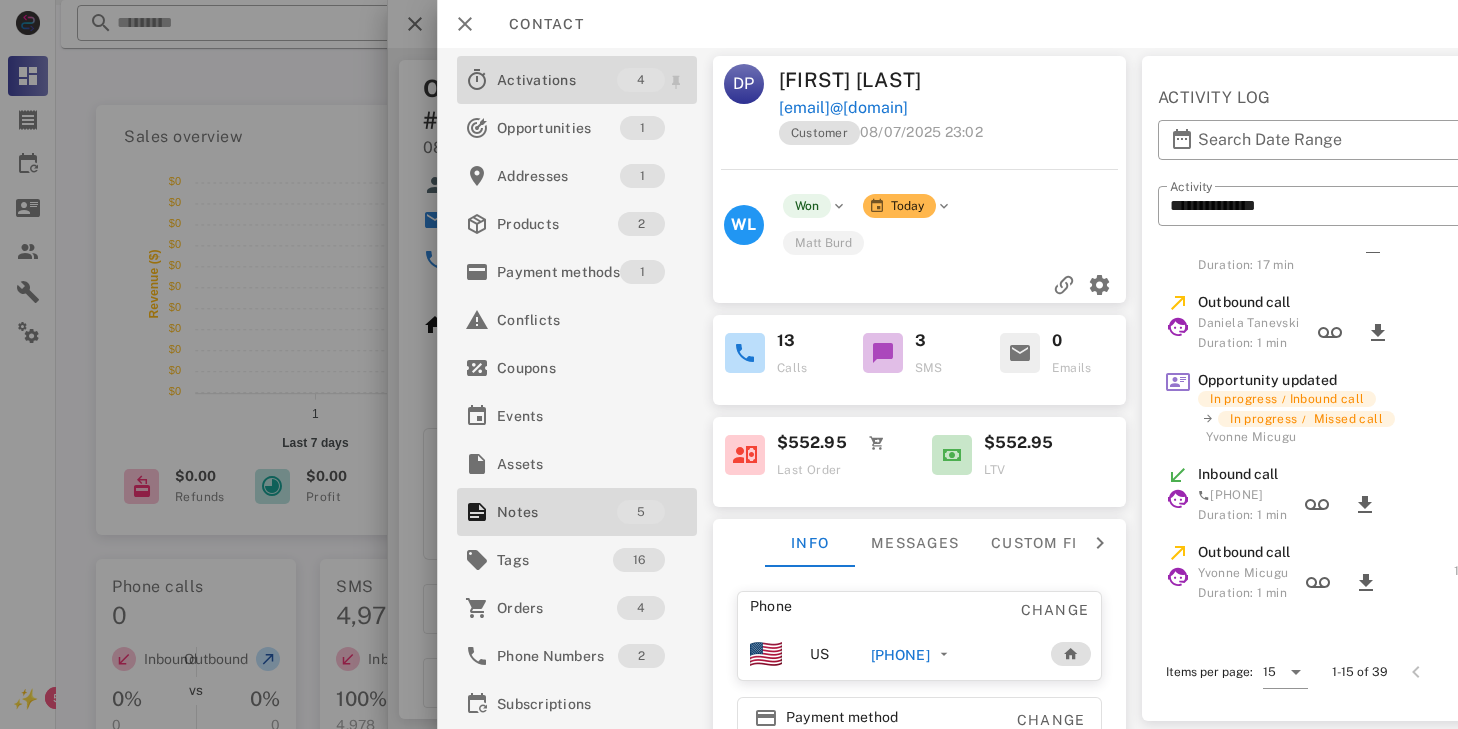 click on "Activations" at bounding box center (557, 80) 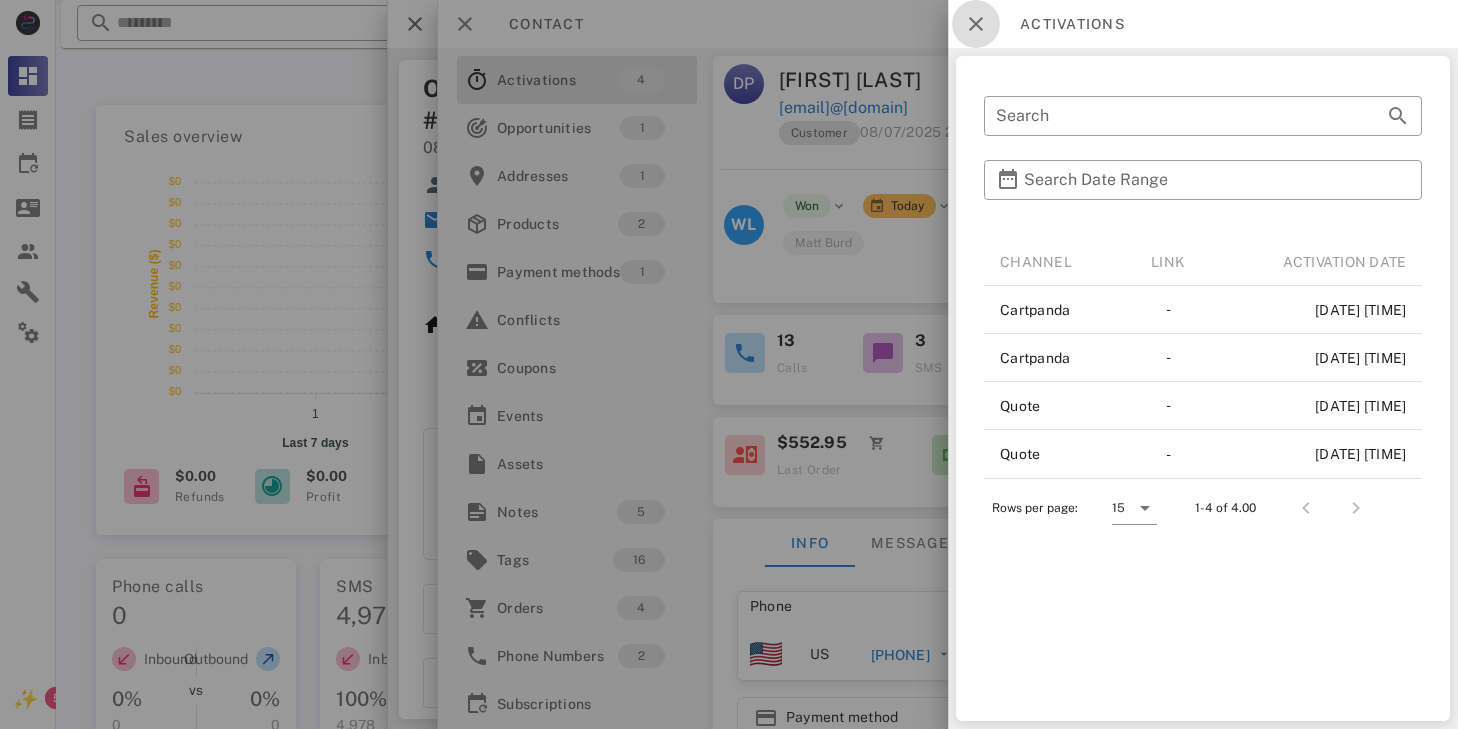 click at bounding box center (976, 24) 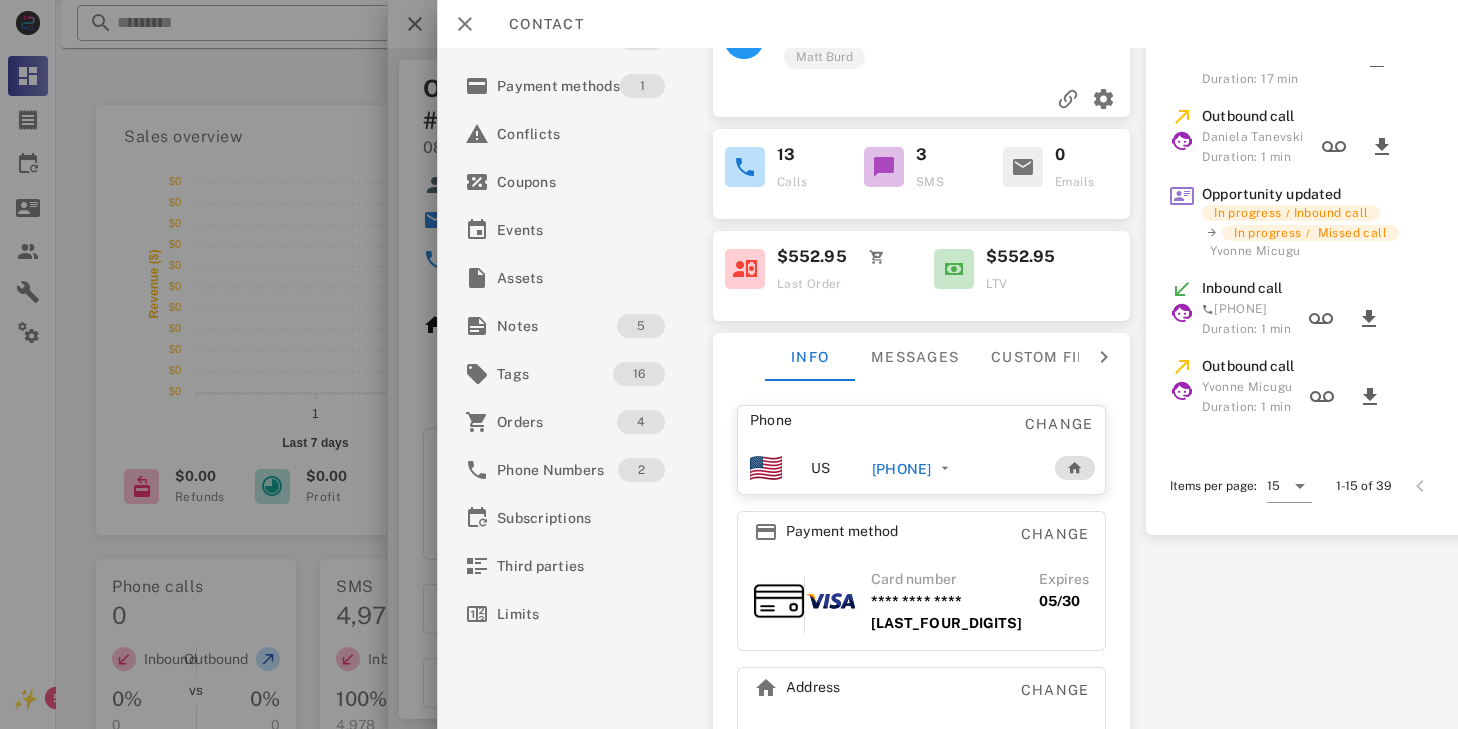 scroll, scrollTop: 191, scrollLeft: 0, axis: vertical 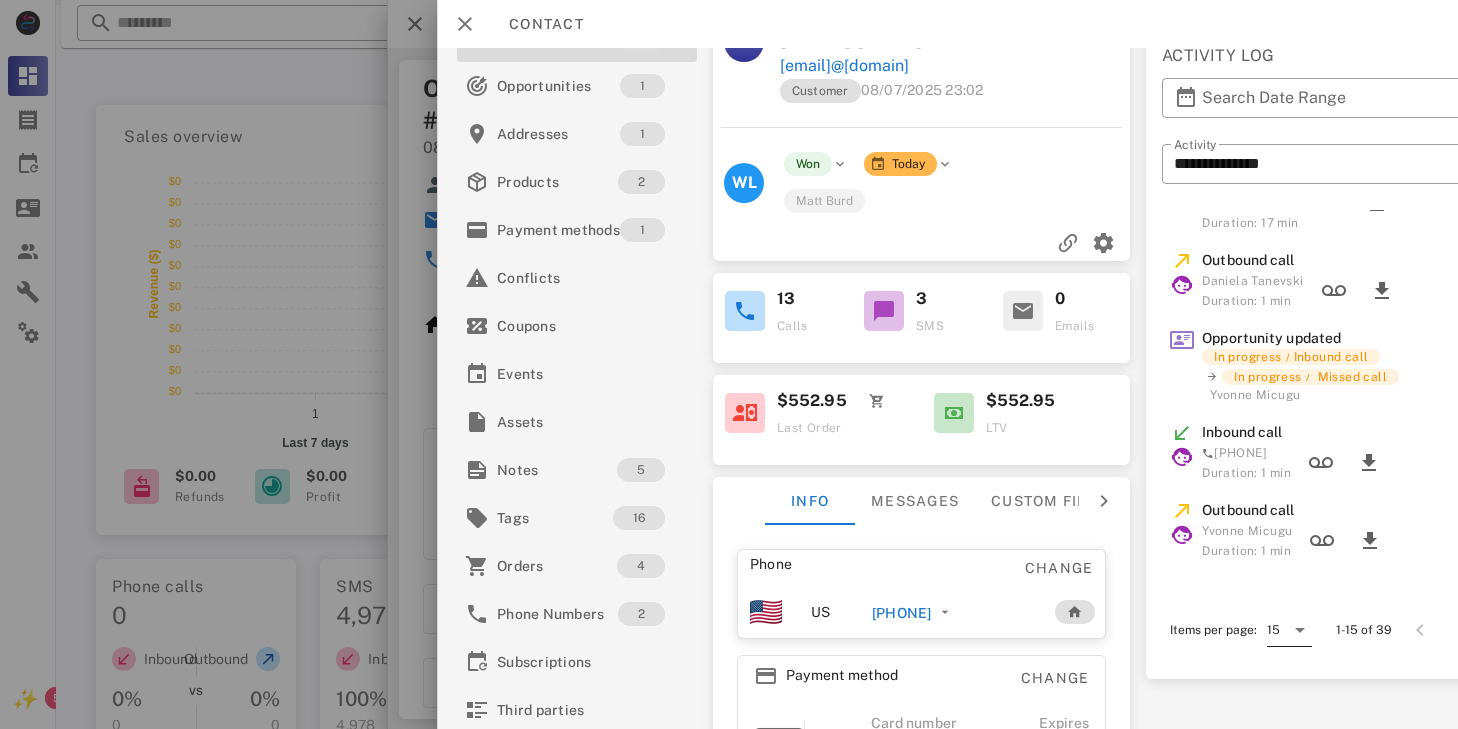 click at bounding box center (1301, 630) 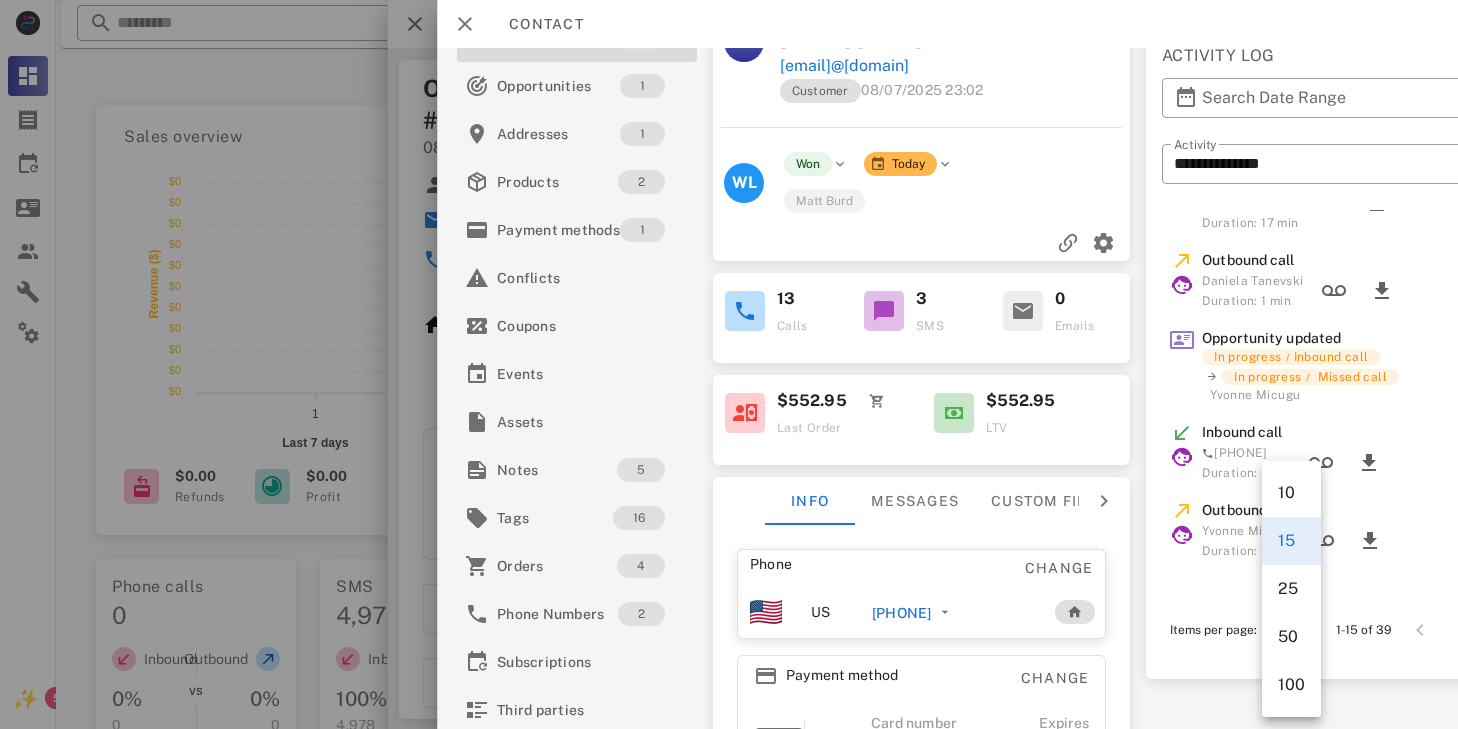 click on "50" at bounding box center (1291, 636) 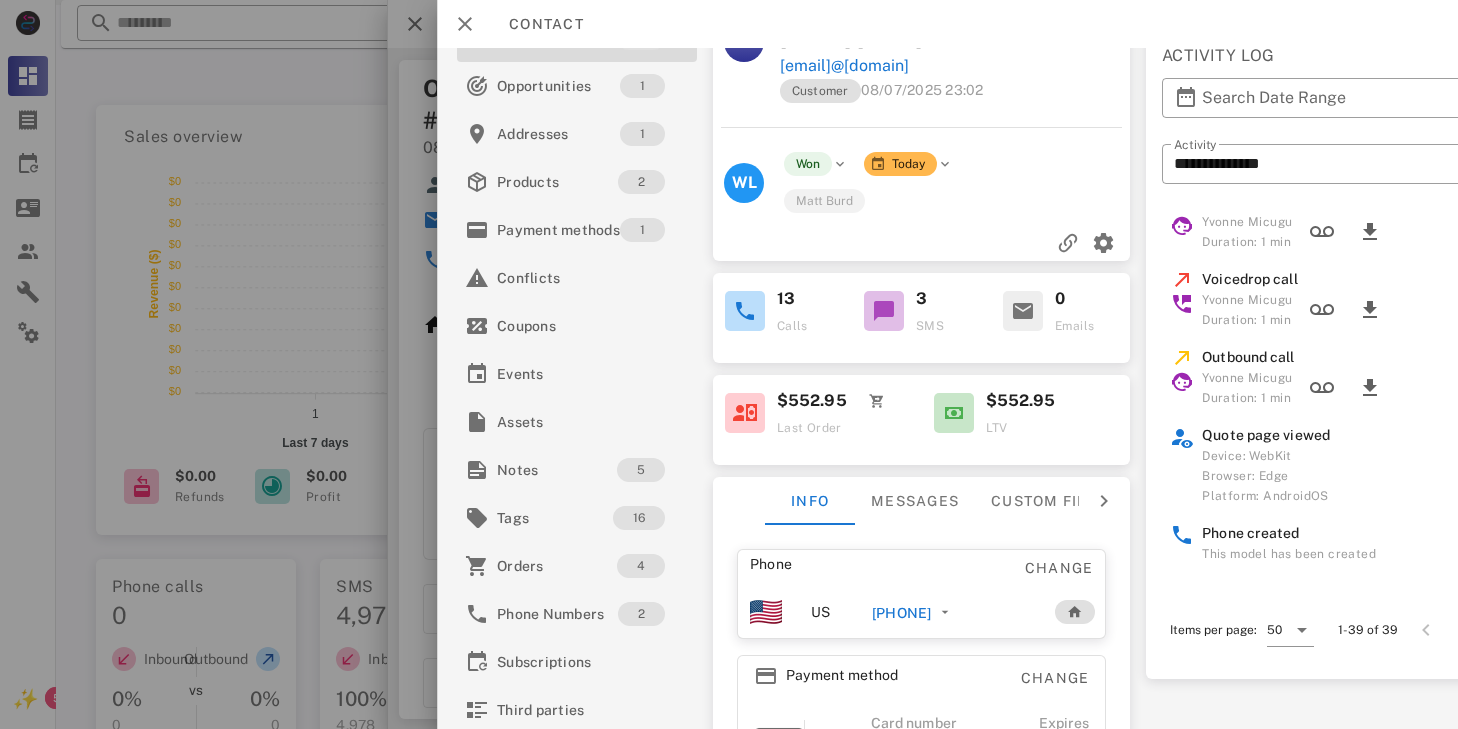 scroll, scrollTop: 1142, scrollLeft: 0, axis: vertical 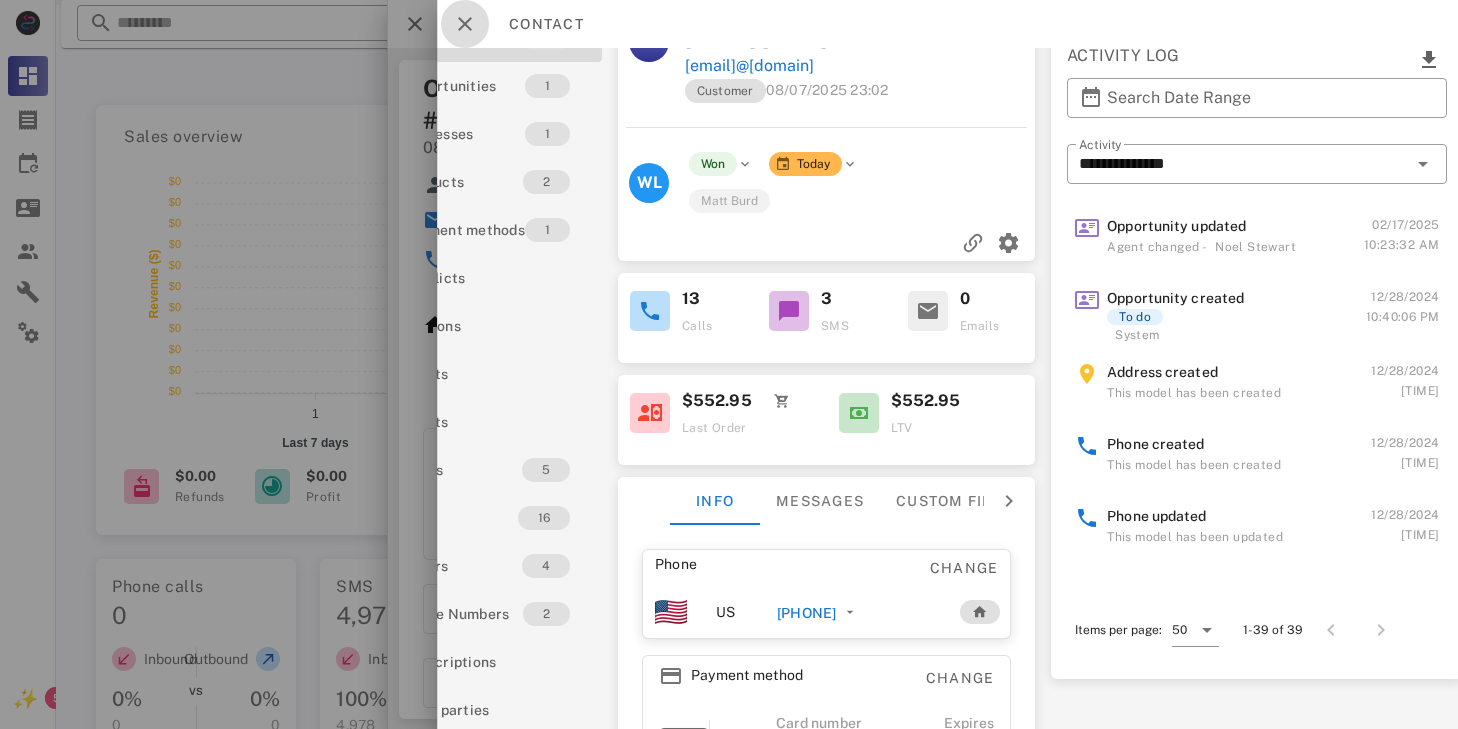 click at bounding box center (465, 24) 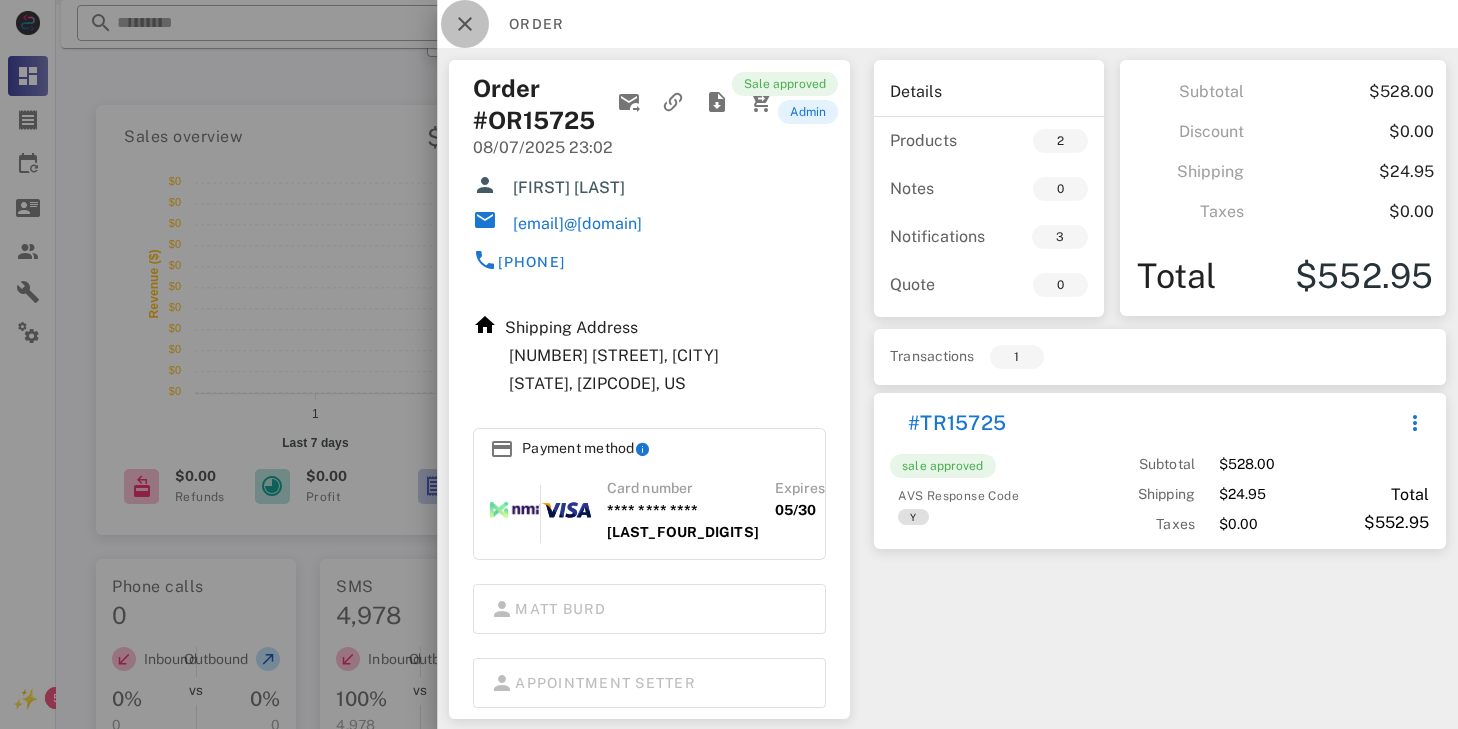 click at bounding box center (465, 24) 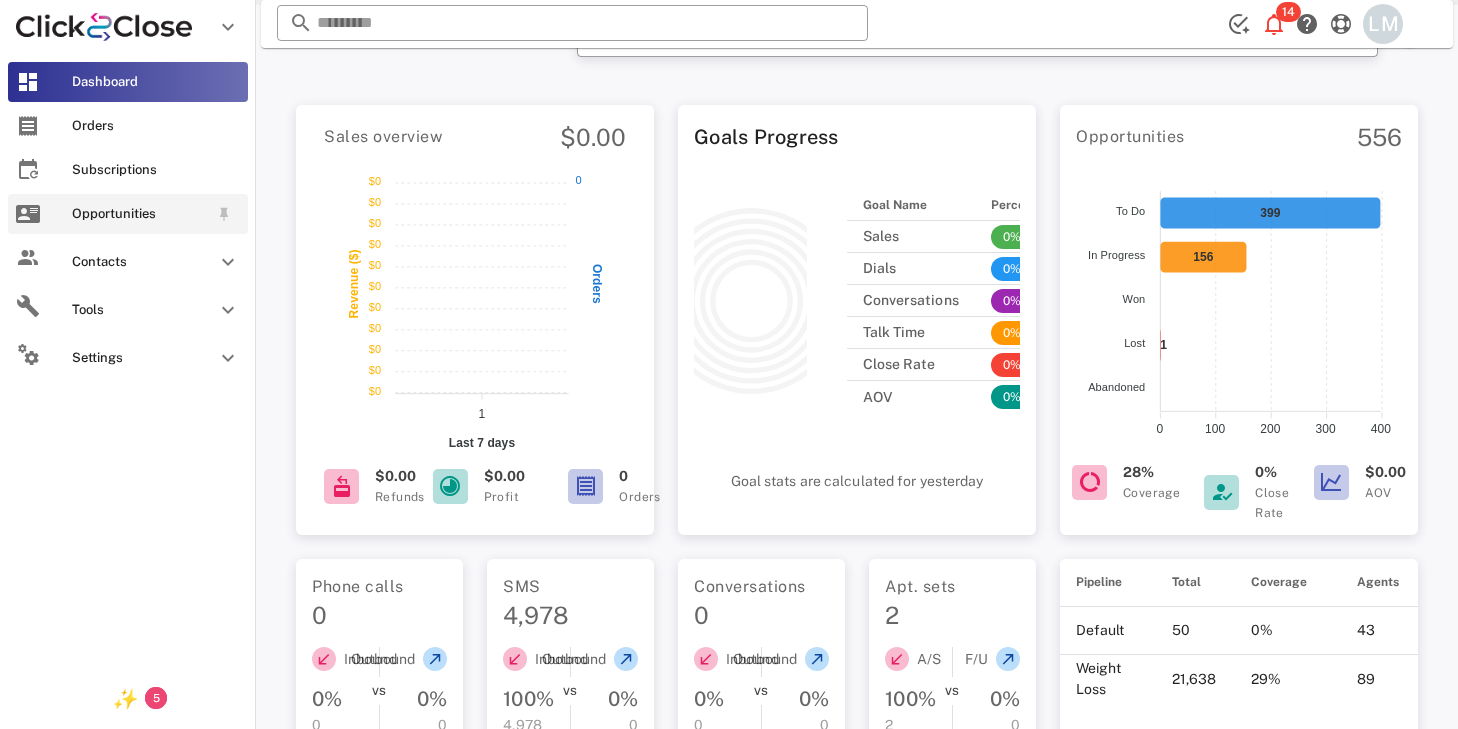 click on "Opportunities" at bounding box center [140, 214] 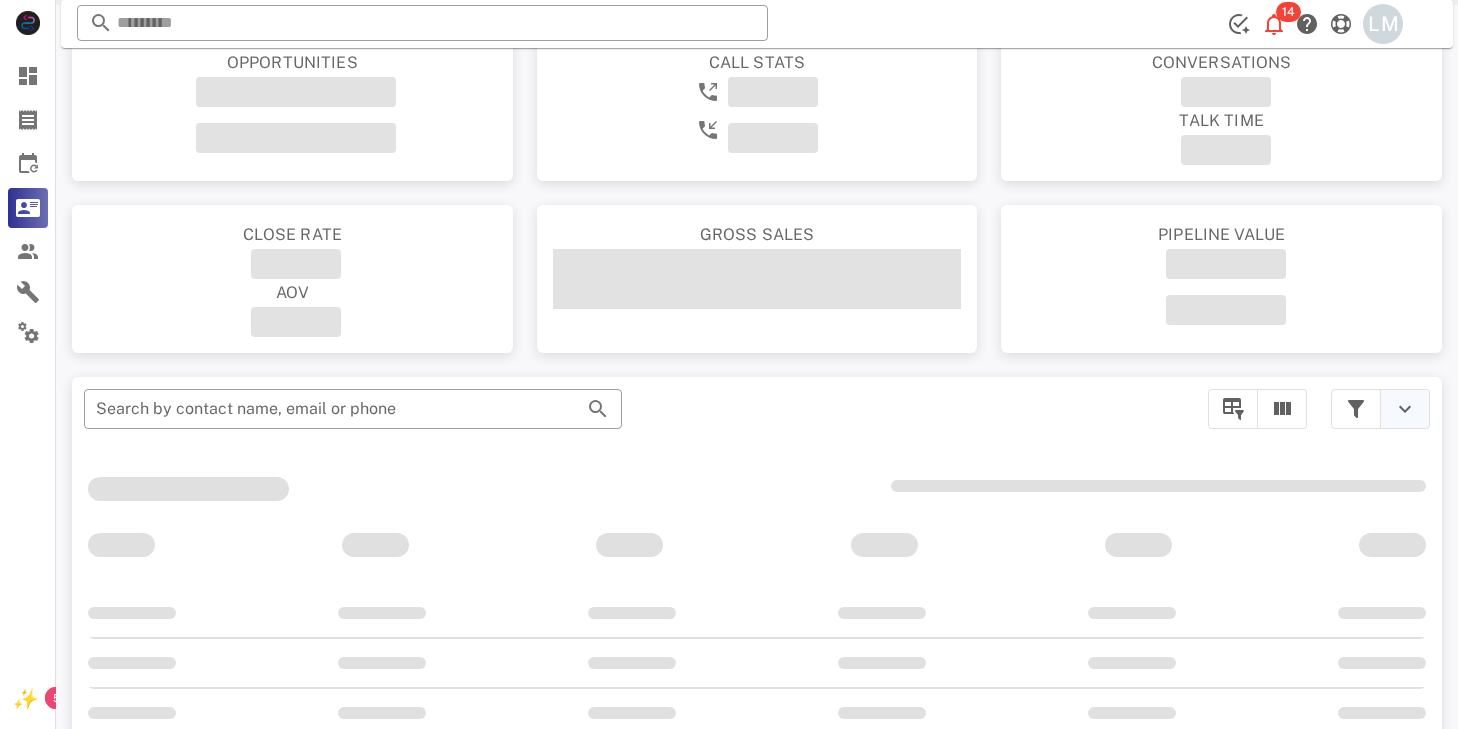 click at bounding box center [1405, 409] 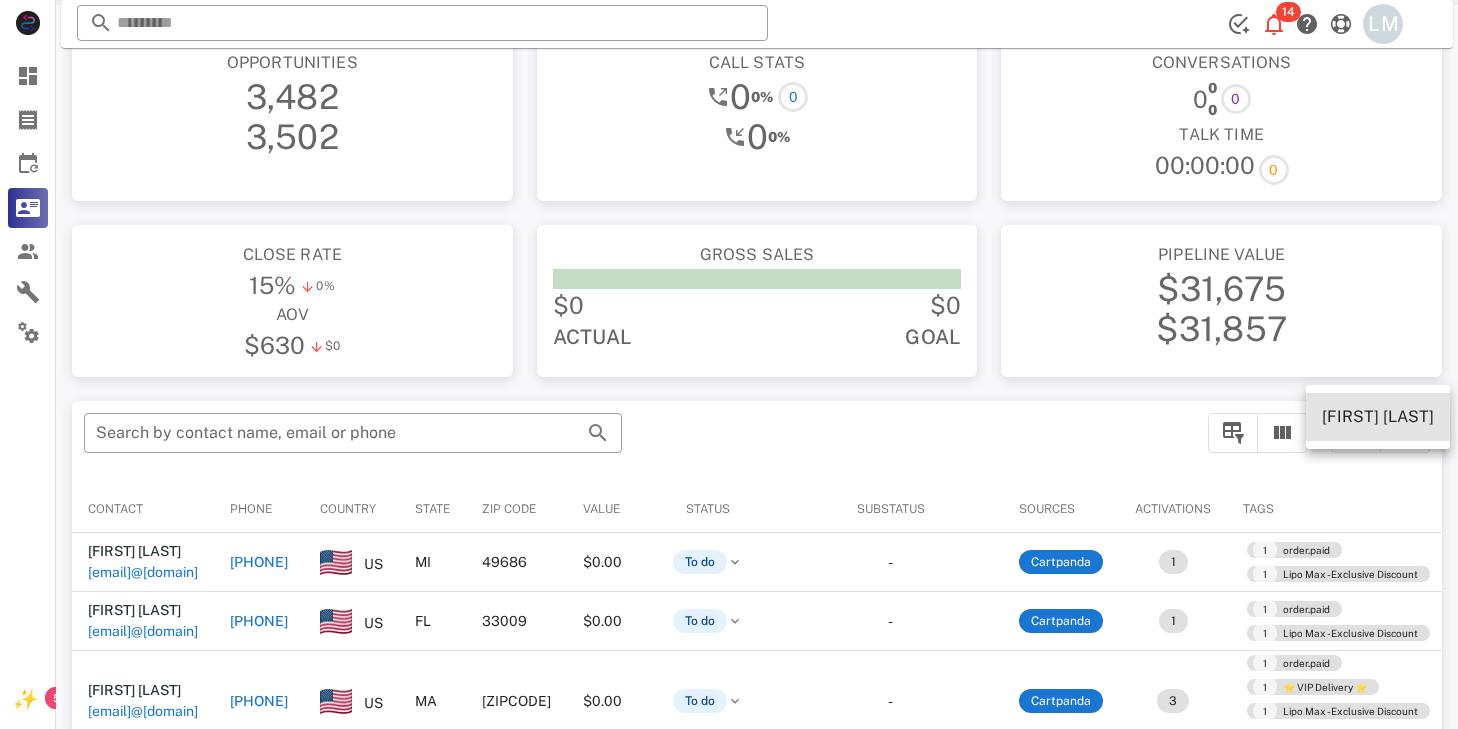 click on "[FIRST] [LAST]" at bounding box center [1378, 416] 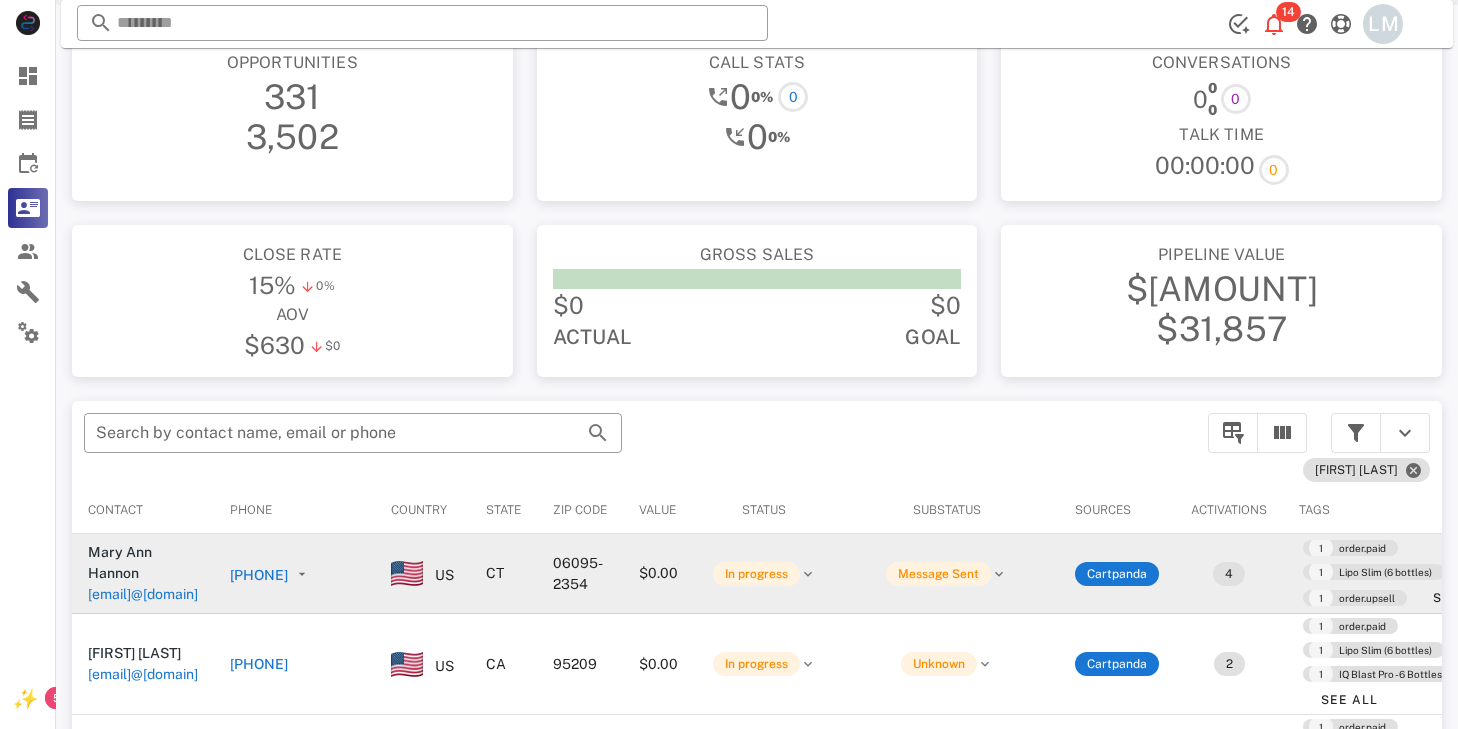 click on "+[PHONE]" at bounding box center [259, 575] 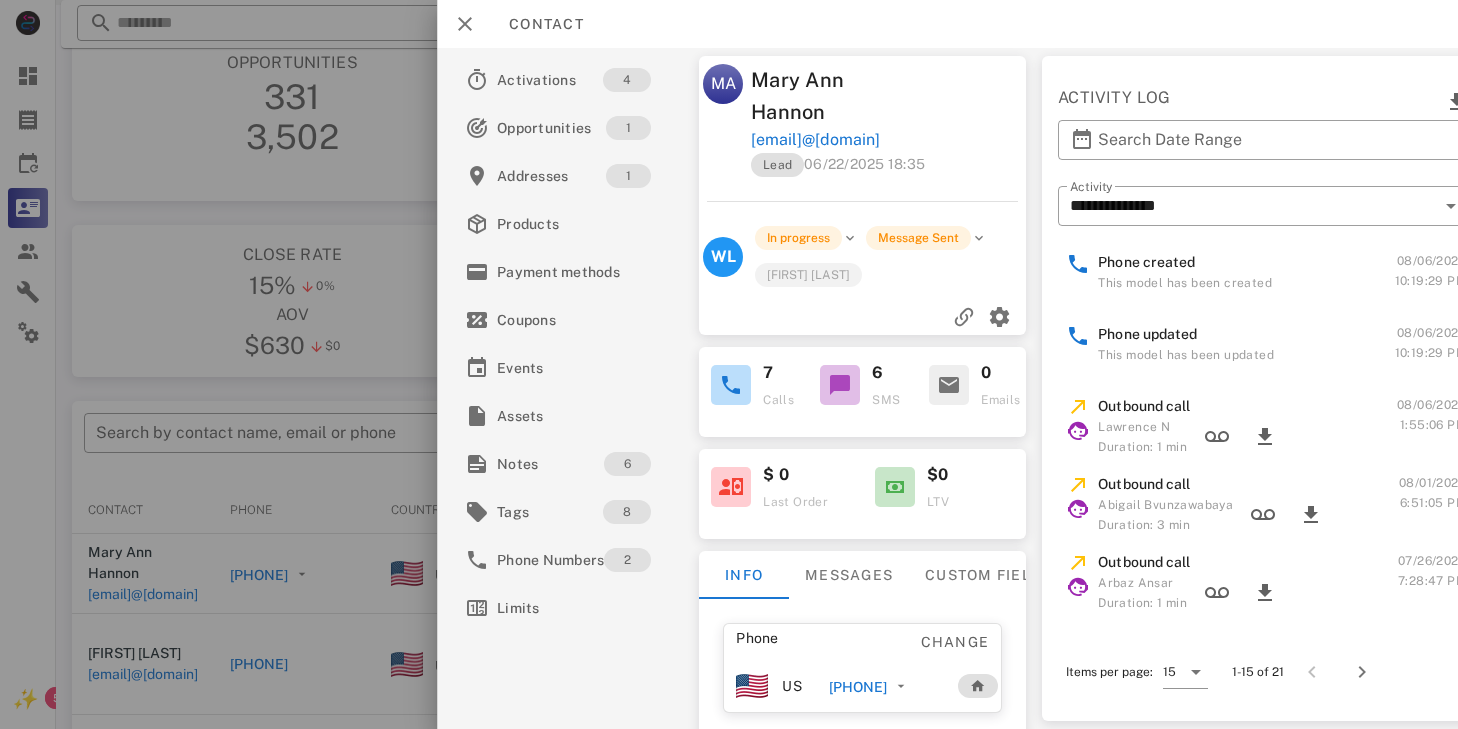 scroll, scrollTop: 212, scrollLeft: 0, axis: vertical 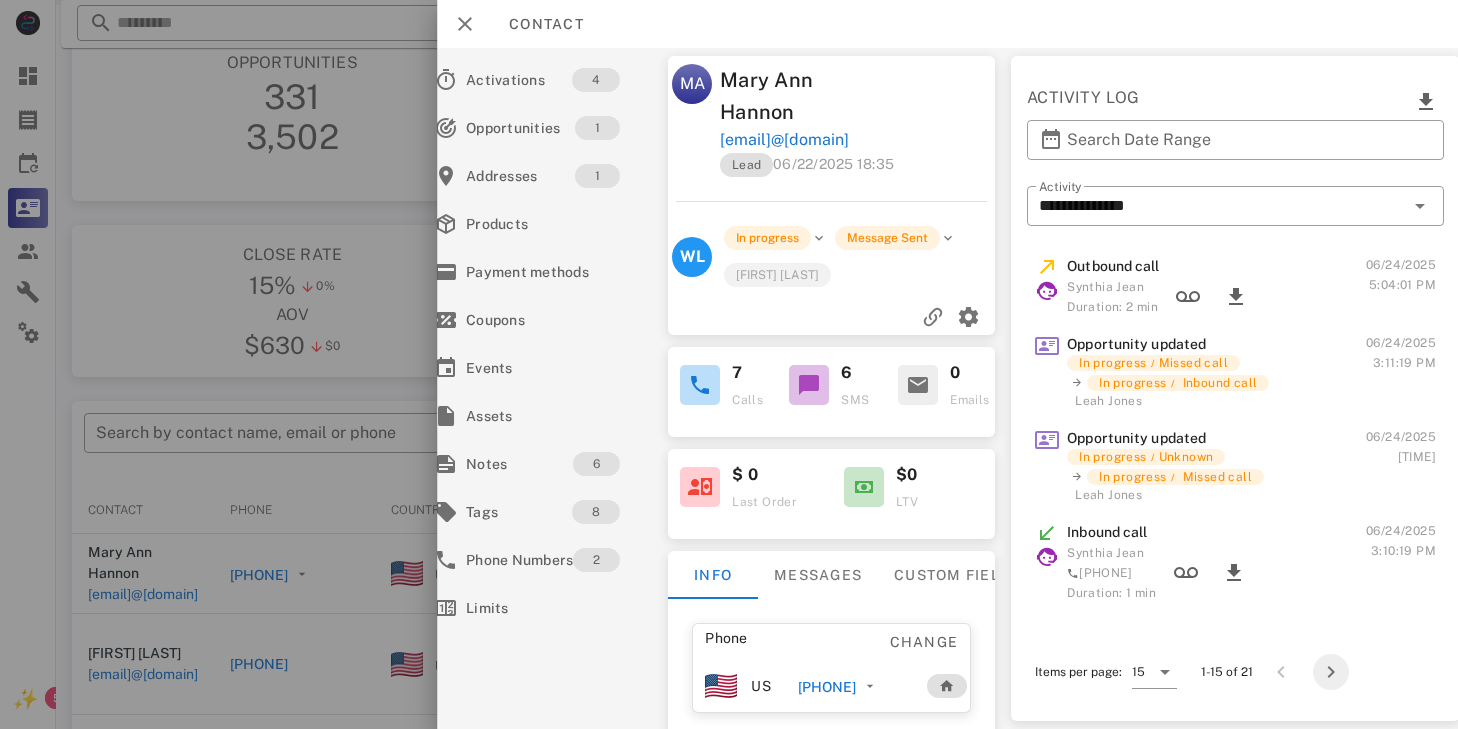 click at bounding box center (1332, 672) 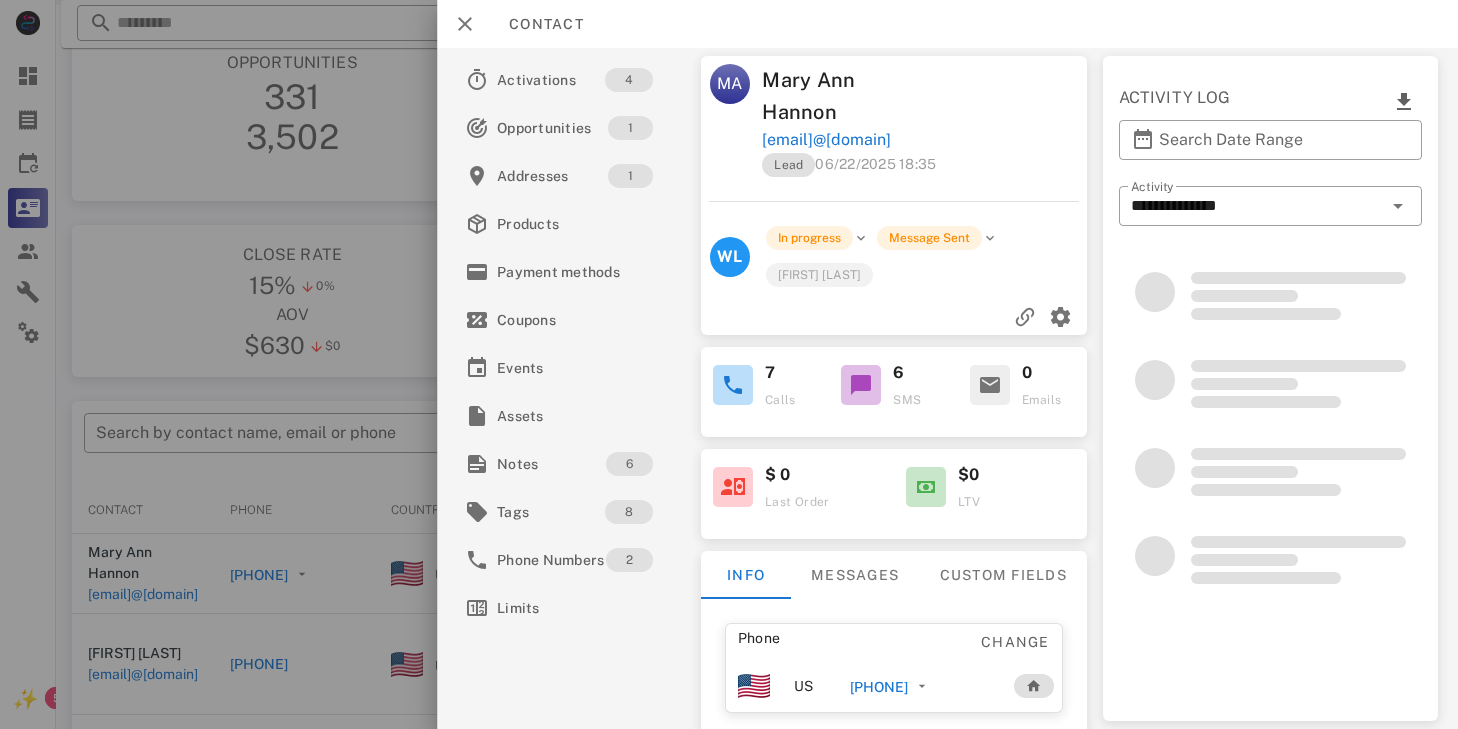 scroll, scrollTop: 0, scrollLeft: 0, axis: both 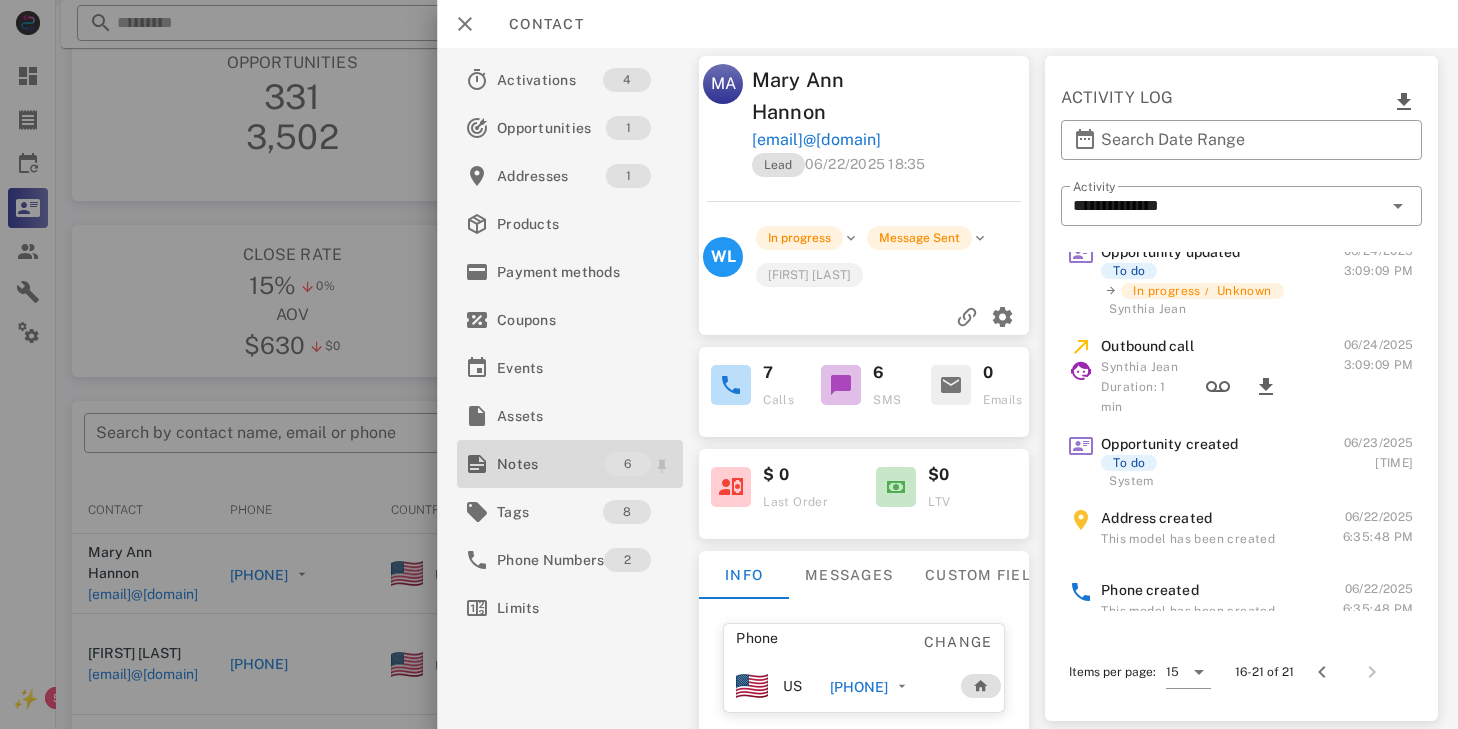 click on "Notes" at bounding box center [550, 464] 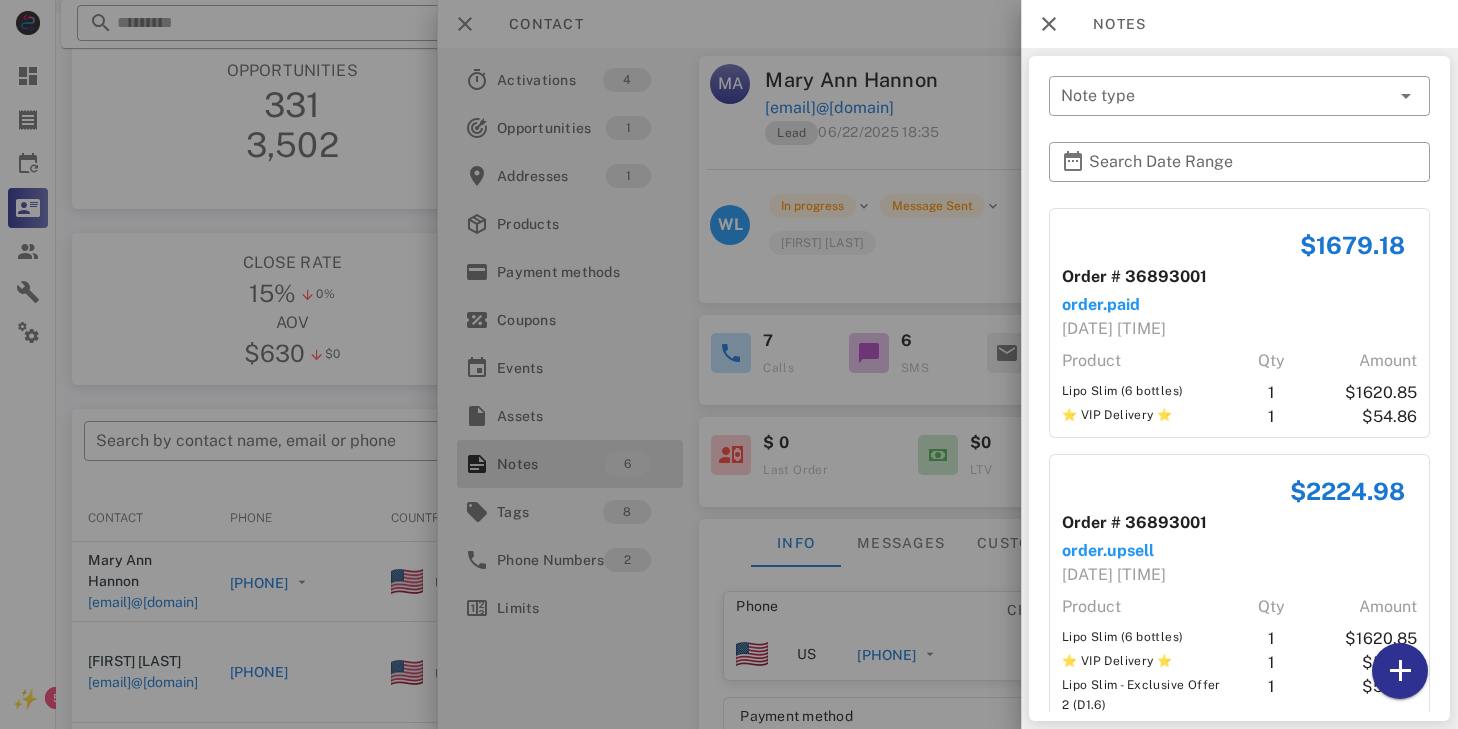 scroll, scrollTop: 84, scrollLeft: 0, axis: vertical 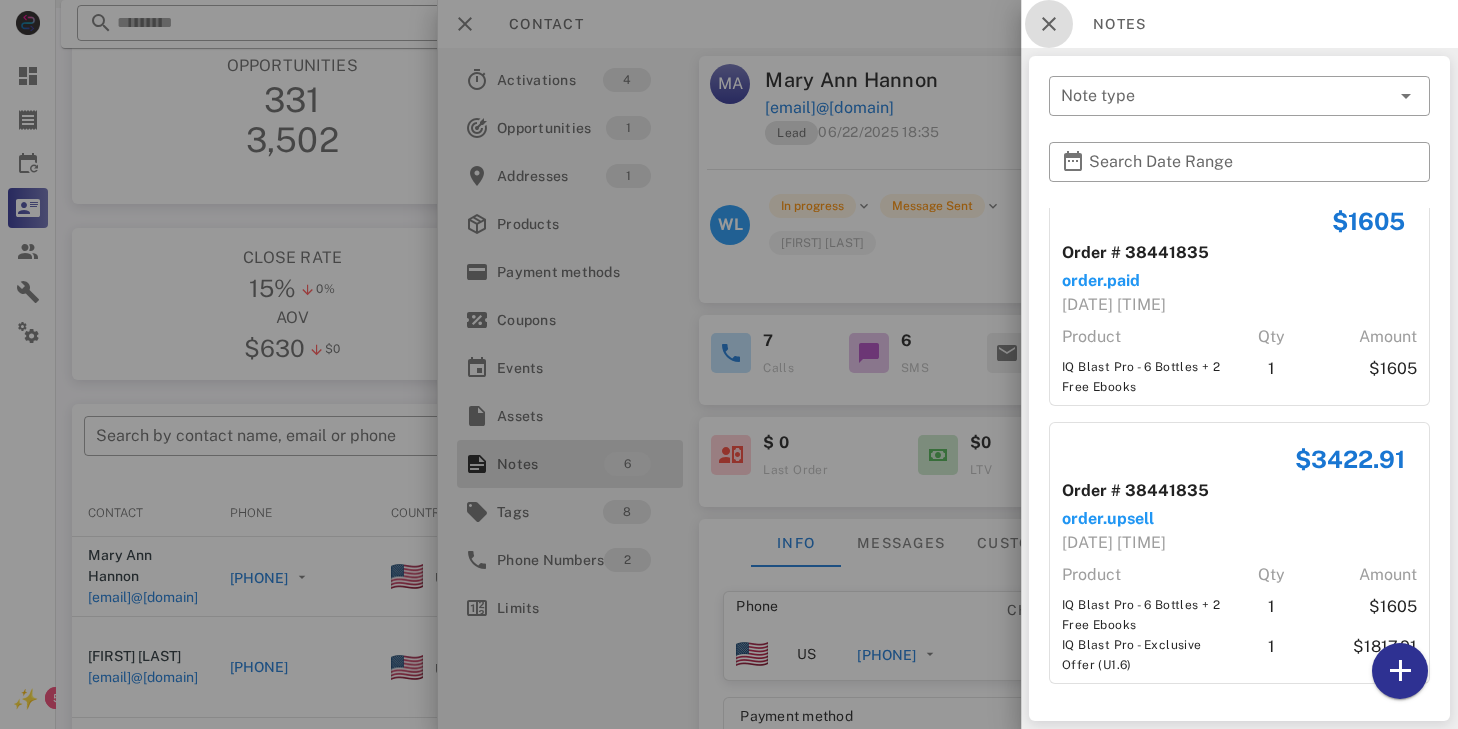 click at bounding box center (1049, 24) 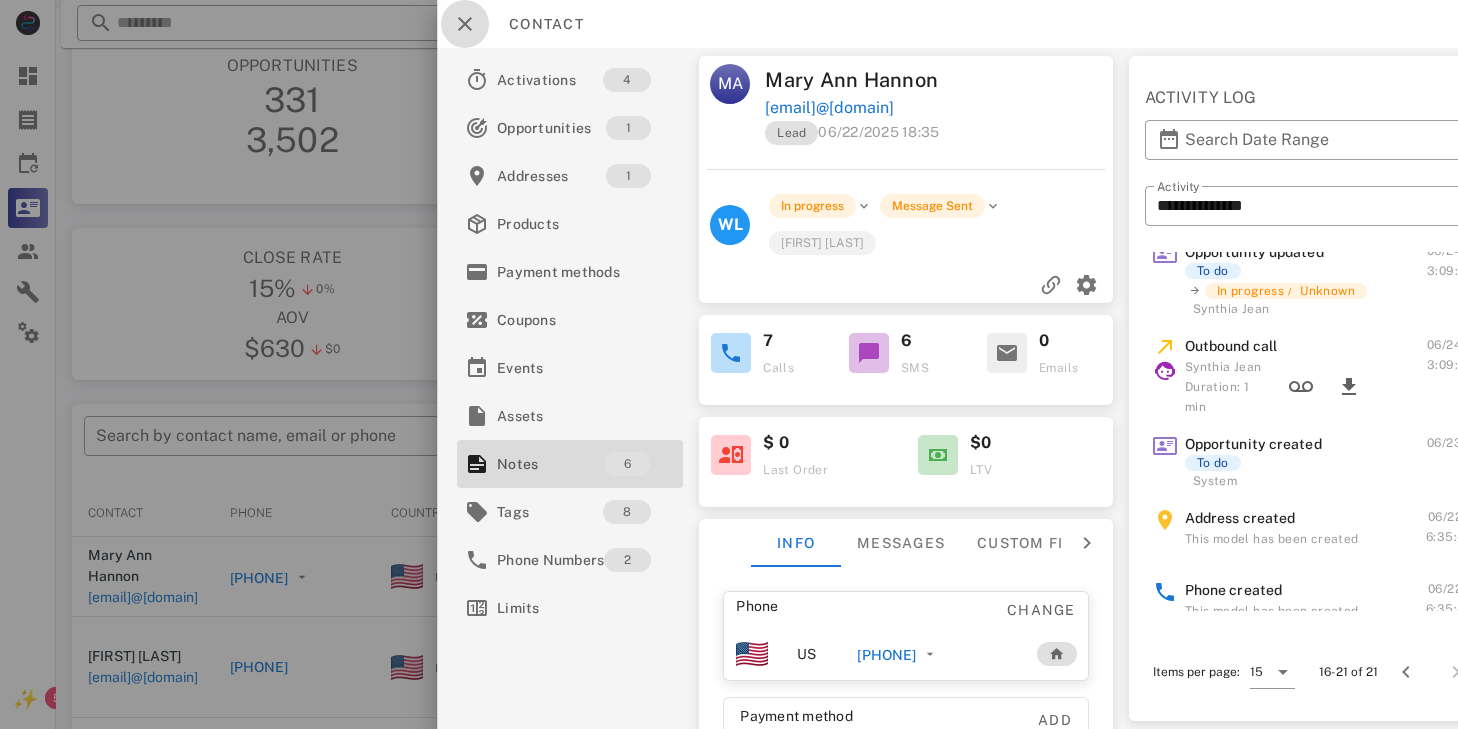click at bounding box center [465, 24] 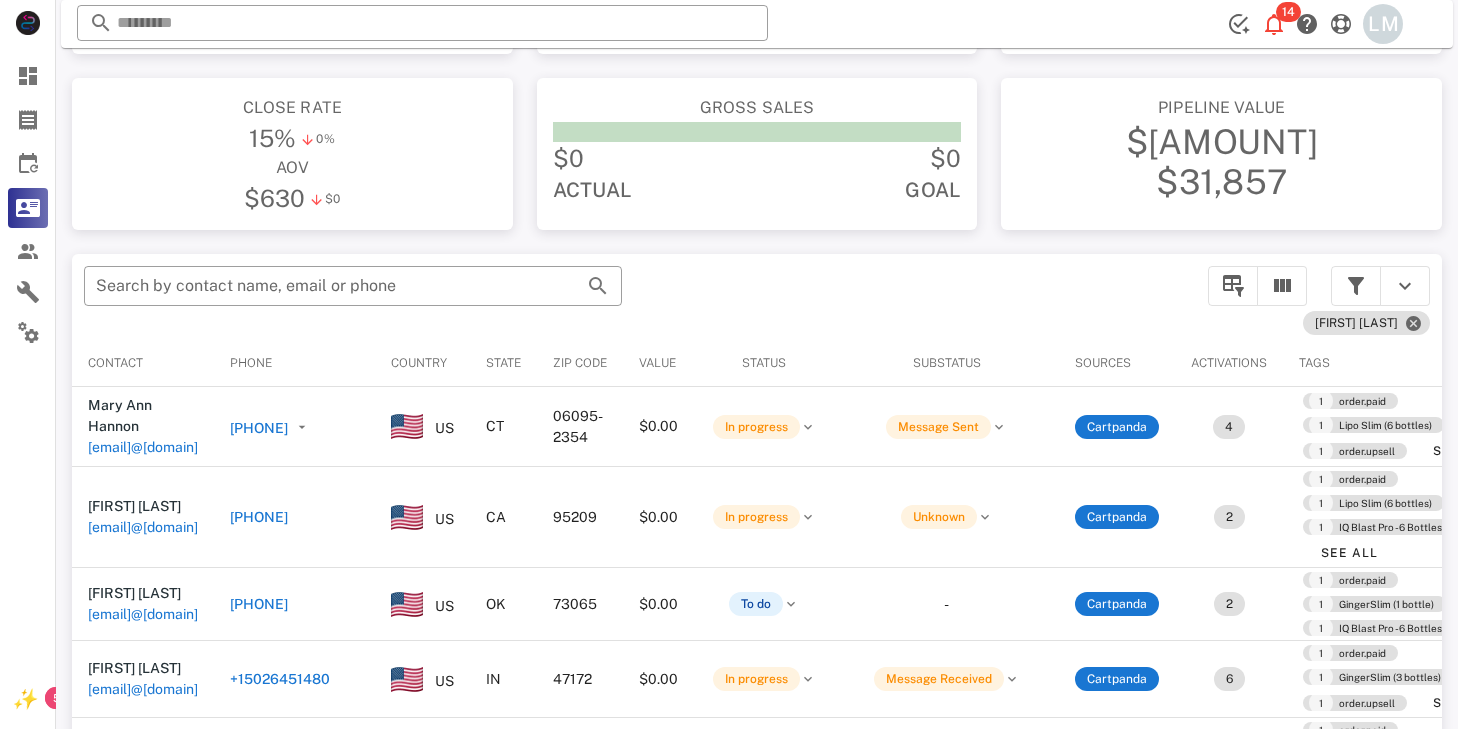 scroll, scrollTop: 236, scrollLeft: 0, axis: vertical 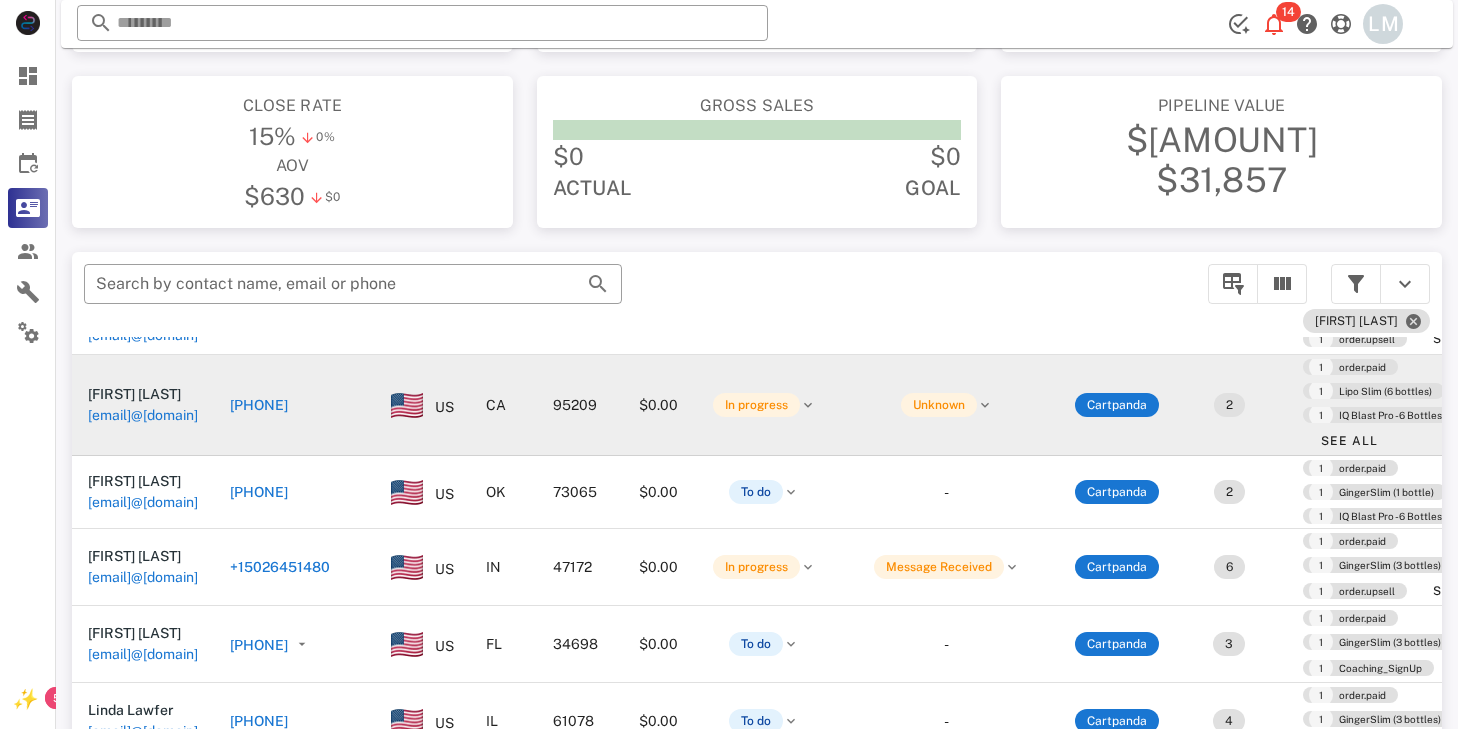 click on "[PHONE]" at bounding box center [259, 405] 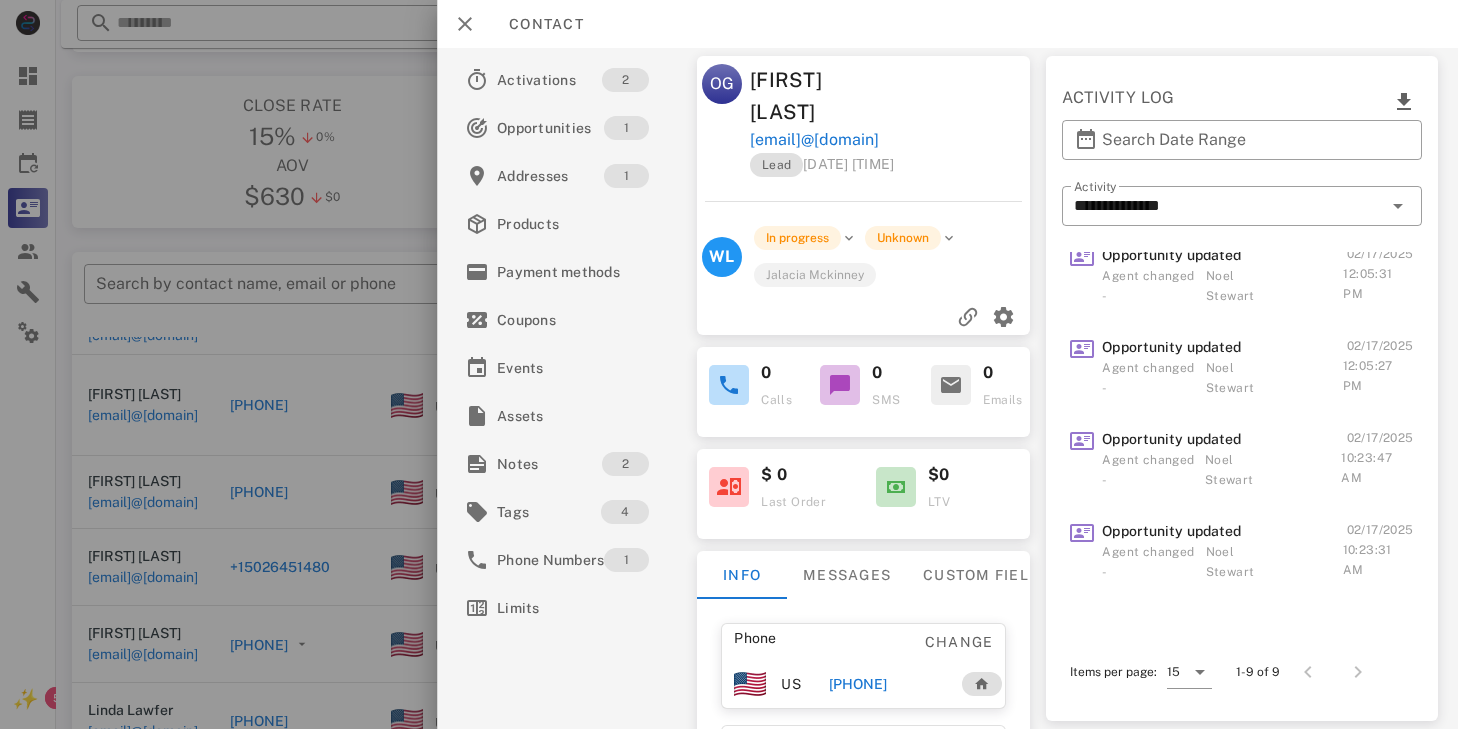 scroll, scrollTop: 111, scrollLeft: 0, axis: vertical 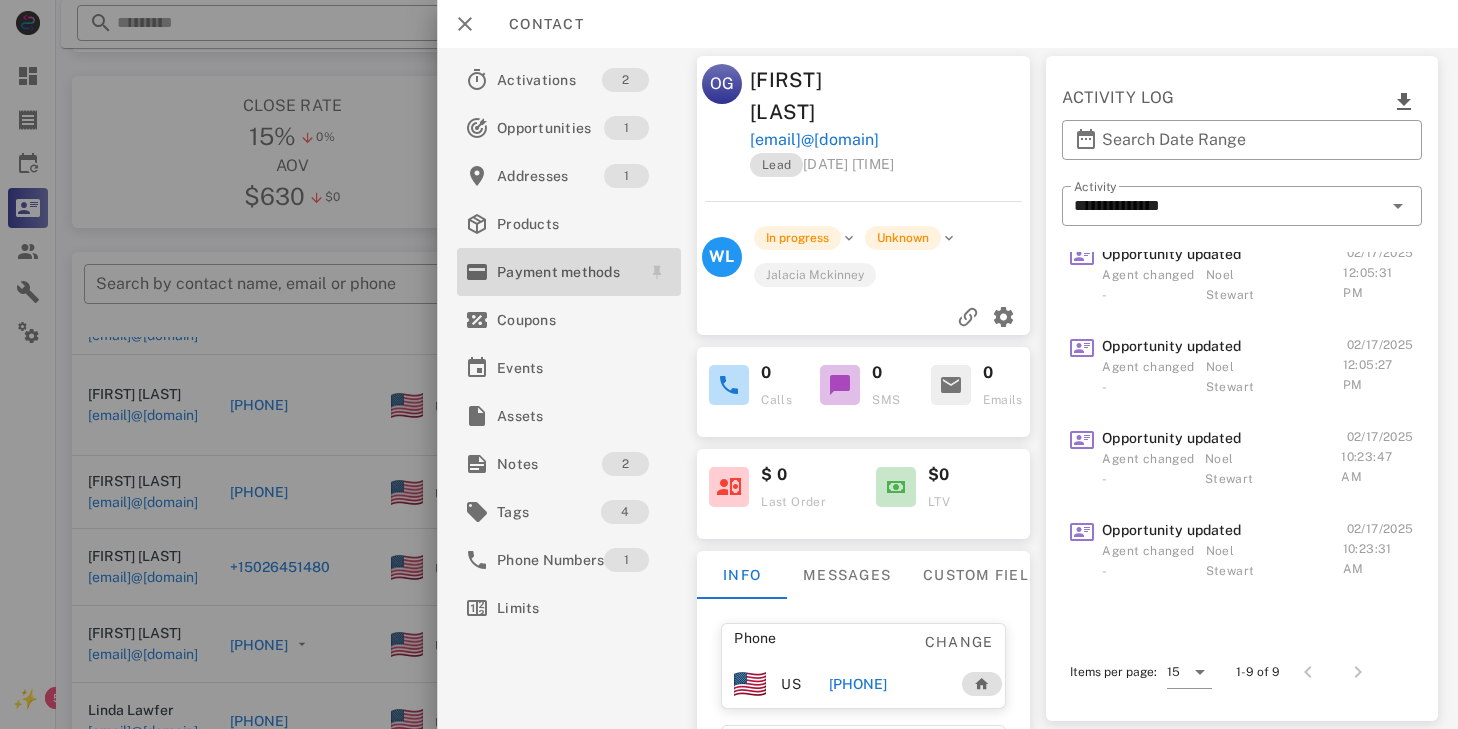 click on "Payment methods" at bounding box center [565, 272] 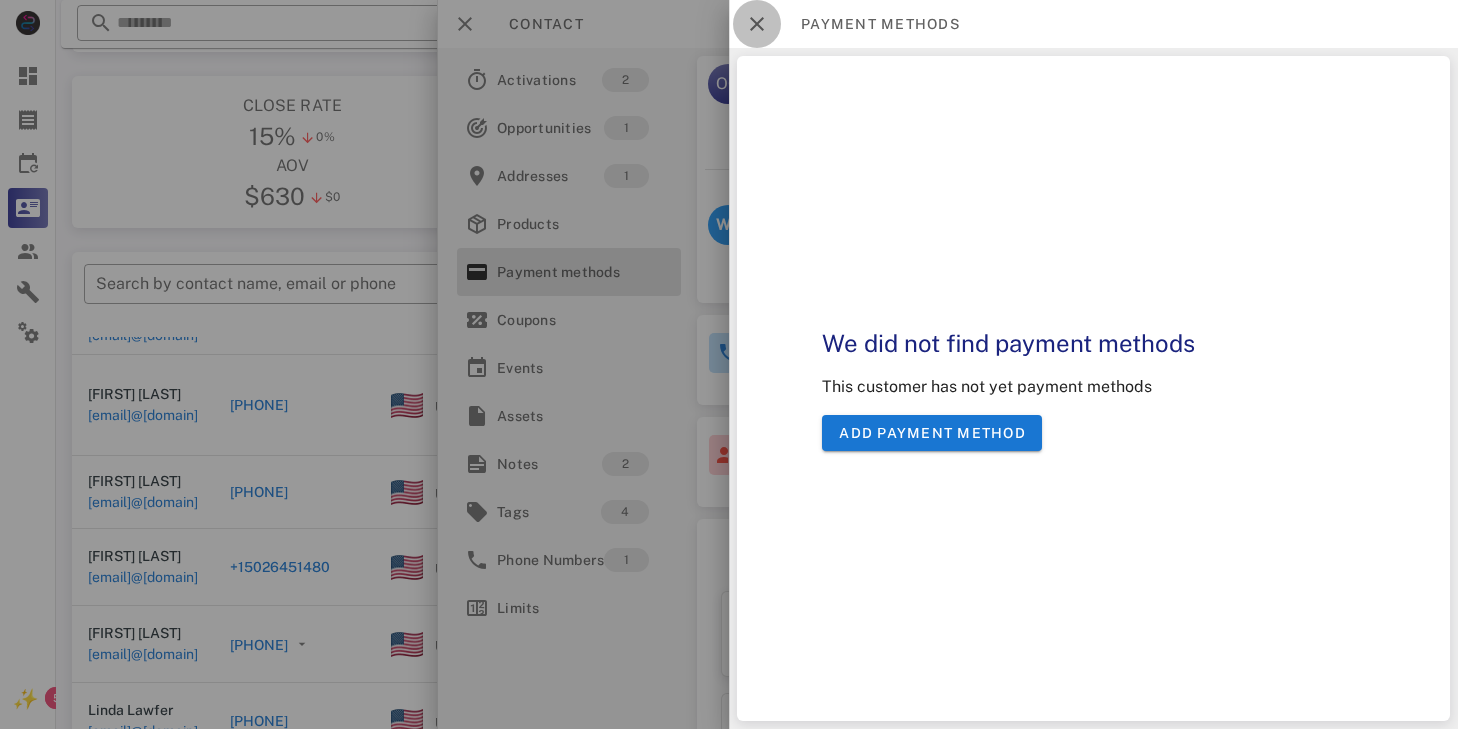 click at bounding box center (757, 24) 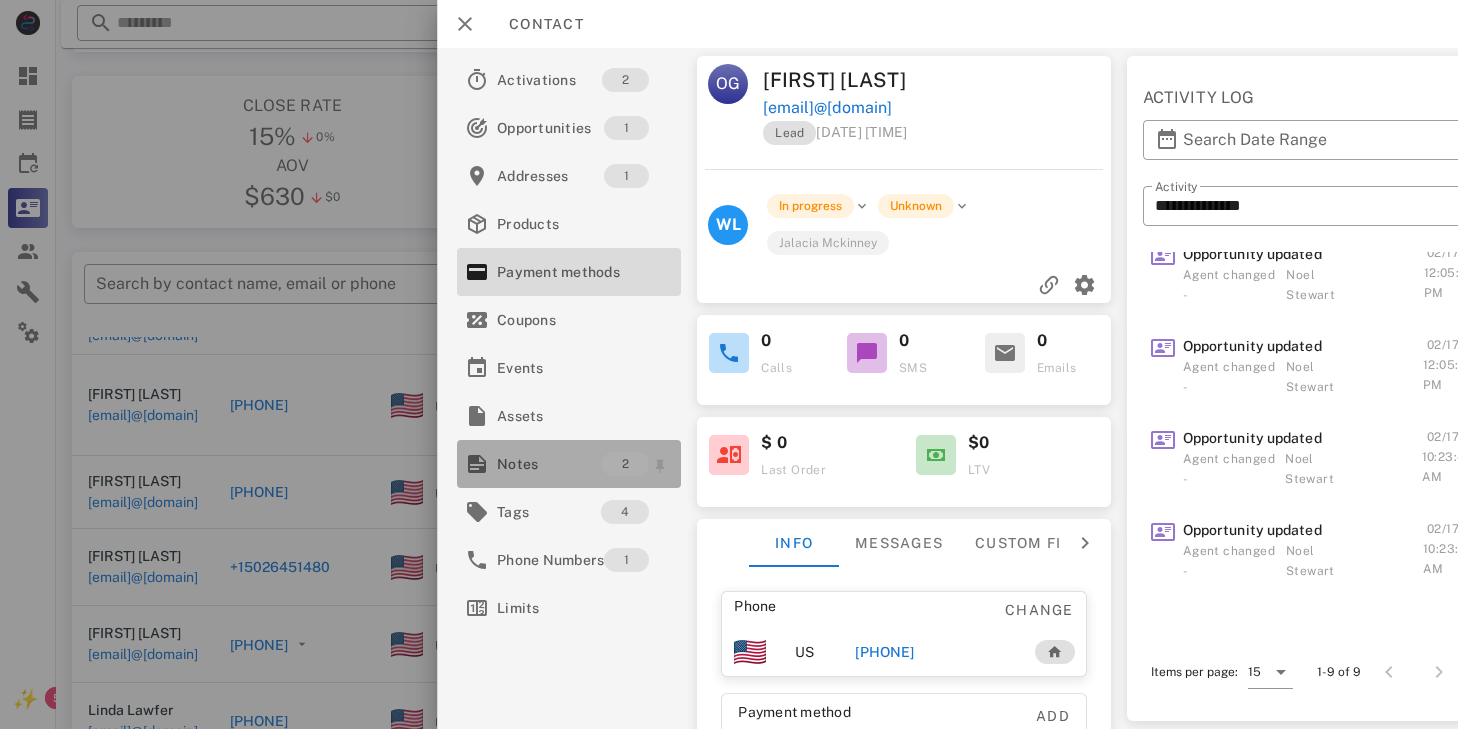 click on "Notes" at bounding box center (549, 464) 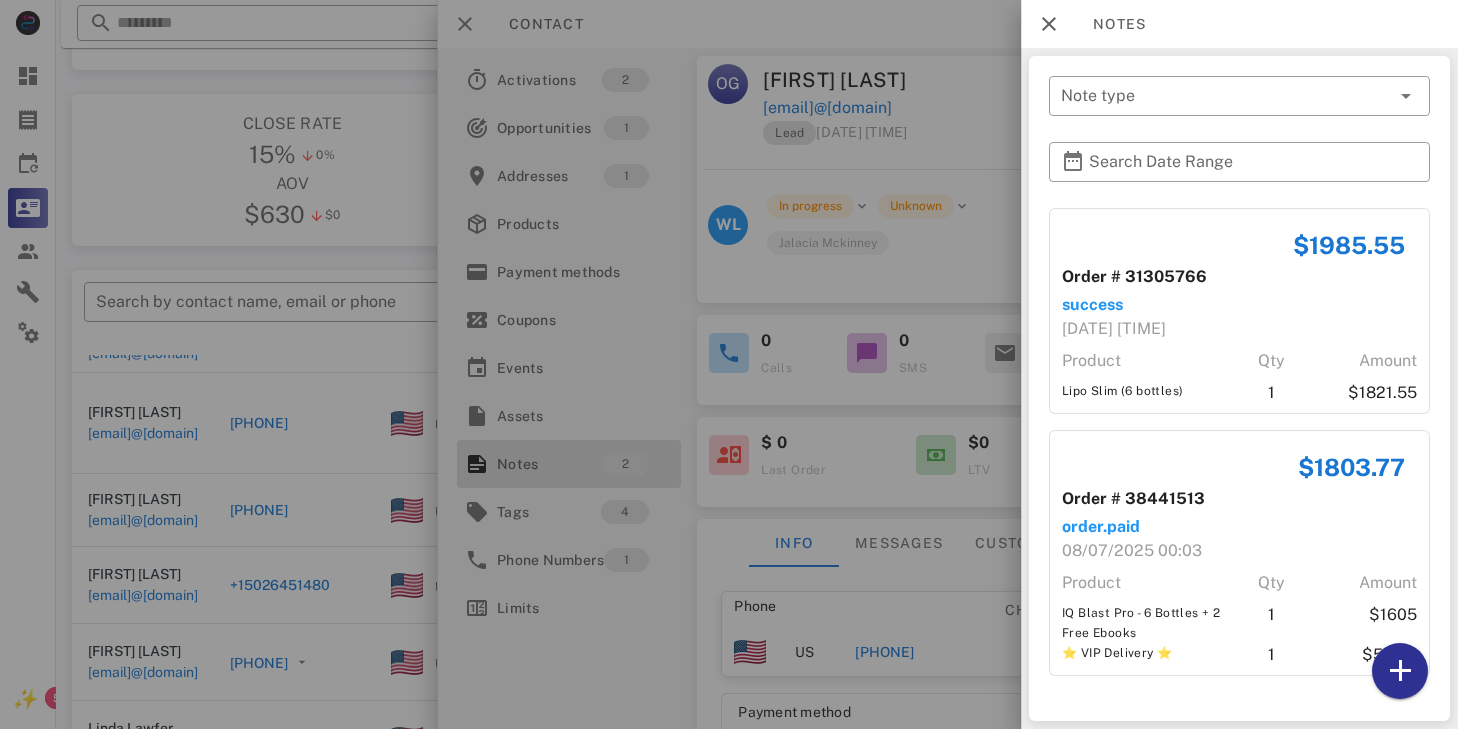 scroll, scrollTop: 222, scrollLeft: 0, axis: vertical 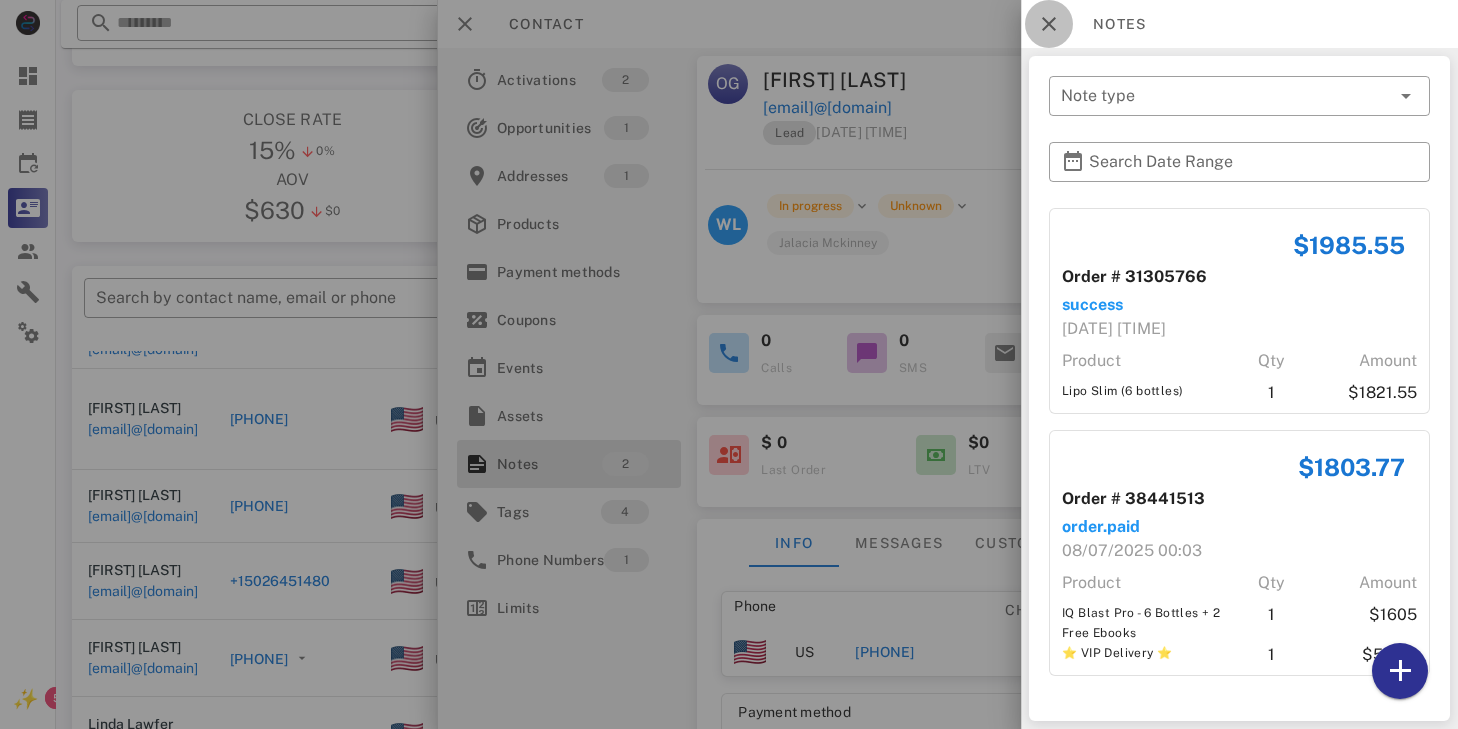 click at bounding box center [1049, 24] 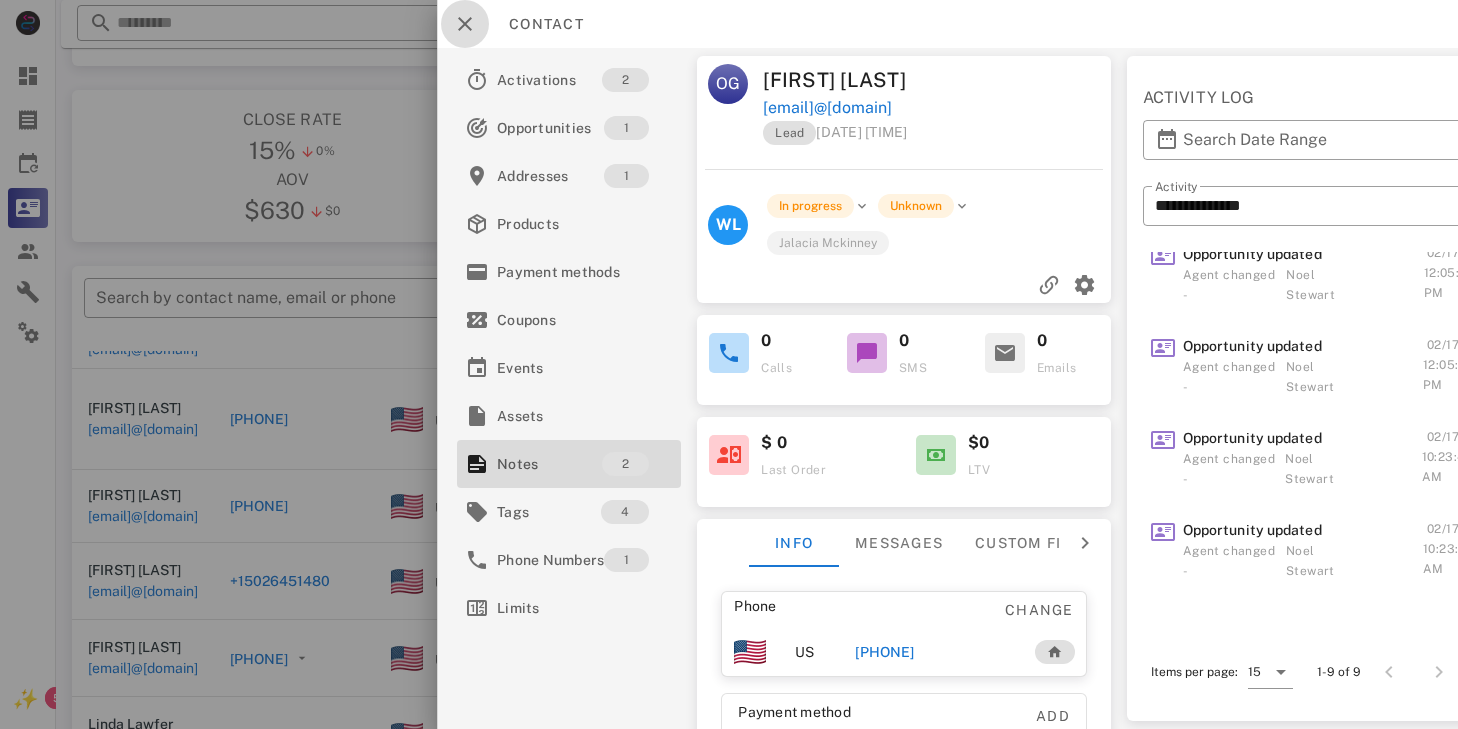 click at bounding box center (465, 24) 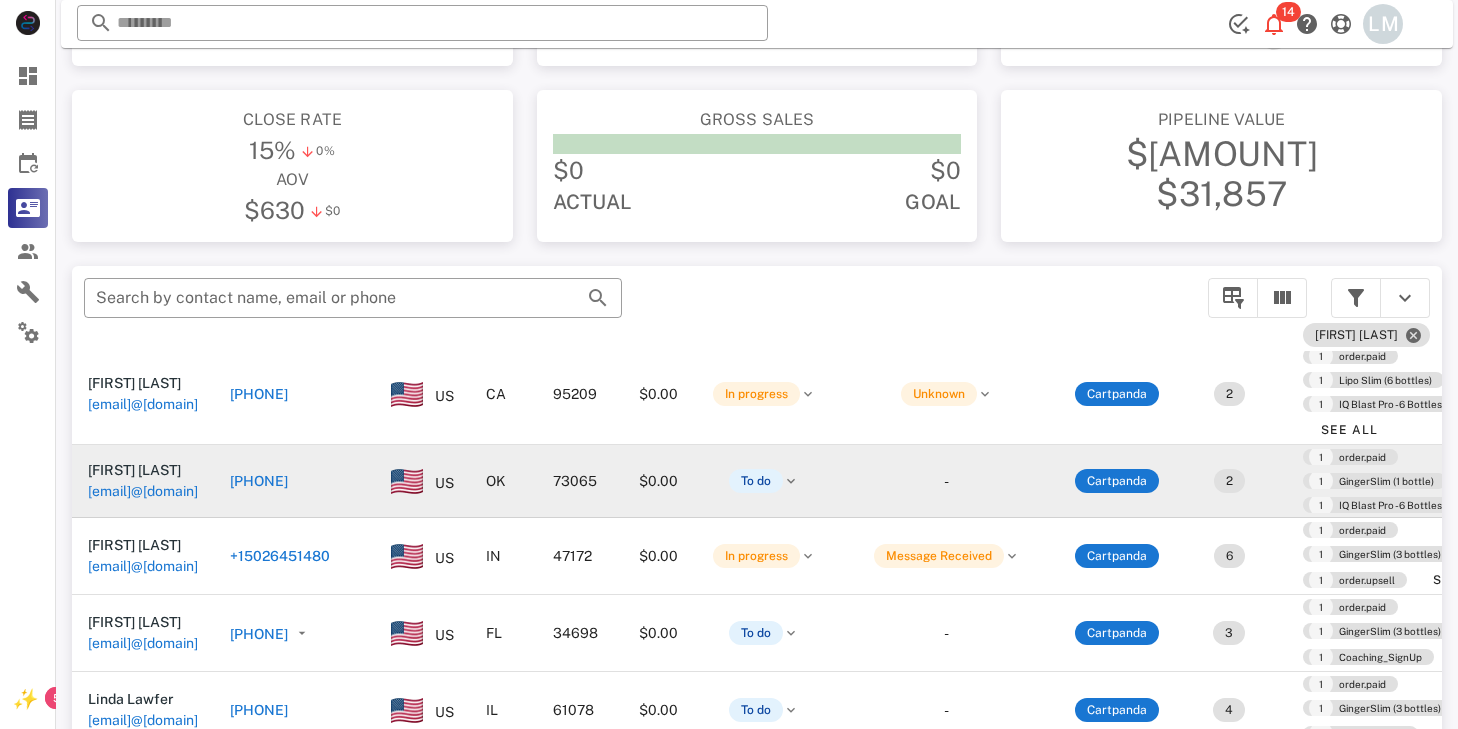 scroll, scrollTop: 140, scrollLeft: 0, axis: vertical 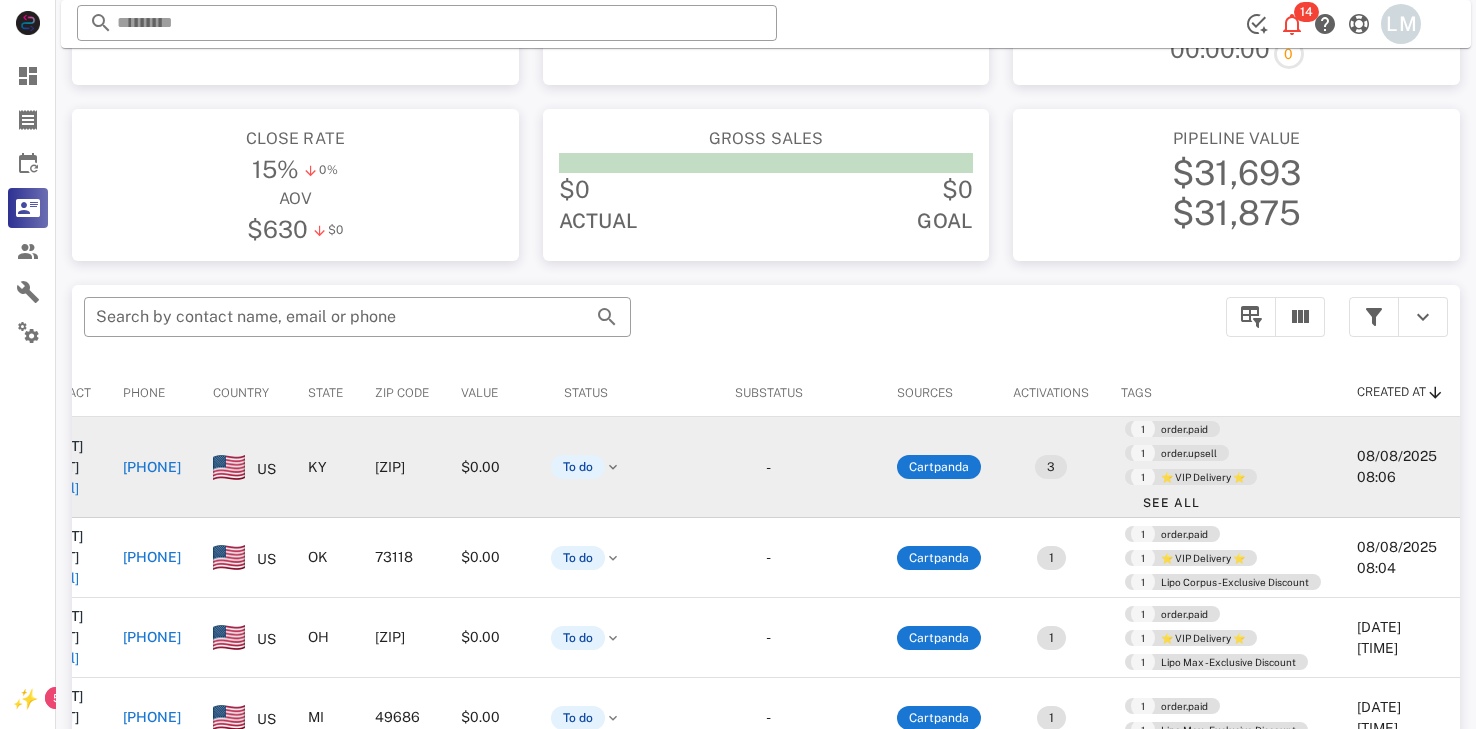 click on "[PHONE]" at bounding box center (152, 467) 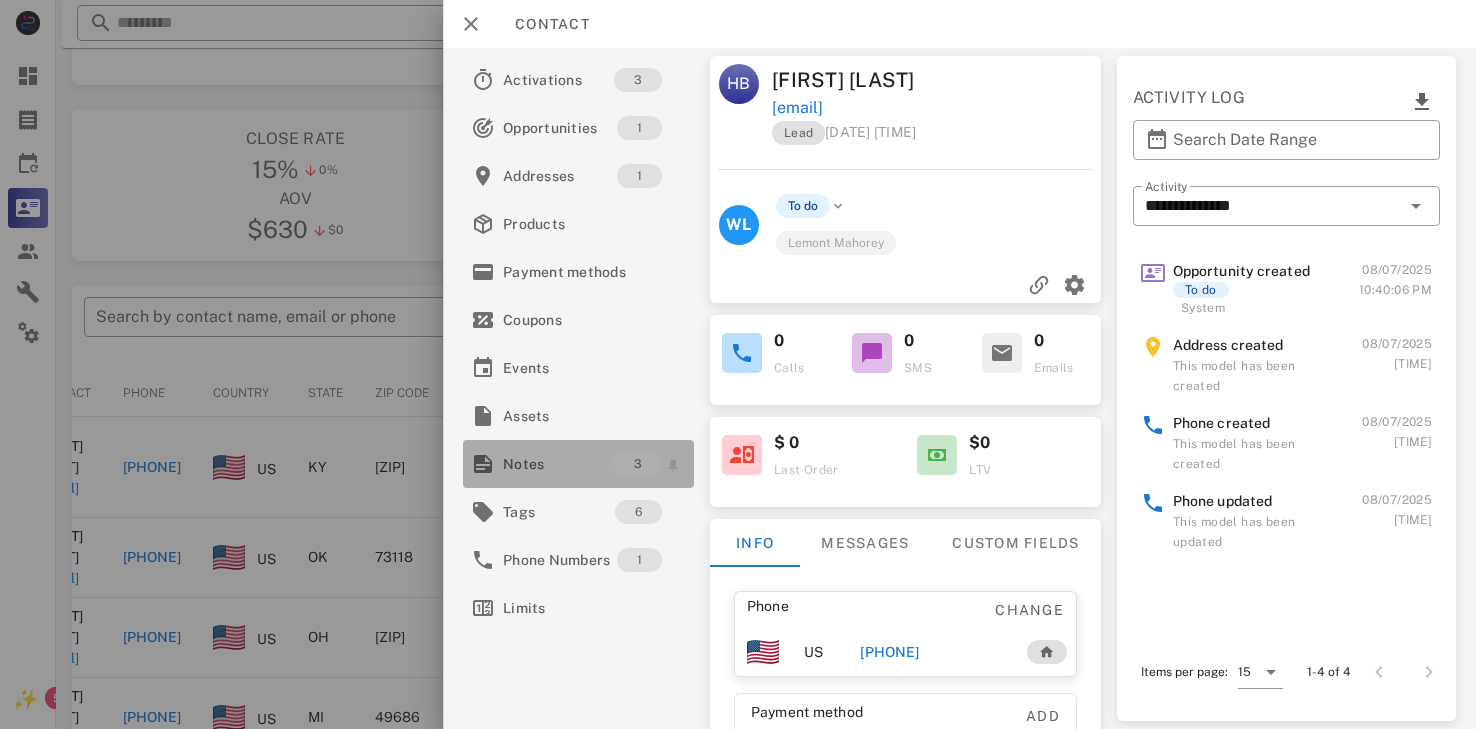 click on "Notes" at bounding box center (558, 464) 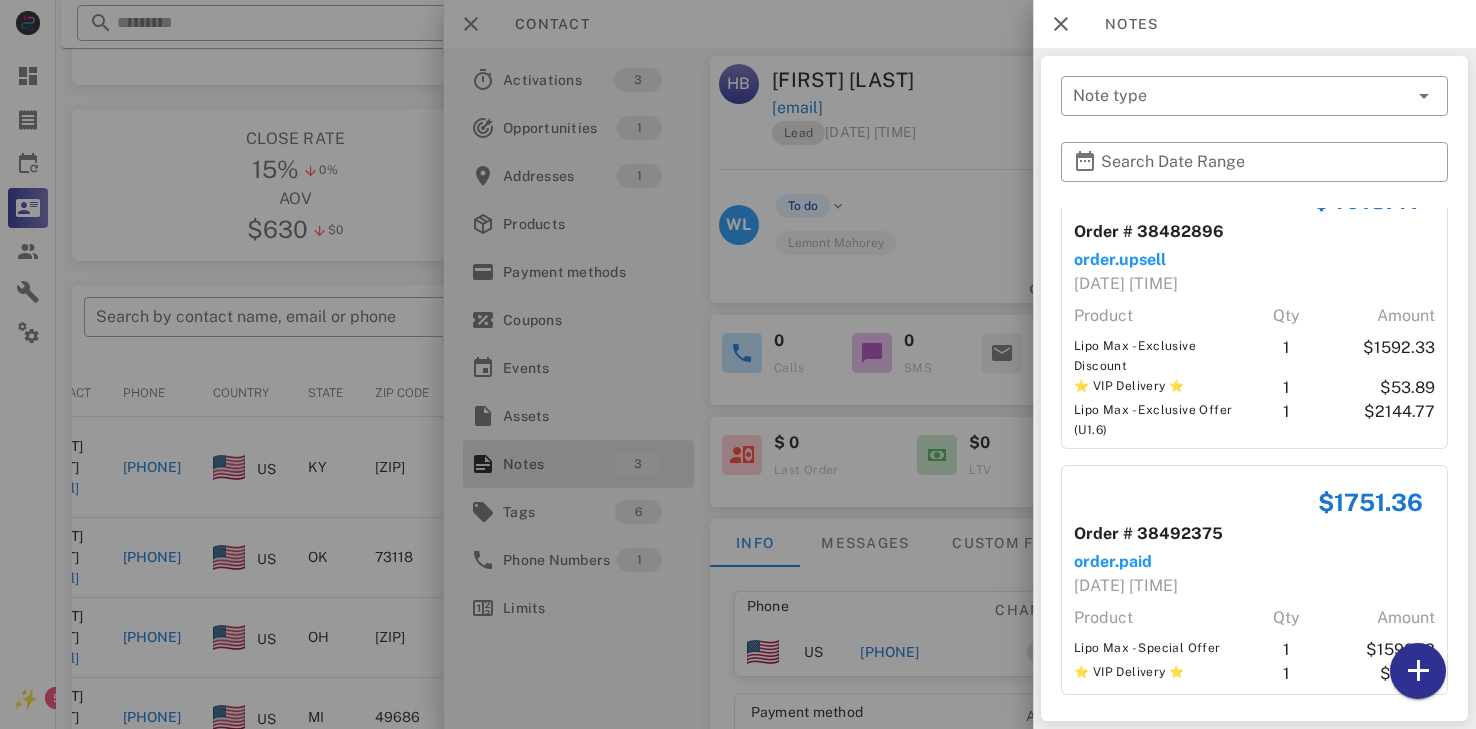 scroll, scrollTop: 315, scrollLeft: 0, axis: vertical 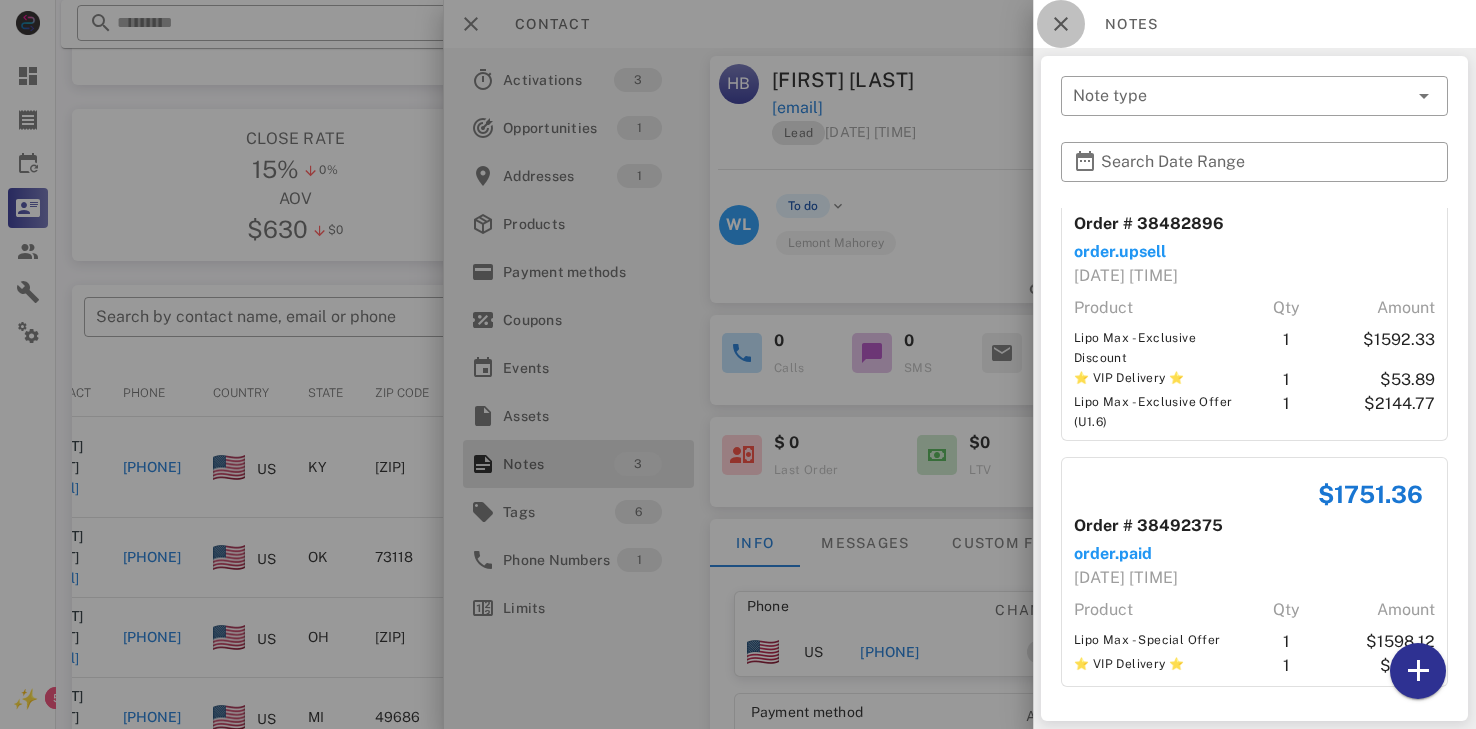 click at bounding box center (1061, 24) 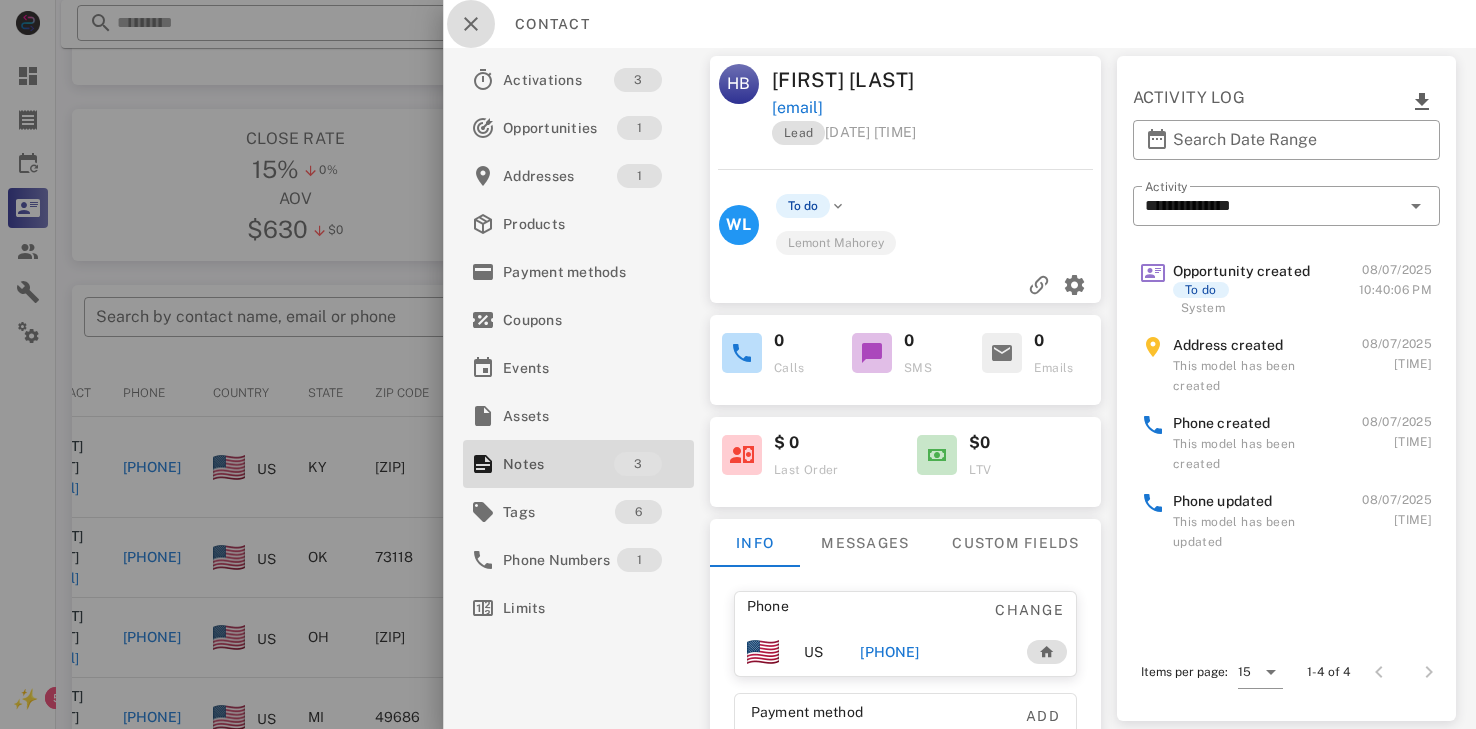 click at bounding box center (471, 24) 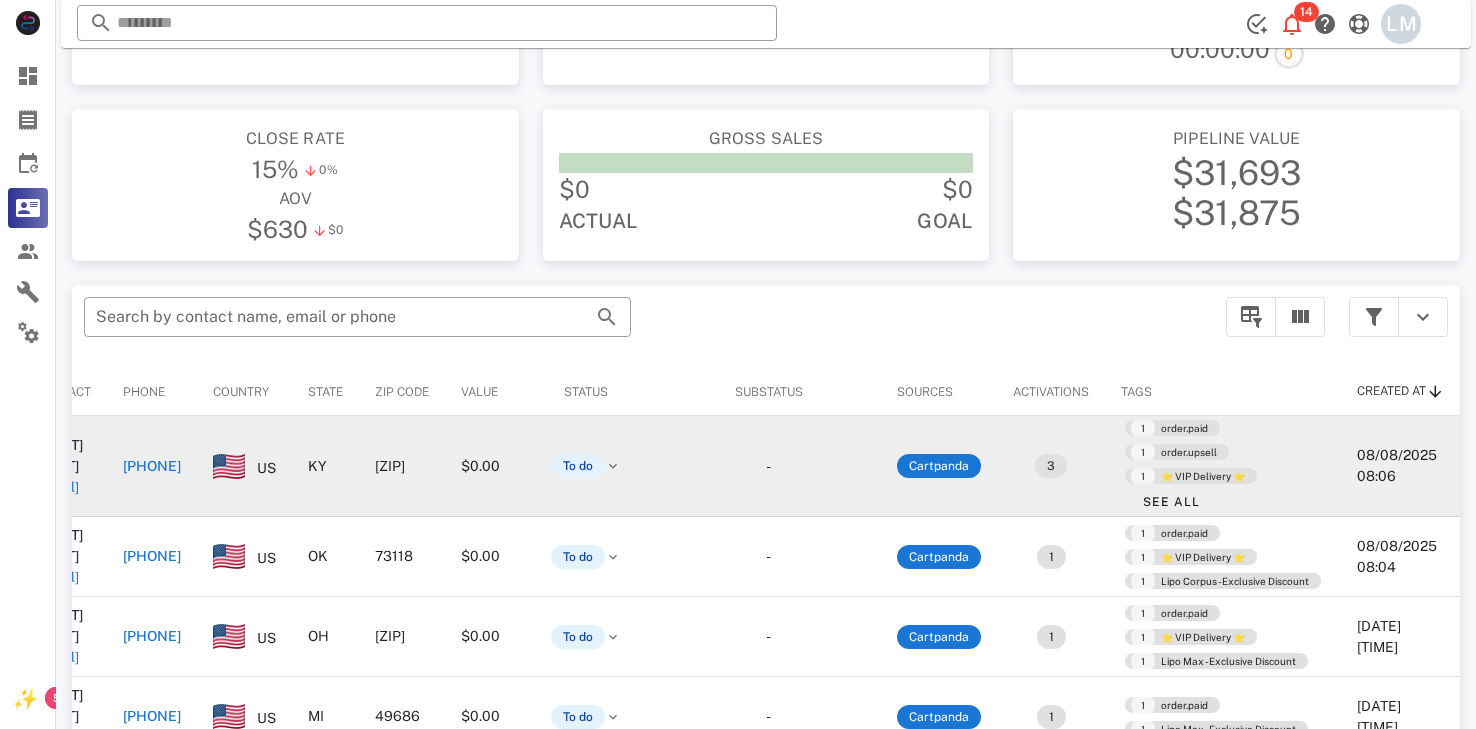 scroll, scrollTop: 1, scrollLeft: 0, axis: vertical 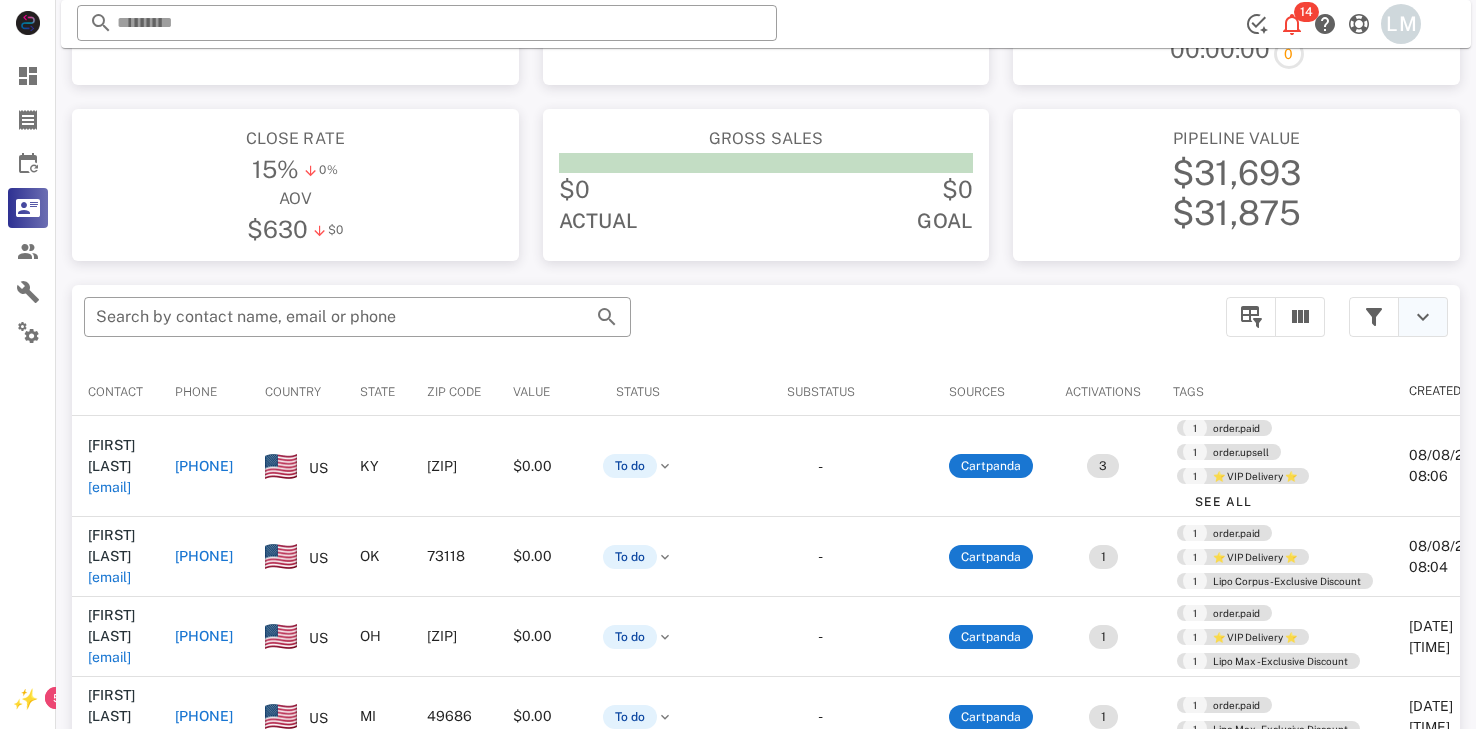 click at bounding box center (1423, 317) 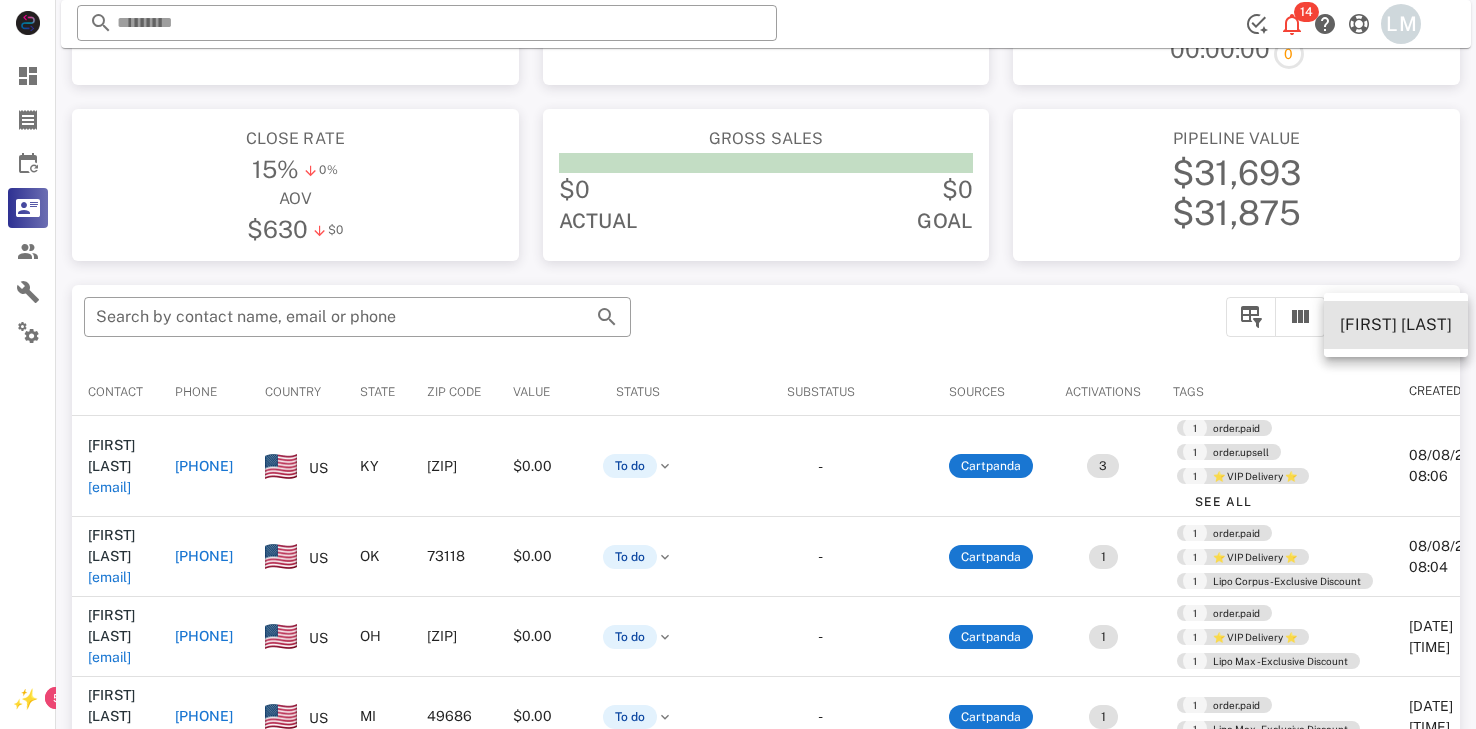 click on "[FIRST] [LAST]" at bounding box center [1396, 324] 